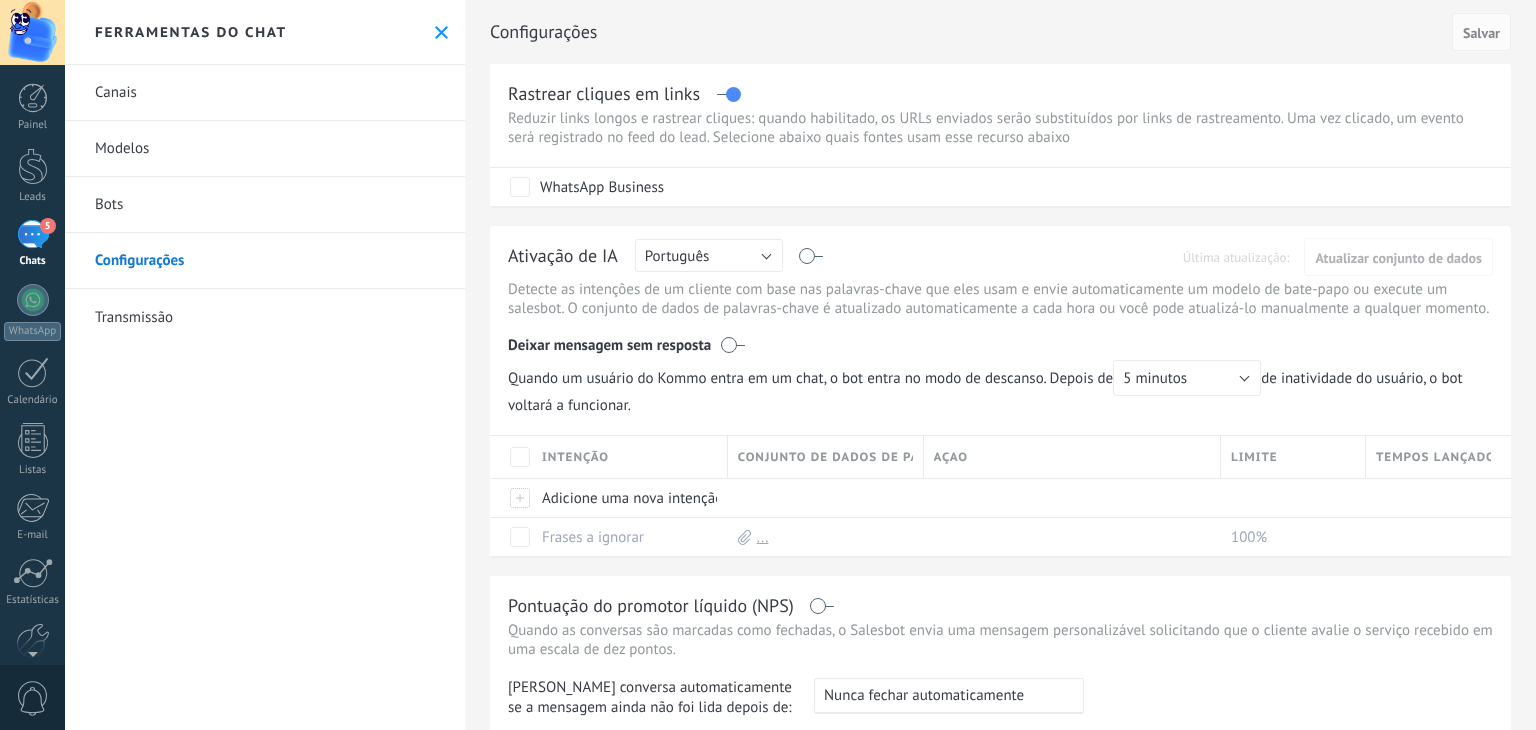 scroll, scrollTop: 0, scrollLeft: 0, axis: both 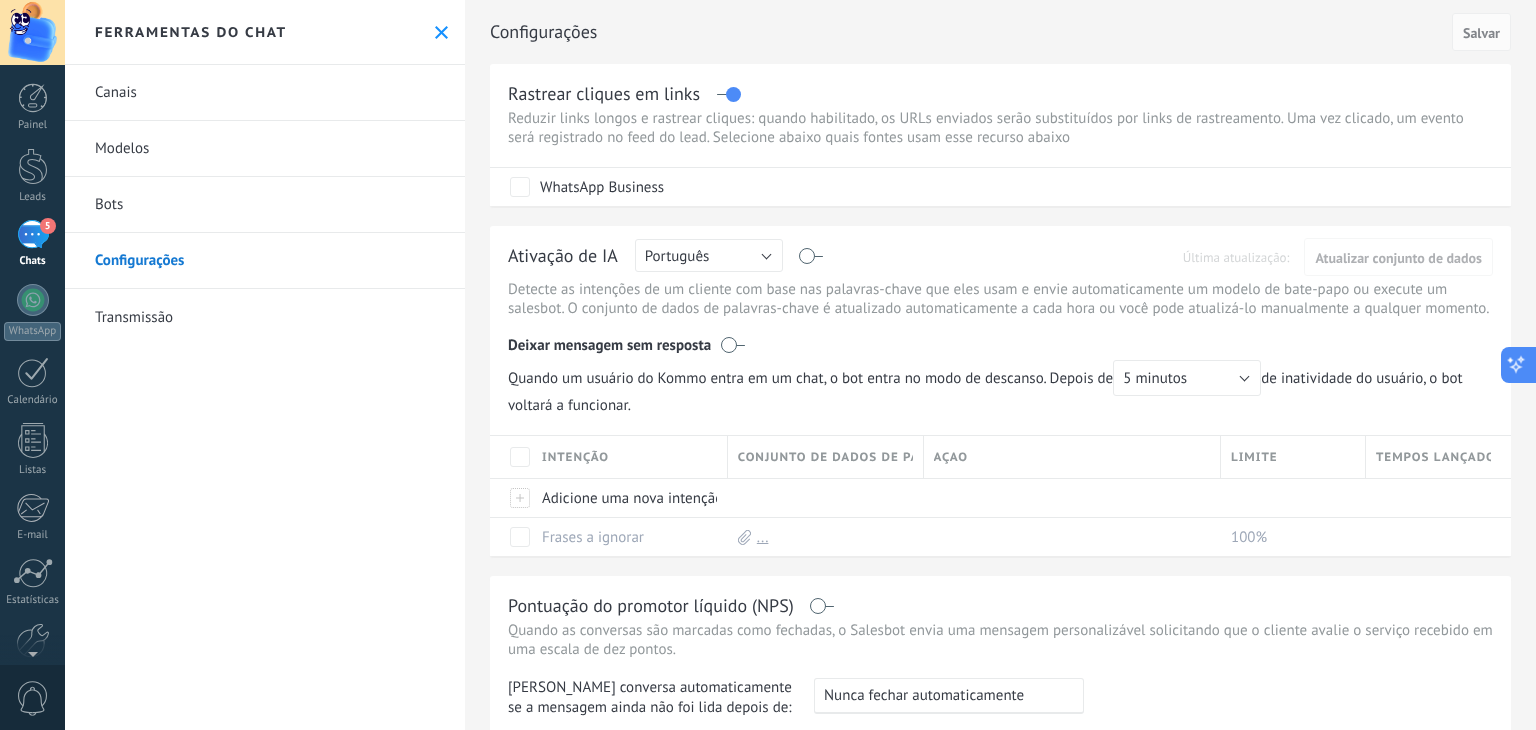 click 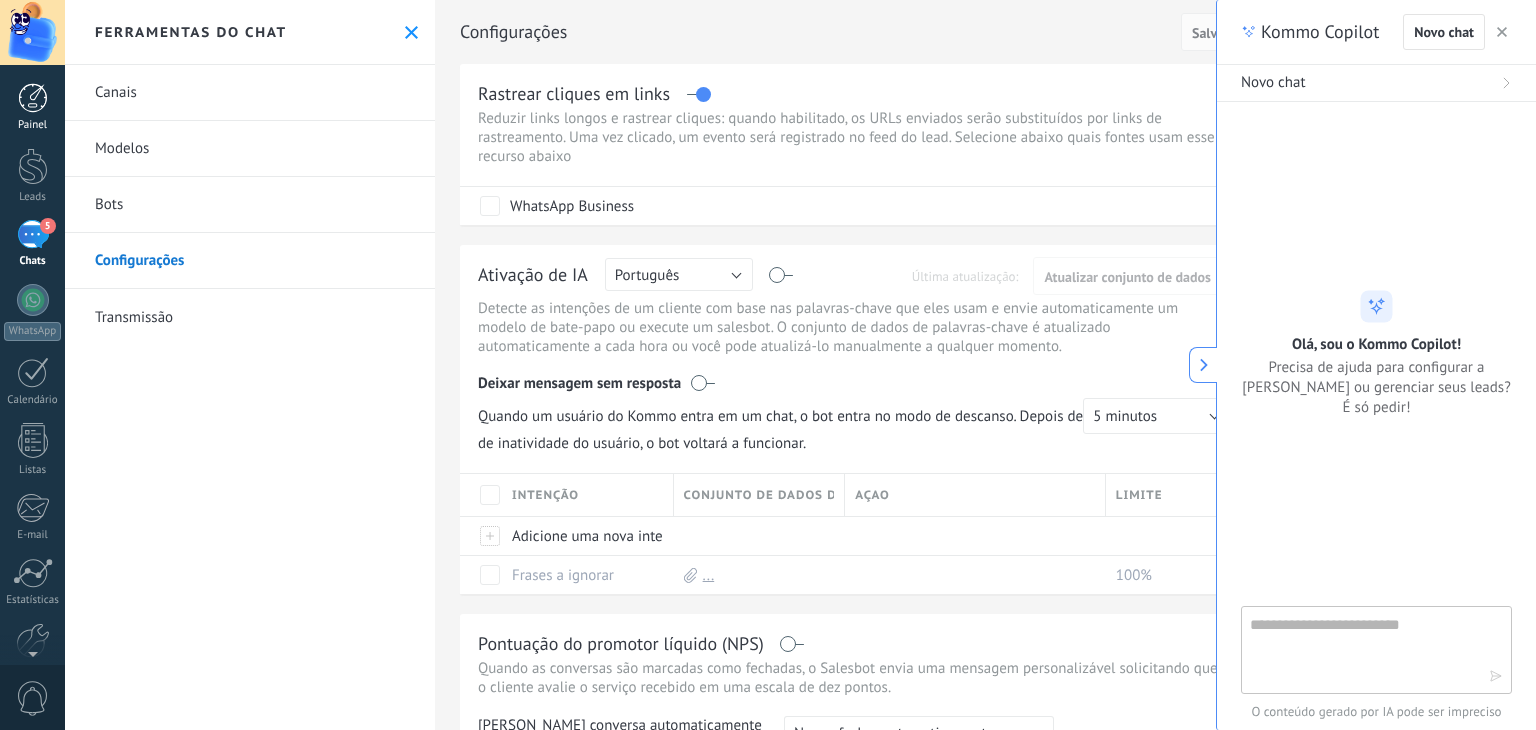 click at bounding box center (33, 98) 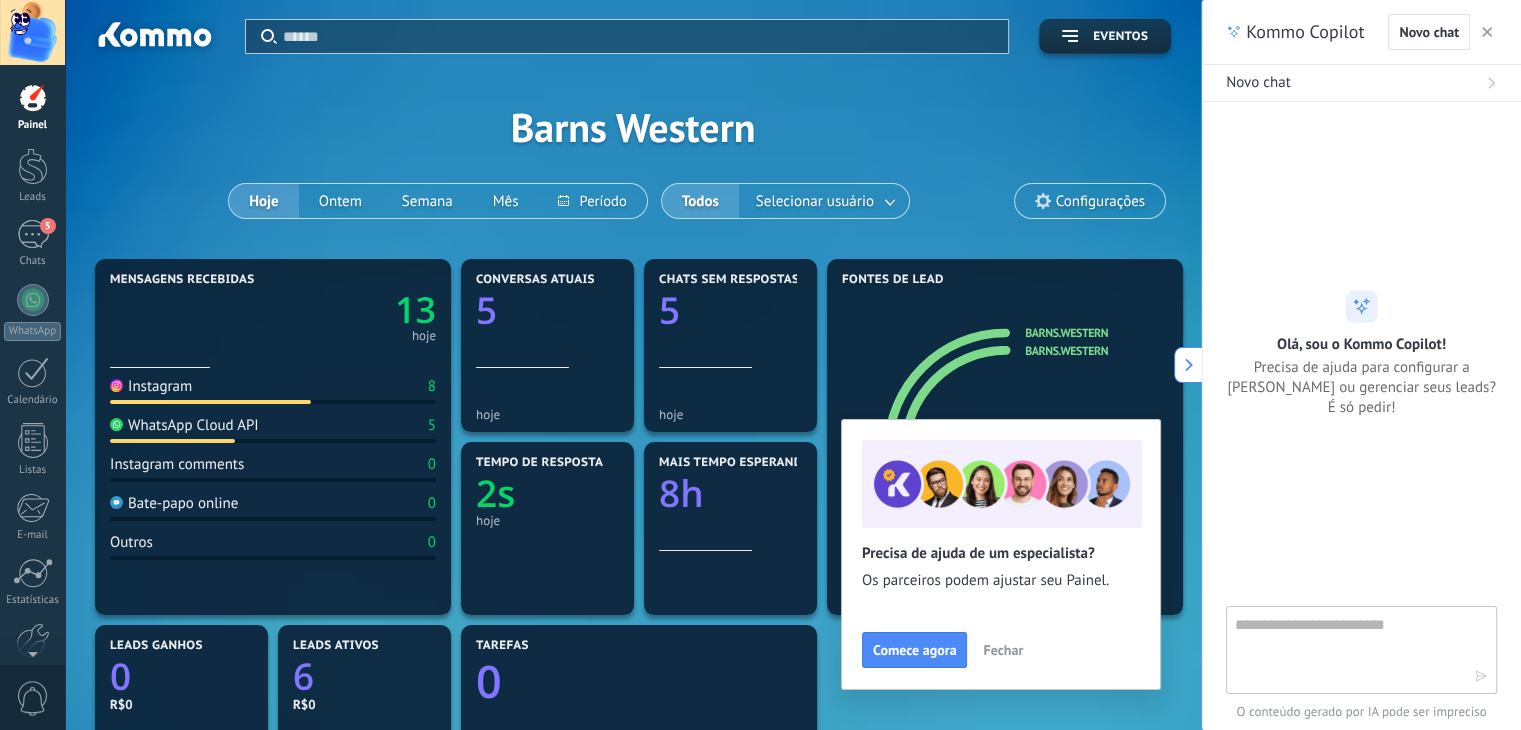 click 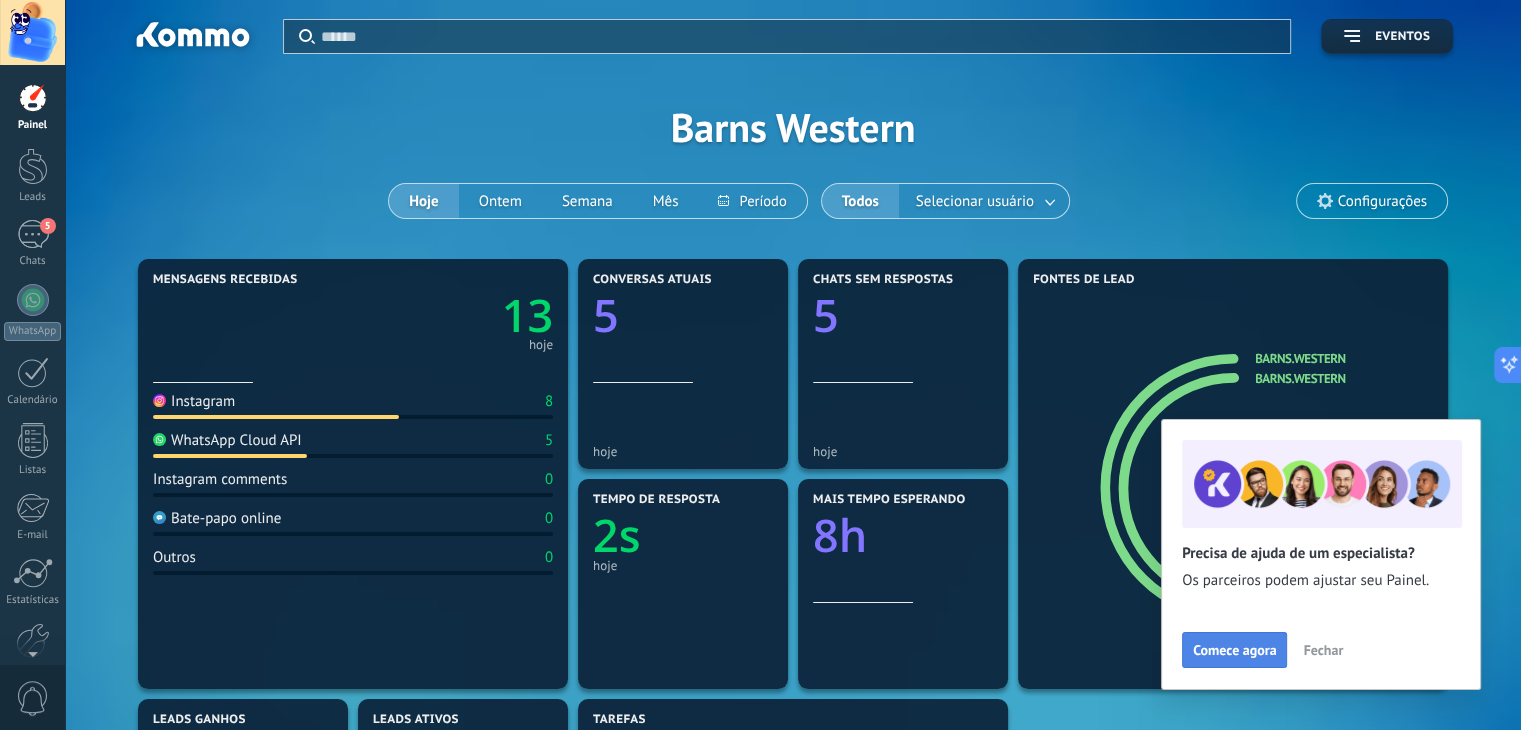 click on "Comece agora" at bounding box center [1234, 650] 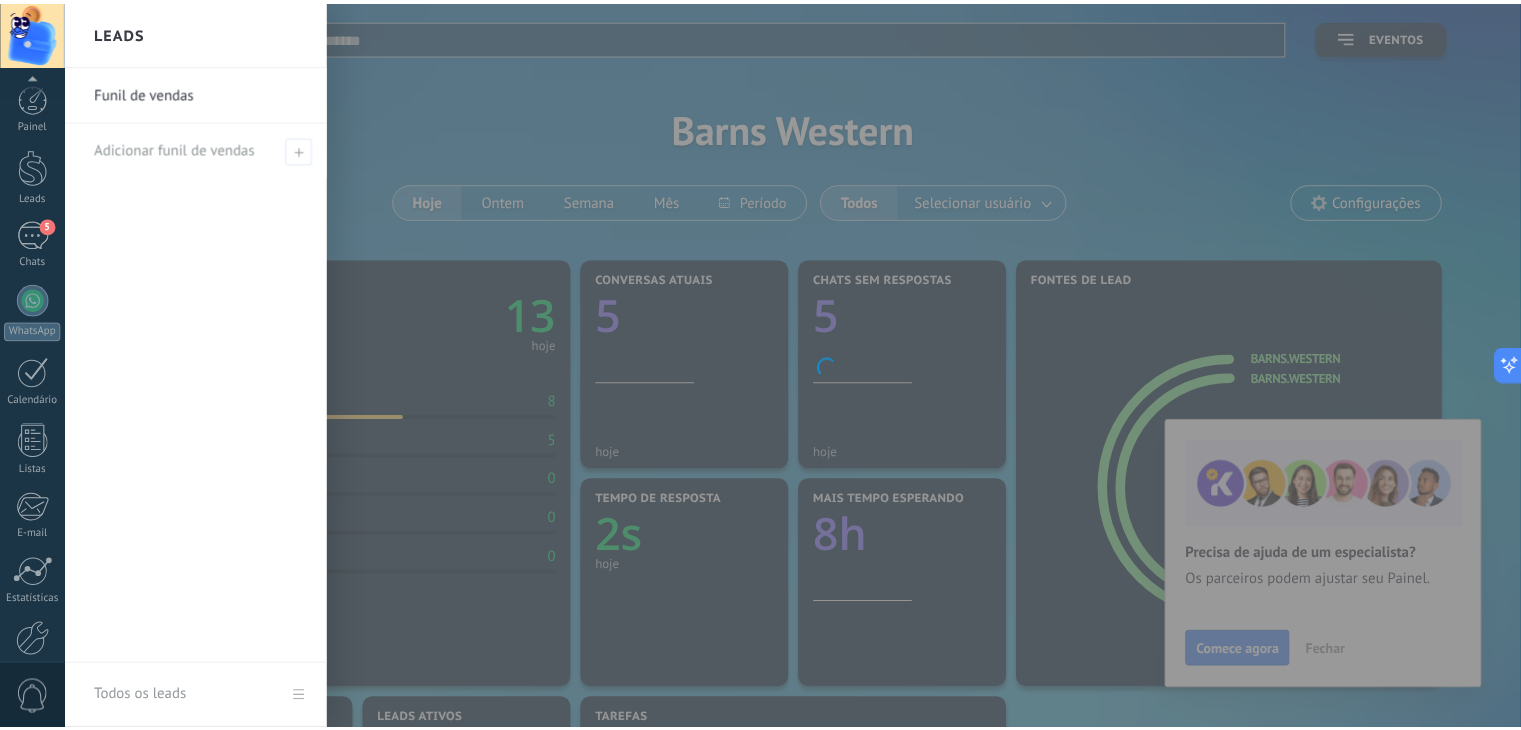 scroll, scrollTop: 101, scrollLeft: 0, axis: vertical 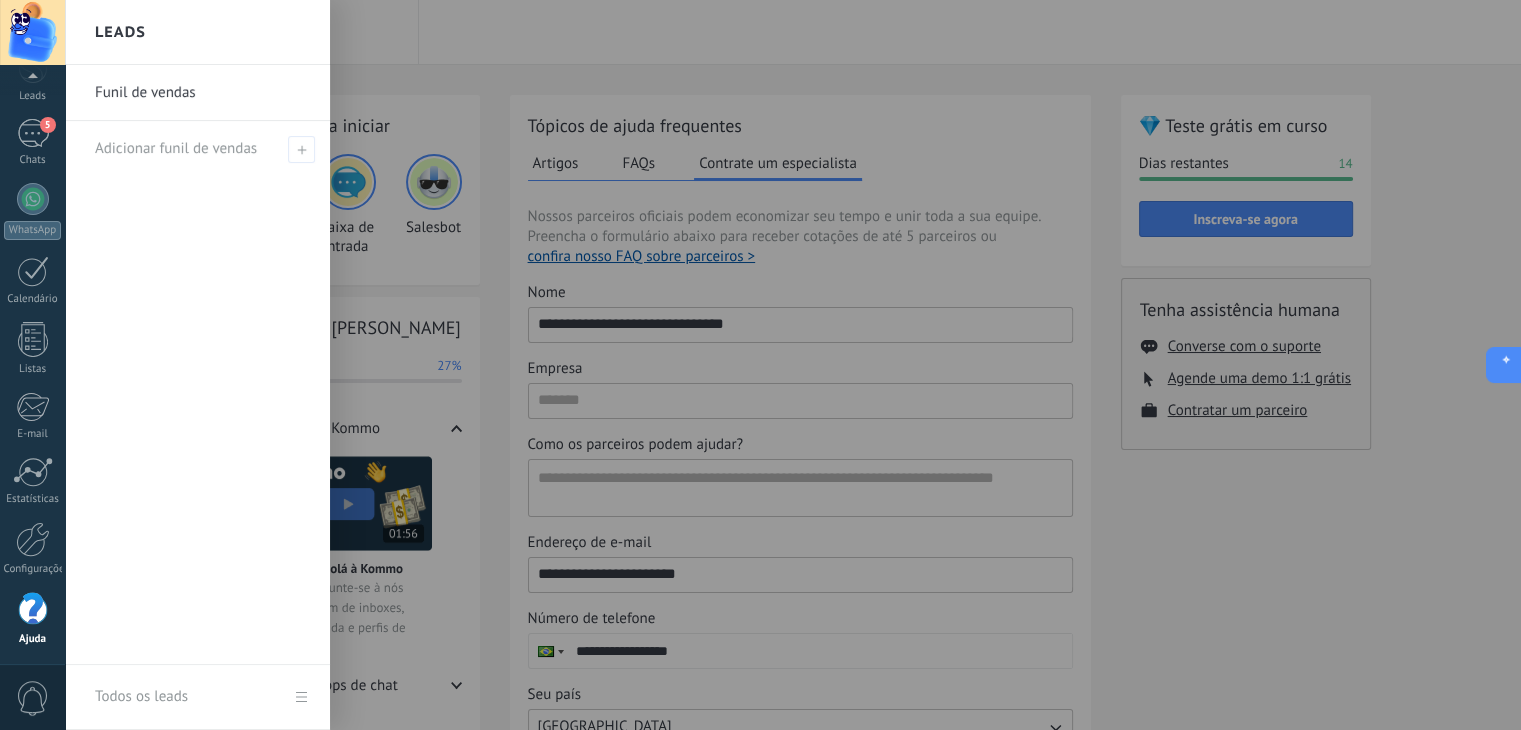 click 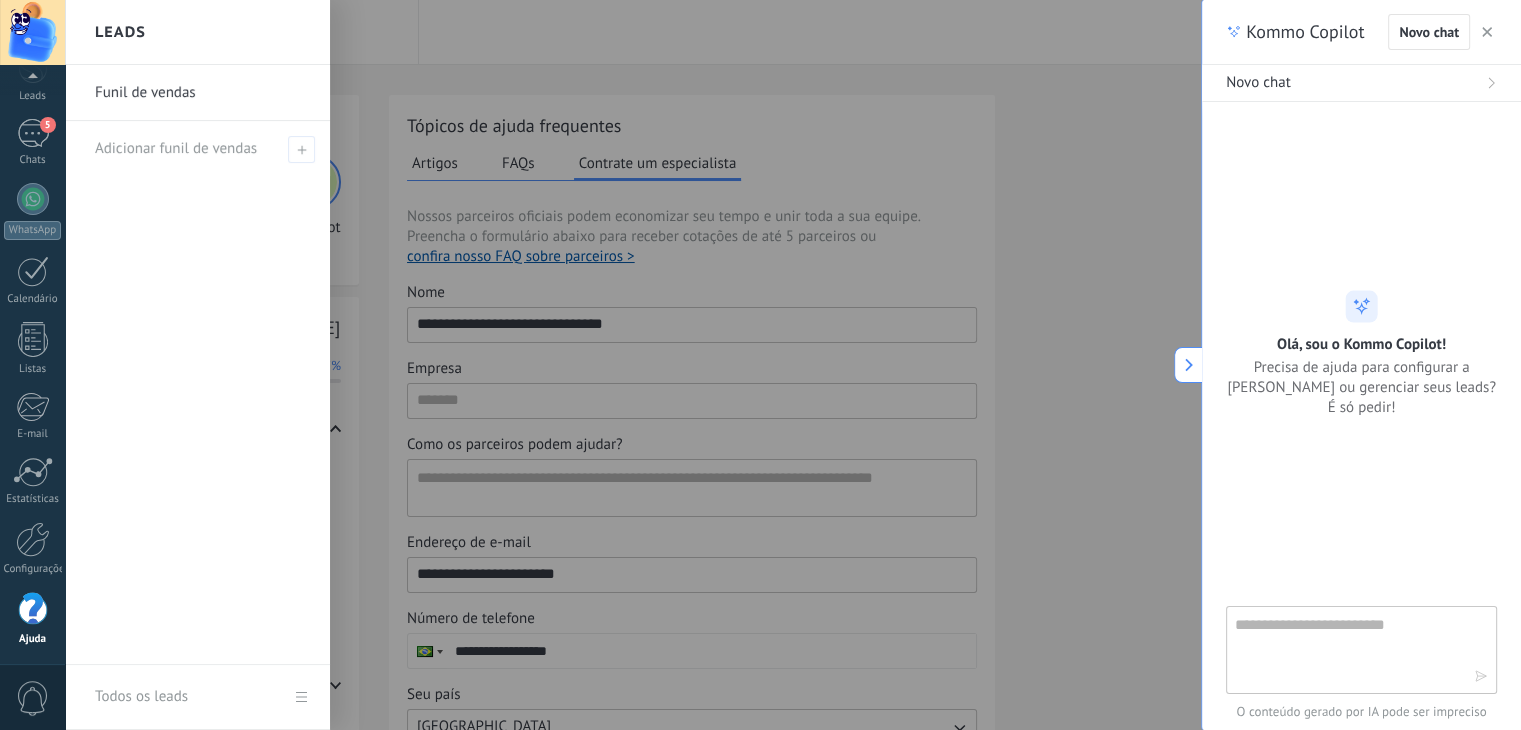 click at bounding box center (1347, 649) 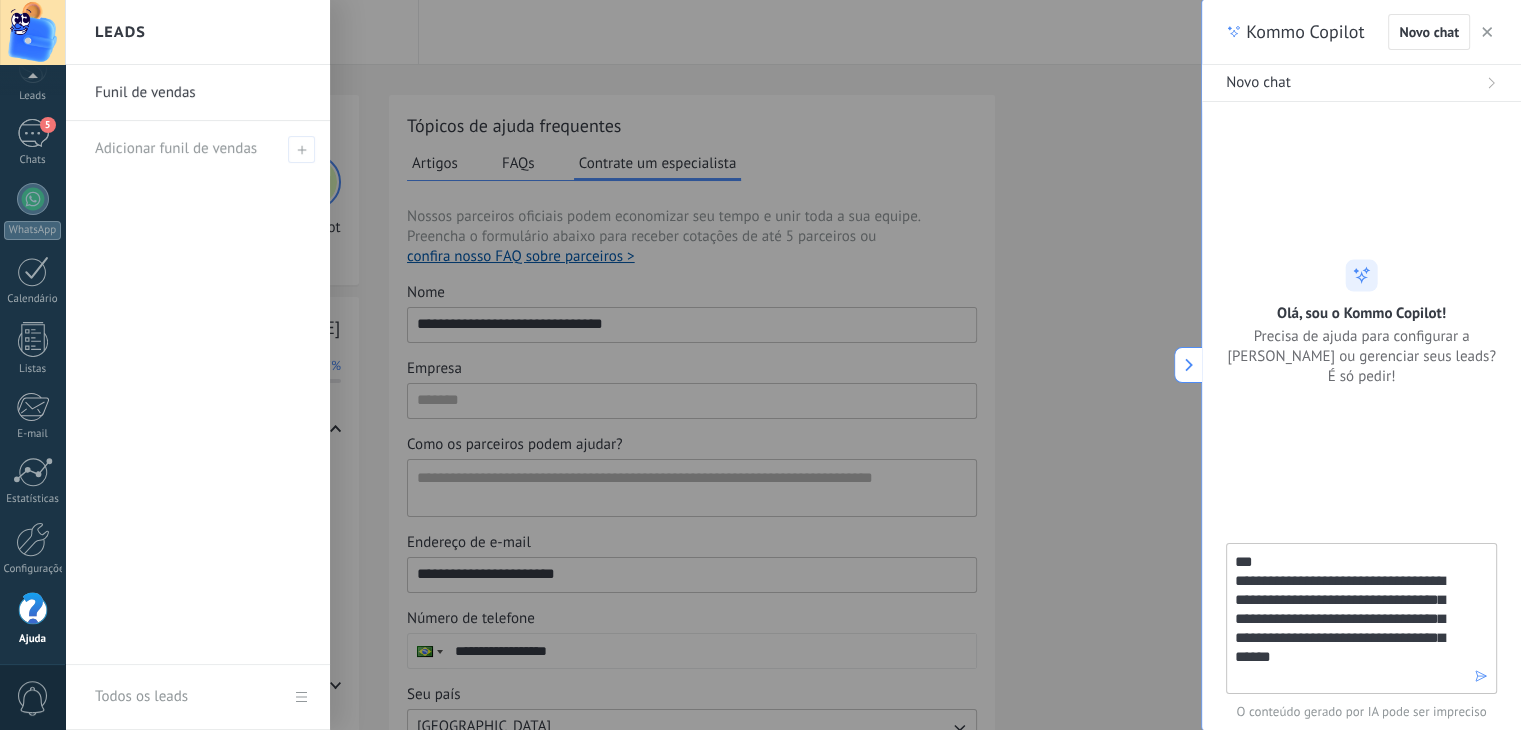 type on "**********" 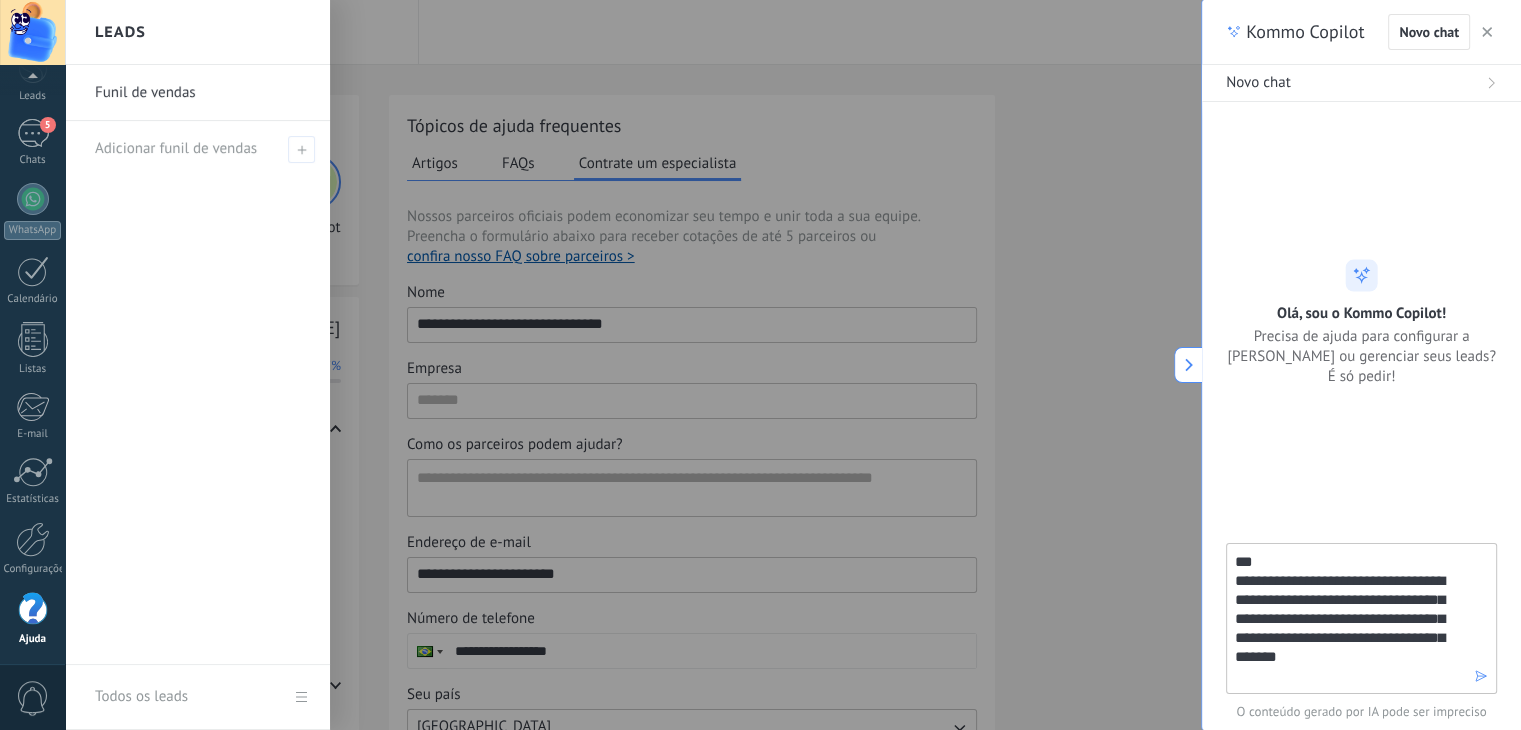 type 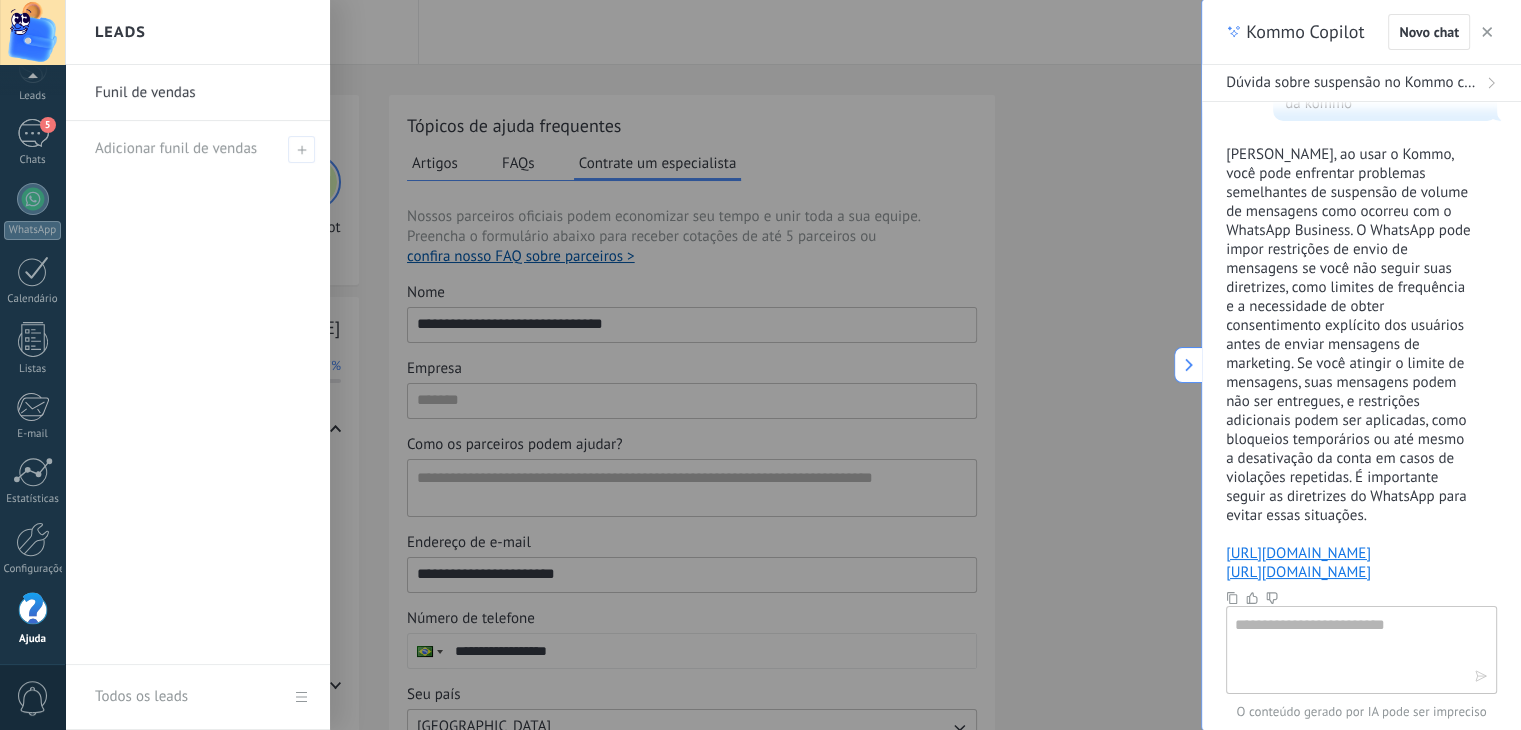scroll, scrollTop: 394, scrollLeft: 0, axis: vertical 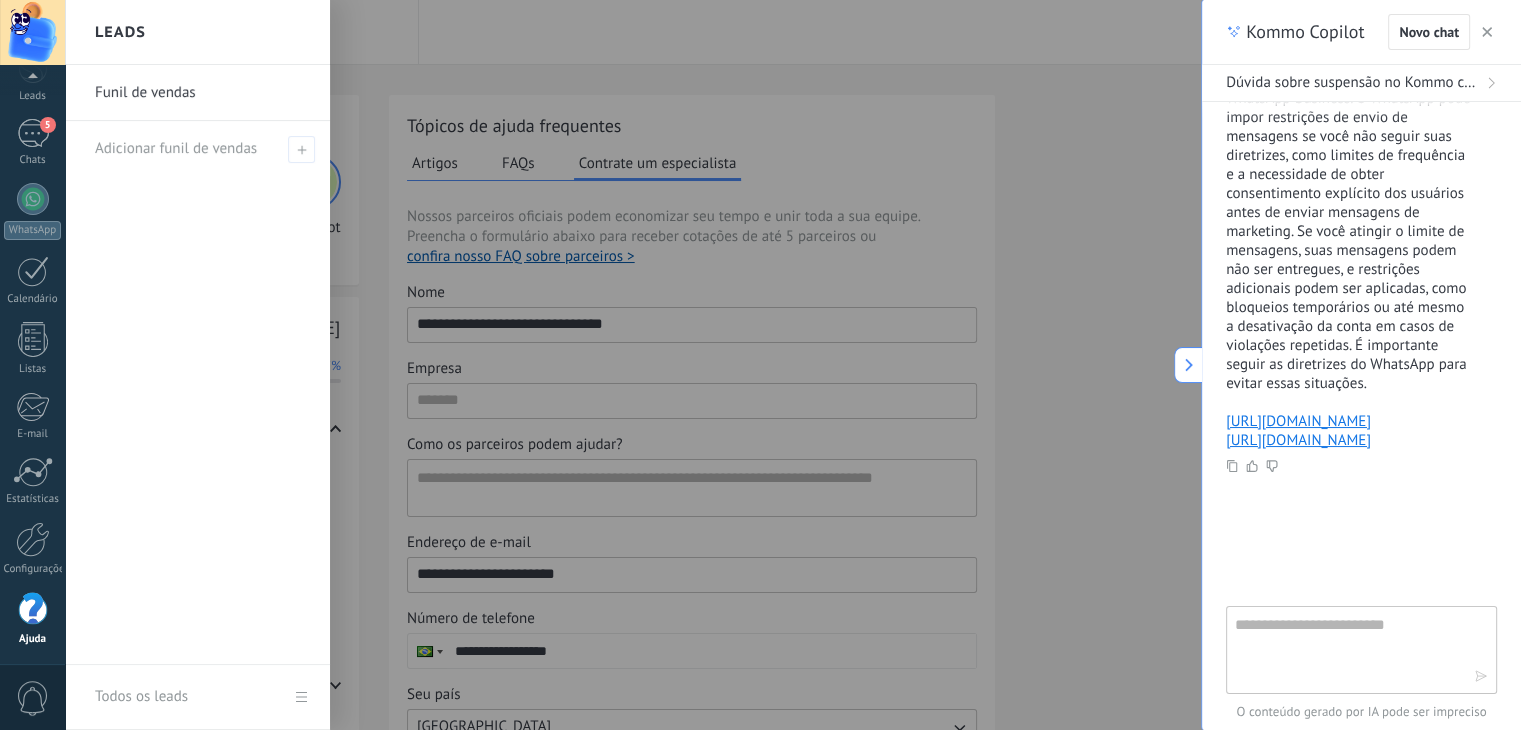 click 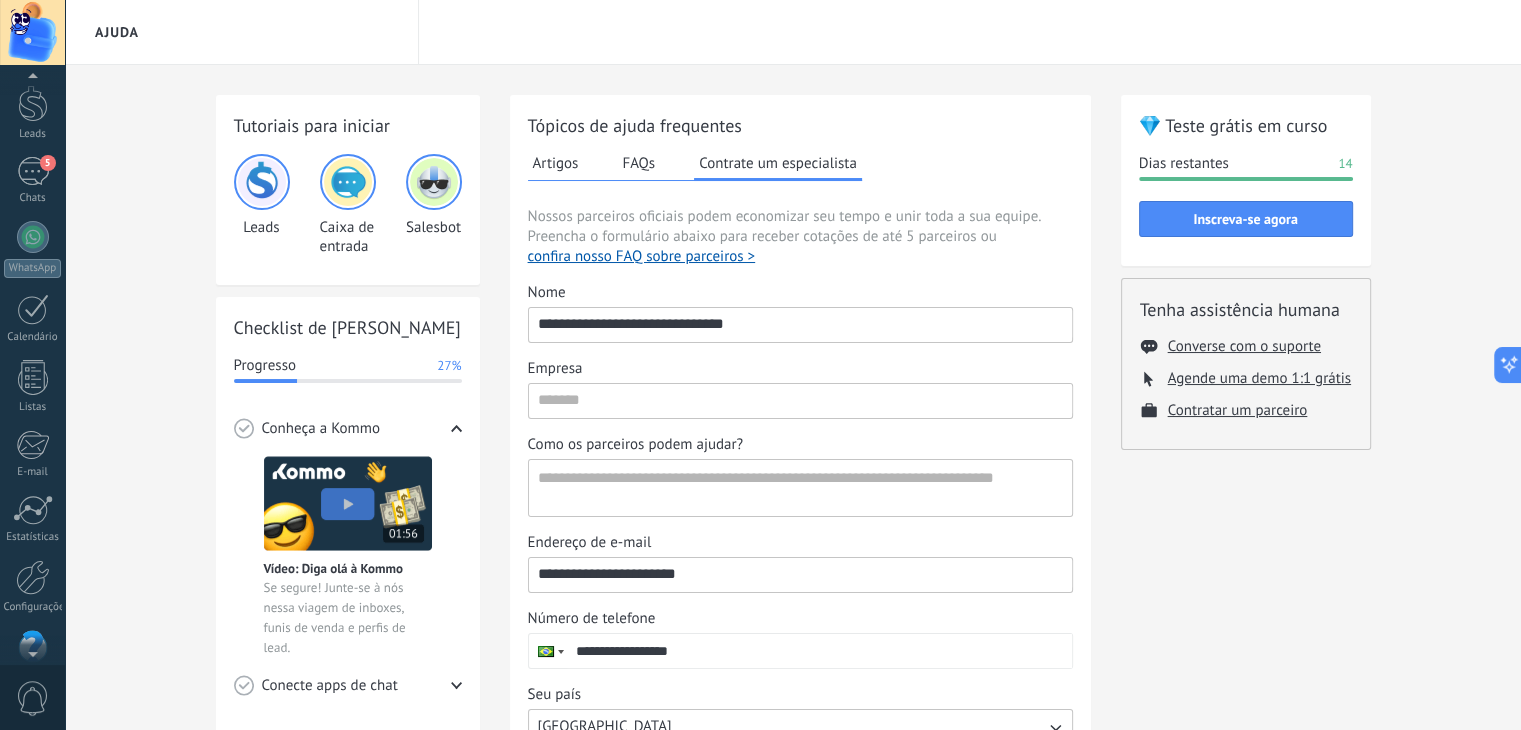 click at bounding box center (32, 80) 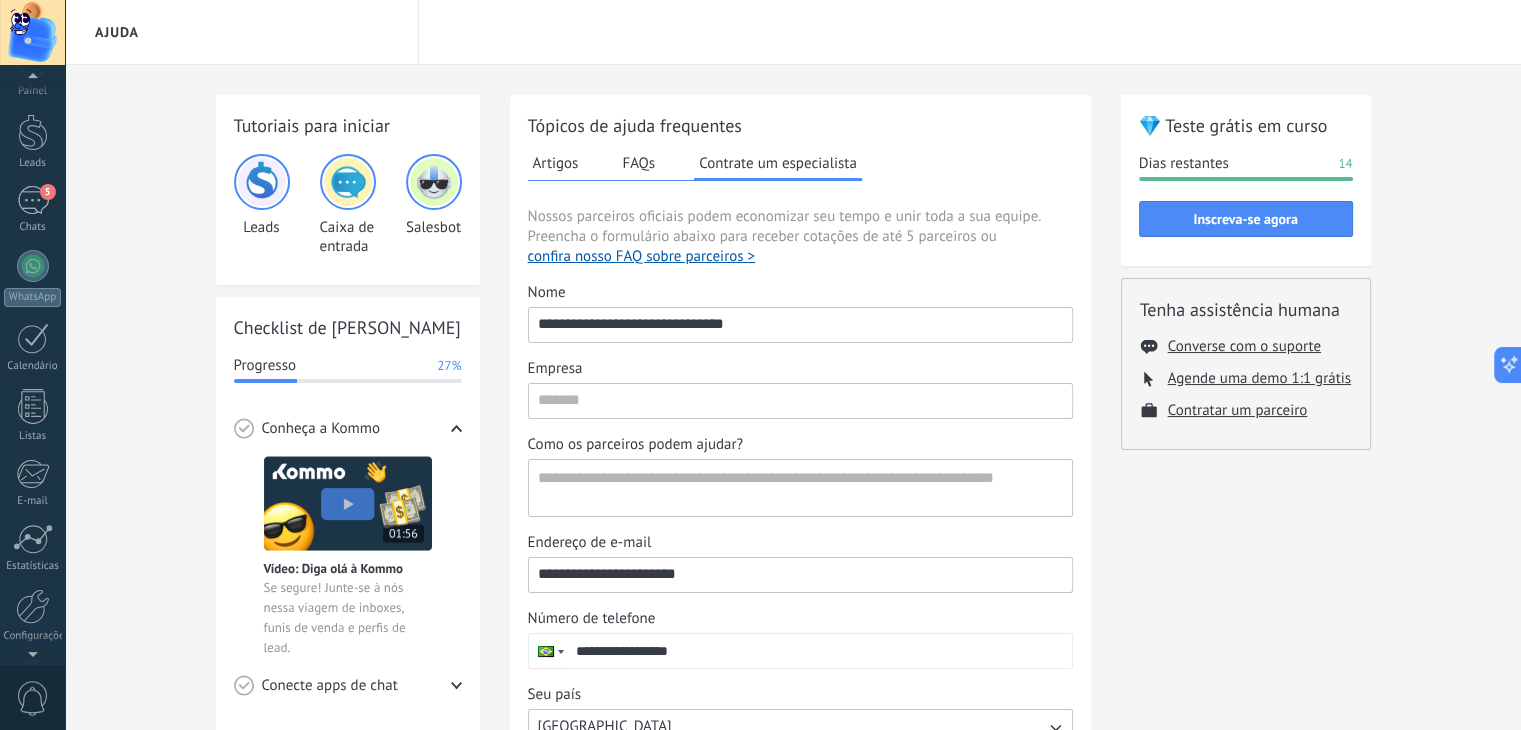 scroll, scrollTop: 0, scrollLeft: 0, axis: both 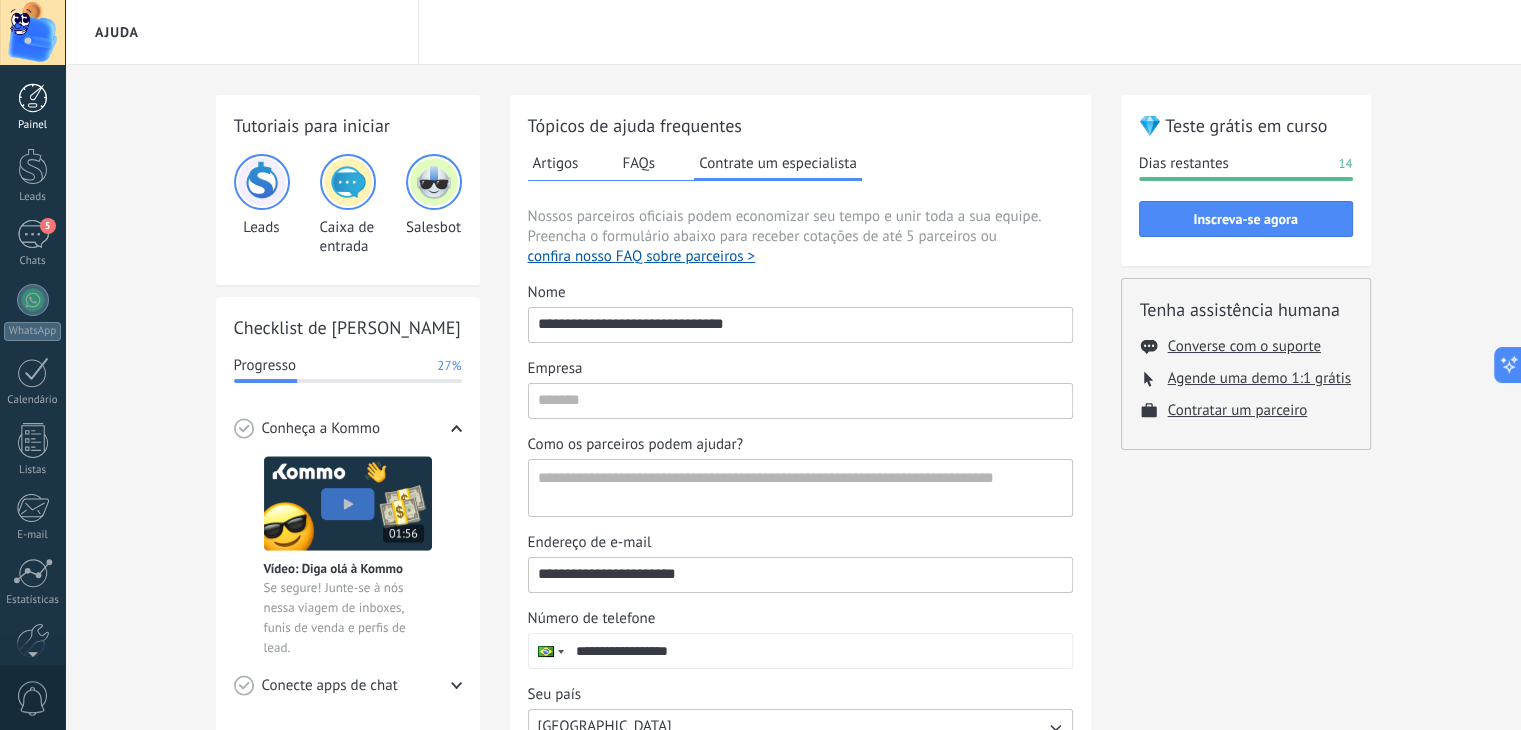 click at bounding box center (33, 98) 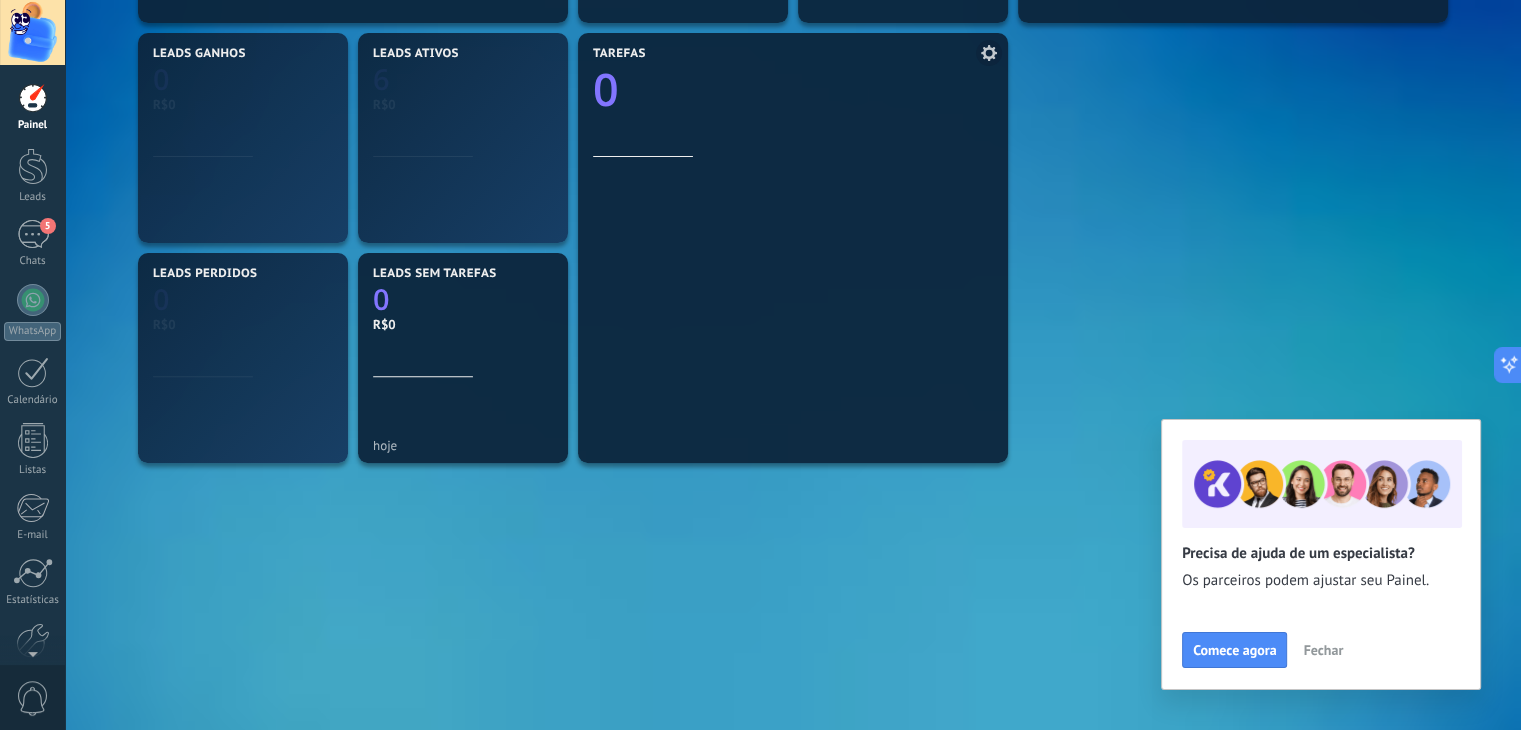 scroll, scrollTop: 685, scrollLeft: 0, axis: vertical 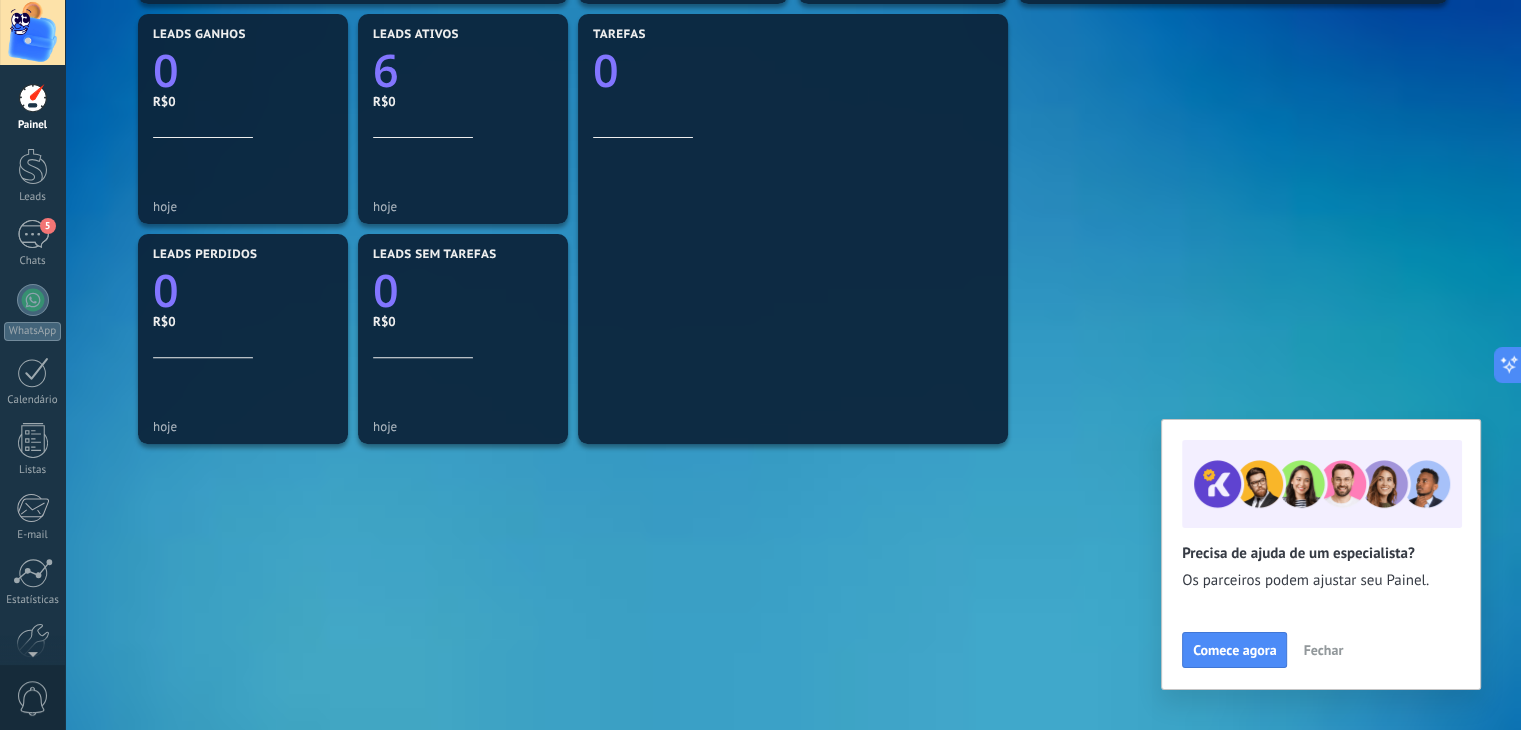 click at bounding box center (33, 98) 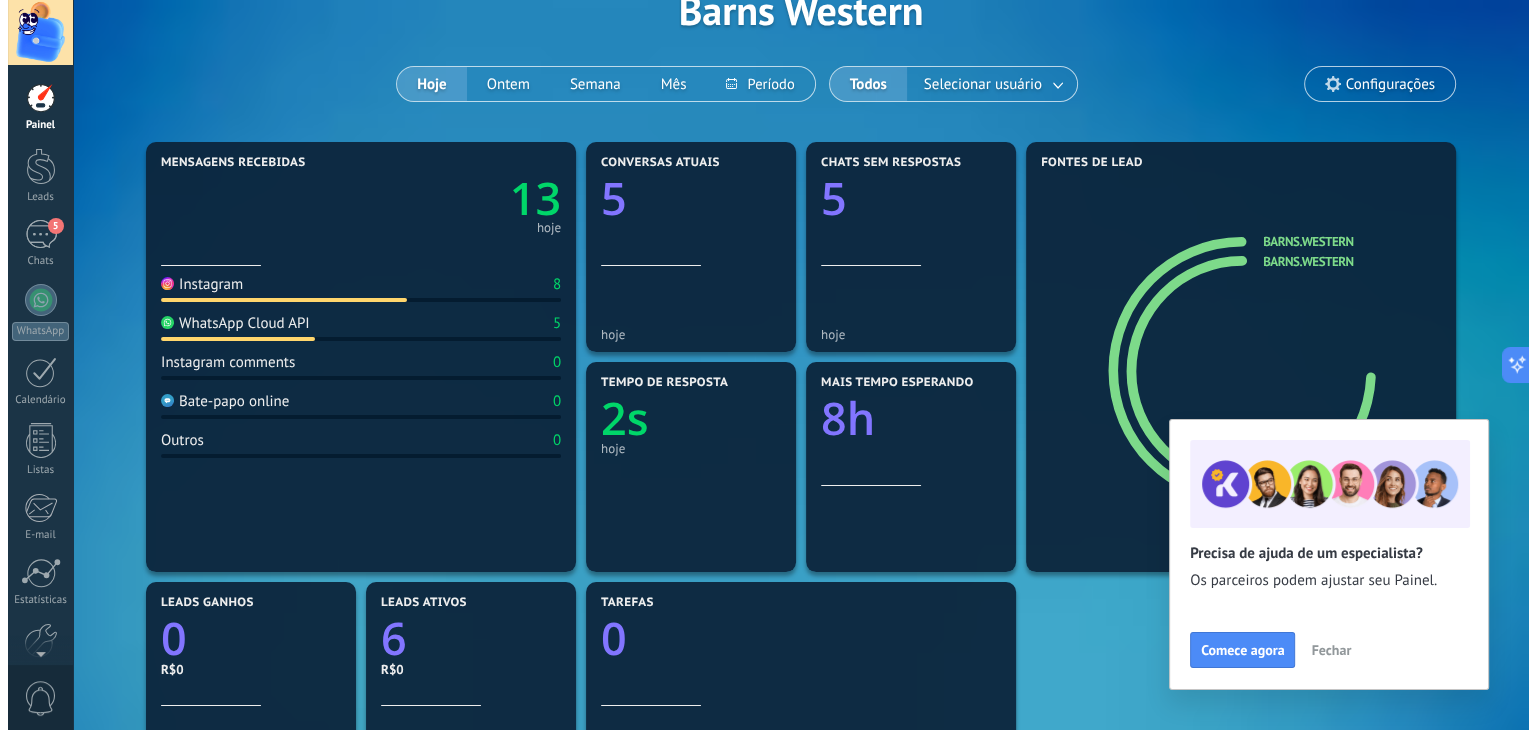 scroll, scrollTop: 0, scrollLeft: 0, axis: both 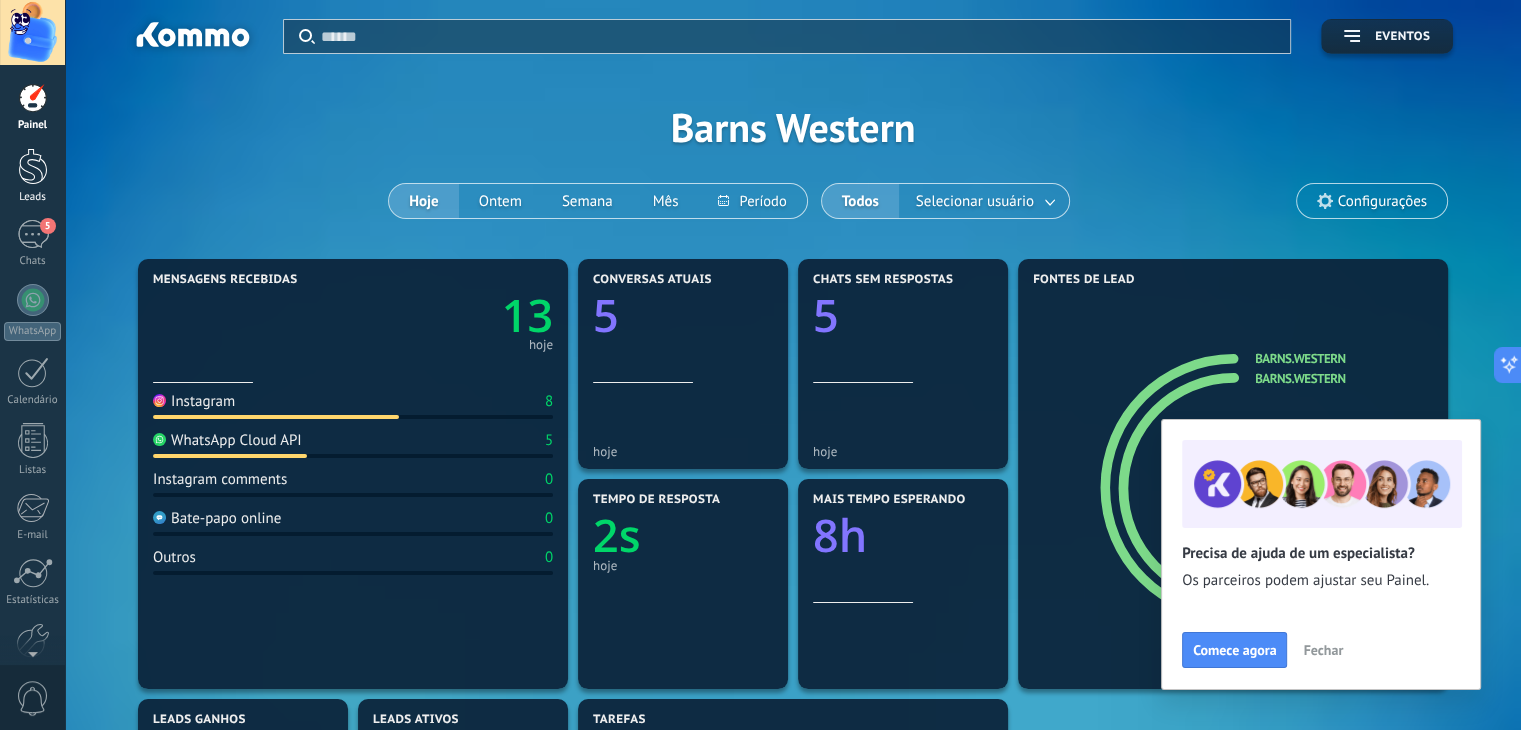 click at bounding box center [33, 166] 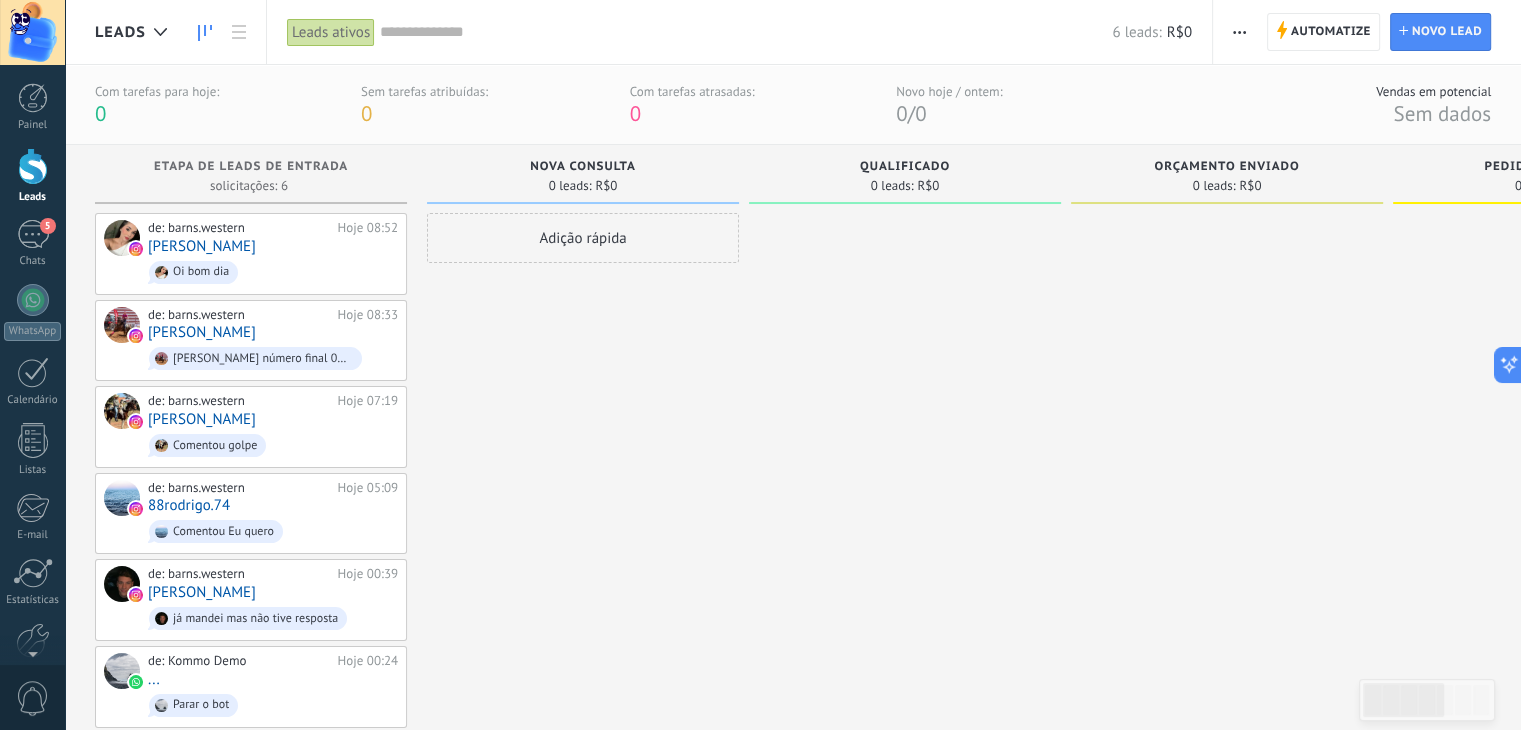 click on "Etapa de leads de entrada solicitações: 6 0 0 0 6 0 0 0 6" at bounding box center (251, 179) 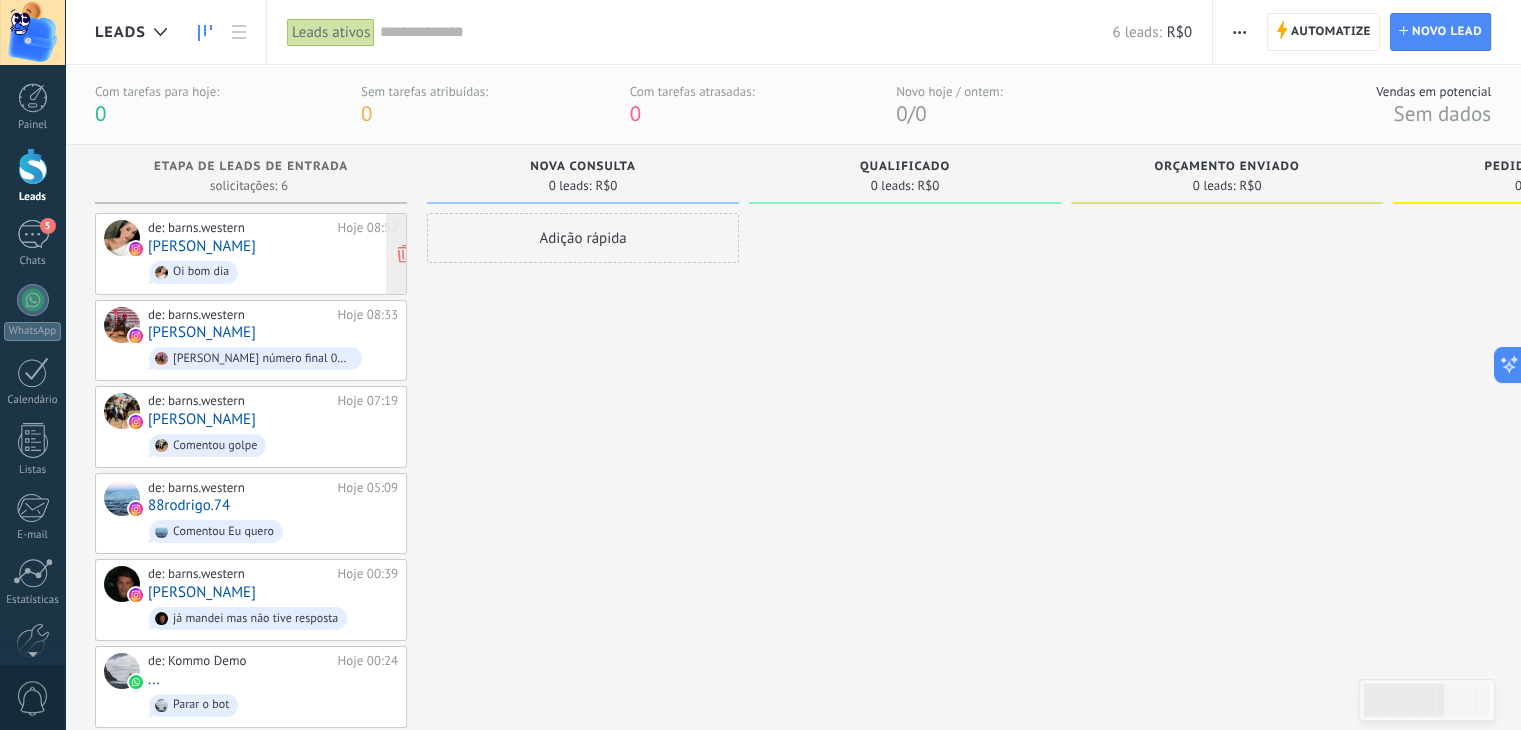 click on "de: barns.western Hoje 08:52 Natália Brunca Oi bom dia" at bounding box center [273, 254] 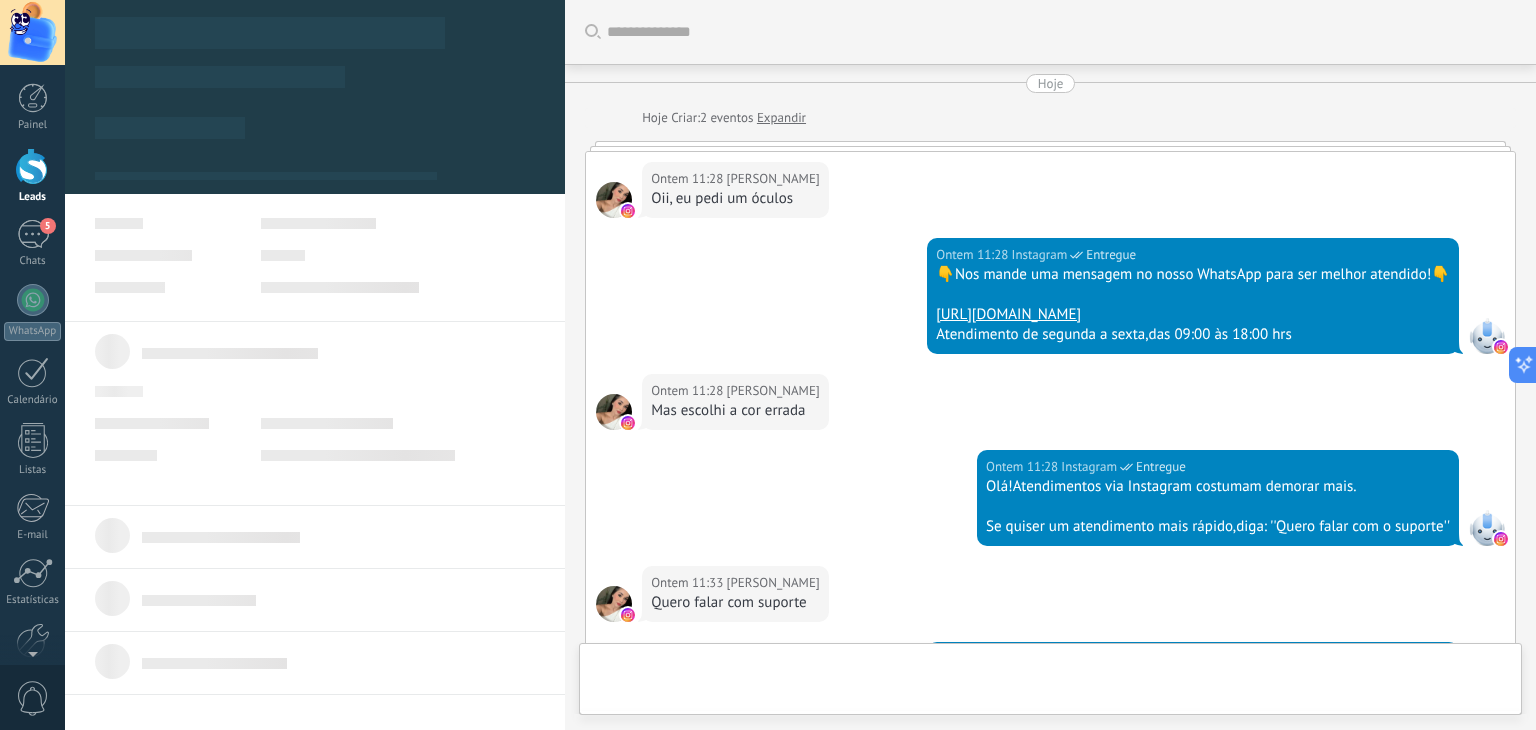 scroll, scrollTop: 581, scrollLeft: 0, axis: vertical 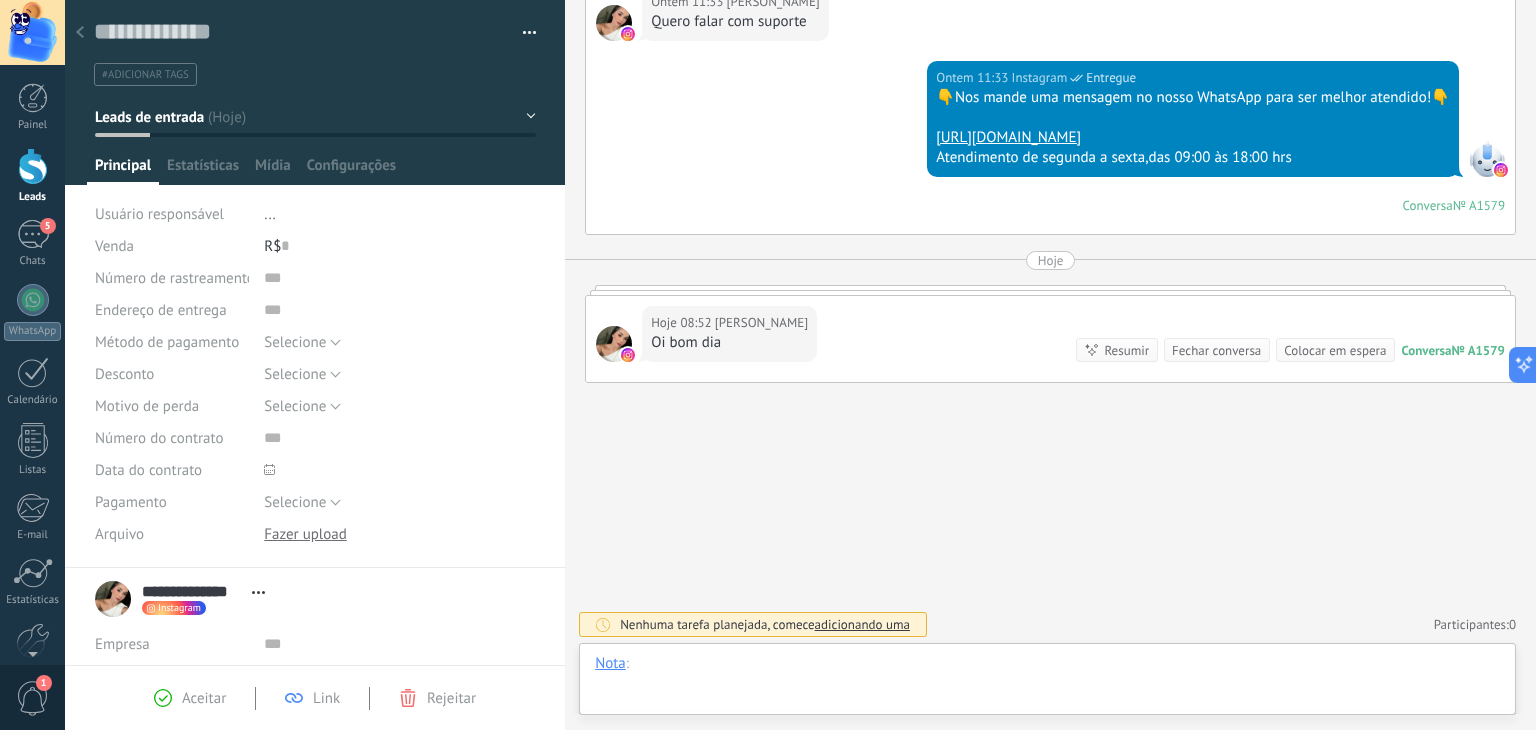 click at bounding box center (1047, 684) 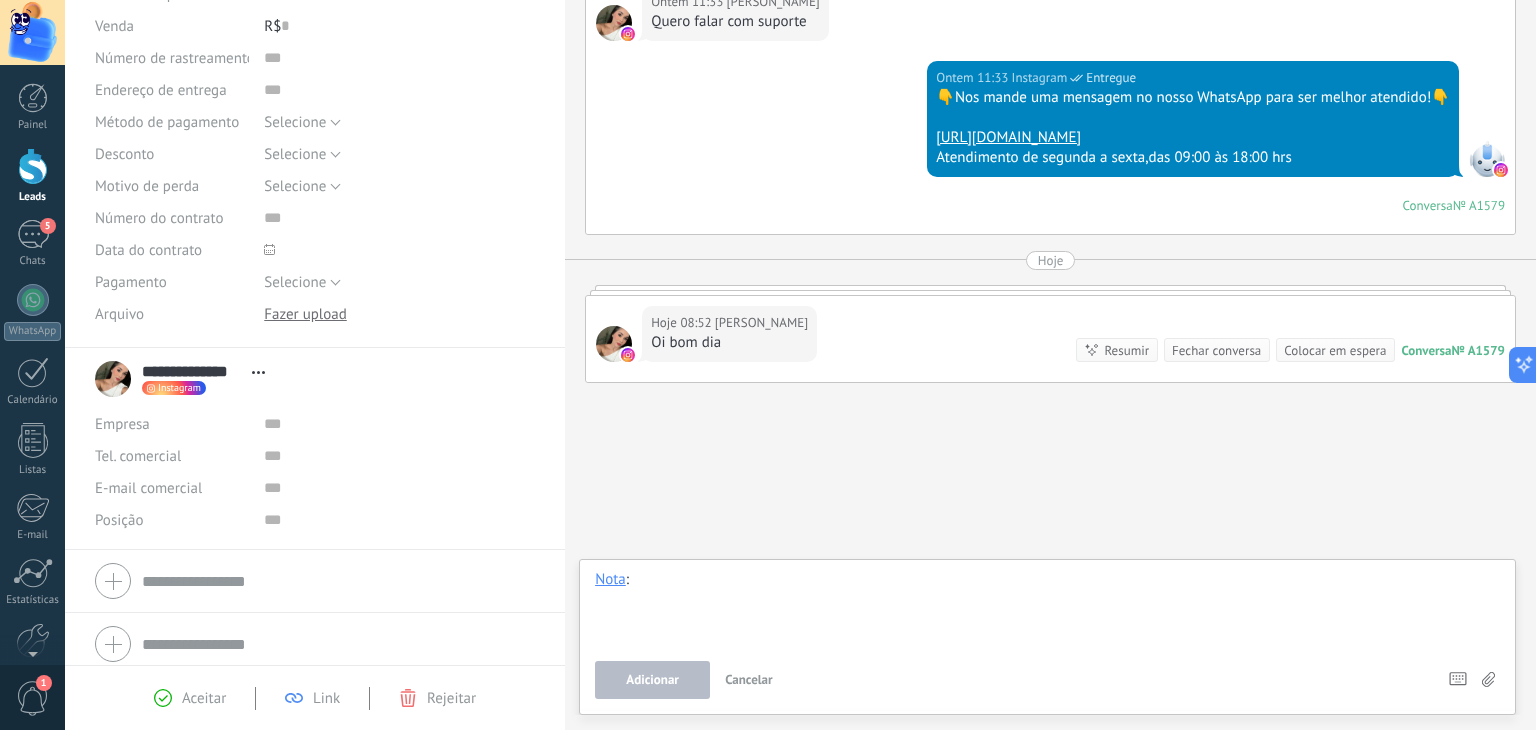scroll, scrollTop: 230, scrollLeft: 0, axis: vertical 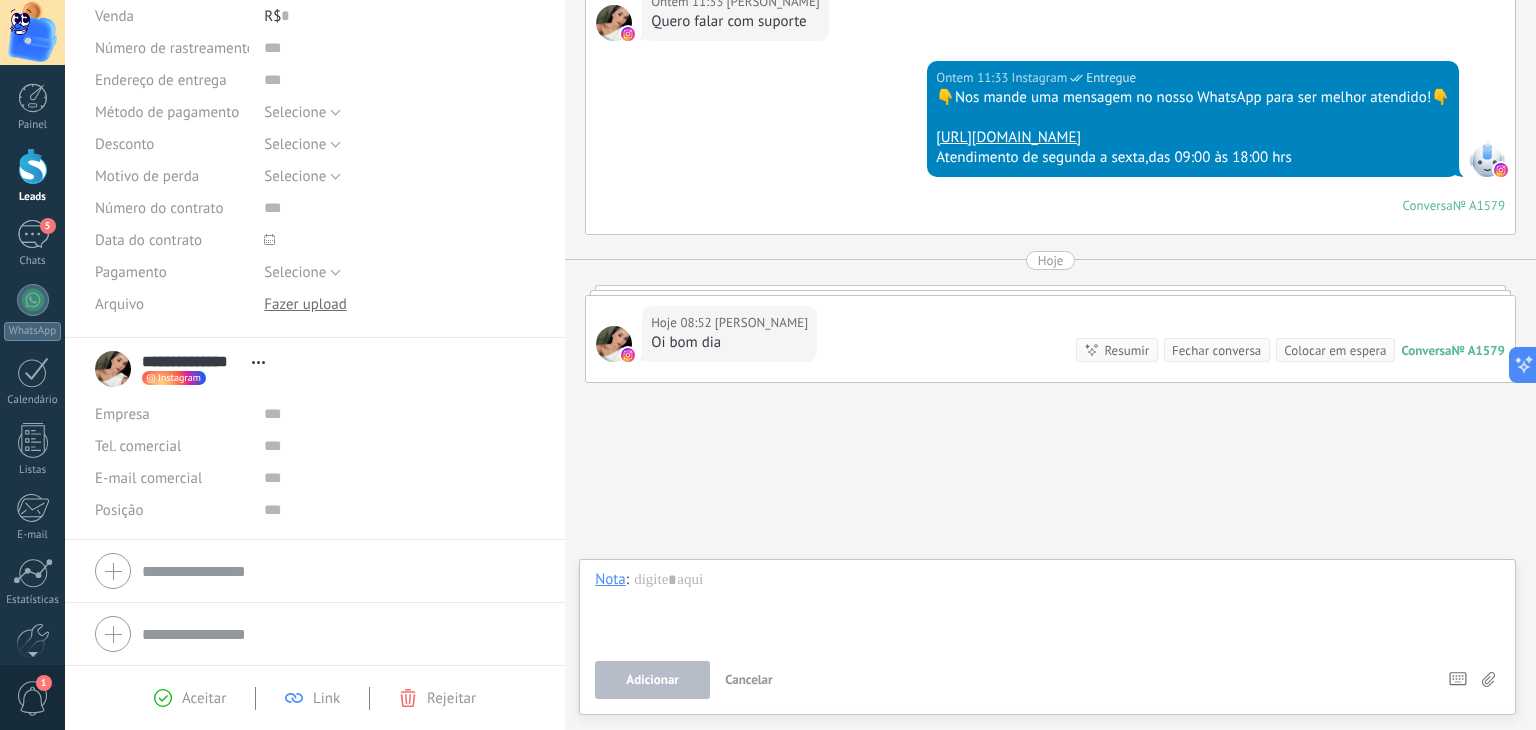 click on "Aceitar" at bounding box center [190, 698] 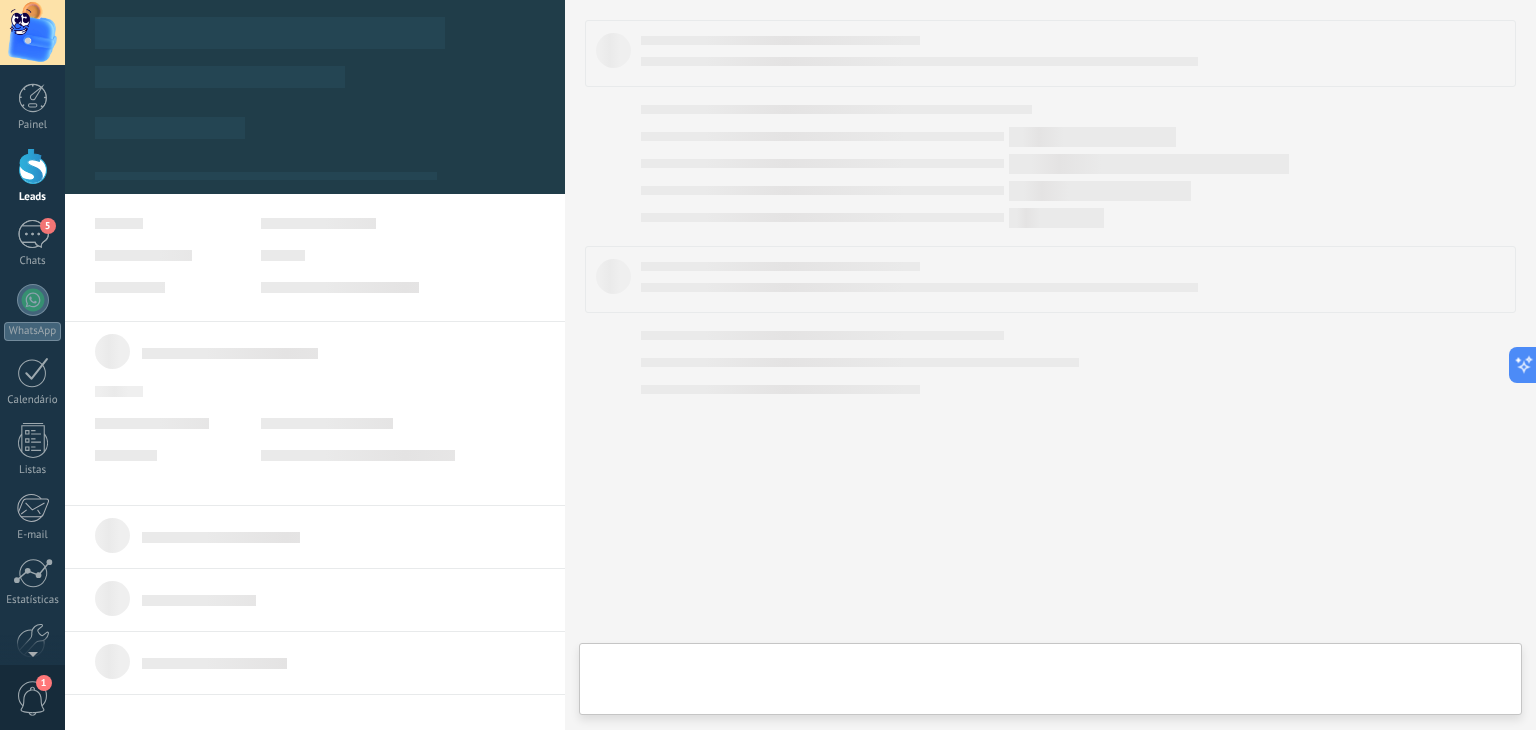 type on "**********" 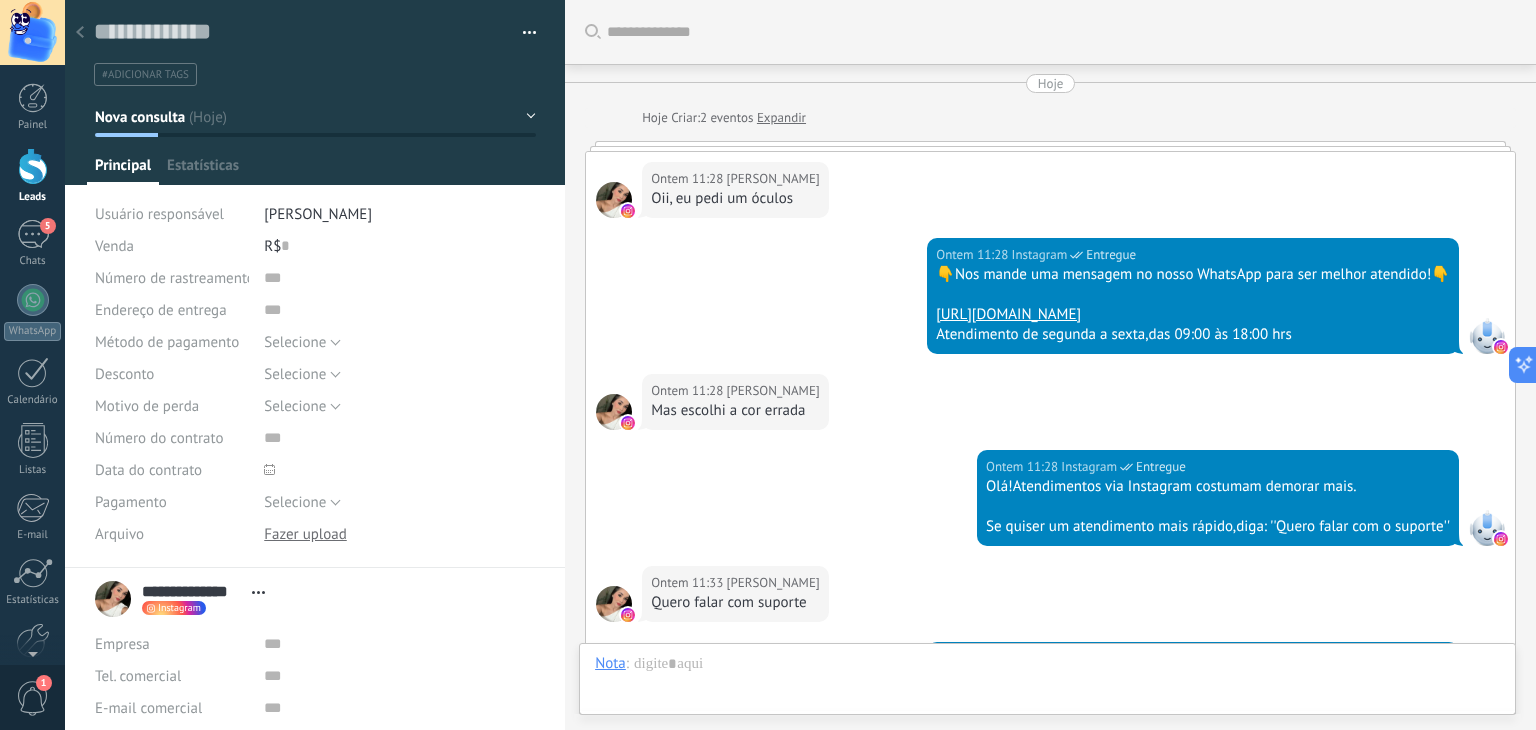 scroll, scrollTop: 29, scrollLeft: 0, axis: vertical 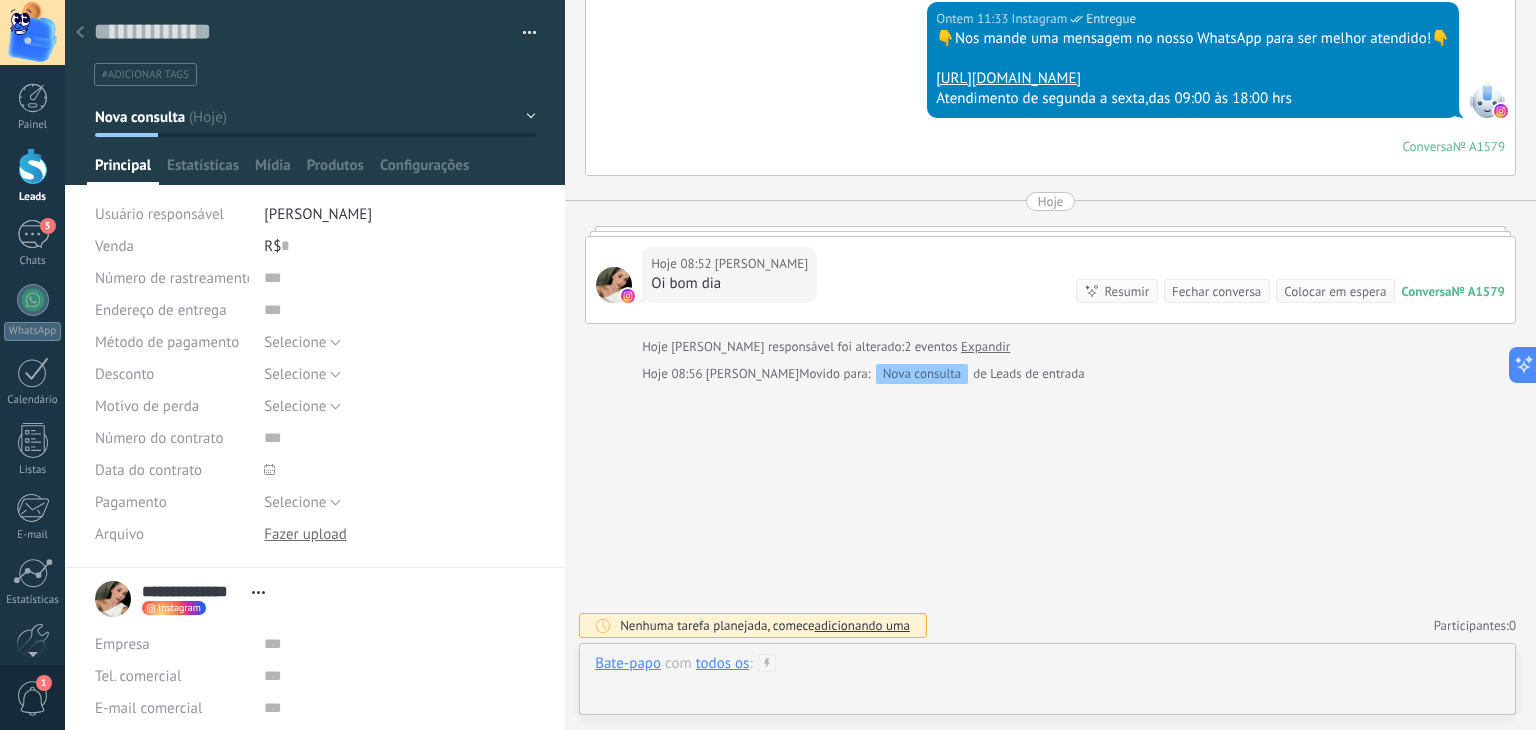 click at bounding box center (1047, 684) 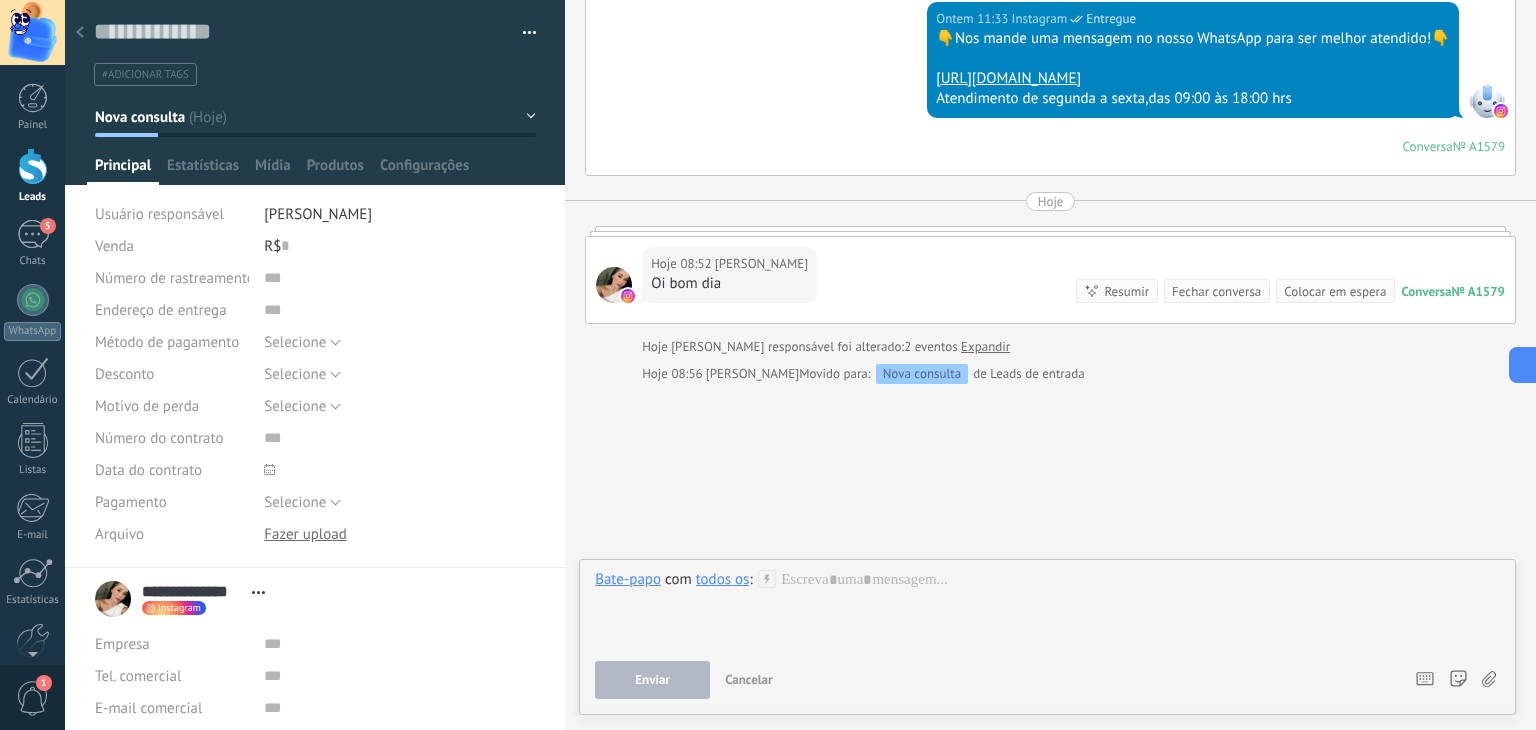 click 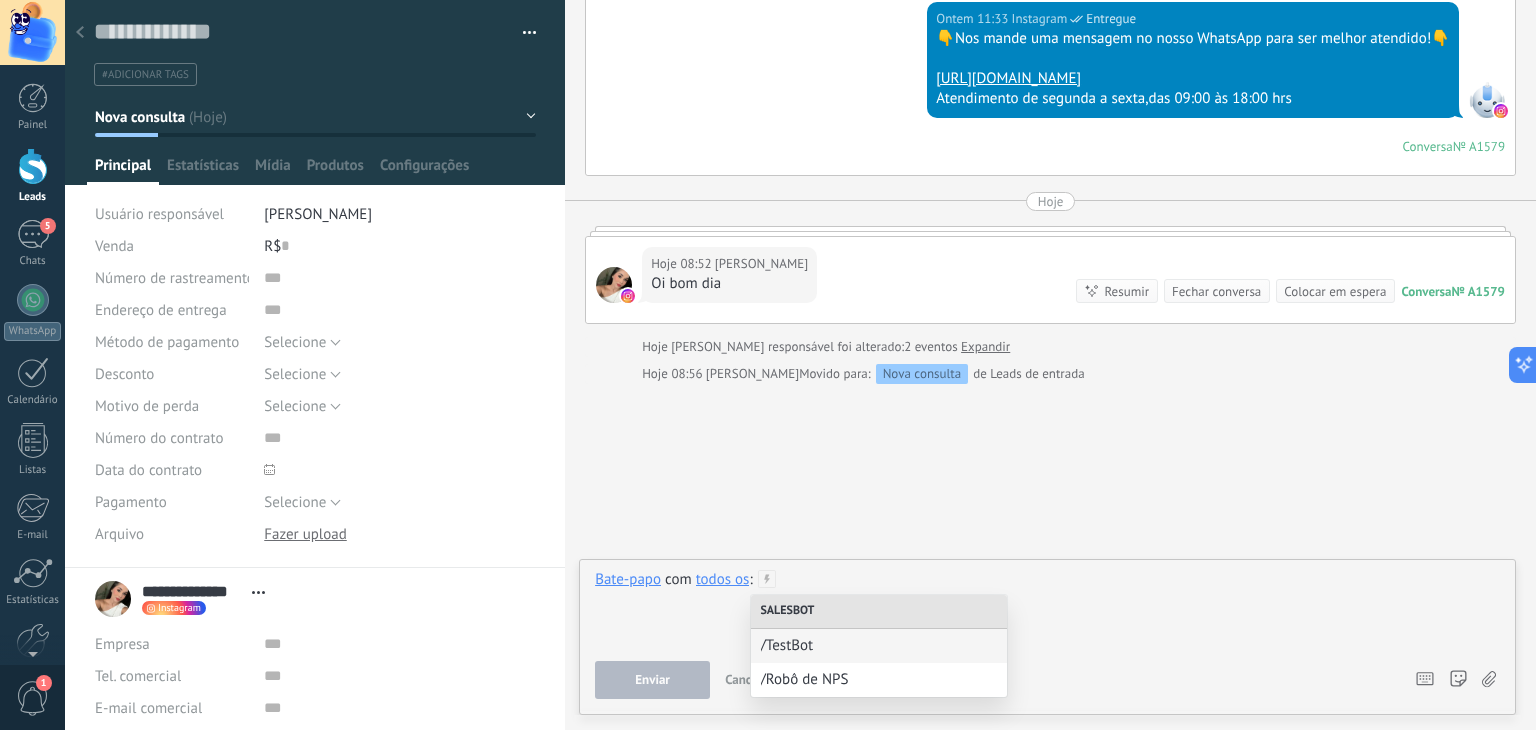 click at bounding box center [1047, 608] 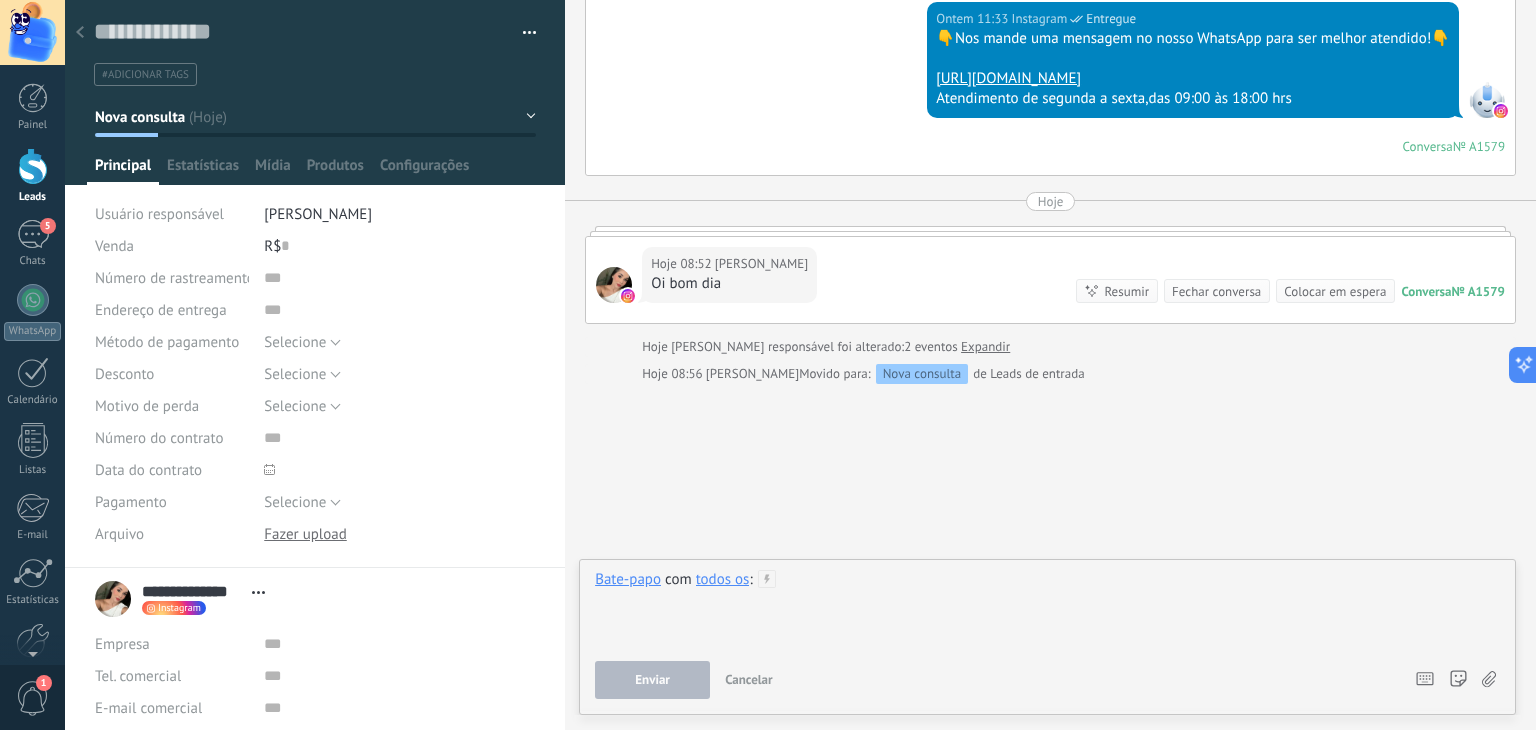 type 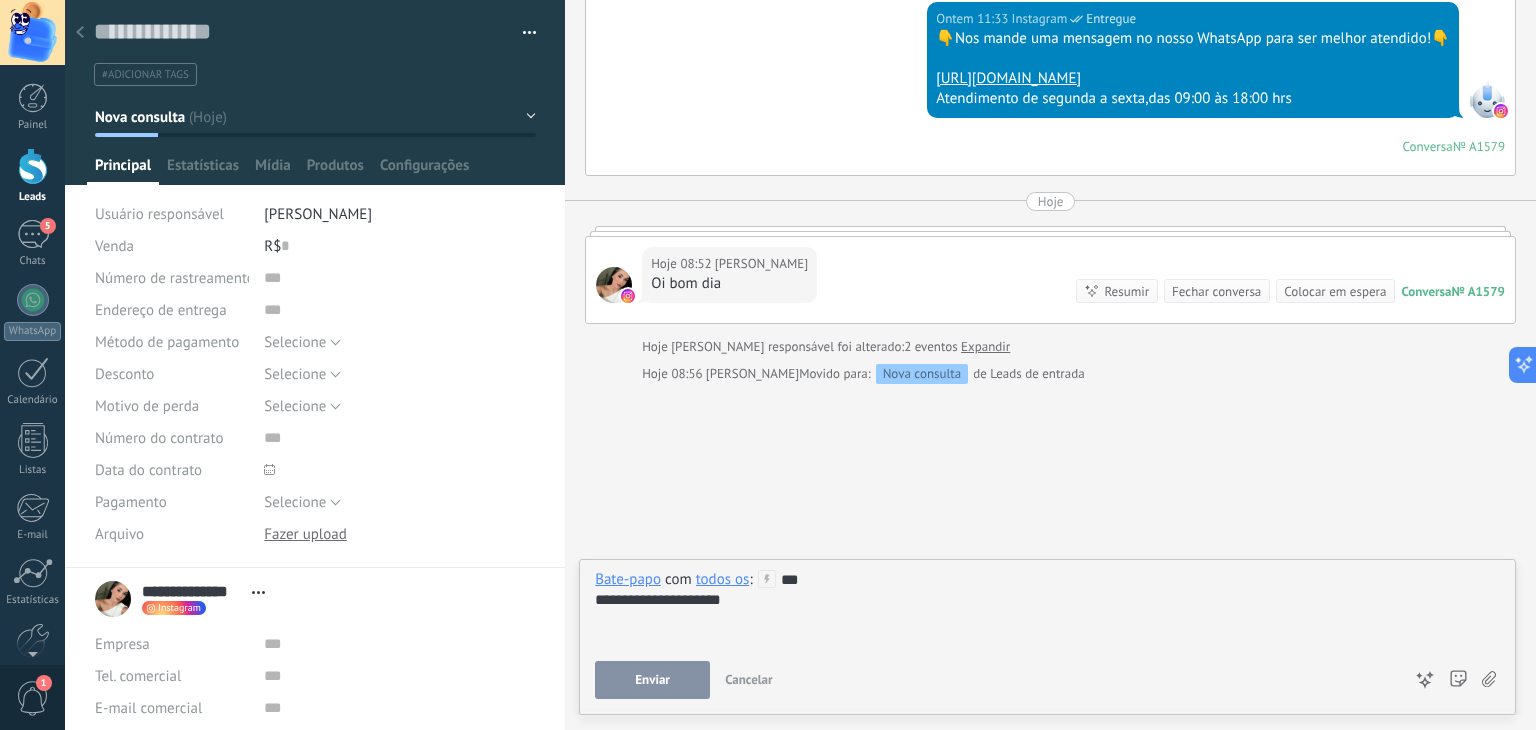 click on "Enviar" at bounding box center (652, 680) 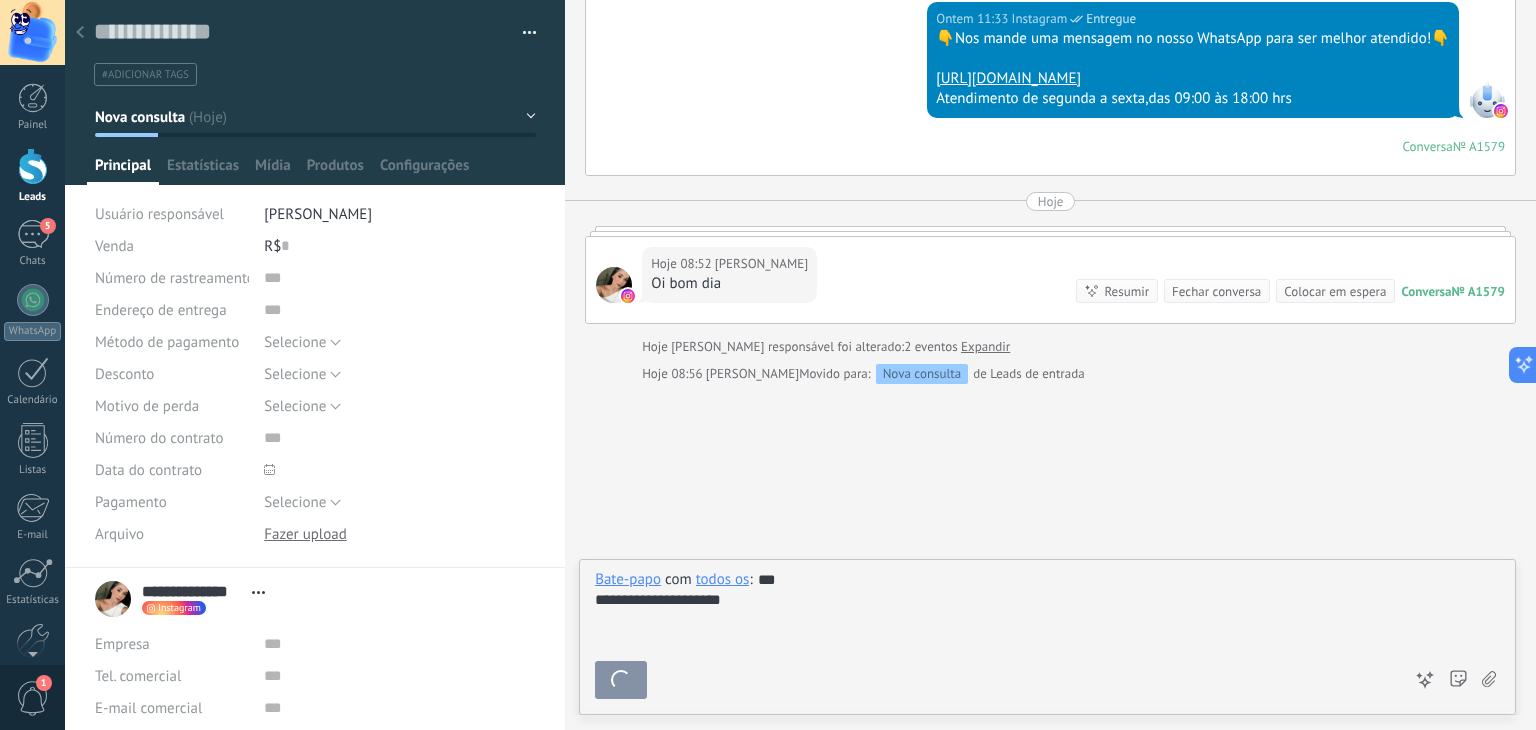 scroll, scrollTop: 641, scrollLeft: 0, axis: vertical 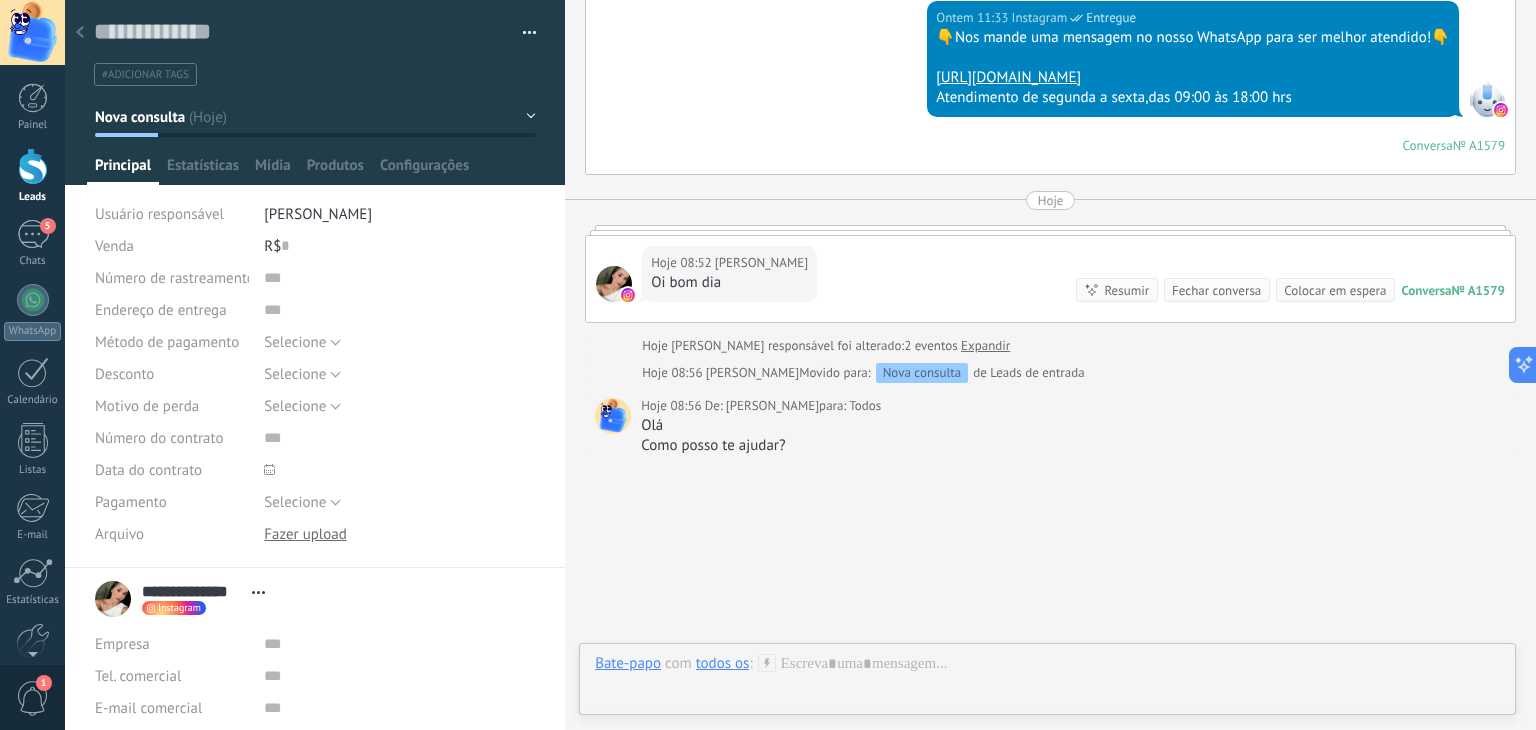click on "Expandir" at bounding box center (985, 346) 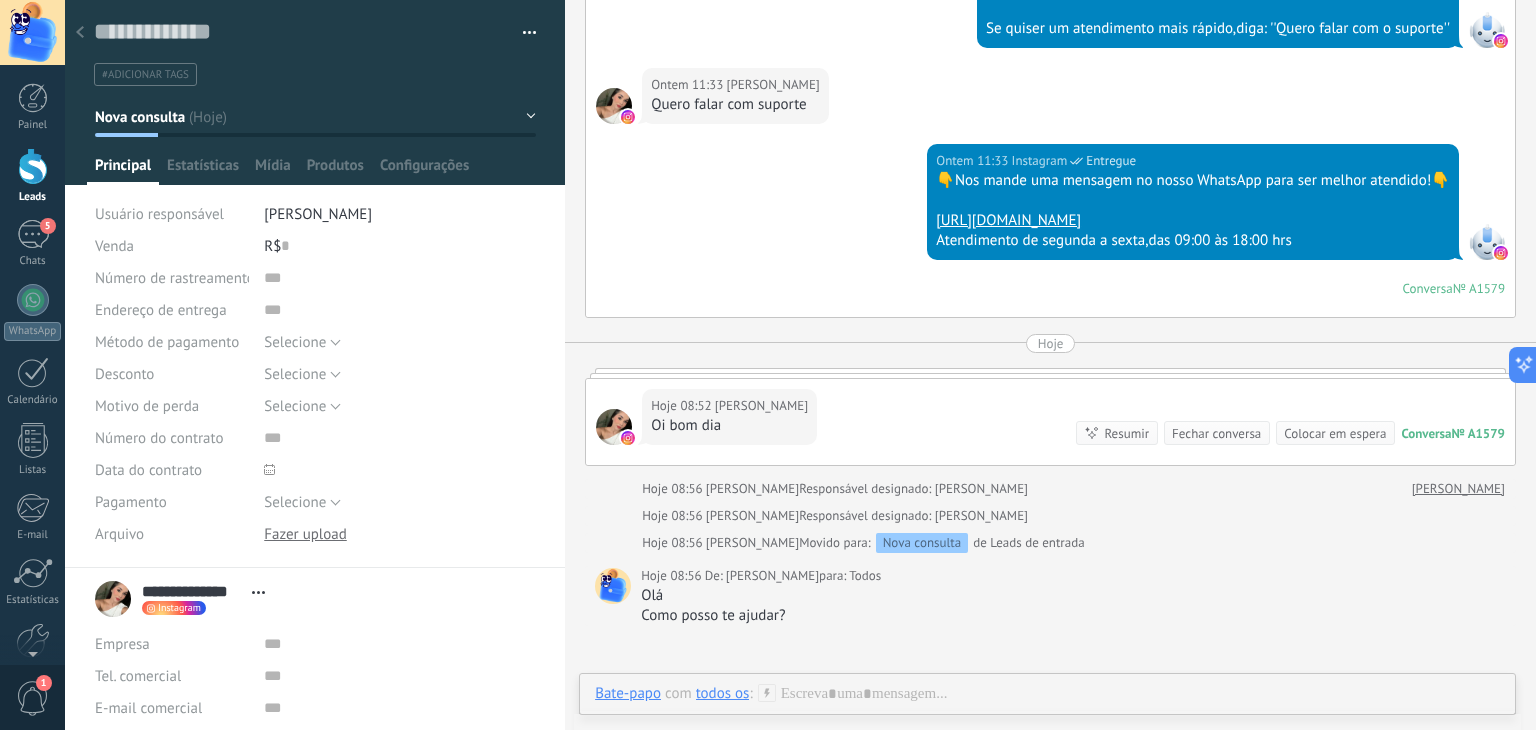 scroll, scrollTop: 532, scrollLeft: 0, axis: vertical 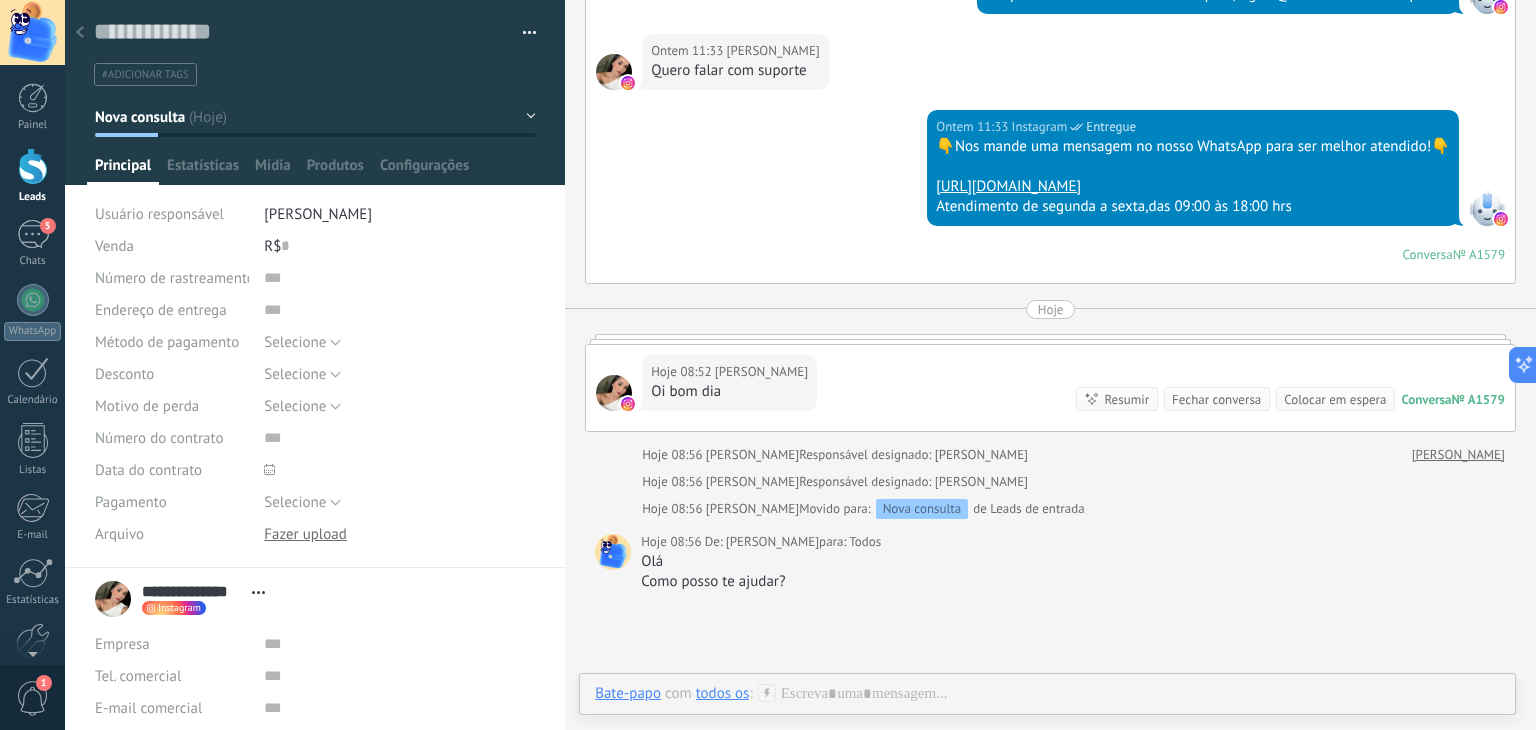 click on "Resumir" at bounding box center [1126, 399] 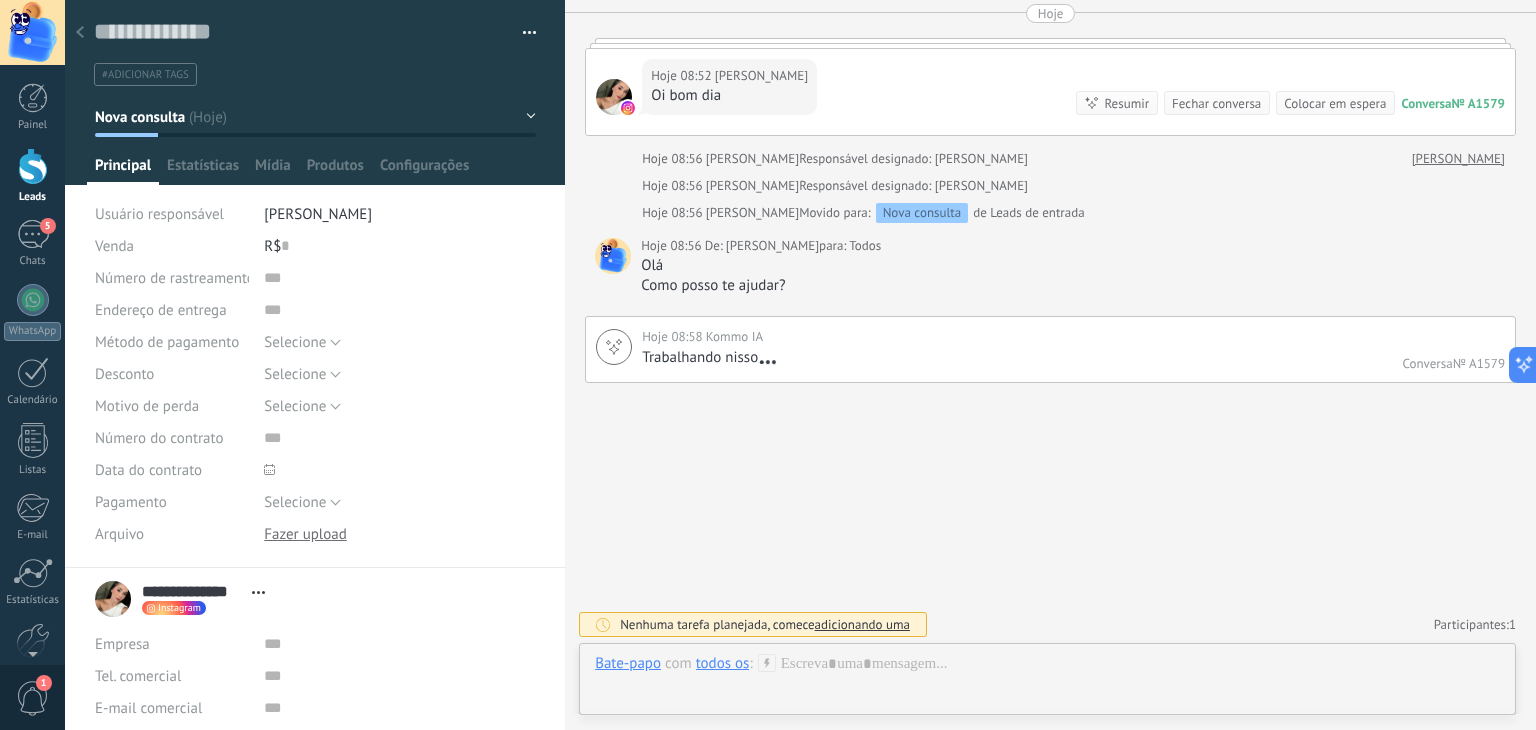 scroll, scrollTop: 832, scrollLeft: 0, axis: vertical 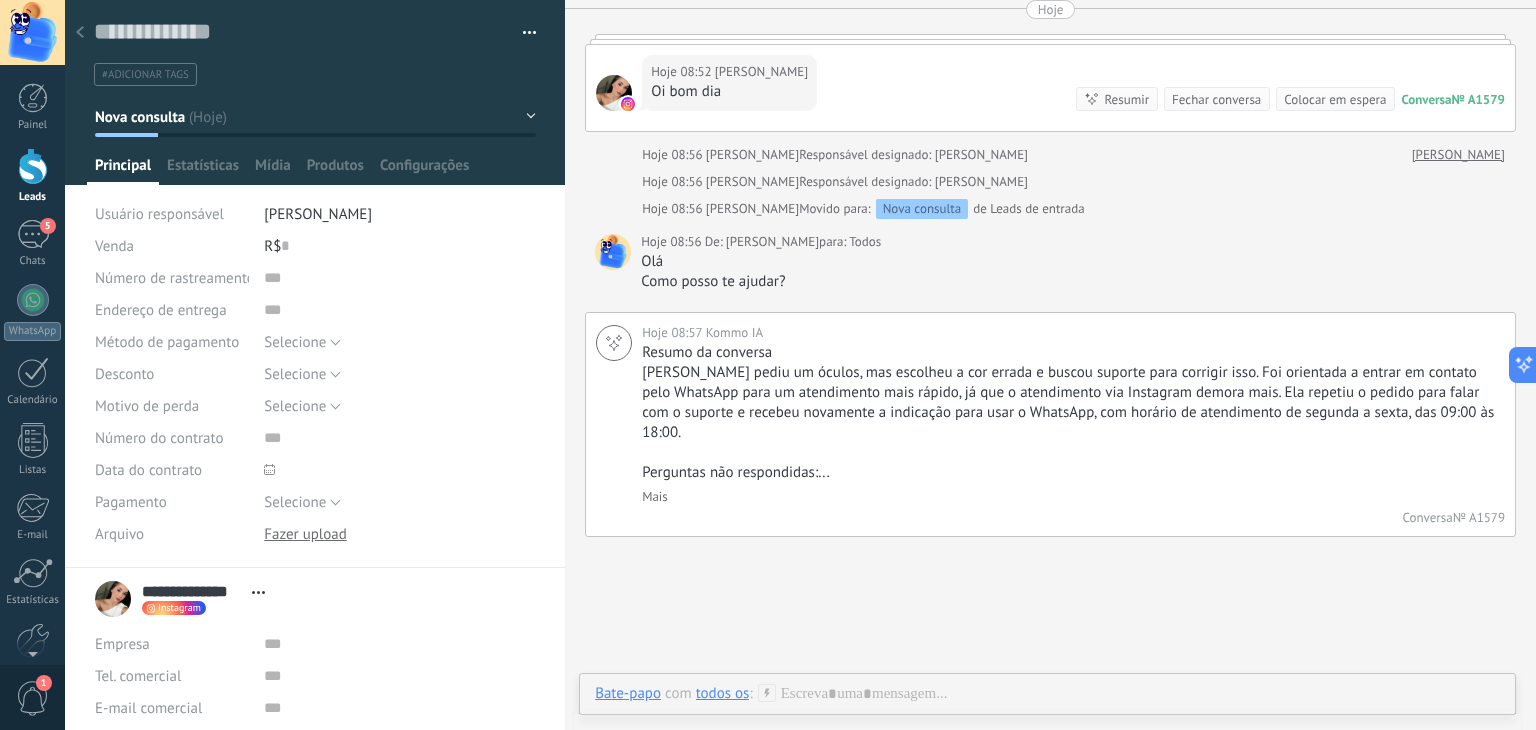 click on "Buscar Carregar mais Hoje Hoje Criar:  2  eventos   Expandir Ontem 11:28 Natália Brunca  Oii, eu pedi um óculos Ontem 11:28 Instagram  Entregue 👇Nos mande uma mensagem no nosso WhatsApp para ser melhor atendido!👇   https://wa.me/message/6ZU4GW4542KJF1 Atendimento de segunda a sexta,das 09:00 às 18:00 hrs Ontem 11:28 Natália Brunca  Mas escolhi a cor errada Ontem 11:28 Instagram  Entregue Olá!Atendimentos via Instagram costumam demorar mais.   Se quiser um atendimento mais rápido,diga: ''Quero falar com o suporte'' Ontem 11:33 Natália Brunca  Quero falar com suporte Ontem 11:33 Instagram  Entregue 👇Nos mande uma mensagem no nosso WhatsApp para ser melhor atendido!👇   https://wa.me/message/6ZU4GW4542KJF1 Atendimento de segunda a sexta,das 09:00 às 18:00 hrs Conversa  № A1579 Conversa № A1579 Hoje Hoje 08:52 Natália Brunca  Oi bom dia Conversa  № A1579 Conversa № A1579 Resumir Resumir Fechar conversa Colocar em espera Hoje 08:52 Natália Brunca: Oi bom dia Hoje 08:56" at bounding box center [1050, 27] 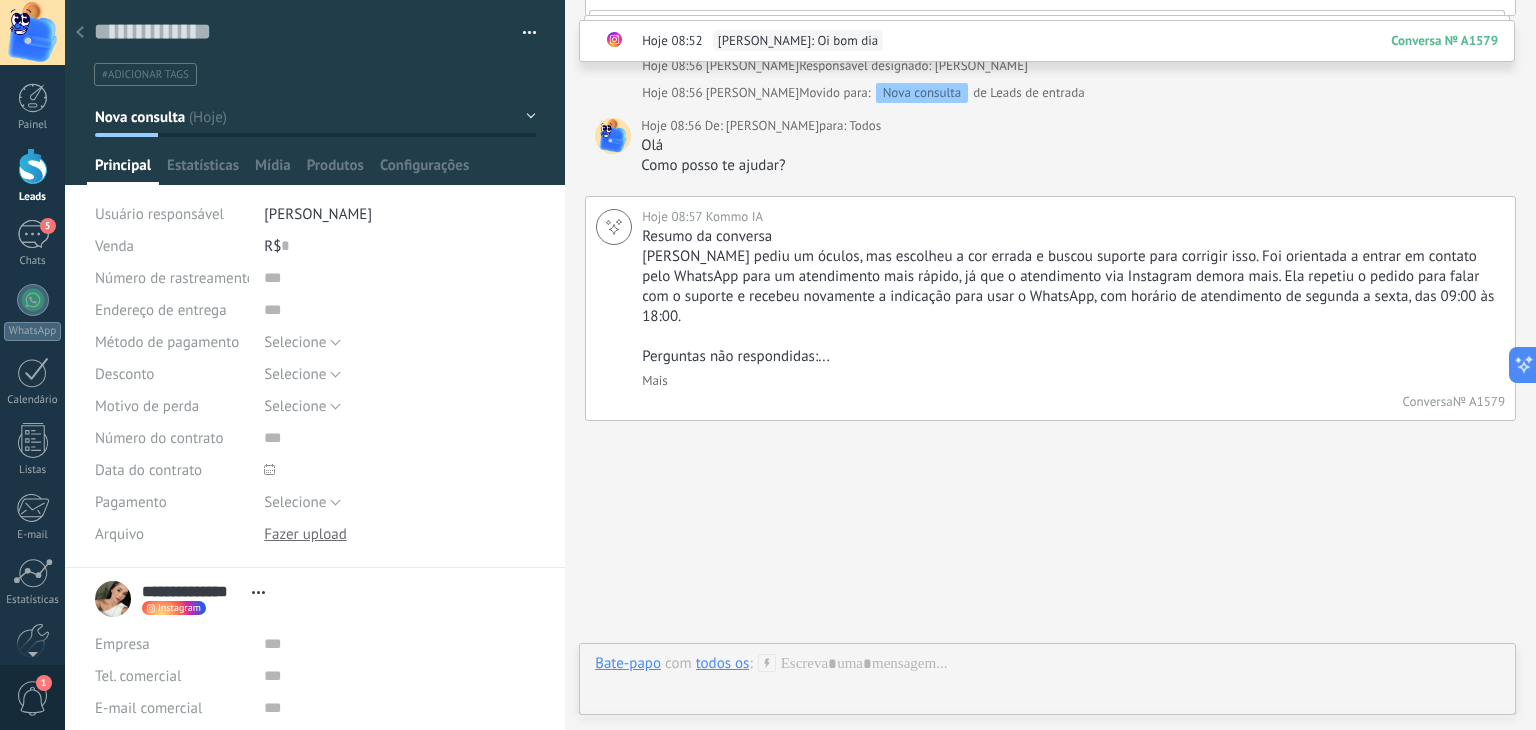 scroll, scrollTop: 985, scrollLeft: 0, axis: vertical 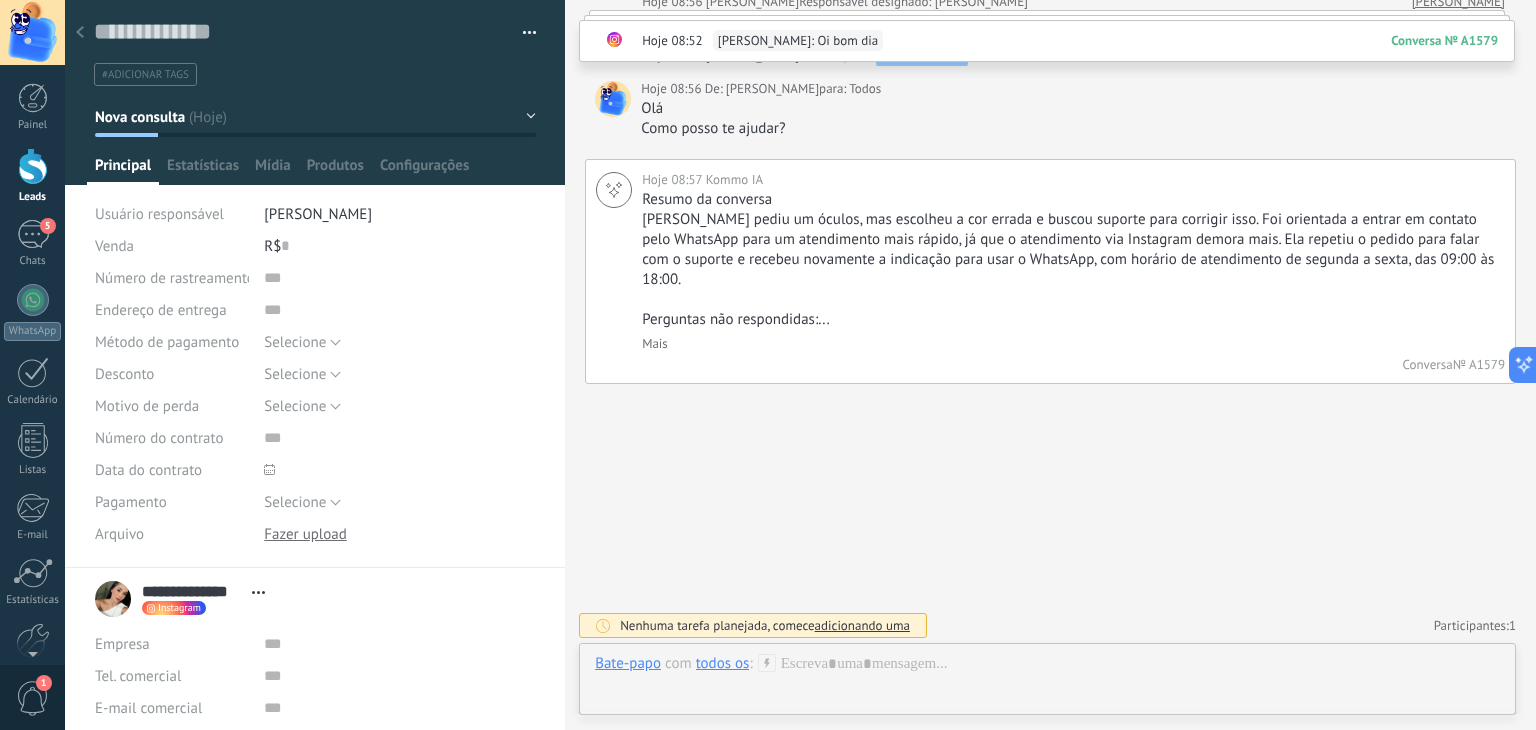 click on "Participantes:  1" at bounding box center [1475, 625] 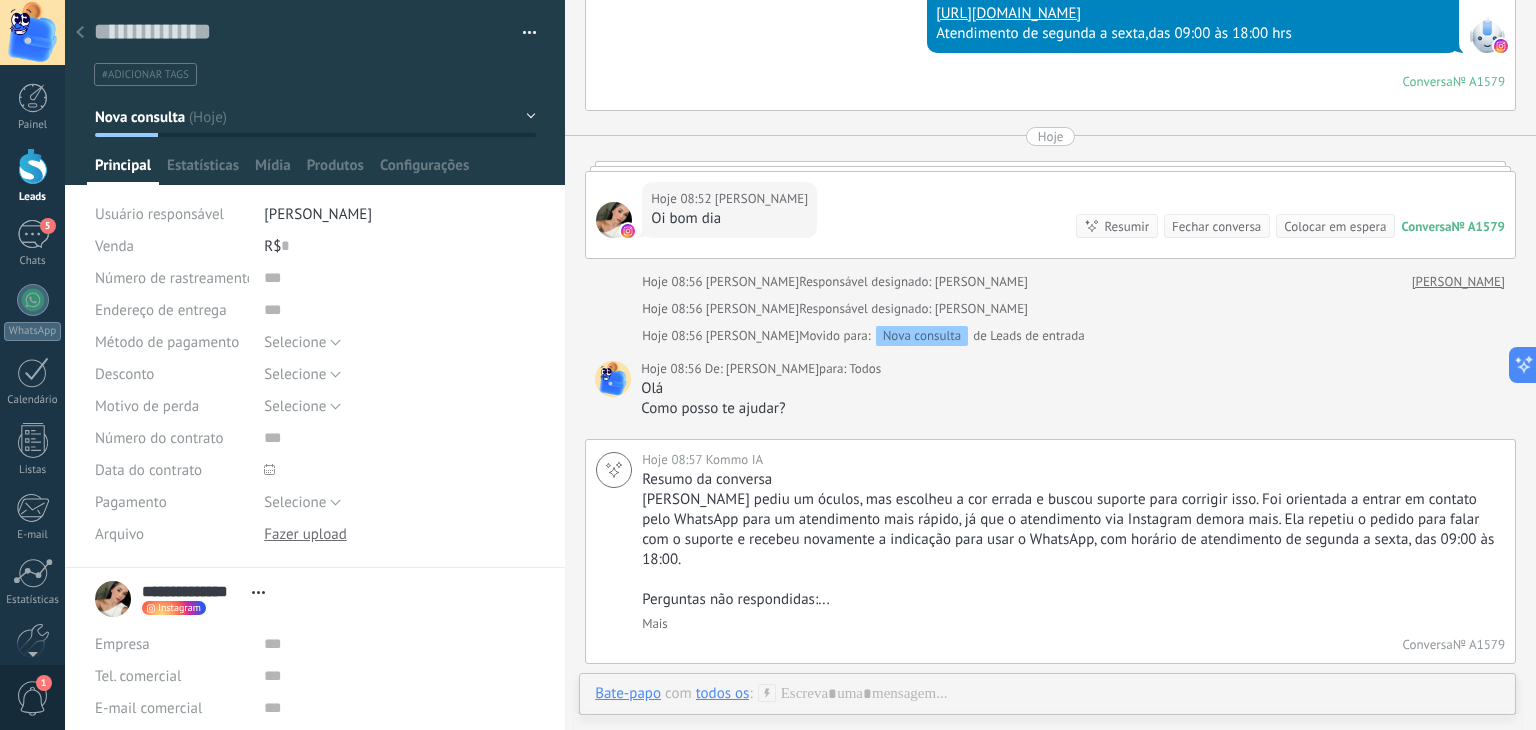 scroll, scrollTop: 585, scrollLeft: 0, axis: vertical 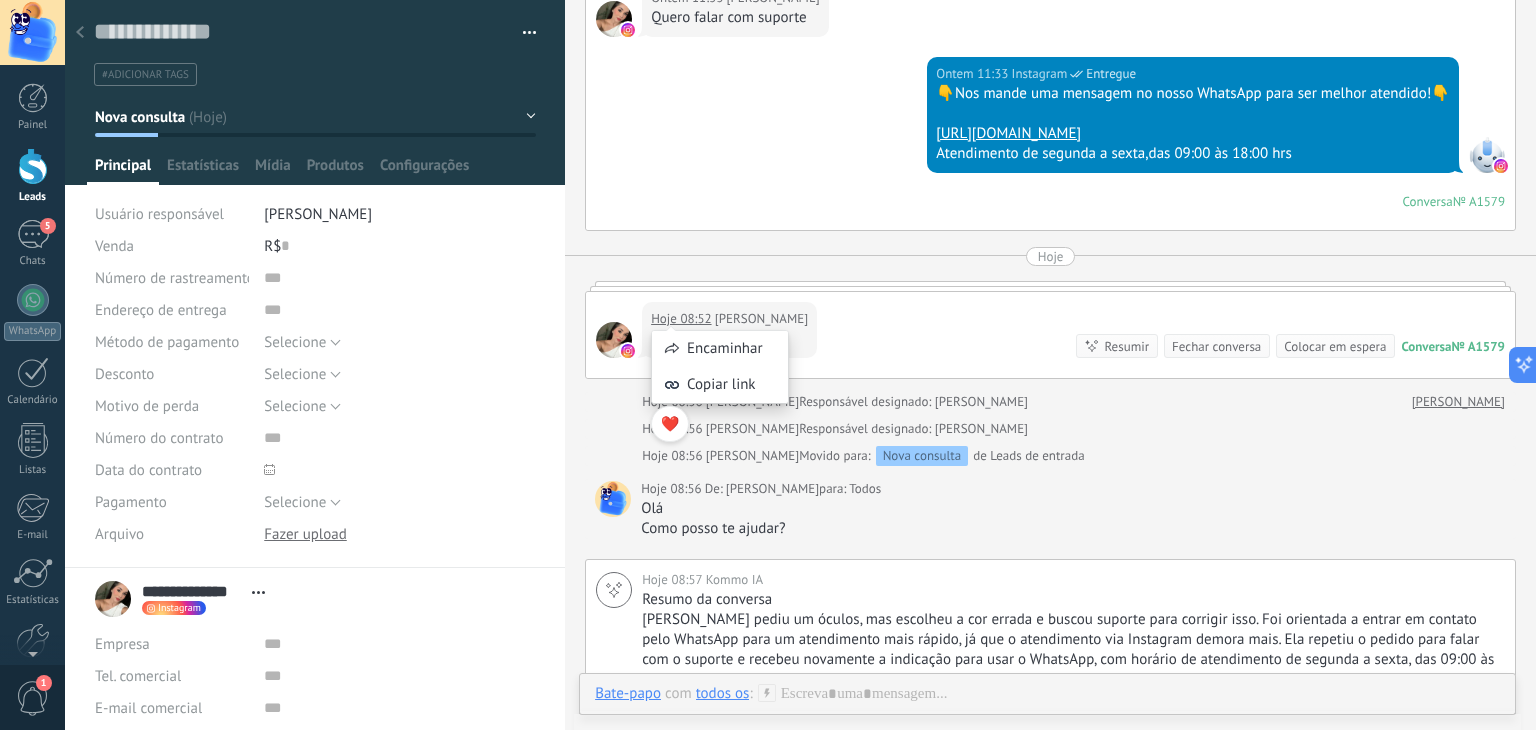 click on "Encaminhar Copiar link ❤️" at bounding box center [720, 376] 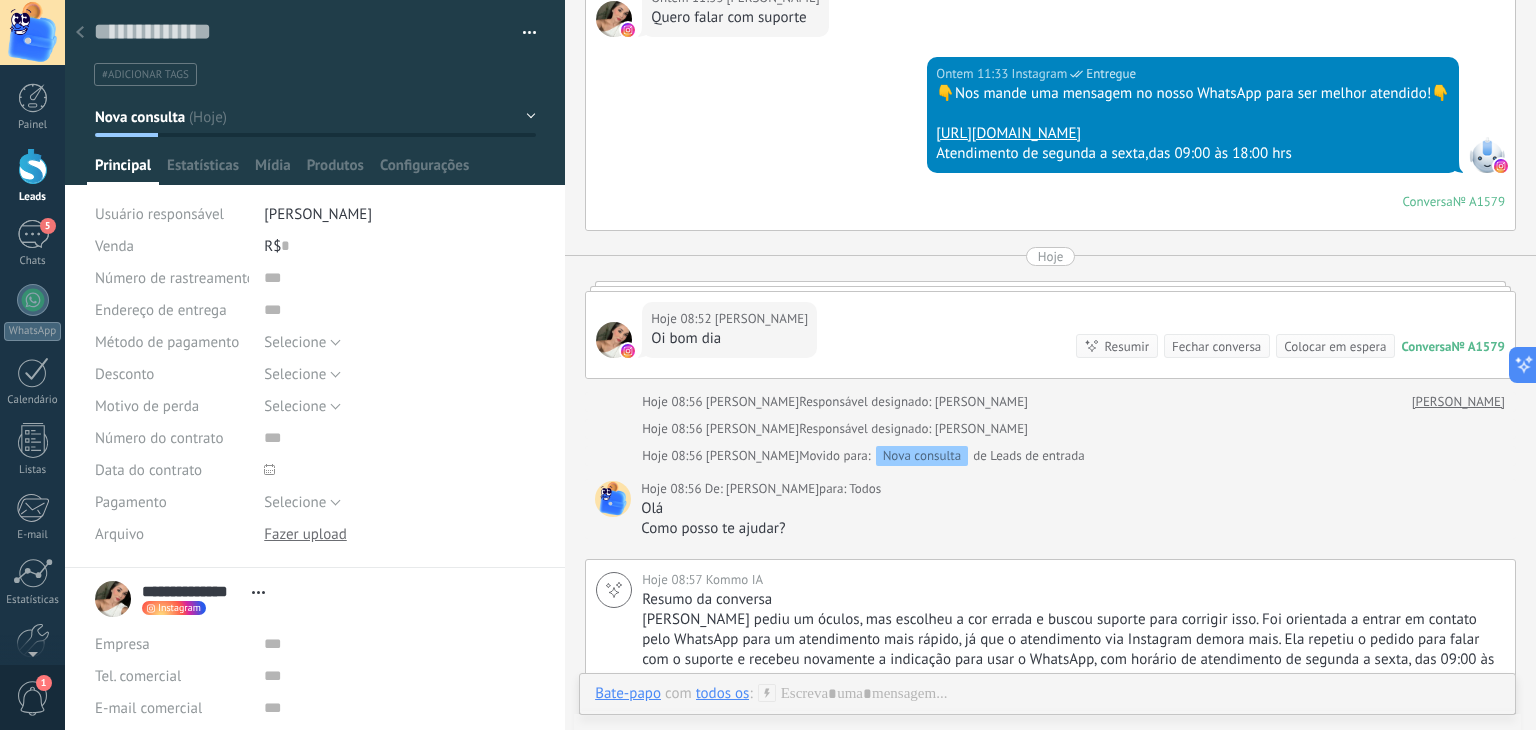 click at bounding box center (613, 499) 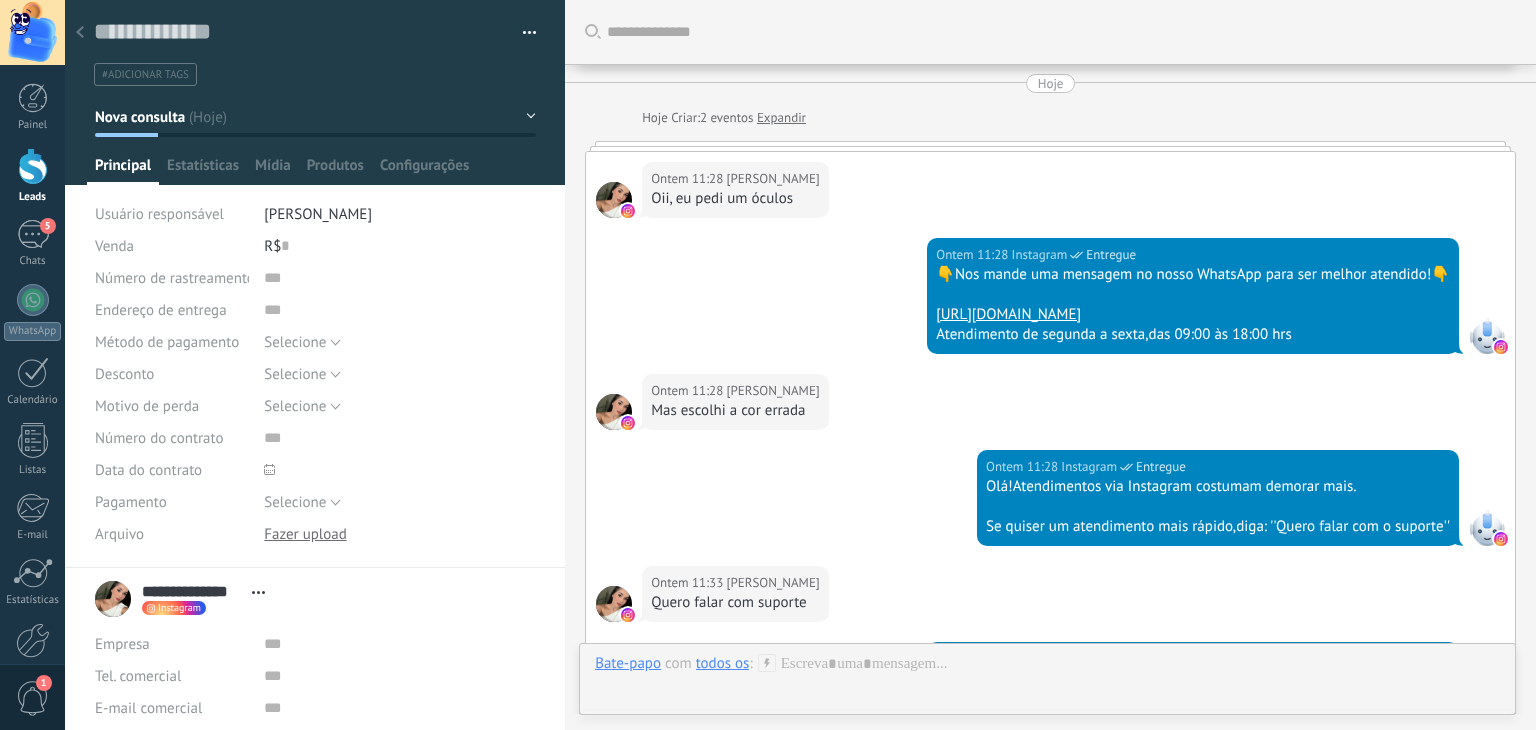 scroll, scrollTop: 0, scrollLeft: 0, axis: both 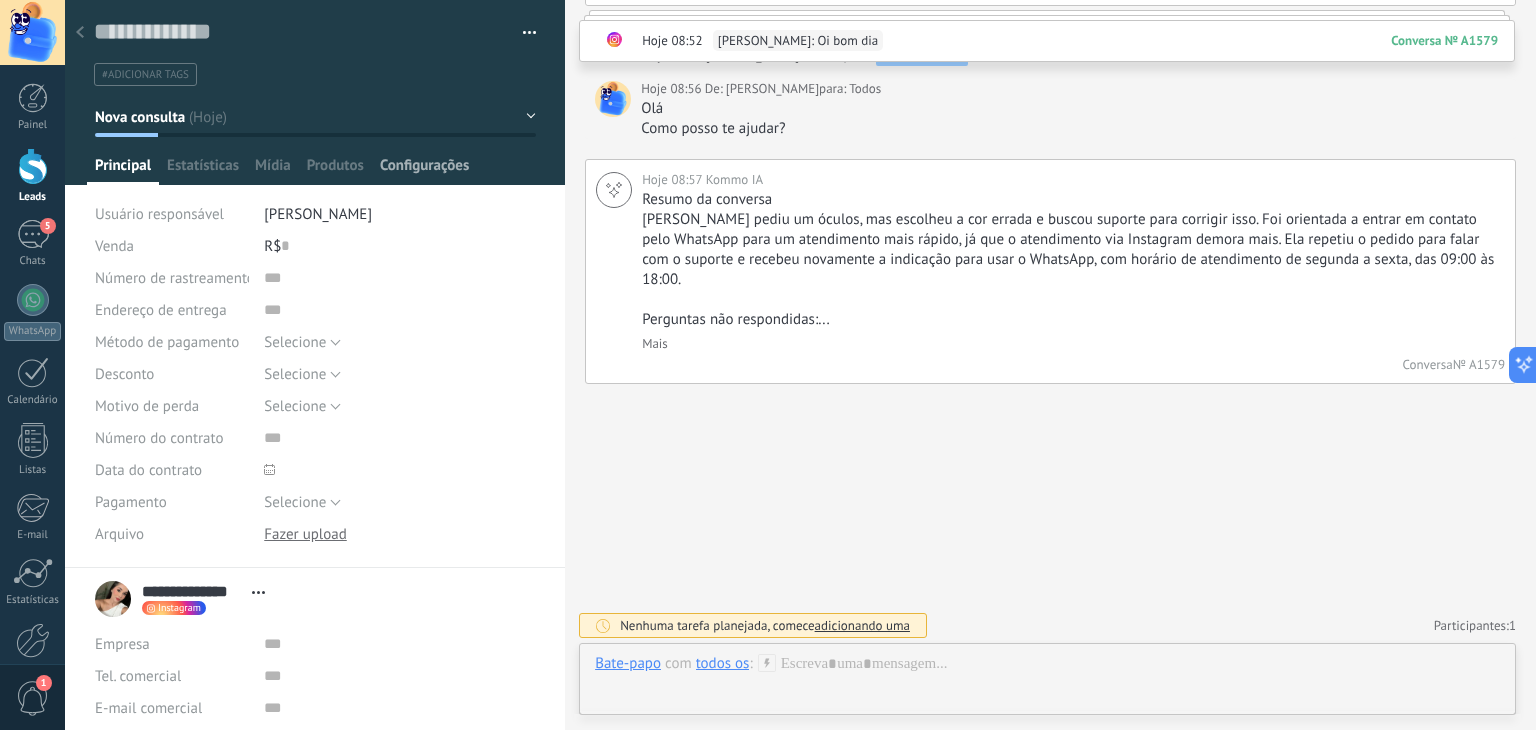 click on "Configurações" at bounding box center (424, 170) 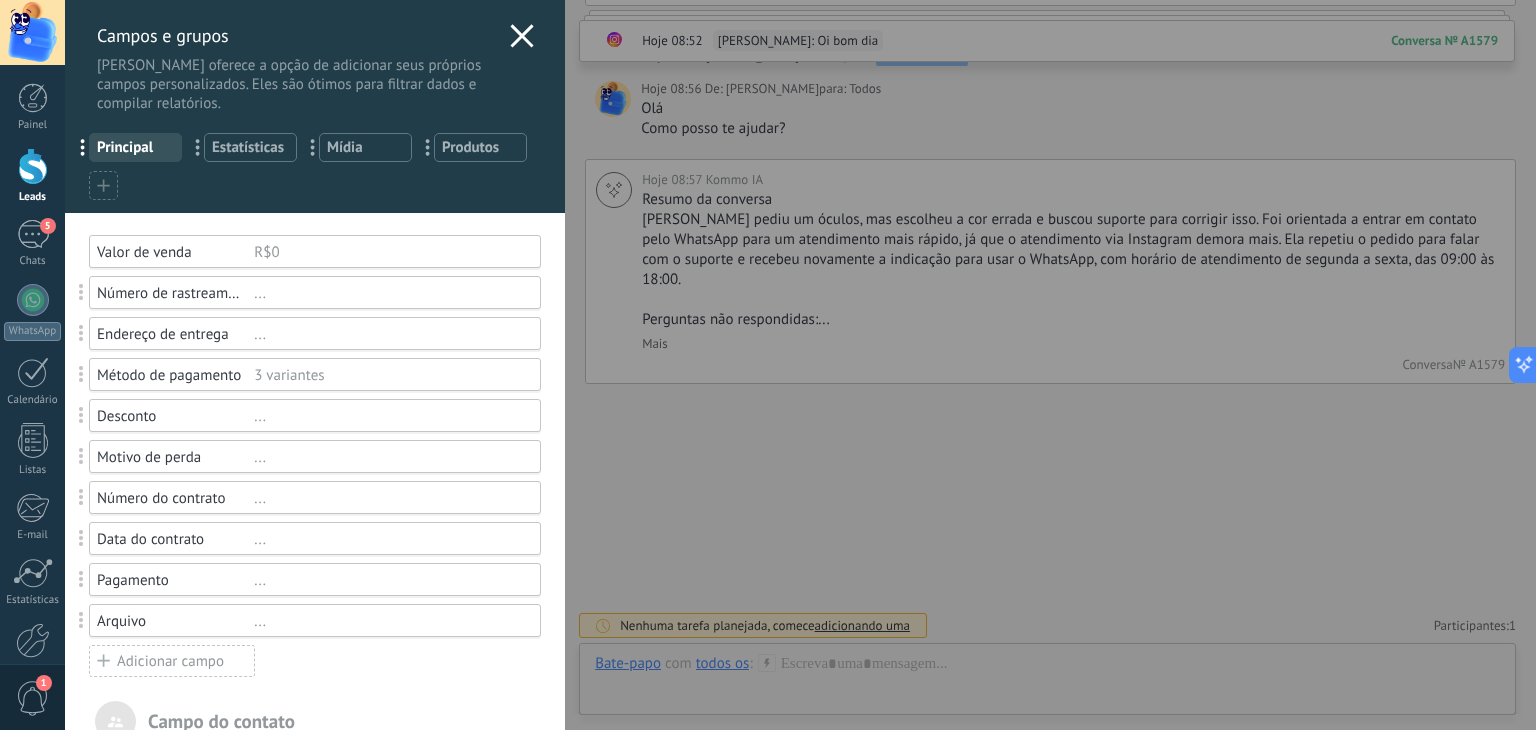 click 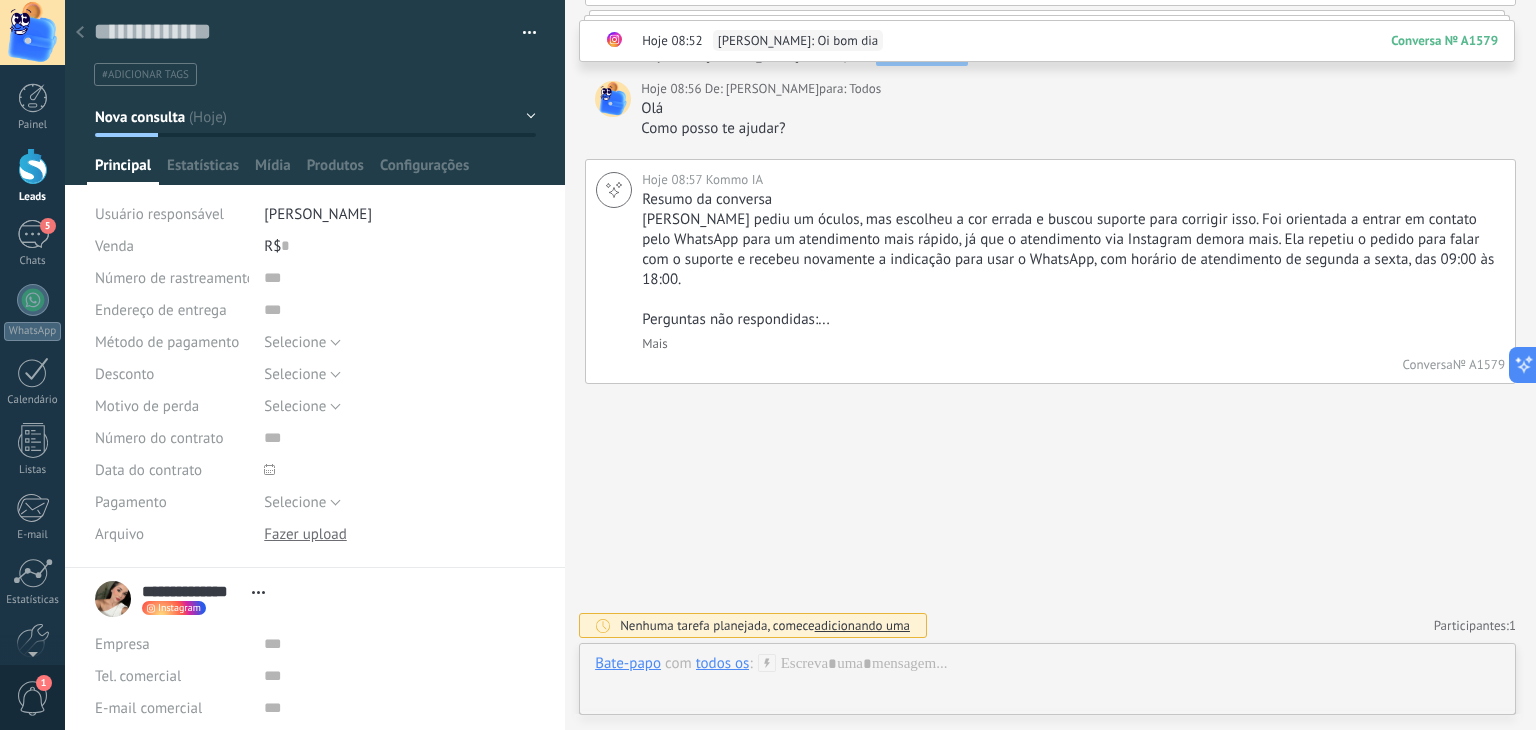 click at bounding box center (33, 166) 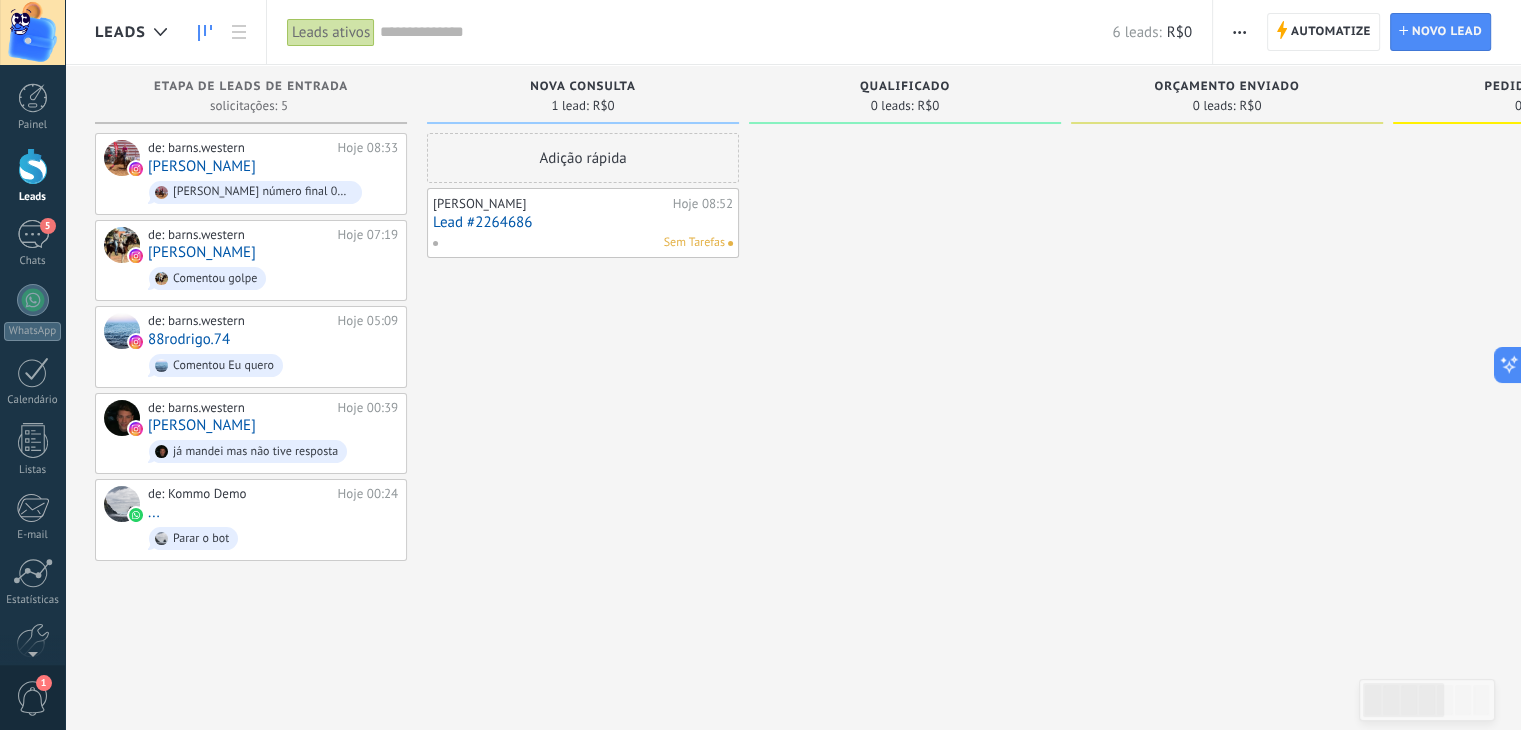 click on "Lead #2264686" at bounding box center [583, 222] 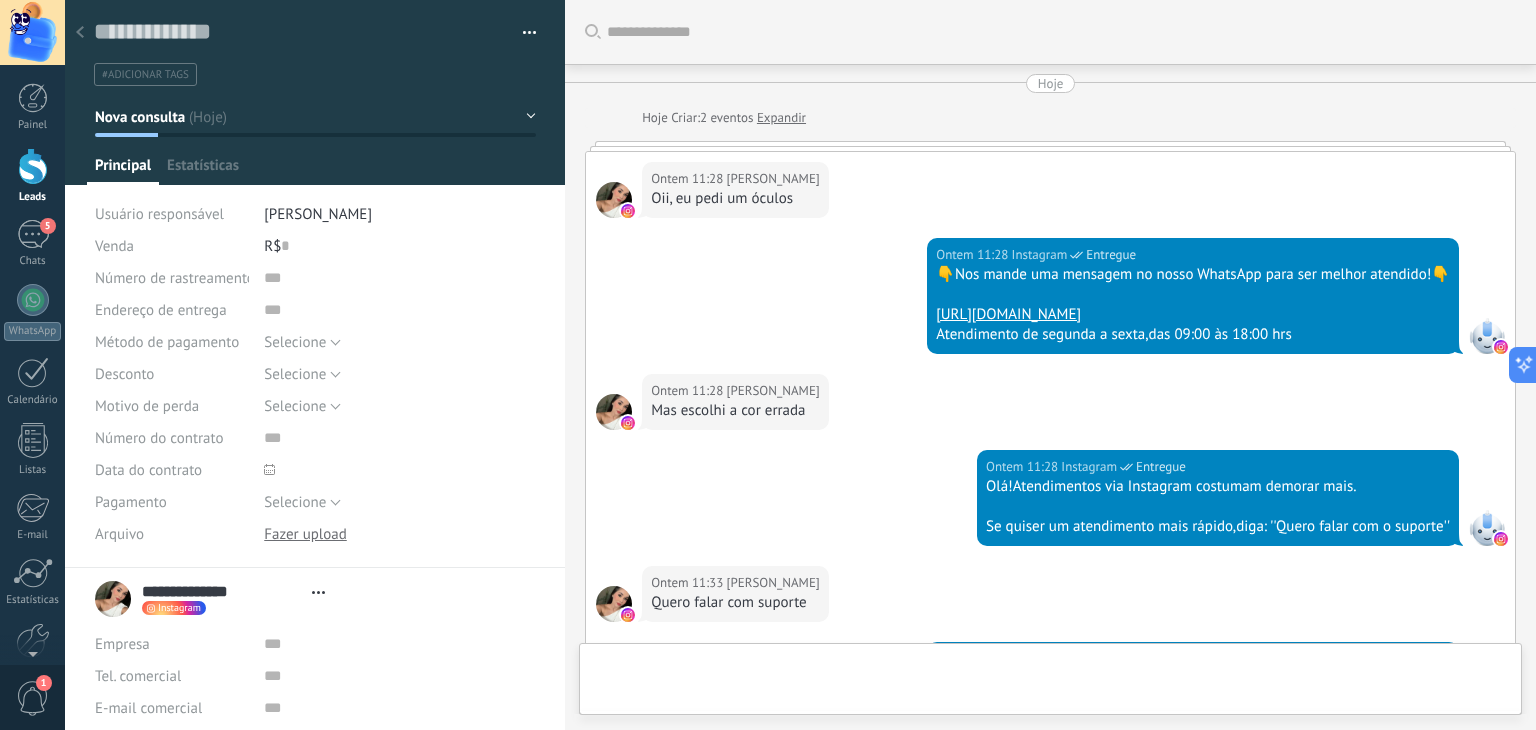 scroll, scrollTop: 29, scrollLeft: 0, axis: vertical 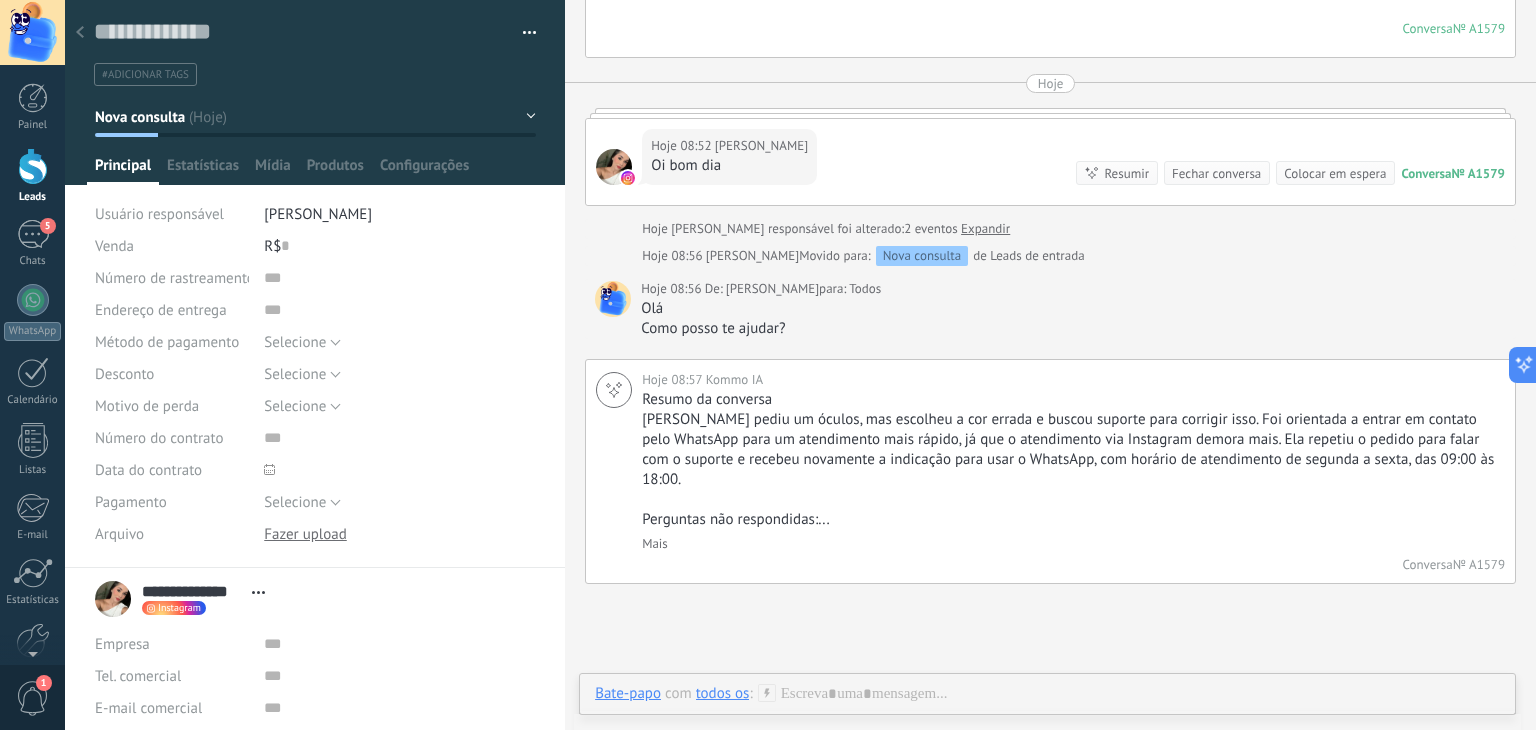 click on "Nova consulta" at bounding box center [315, 117] 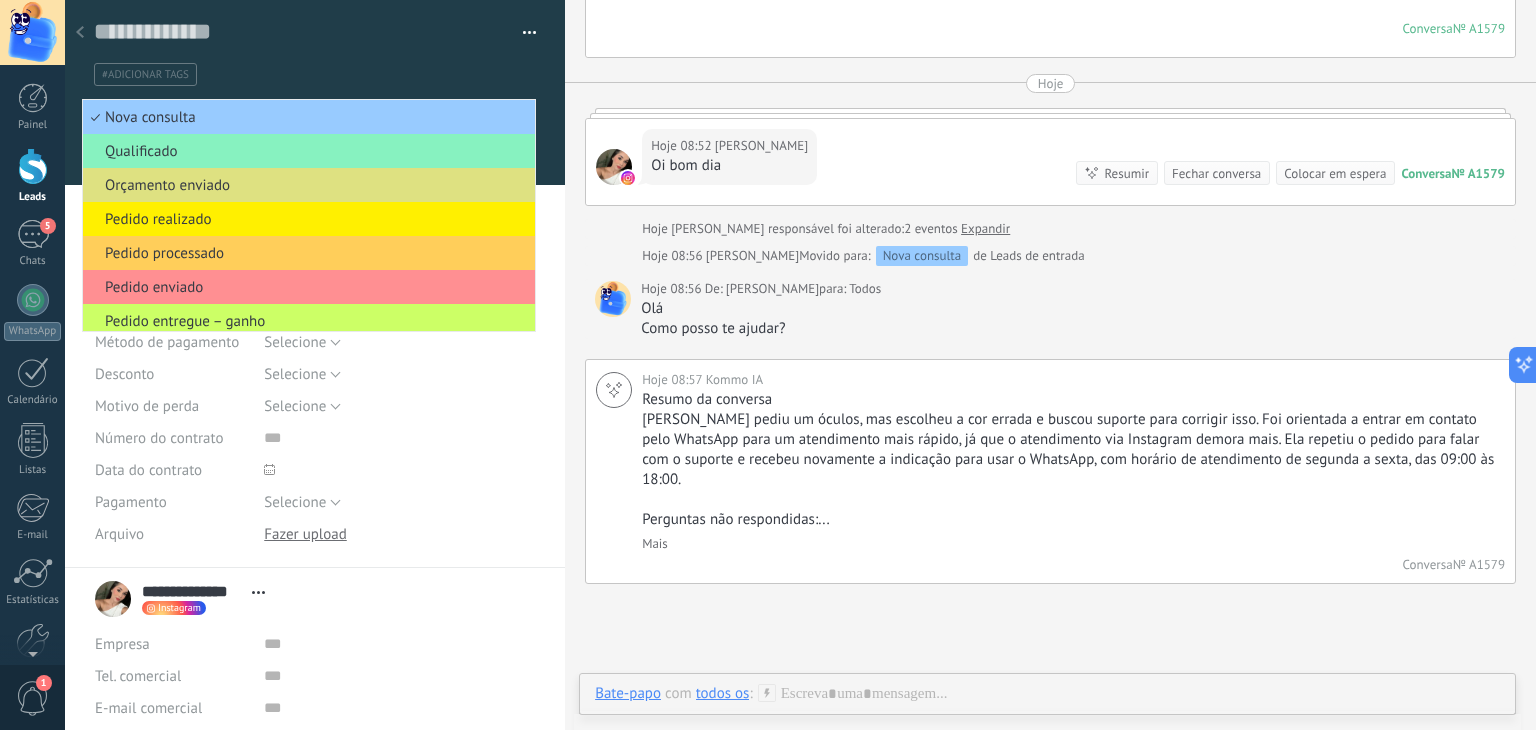 click on "Salvar e criar
Imprimir
Gerenciar tags
Exportar para o Excel" at bounding box center [315, 43] 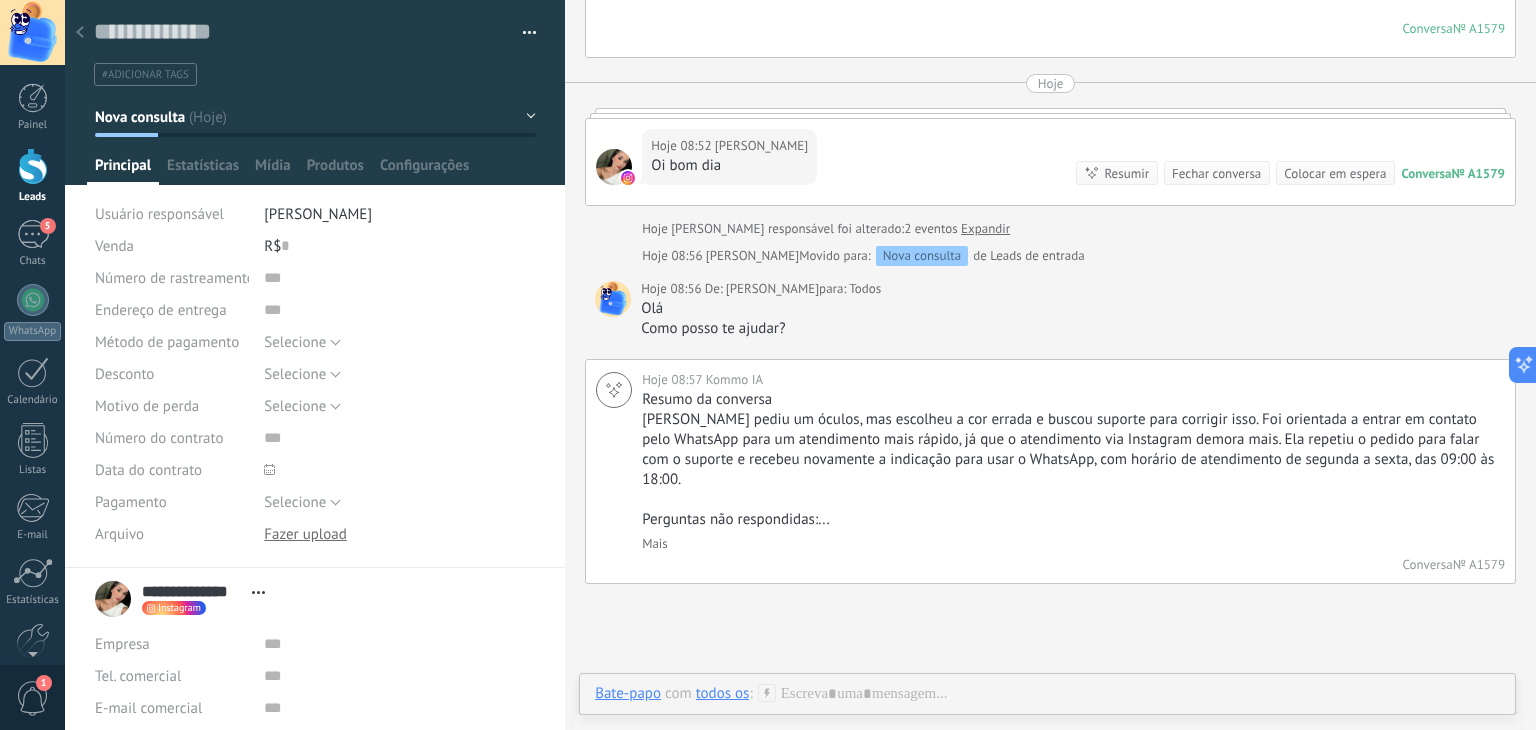 click at bounding box center [530, 36] 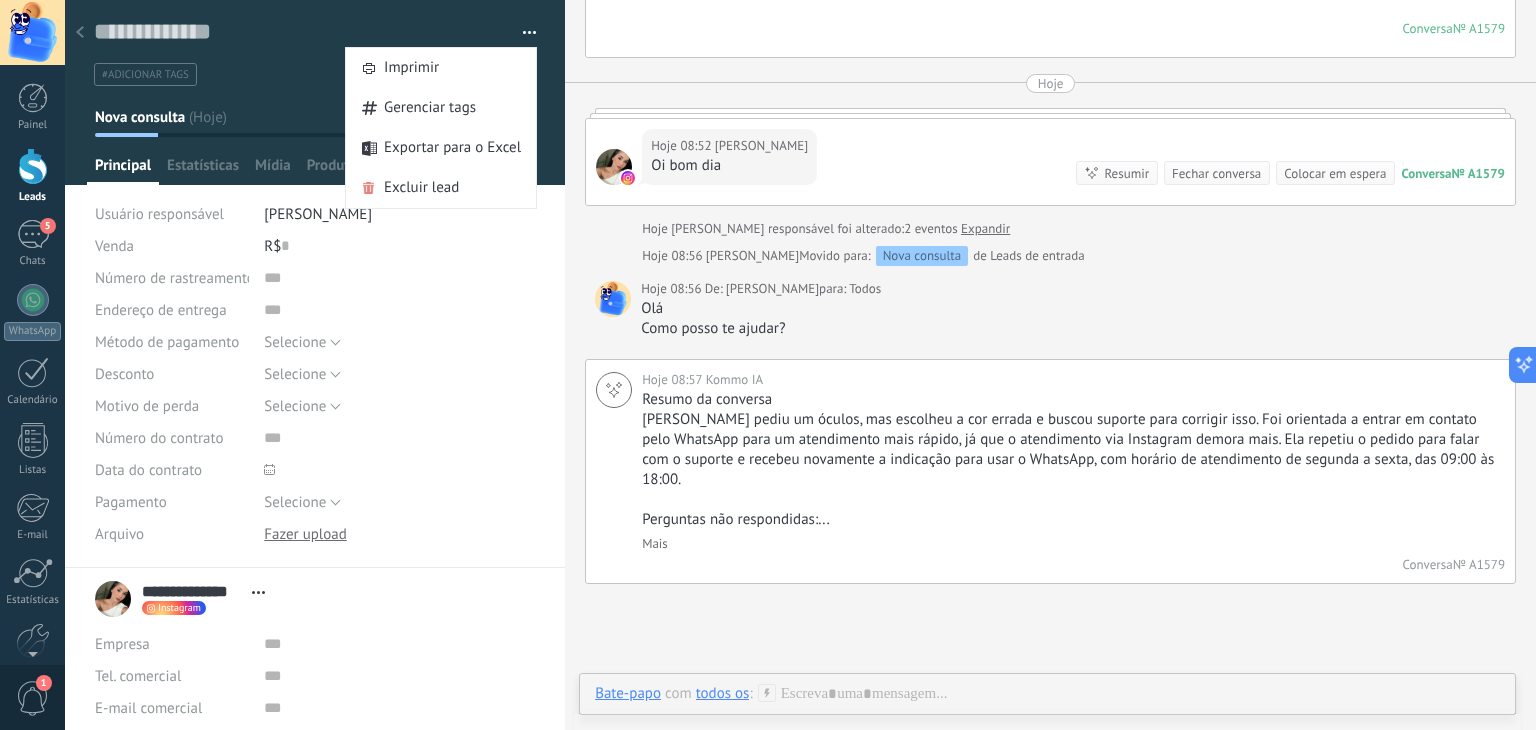click on "Hoje Hoje Criar:  2  eventos   Expandir Ontem 11:28 Natália Brunca  Oii, eu pedi um óculos Ontem 11:28 Instagram  Entregue 👇Nos mande uma mensagem no nosso WhatsApp para ser melhor atendido!👇   https://wa.me/message/6ZU4GW4542KJF1 Atendimento de segunda a sexta,das 09:00 às 18:00 hrs Ontem 11:28 Natália Brunca  Mas escolhi a cor errada Ontem 11:28 Instagram  Entregue Olá!Atendimentos via Instagram costumam demorar mais.   Se quiser um atendimento mais rápido,diga: ''Quero falar com o suporte'' Ontem 11:33 Natália Brunca  Quero falar com suporte Ontem 11:33 Instagram  Entregue 👇Nos mande uma mensagem no nosso WhatsApp para ser melhor atendido!👇   https://wa.me/message/6ZU4GW4542KJF1 Atendimento de segunda a sexta,das 09:00 às 18:00 hrs Conversa  № A1579 Conversa № A1579 Hoje Hoje 08:52 Natália Brunca  Oi bom dia Conversa  № A1579 Conversa № A1579 Resumir Resumir Fechar conversa Colocar em espera Hoje 08:52 Natália Brunca: Oi bom dia Conversa № A1579 Hoje 2  eventos" at bounding box center (1050, -50) 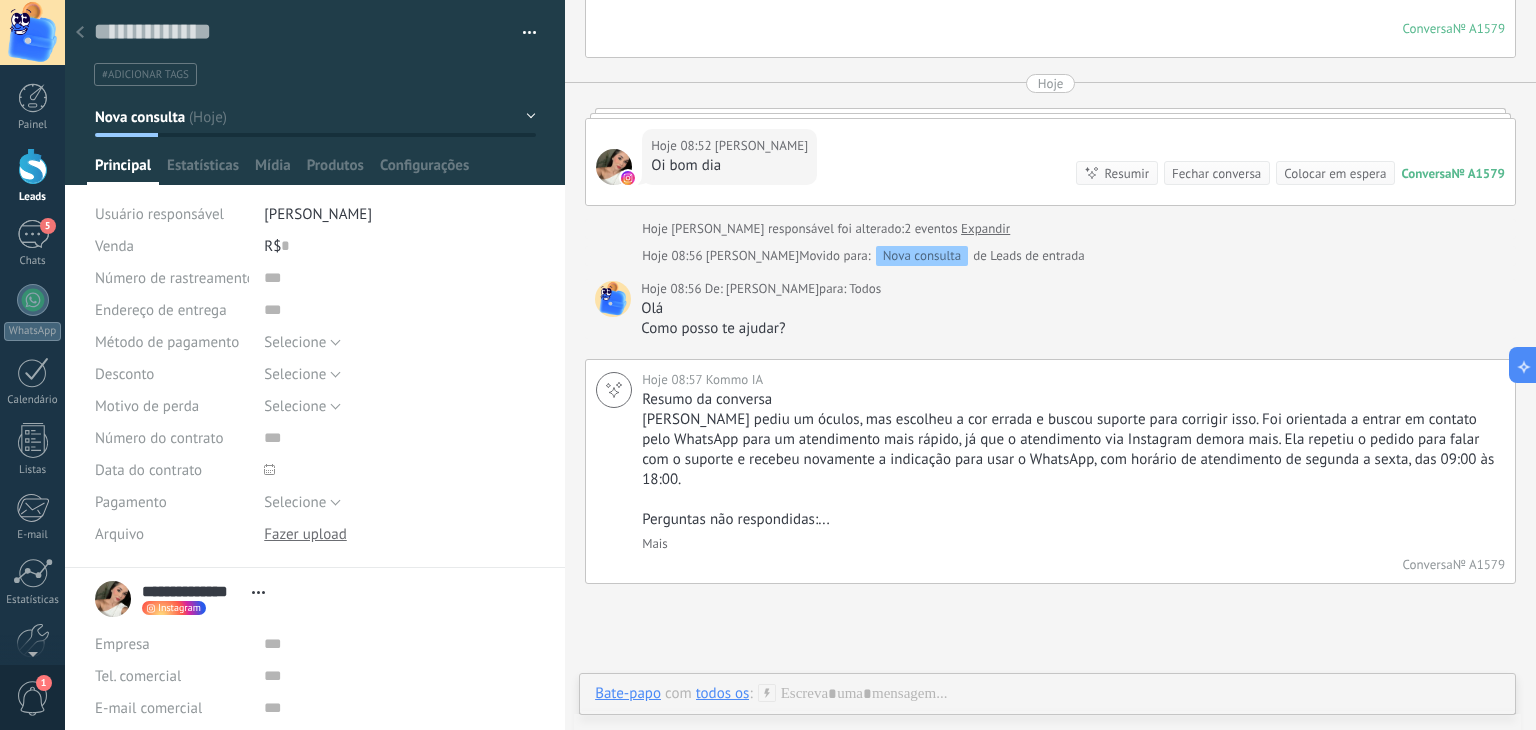 scroll, scrollTop: 958, scrollLeft: 0, axis: vertical 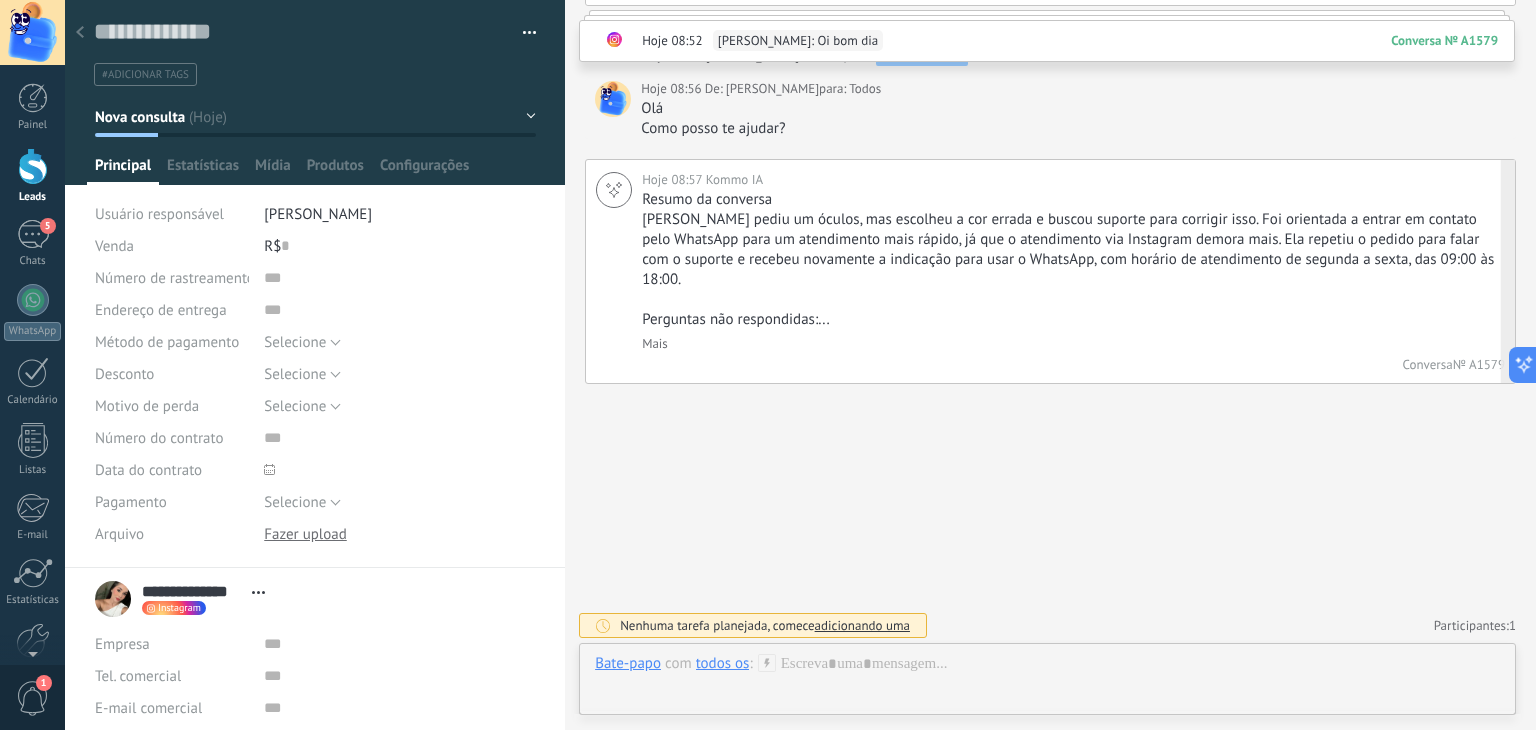 click on "Resumo da conversa Natália Brunca pediu um óculos, mas escolheu a cor errada e buscou suporte para corrigir isso. Foi orientada a entrar em contato pelo WhatsApp para um atendimento mais rápido, já que o atendimento via Instagram demora mais. Ela repetiu o pedido para falar com o suporte e recebeu novamente a indicação para usar o WhatsApp, com horário de atendimento de segunda a sexta, das 09:00 às 18:00.   Perguntas não respondidas:... Mais" at bounding box center [1071, 271] 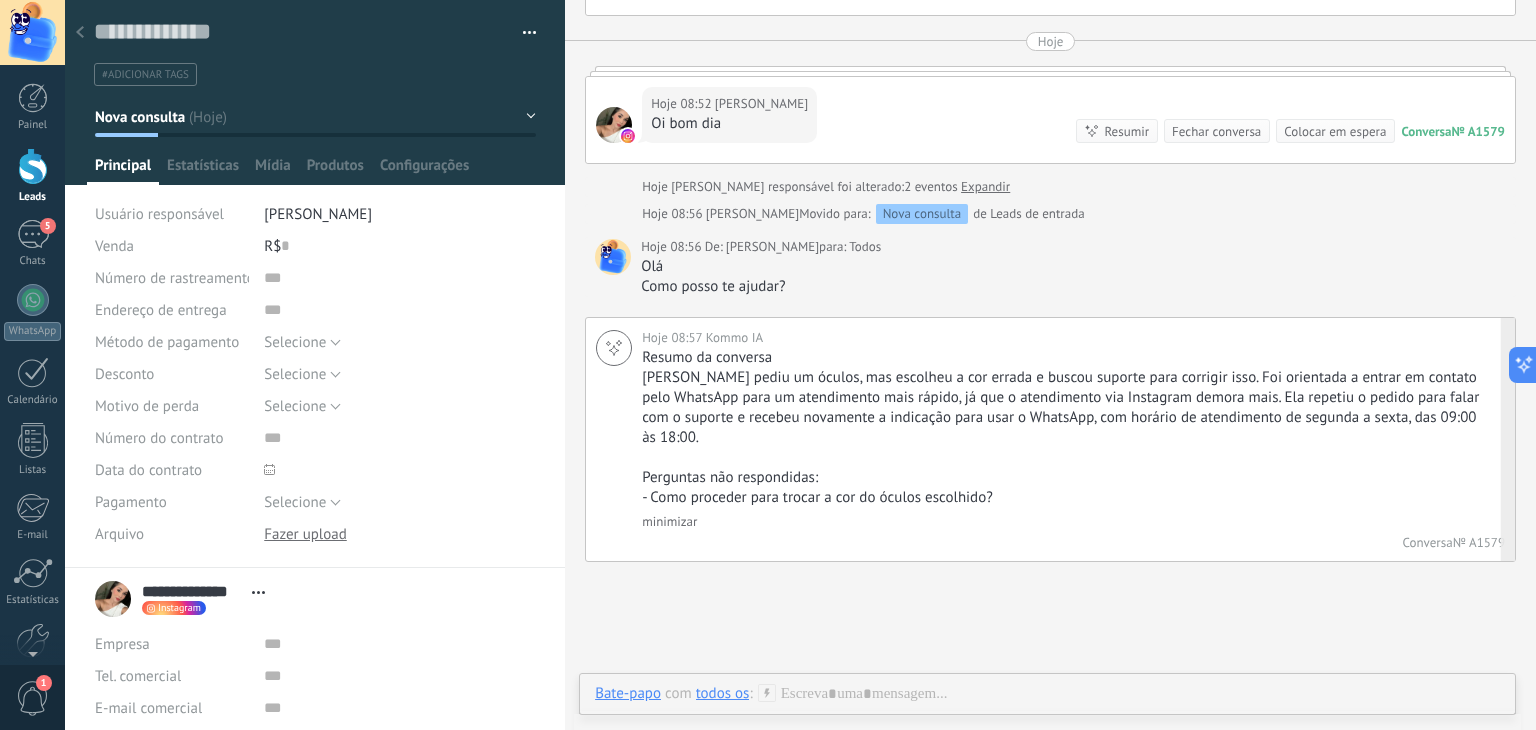 scroll, scrollTop: 978, scrollLeft: 0, axis: vertical 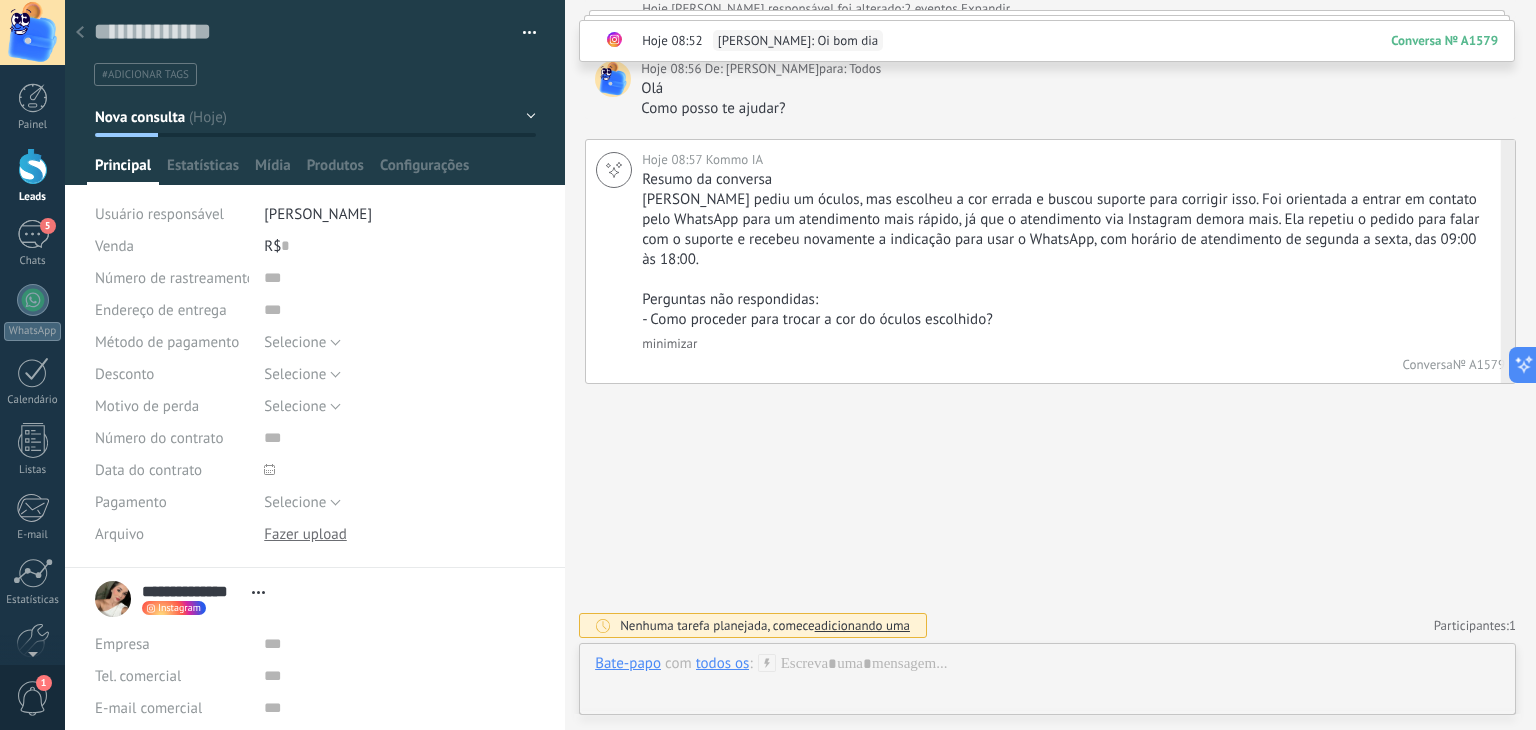 click on "minimizar" at bounding box center (669, 343) 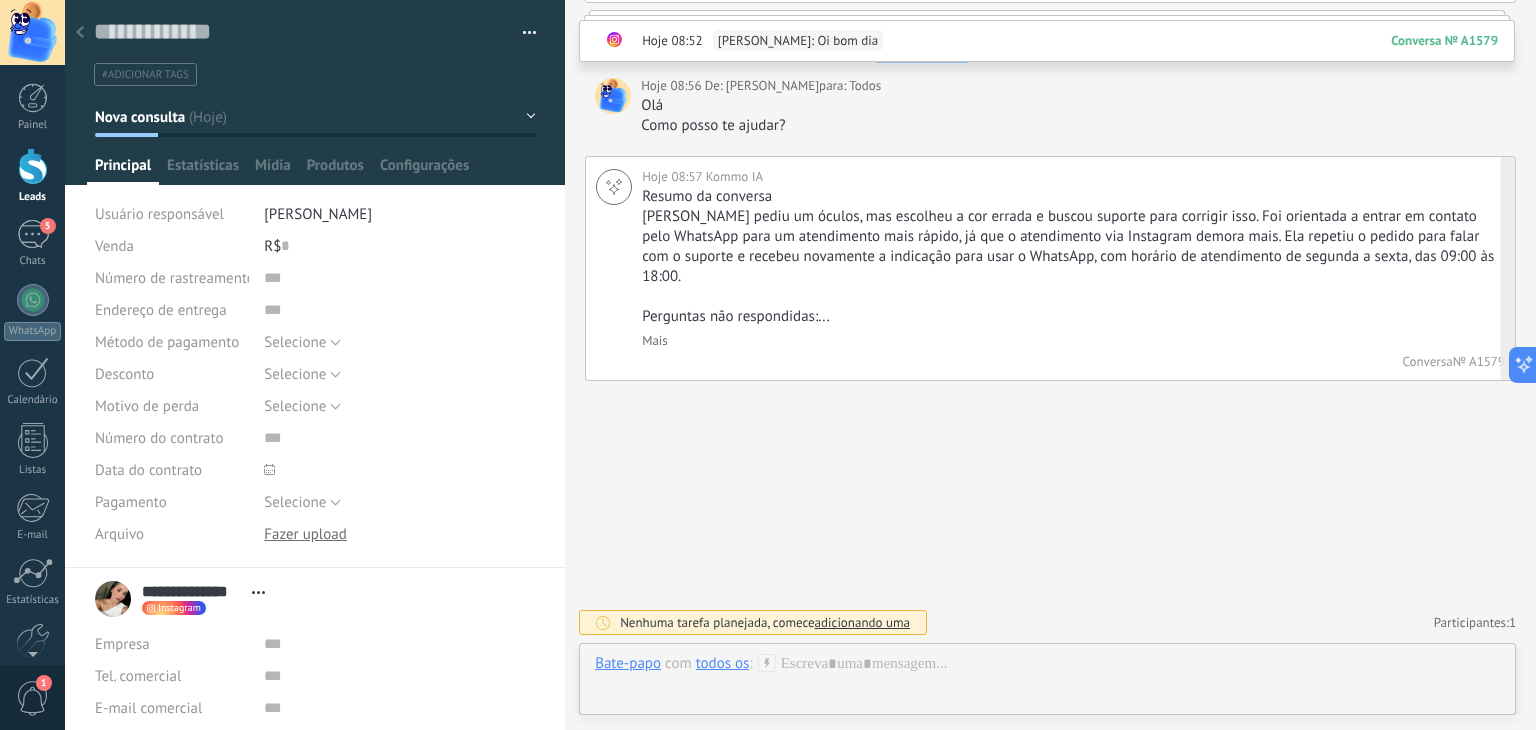 scroll, scrollTop: 958, scrollLeft: 0, axis: vertical 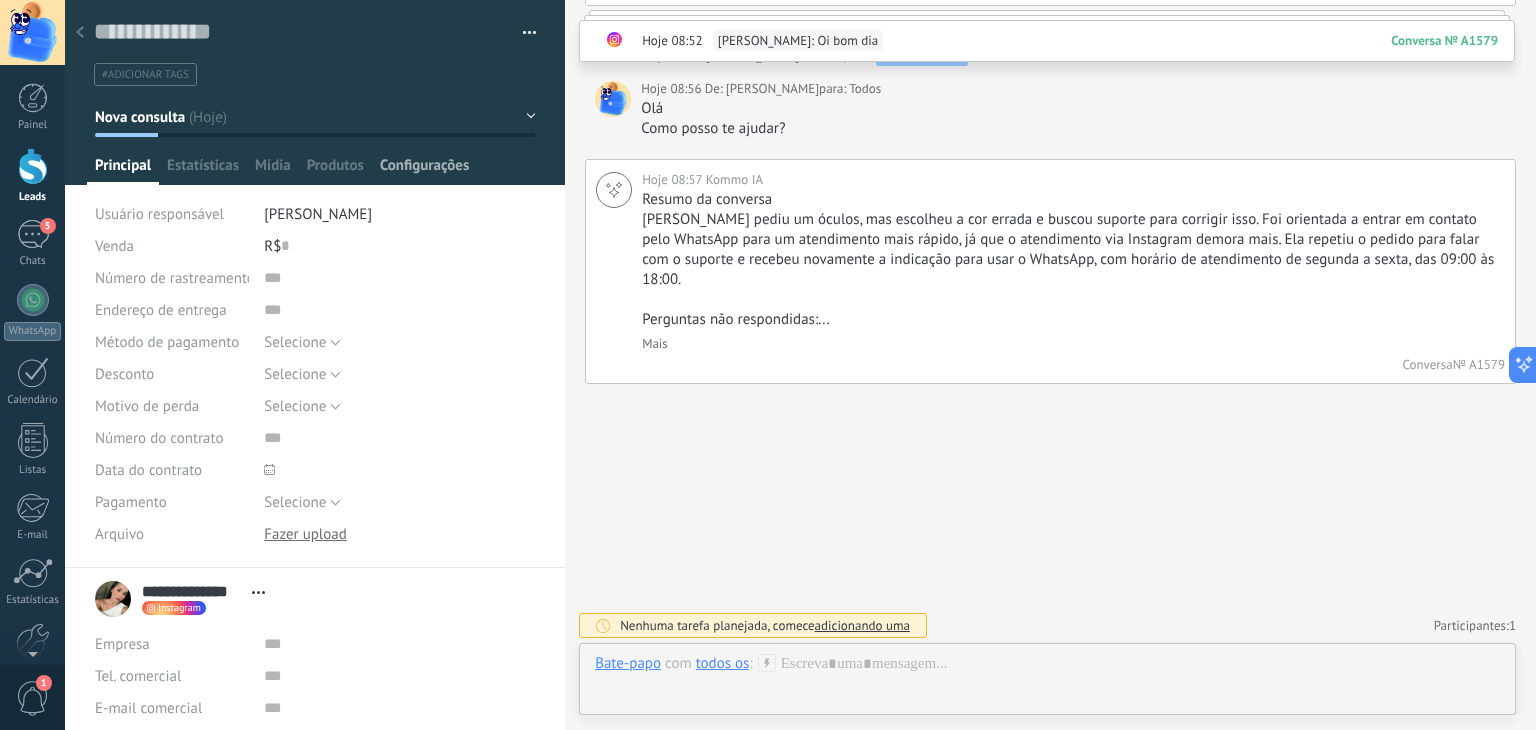 click on "Configurações" at bounding box center (424, 170) 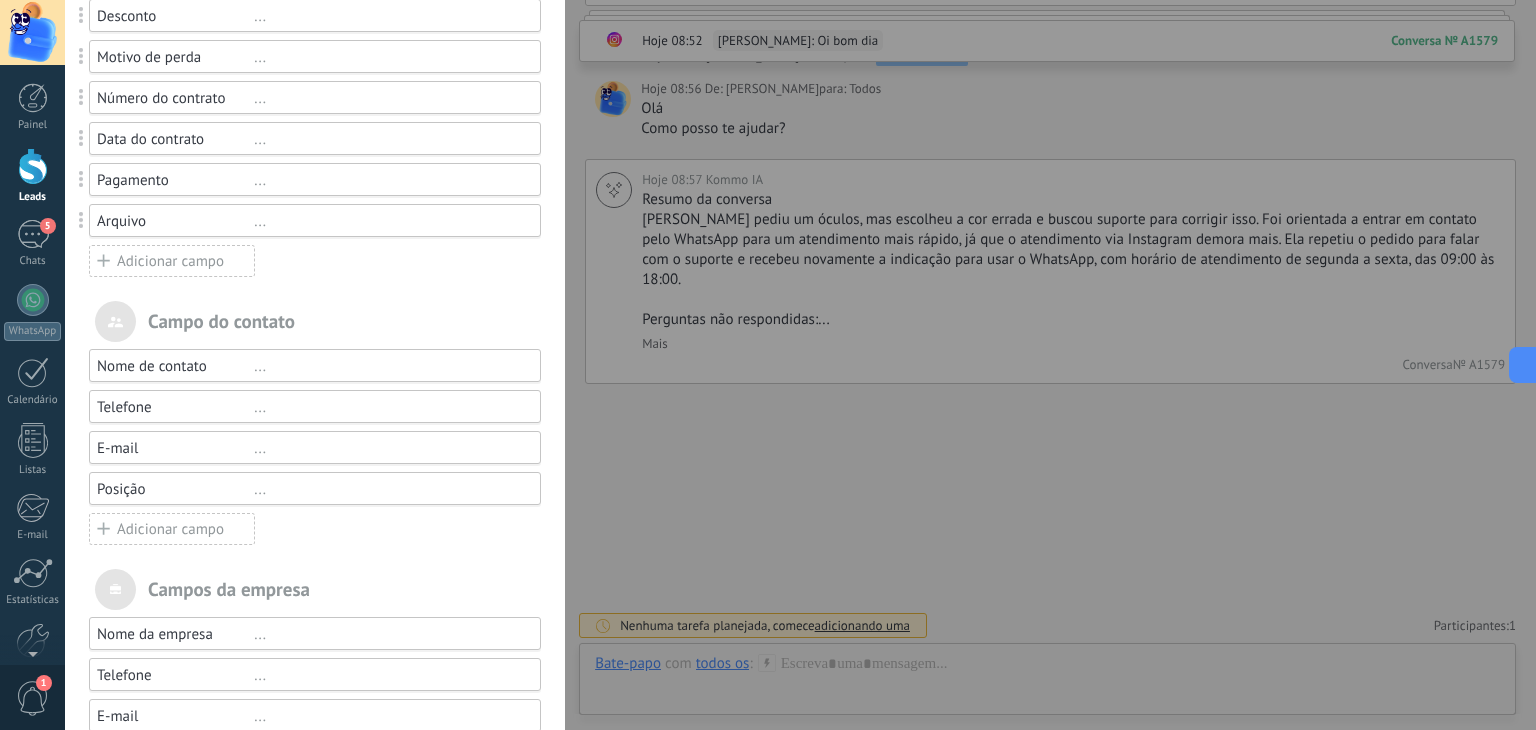 scroll, scrollTop: 557, scrollLeft: 0, axis: vertical 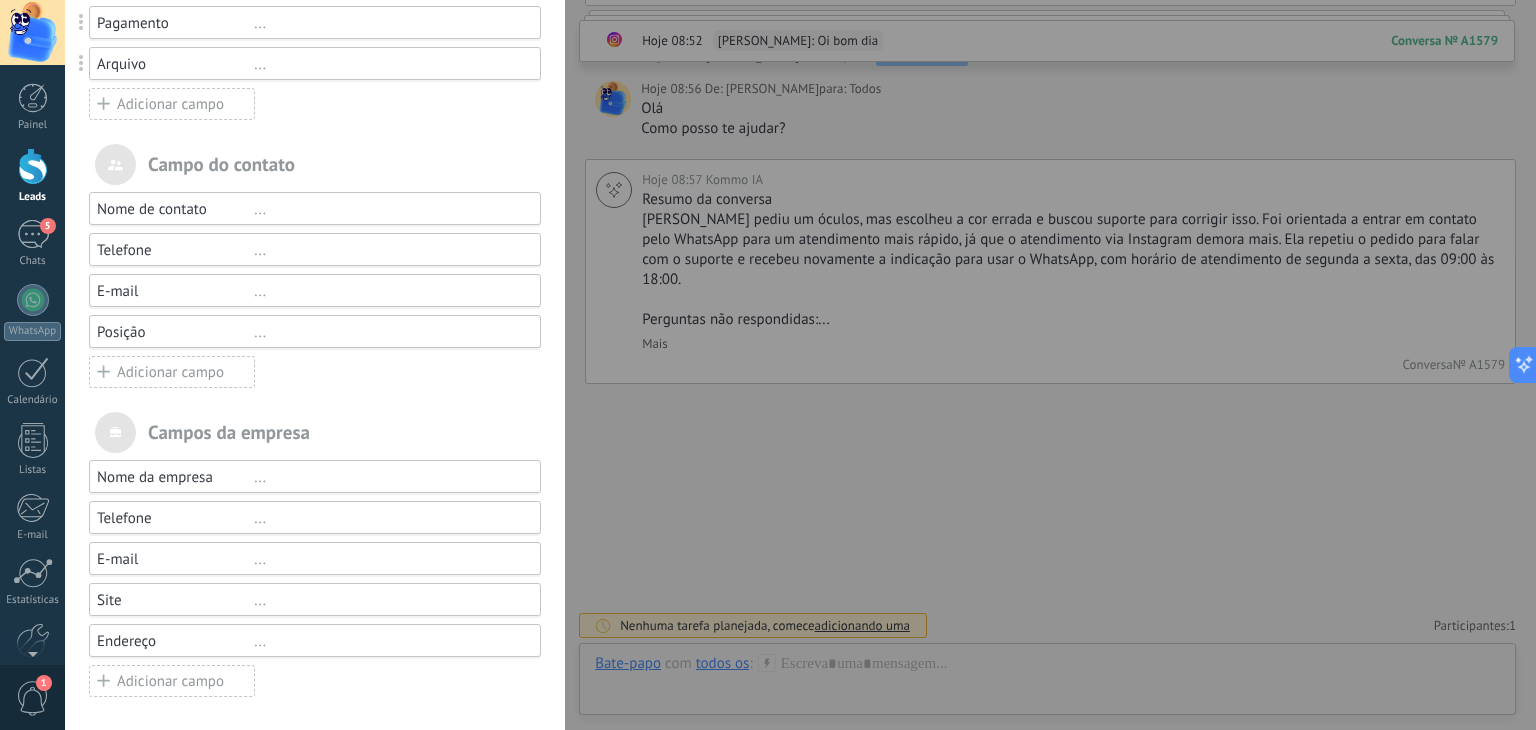click on "Campos e grupos Kommo oferece a opção de adicionar seus próprios campos personalizados. Eles são ótimos para filtrar dados e compilar relatórios. ... Principal ... Estatísticas ... Mídia ... Produtos Você atingiu o limite de campos personalizados no plano Período de teste. Valor de venda R$0 Número de rastreamento ... Endereço de entrega ... Método de pagamento 3  variantes Desconto ... Motivo de perda ... Número do contrato ... Data do contrato ... Pagamento ... Arquivo ... Adicionar campo utm_content ... utm_medium ... utm_campaign ... utm_source ... utm_term ... utm_referrer ... referrer ... gclientid ... gclid ... fbclid ... Add meta Campo do contato Nome de contato ... Telefone ... E-mail ... Posição ... Adicionar campo Campos da empresa Nome da empresa ... Telefone ... E-mail ... Site ... Endereço ... Adicionar campo" at bounding box center [800, 365] 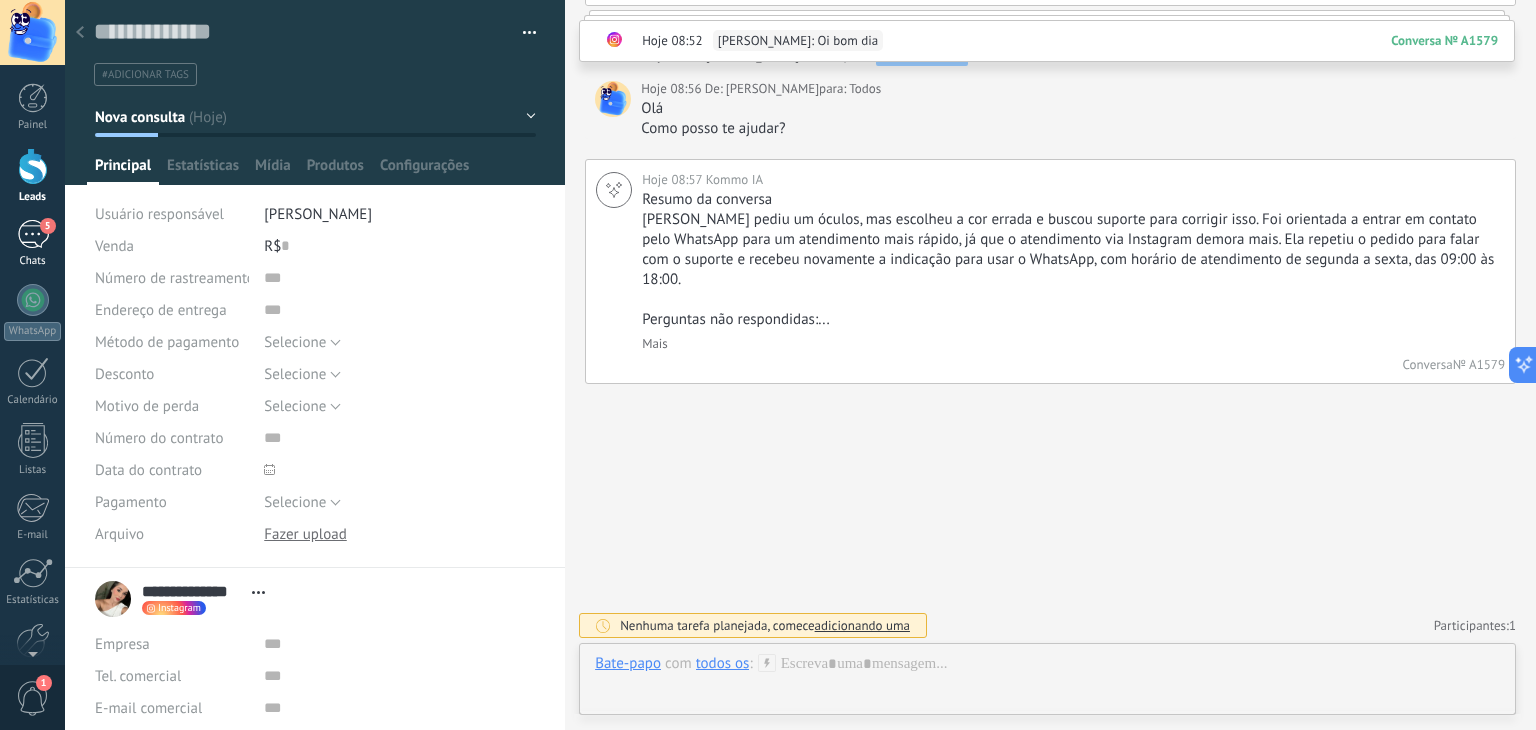 click on "5" at bounding box center (48, 226) 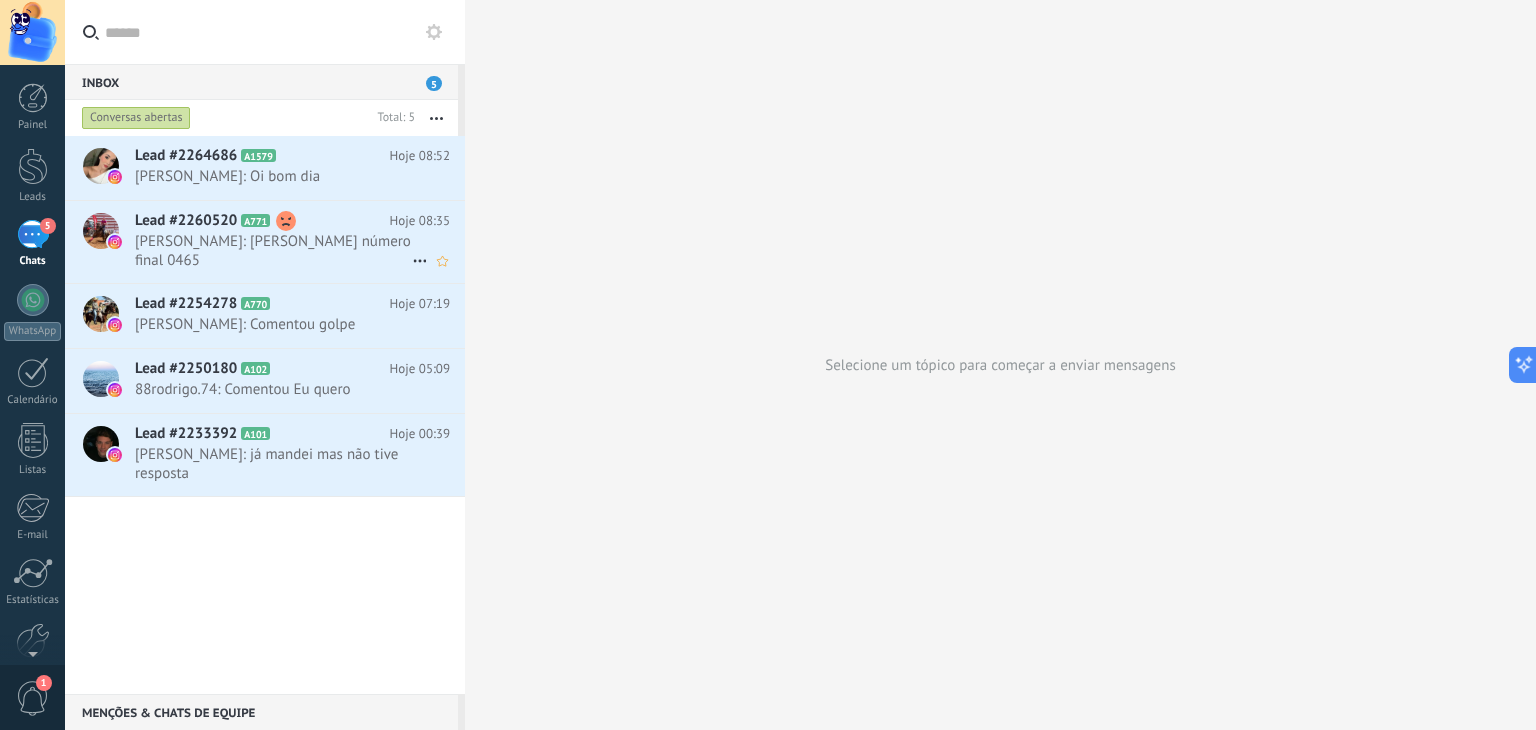 click 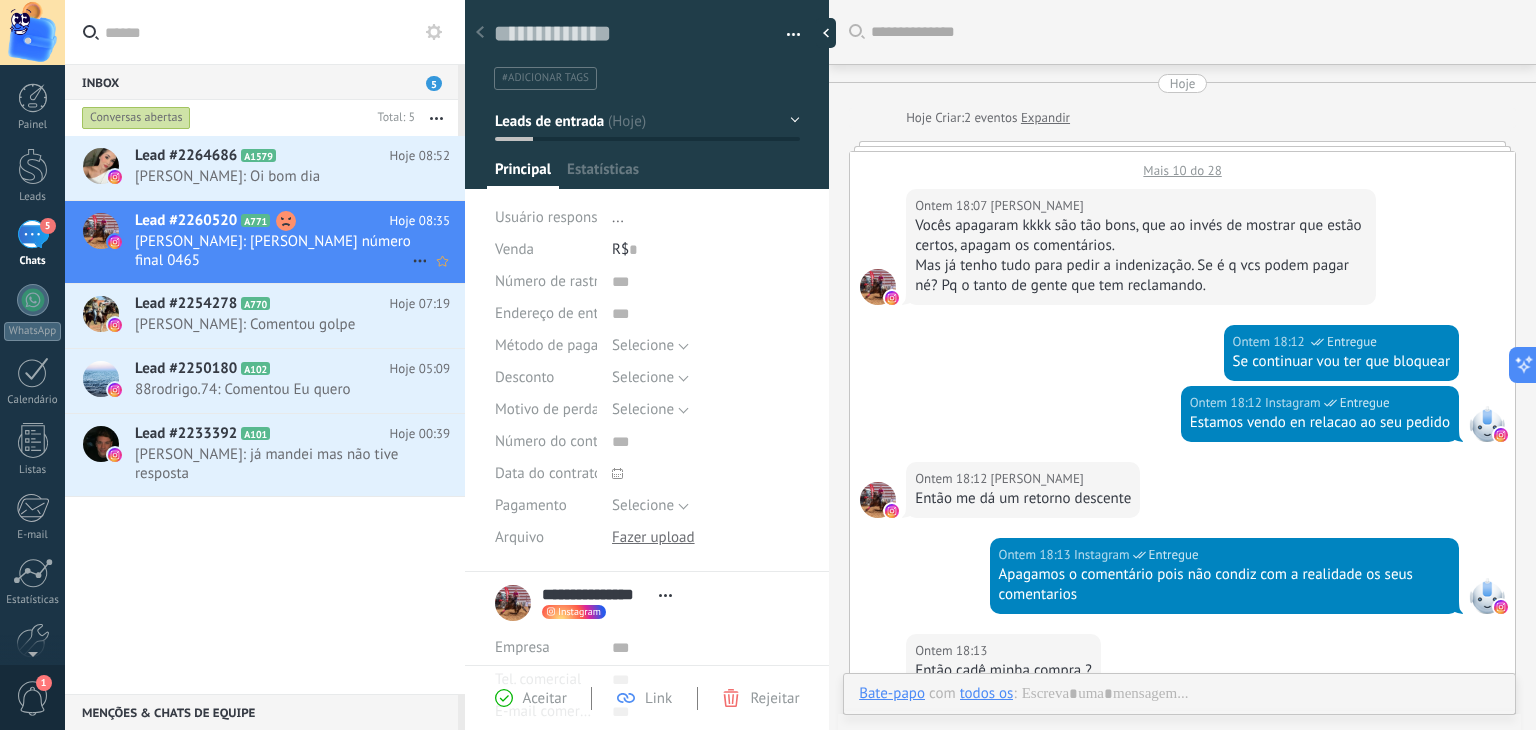 scroll, scrollTop: 29, scrollLeft: 0, axis: vertical 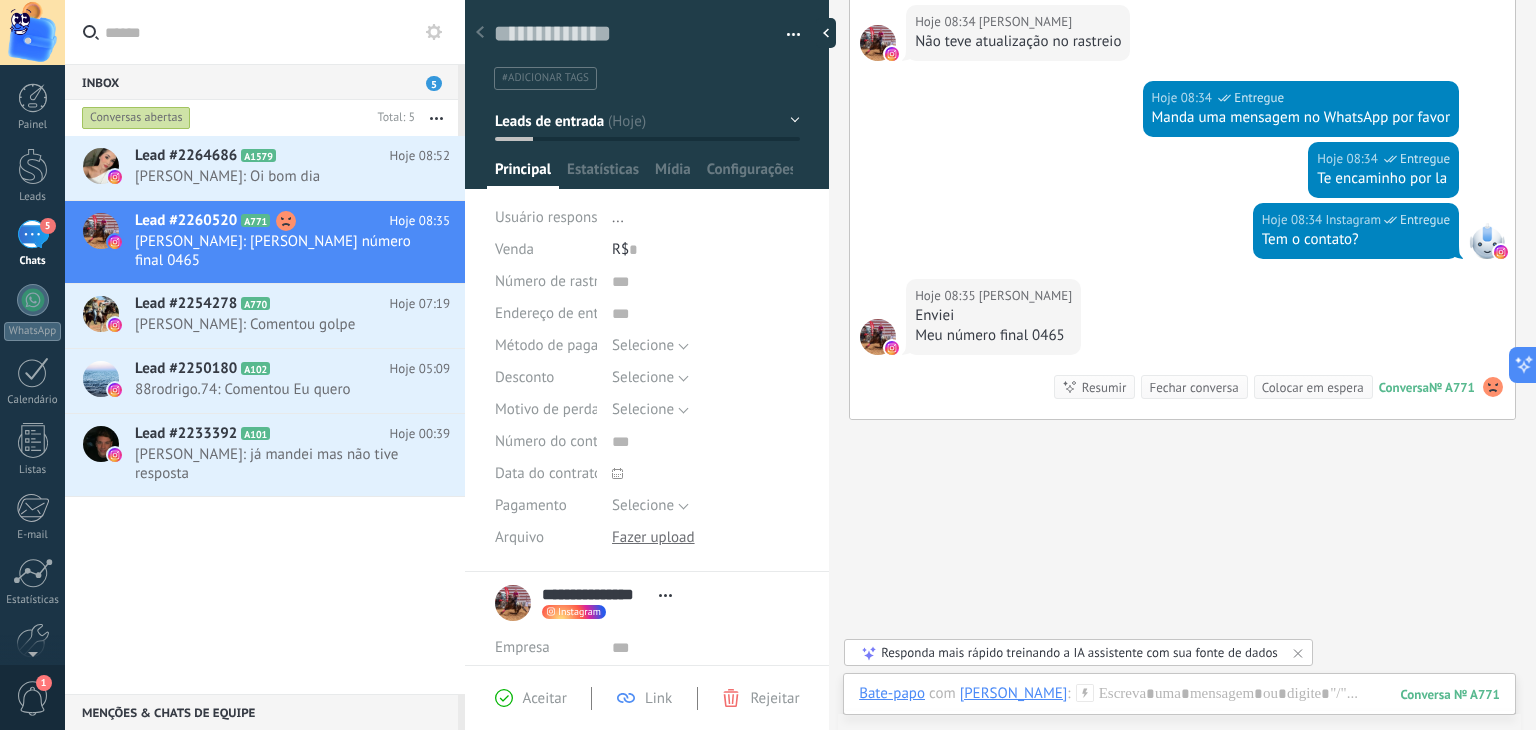 click 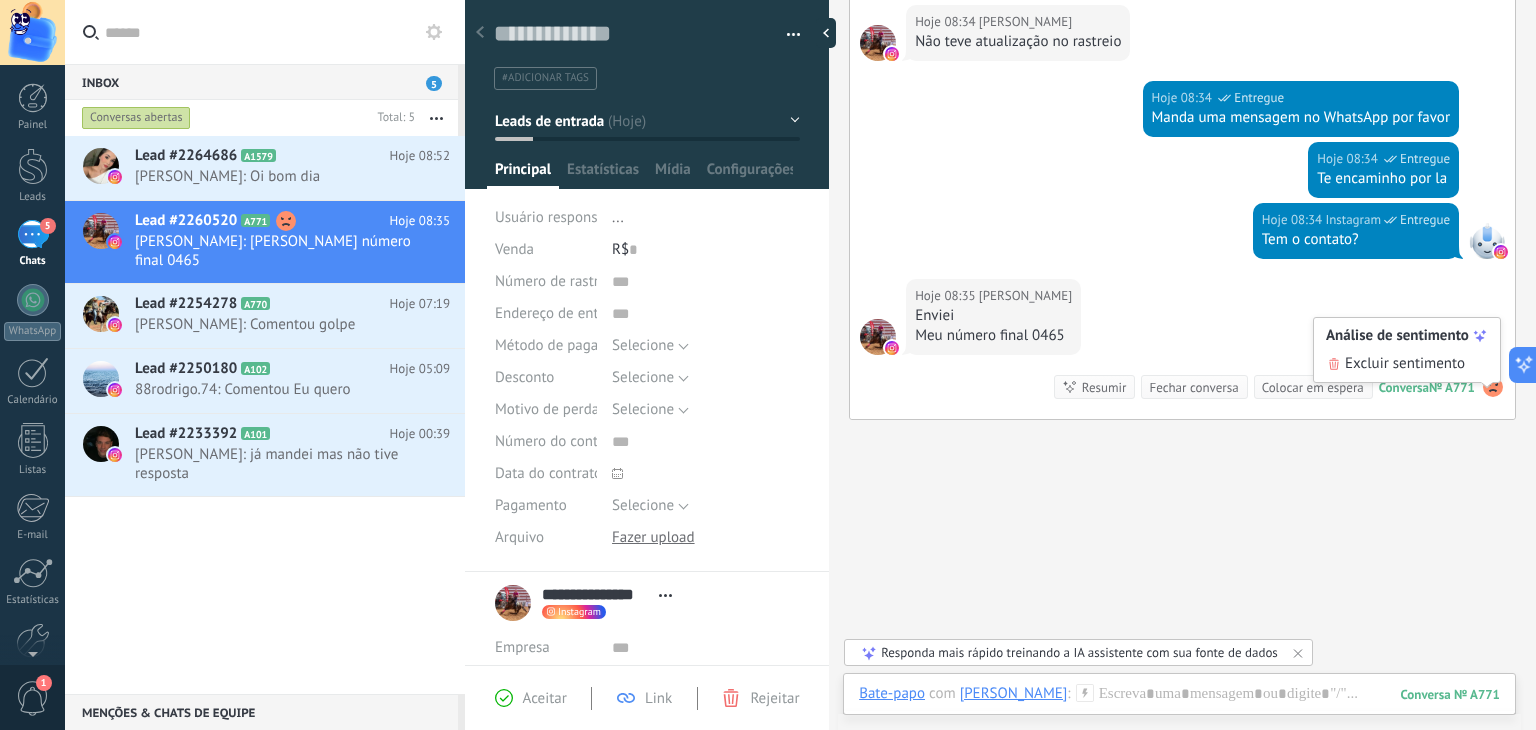 click on "Buscar Carregar mais Hoje Hoje Criar:  2  eventos   Expandir Mais 10 do 28 Ontem 18:07 Ana Laura Colla  Vocês apagaram kkkk são tão bons, que ao invés de mostrar que estão certos, apagam os comentários. Mas já tenho tudo para pedir a indenização. Se é q vcs podem pagar né? Pq o tanto de gente que tem reclamando. Ontem 18:12 Instagram  Entregue Se continuar vou ter que bloquear Ontem 18:12 Instagram  Entregue Estamos vendo en relacao ao seu pedido Ontem 18:12 Ana Laura Colla  Então me dá um retorno descente Ontem 18:13 Instagram  Entregue Apagamos o comentário pois não condiz com a realidade os seus comentarios Ontem 18:13 Ana Laura Colla  Então cadê minha compra ? Ontem 18:13 Ana Laura Colla  Ou meu dinheiro de volta ? Ontem 18:13 Ana Laura Colla  Sou advogada e voces estão censurando comentários em uma rede social E ameaçou me bloquear ainda pq estou questionando um direito meu. Ontem 18:14 Ana Laura Colla  Ué vc disse que esclareceu no comentário, fui ver. Ontem 18:14 Aqui." at bounding box center (1182, -537) 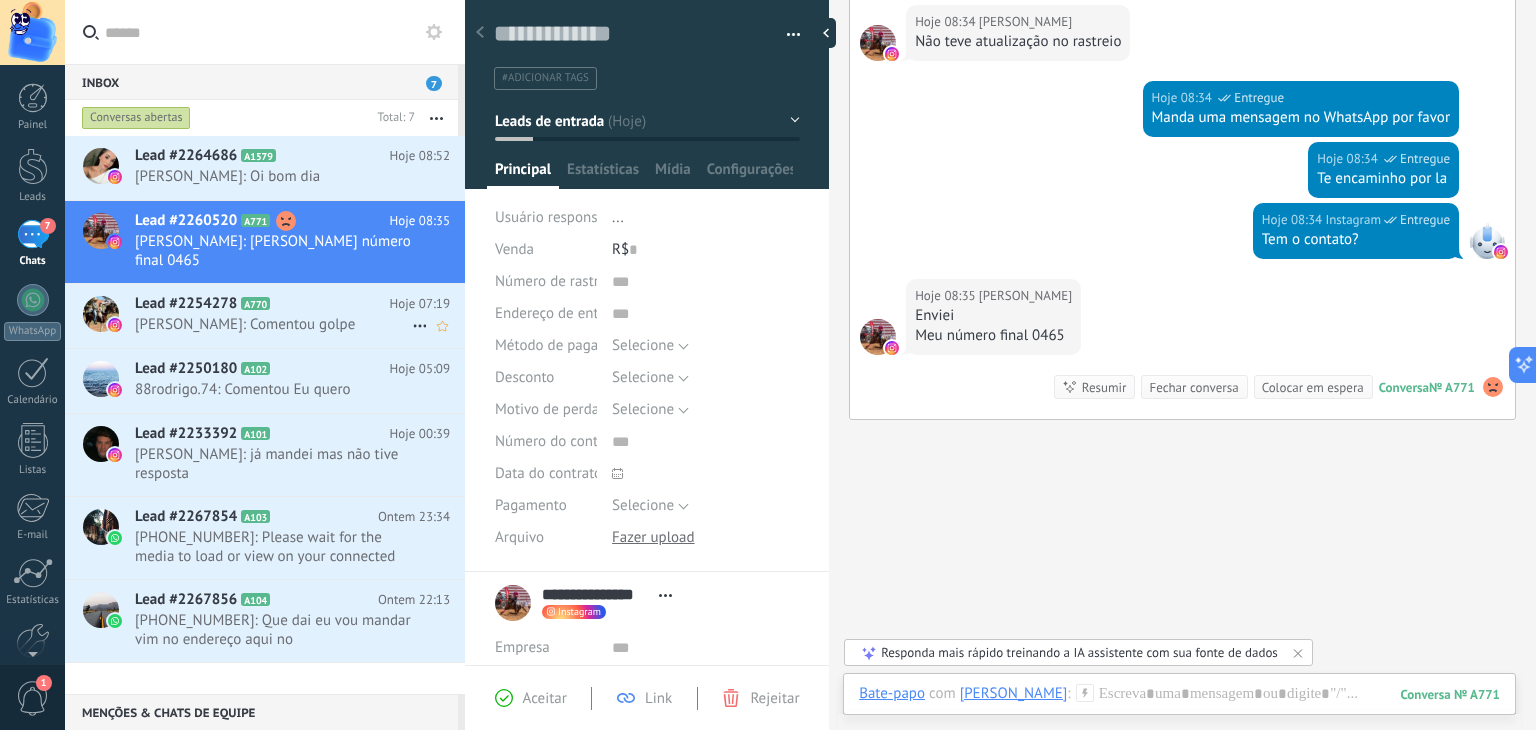 click on "Pedro João: Comentou golpe" at bounding box center (273, 324) 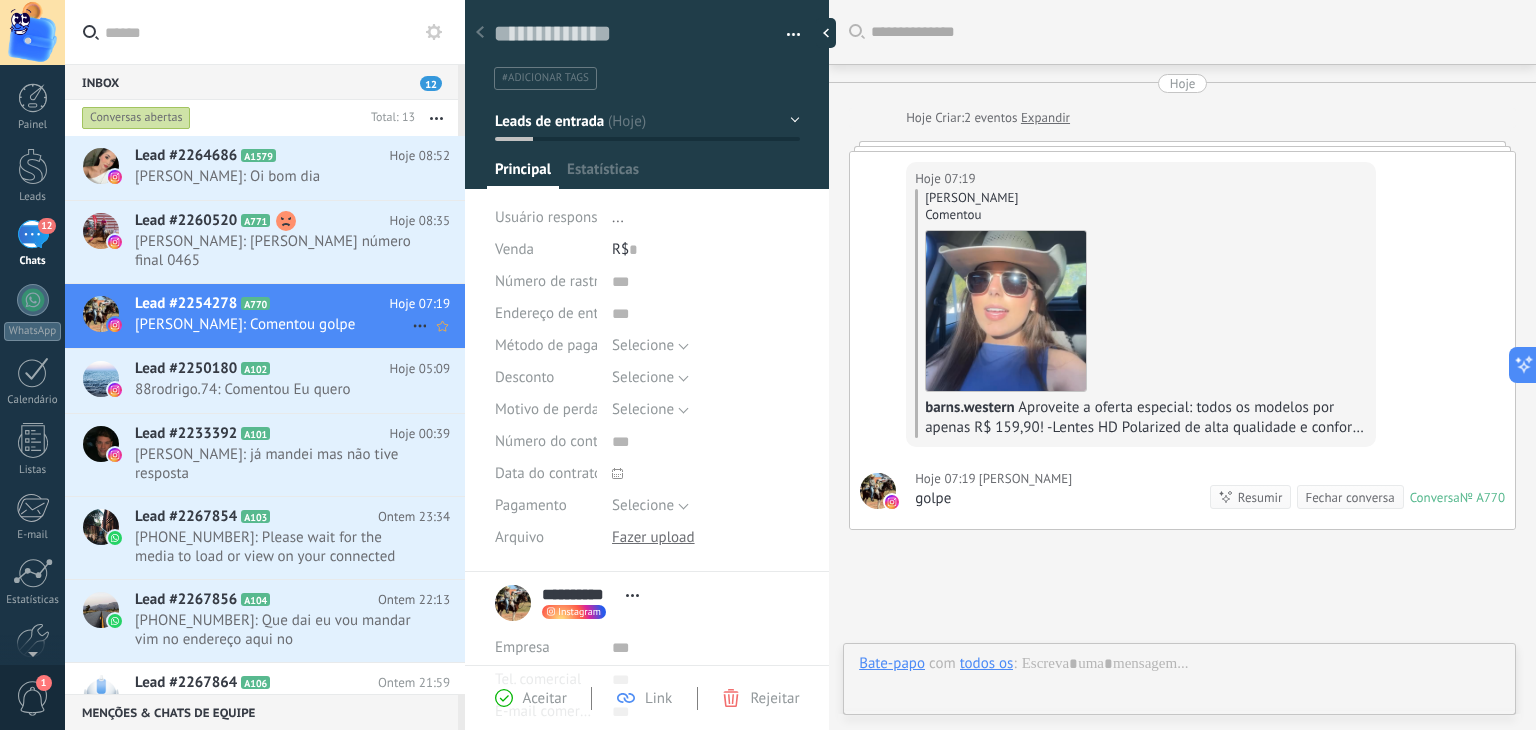 scroll, scrollTop: 29, scrollLeft: 0, axis: vertical 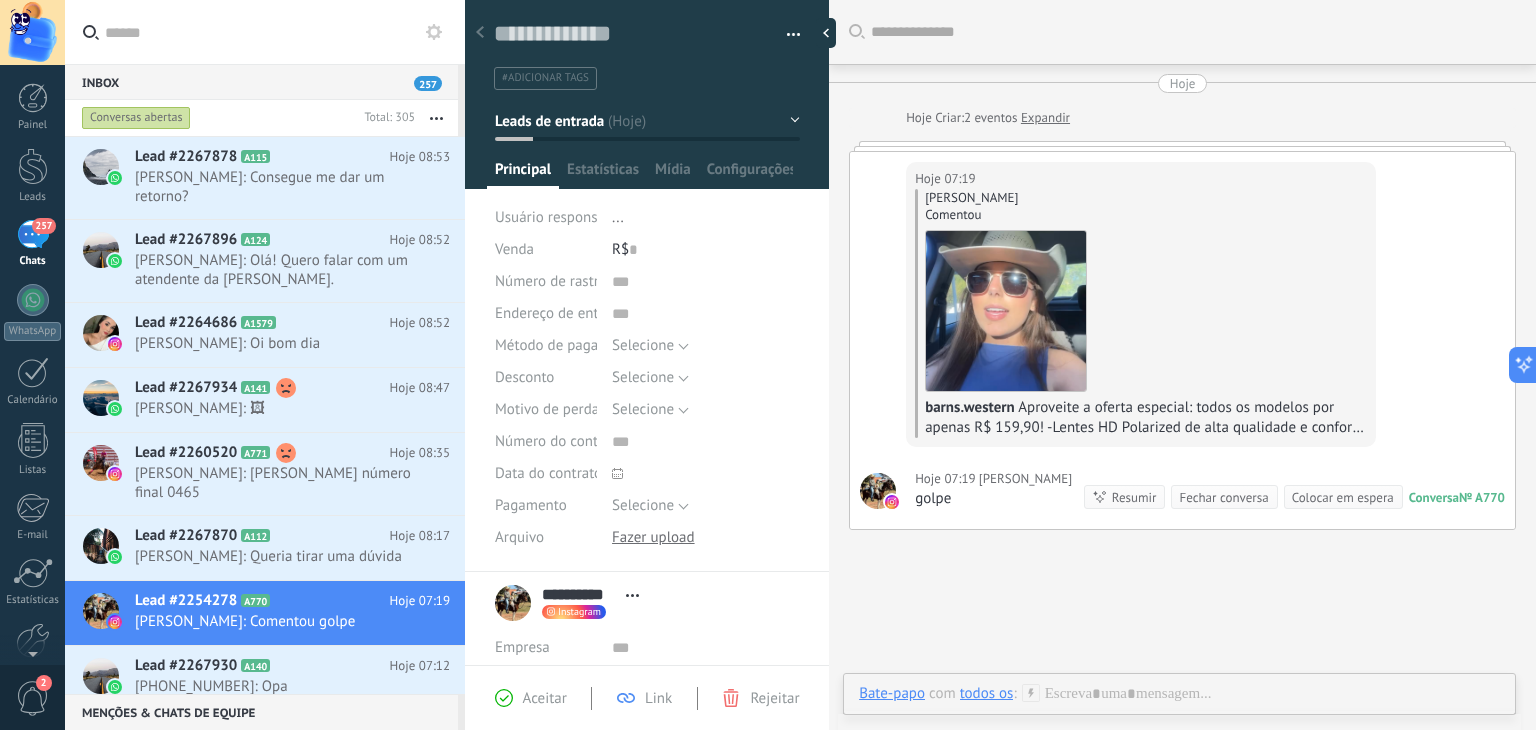 click on "Expandir" at bounding box center (1045, 118) 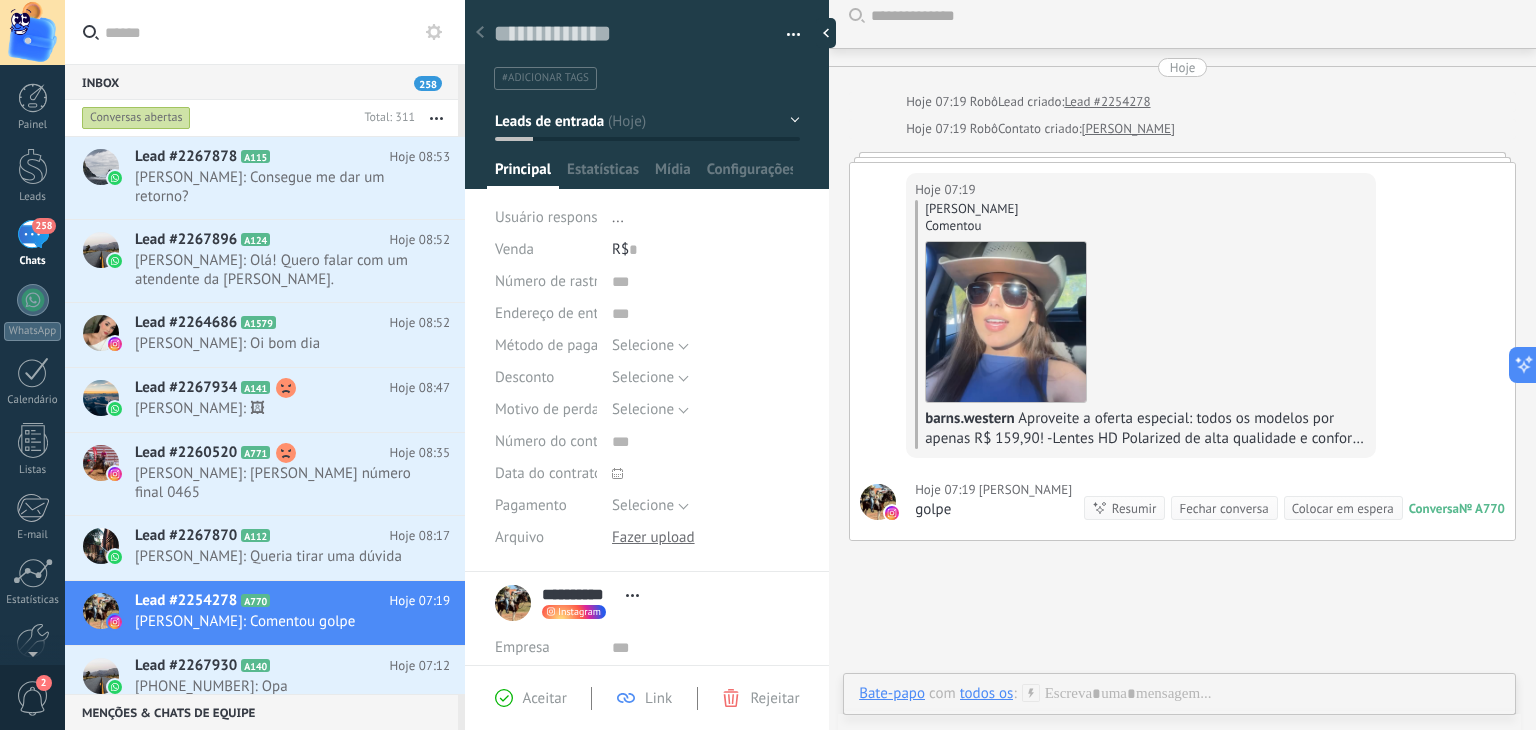 scroll, scrollTop: 0, scrollLeft: 0, axis: both 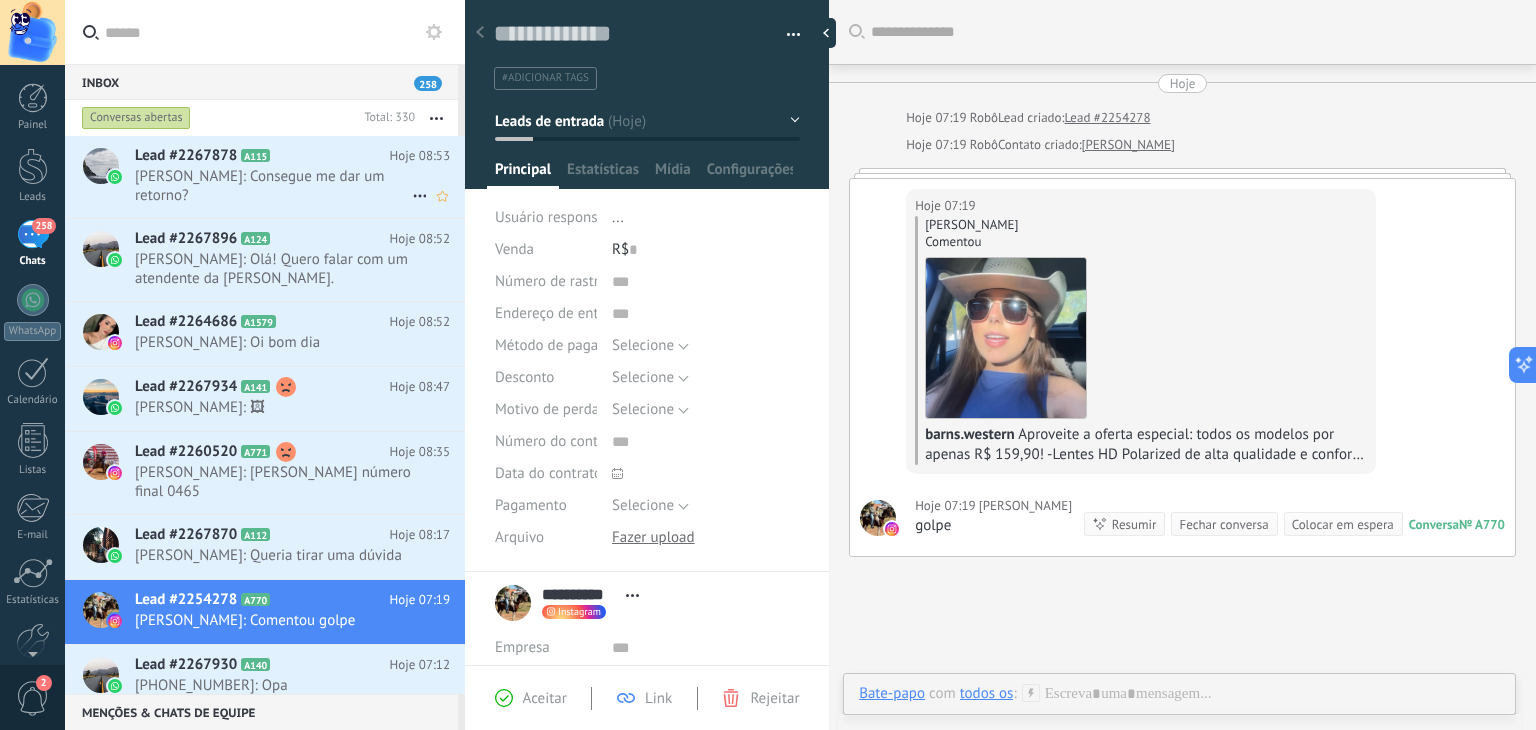 click on "Lead #2267878
A115" at bounding box center (262, 156) 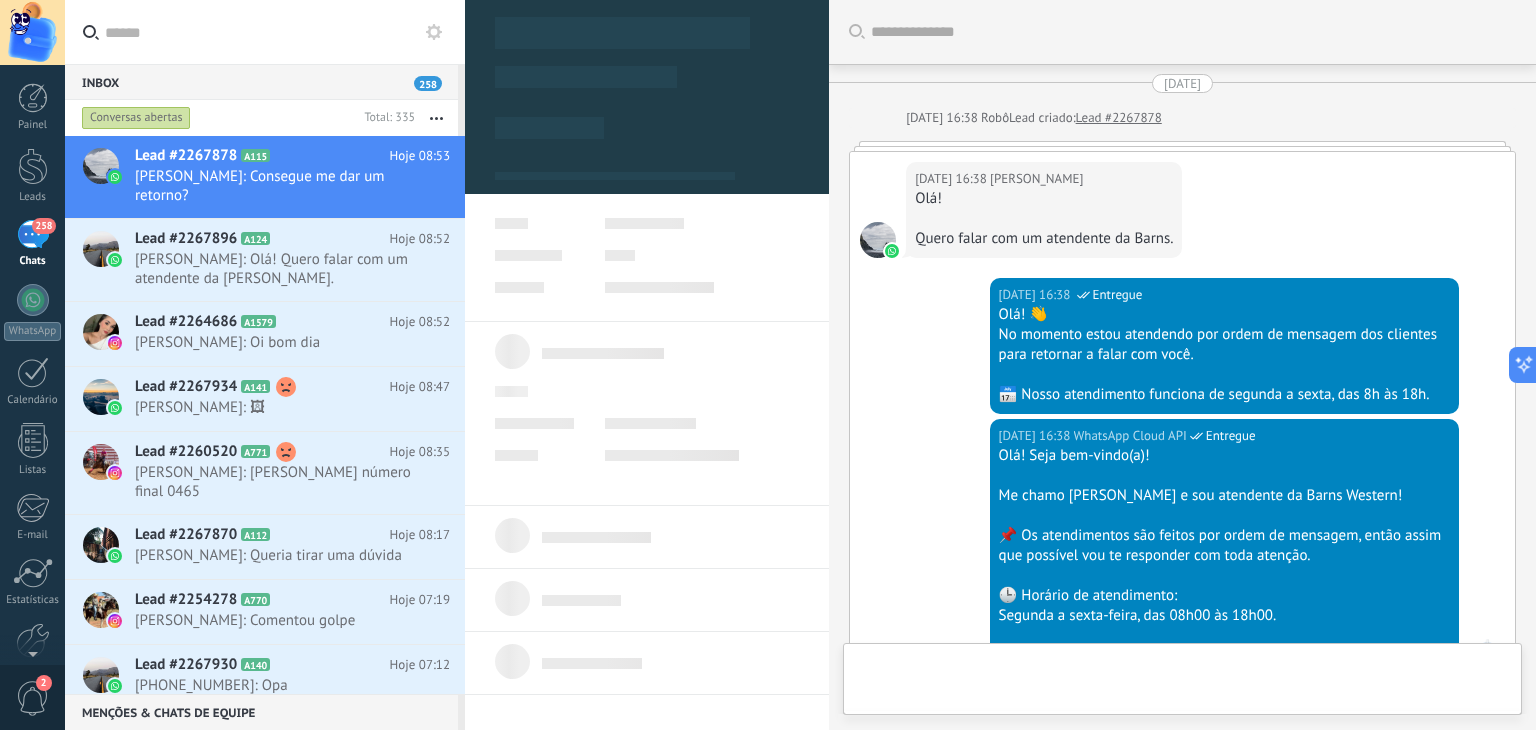 type on "**********" 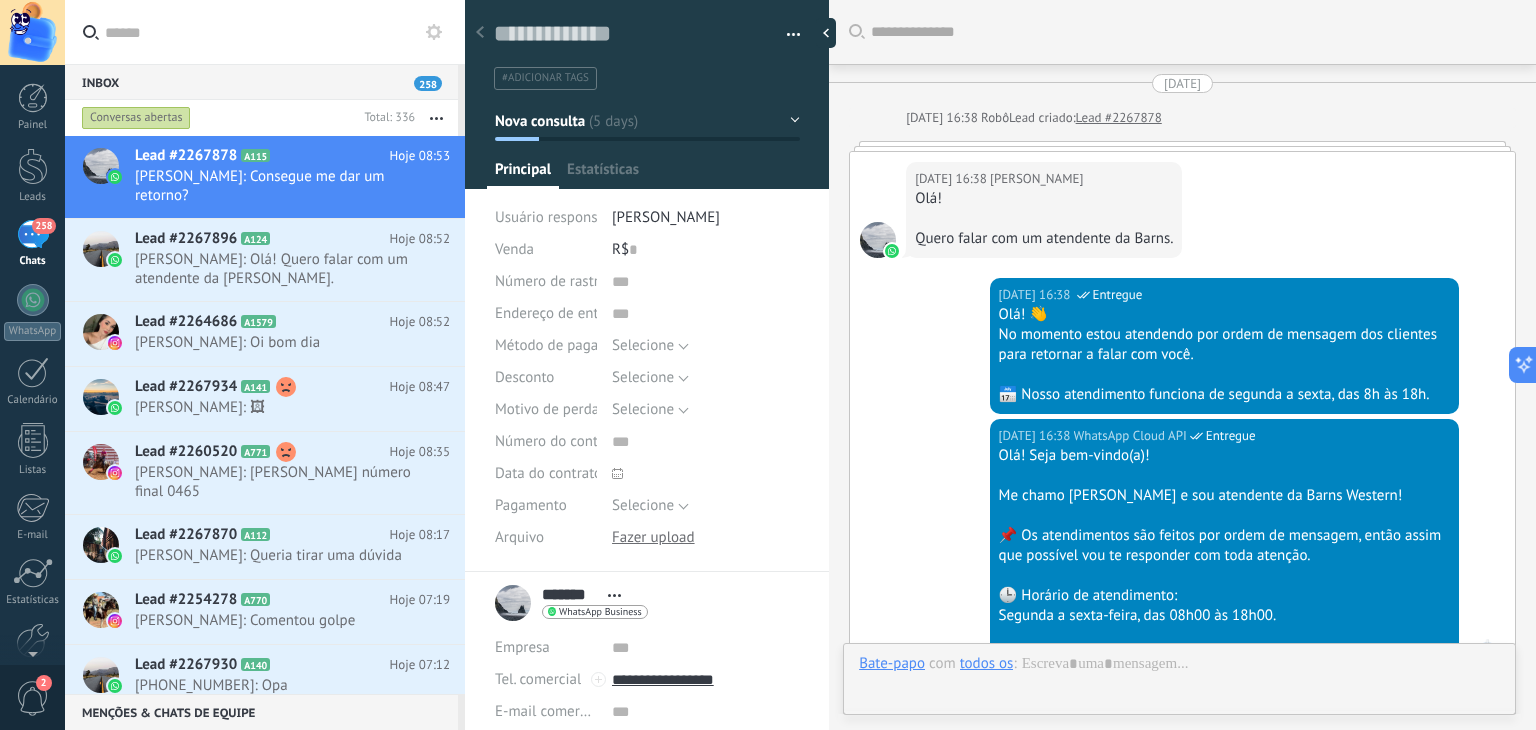 scroll, scrollTop: 2024, scrollLeft: 0, axis: vertical 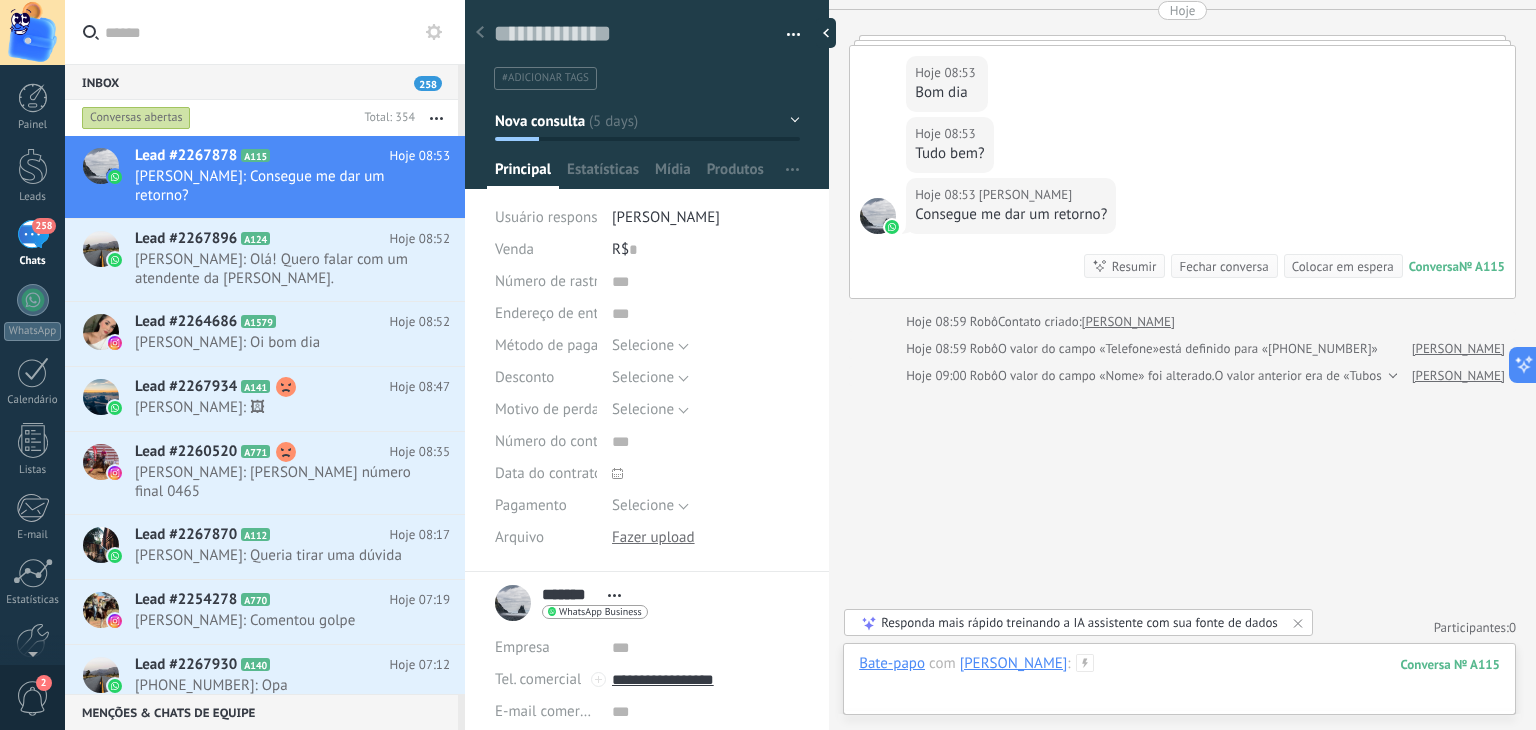 click at bounding box center (1179, 684) 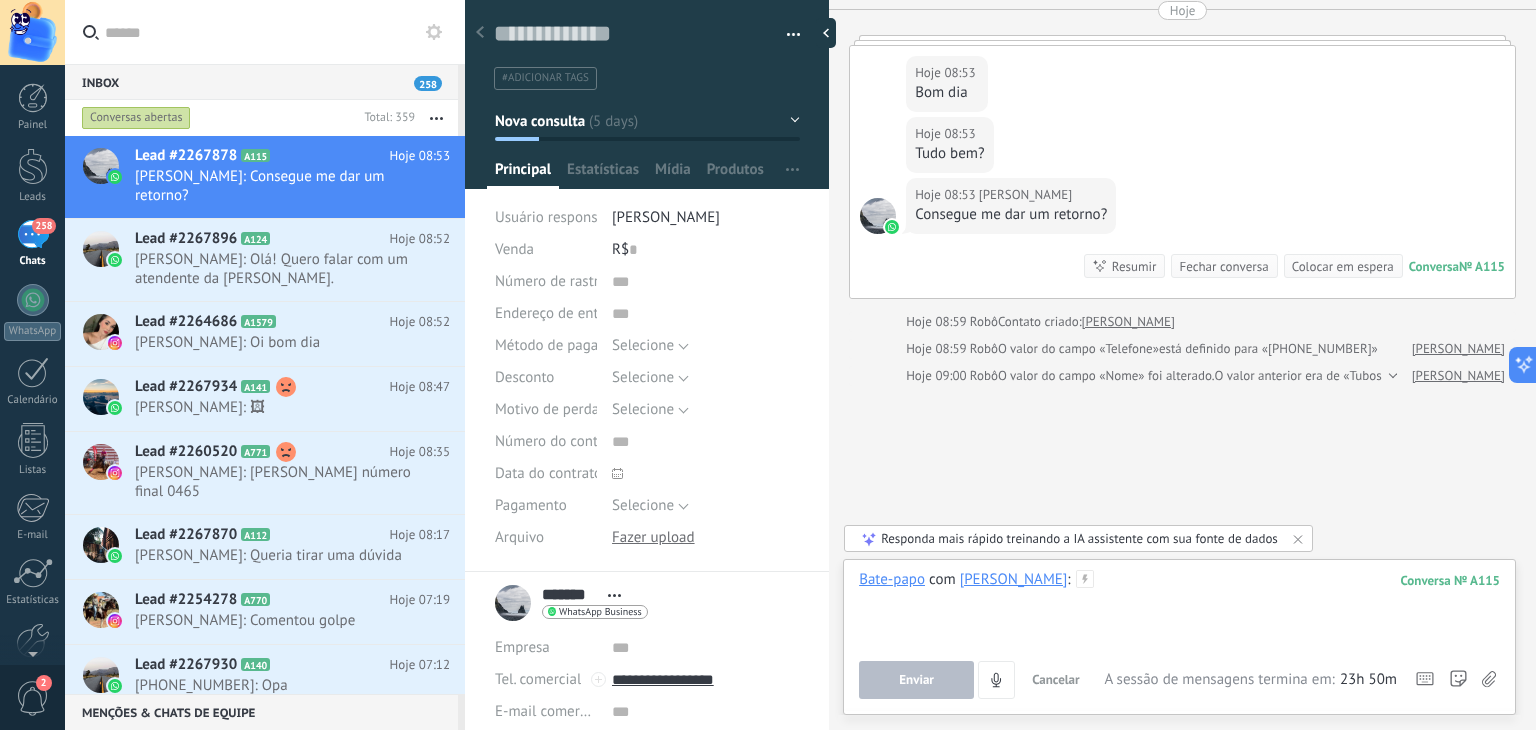 type 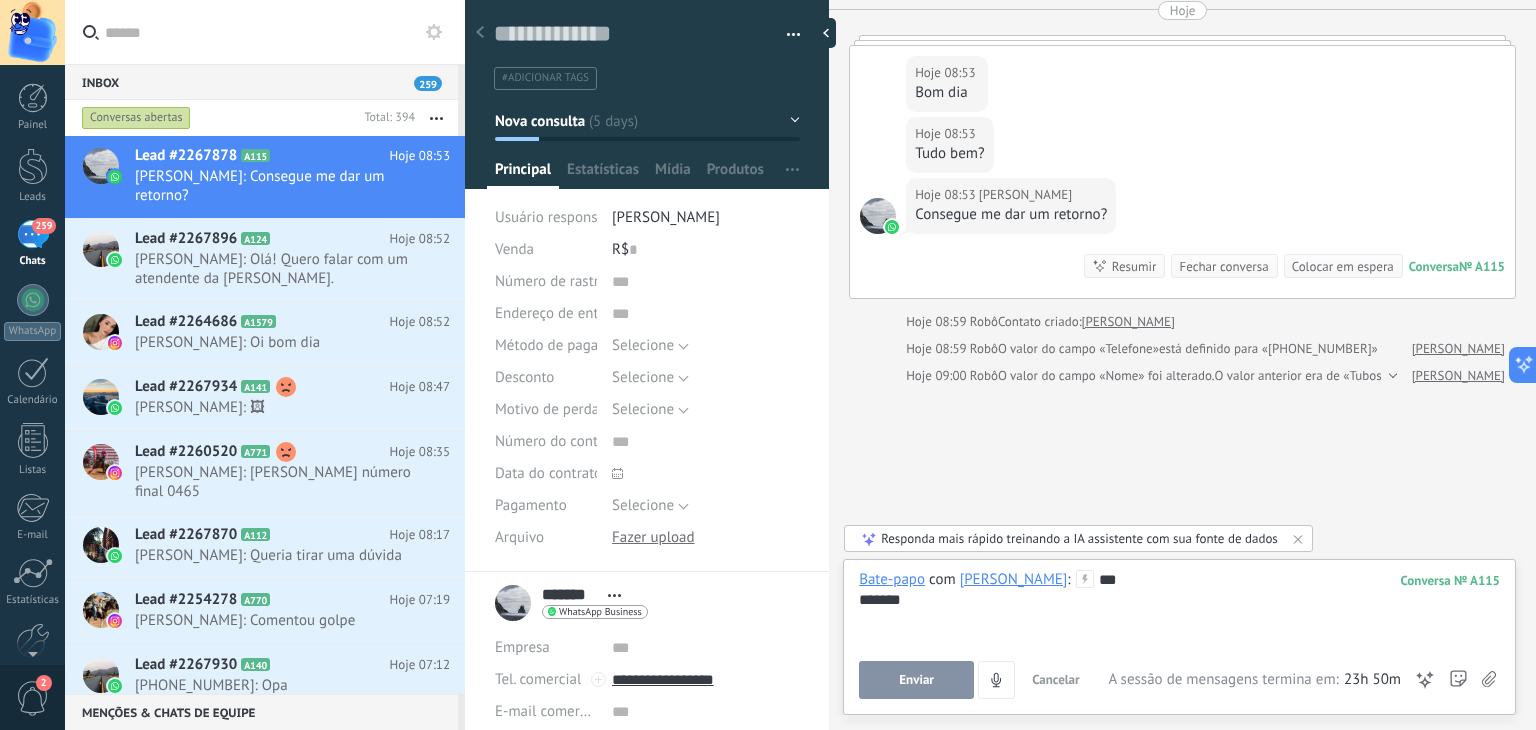 click on "Enviar" at bounding box center (916, 680) 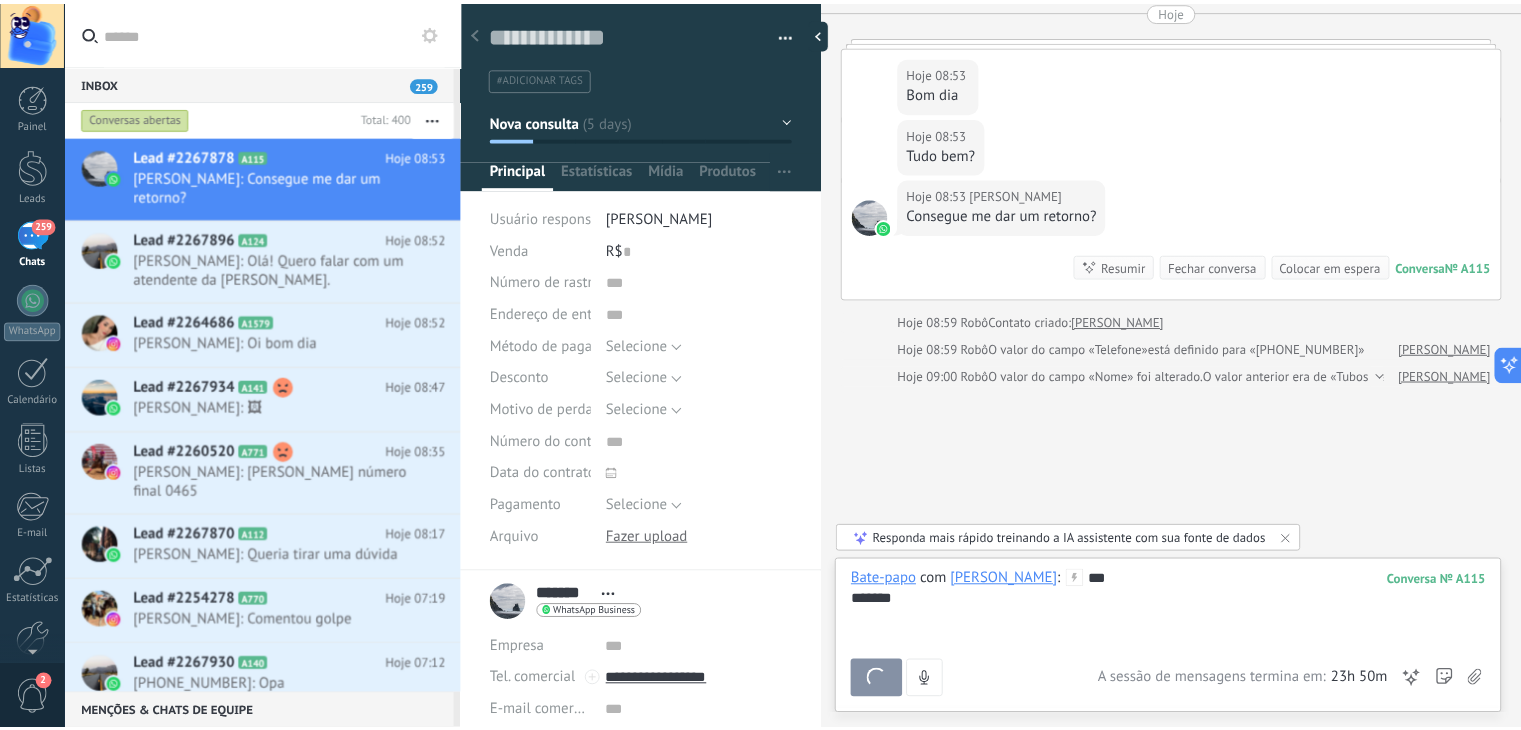scroll, scrollTop: 2206, scrollLeft: 0, axis: vertical 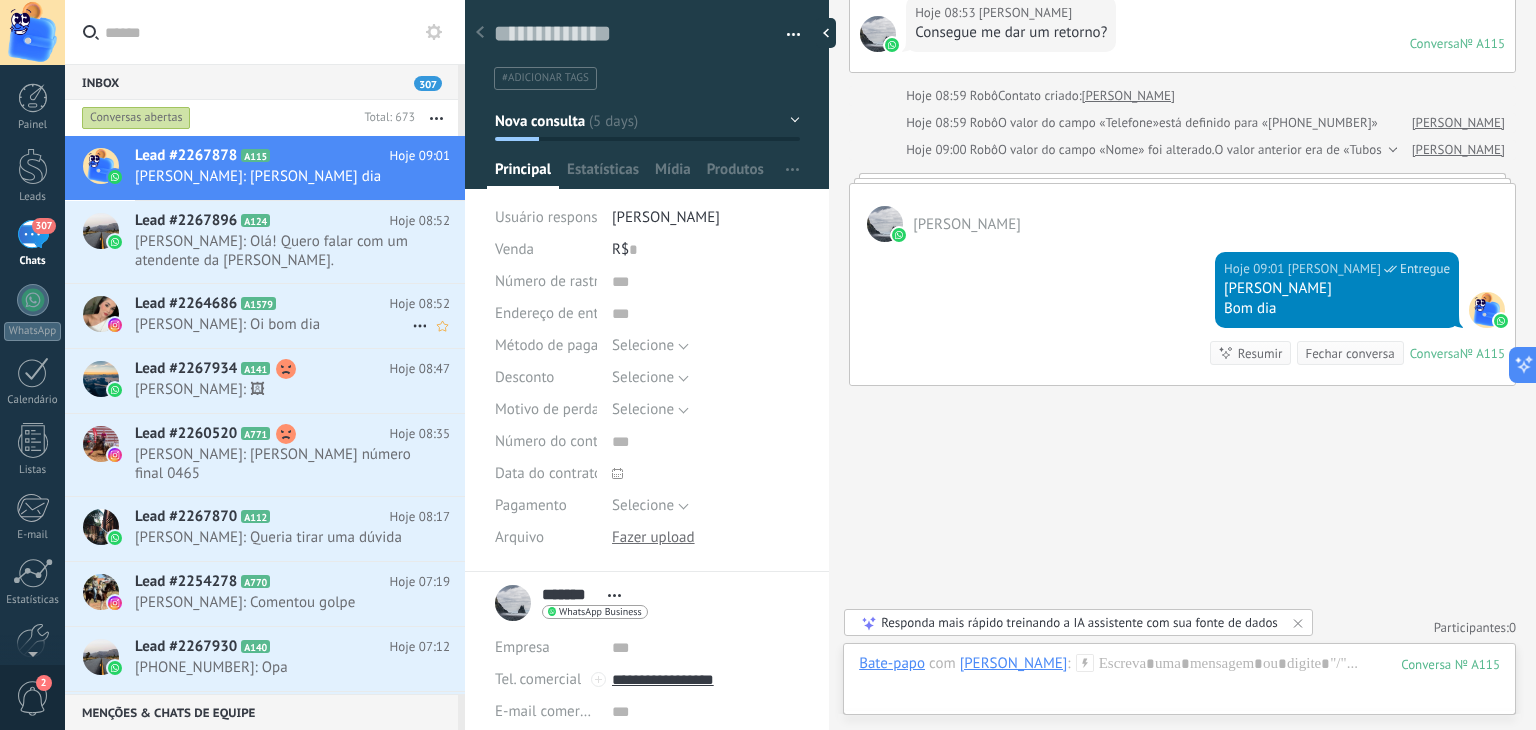 click 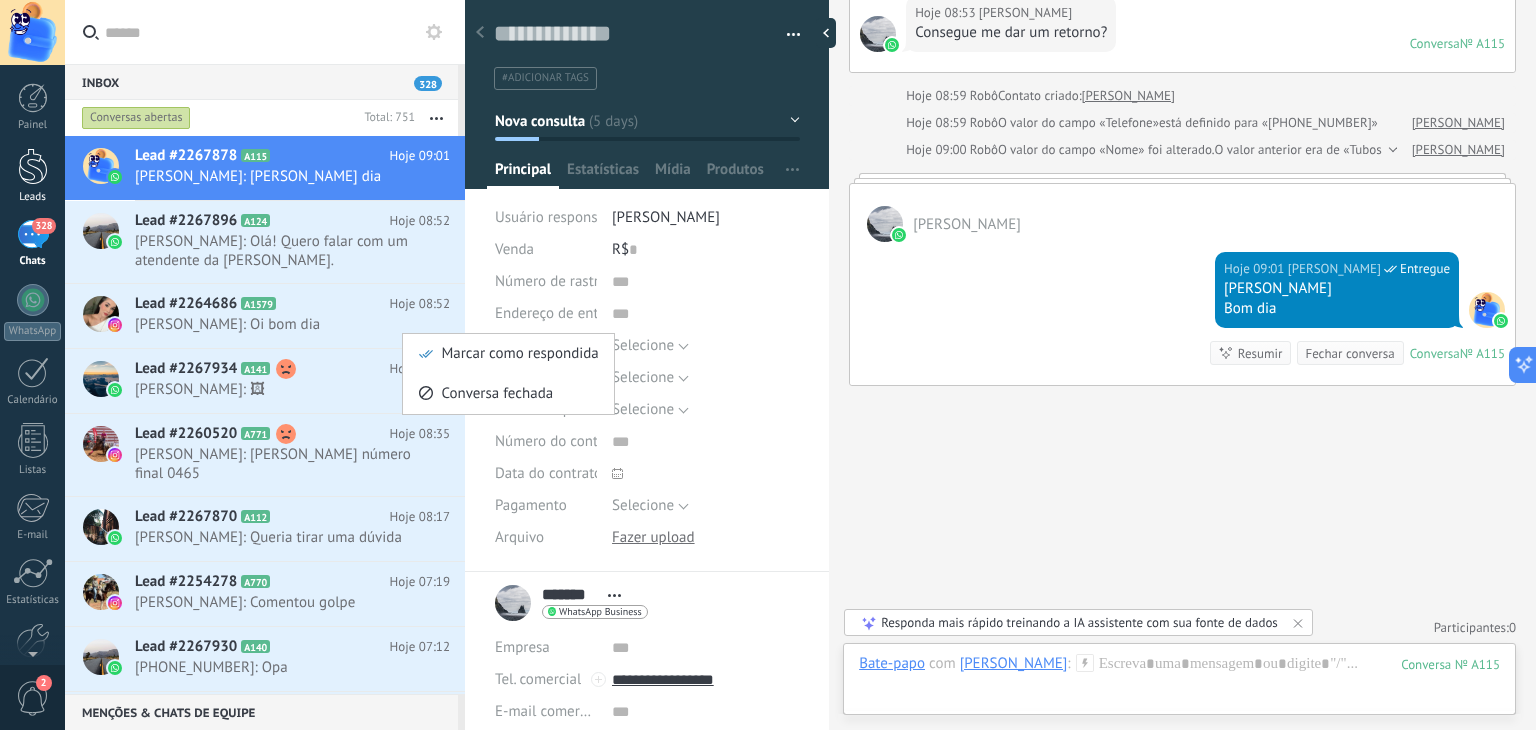 click at bounding box center [33, 166] 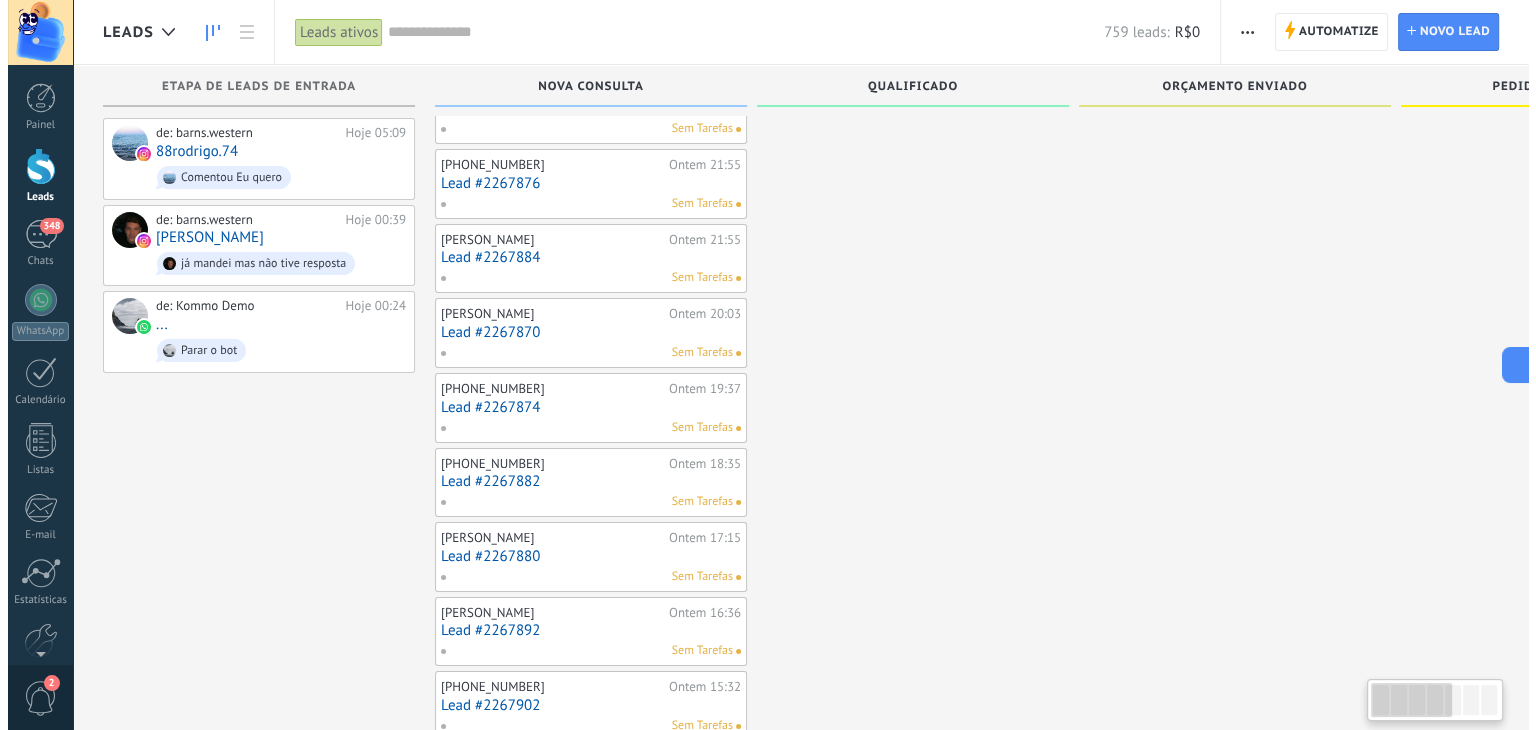 scroll, scrollTop: 0, scrollLeft: 0, axis: both 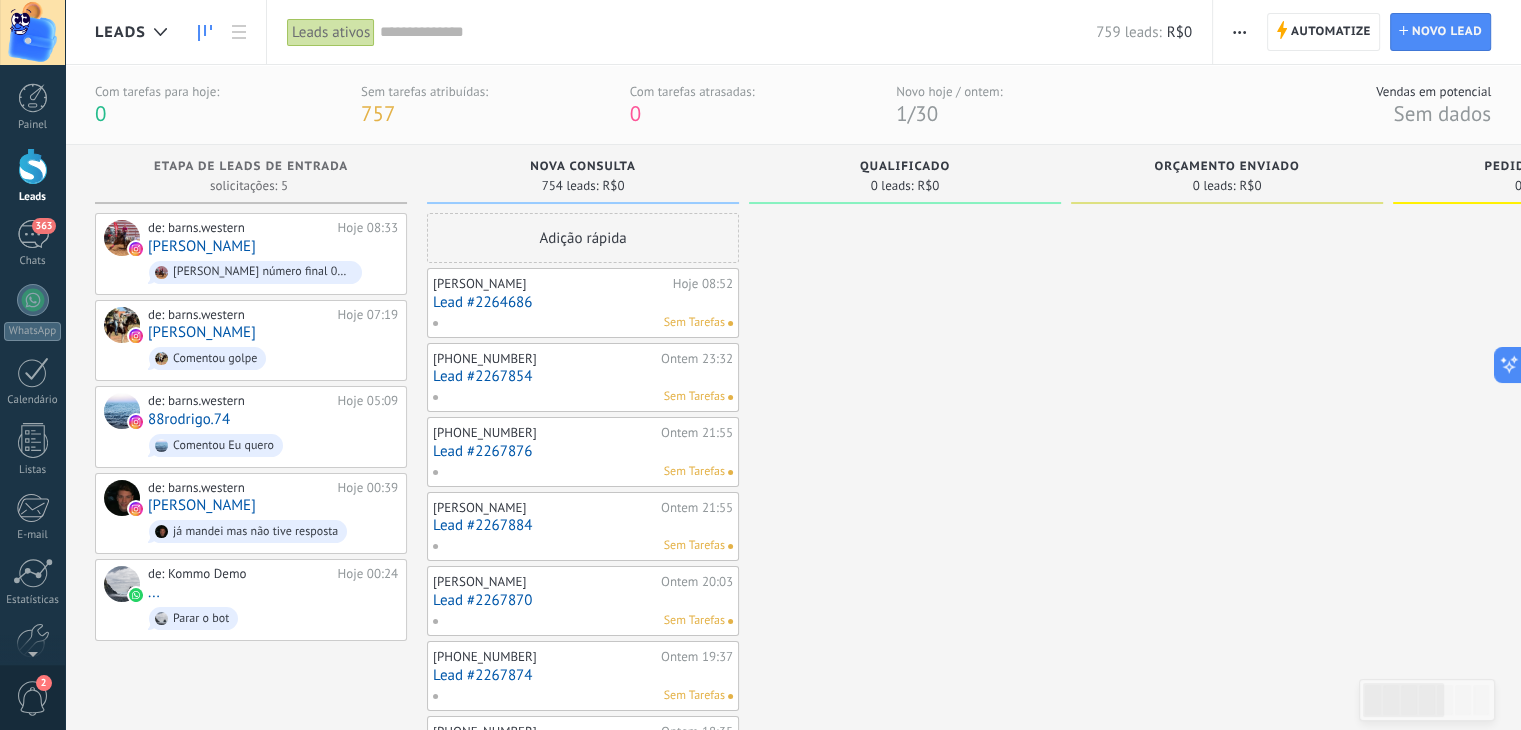 click at bounding box center (1239, 32) 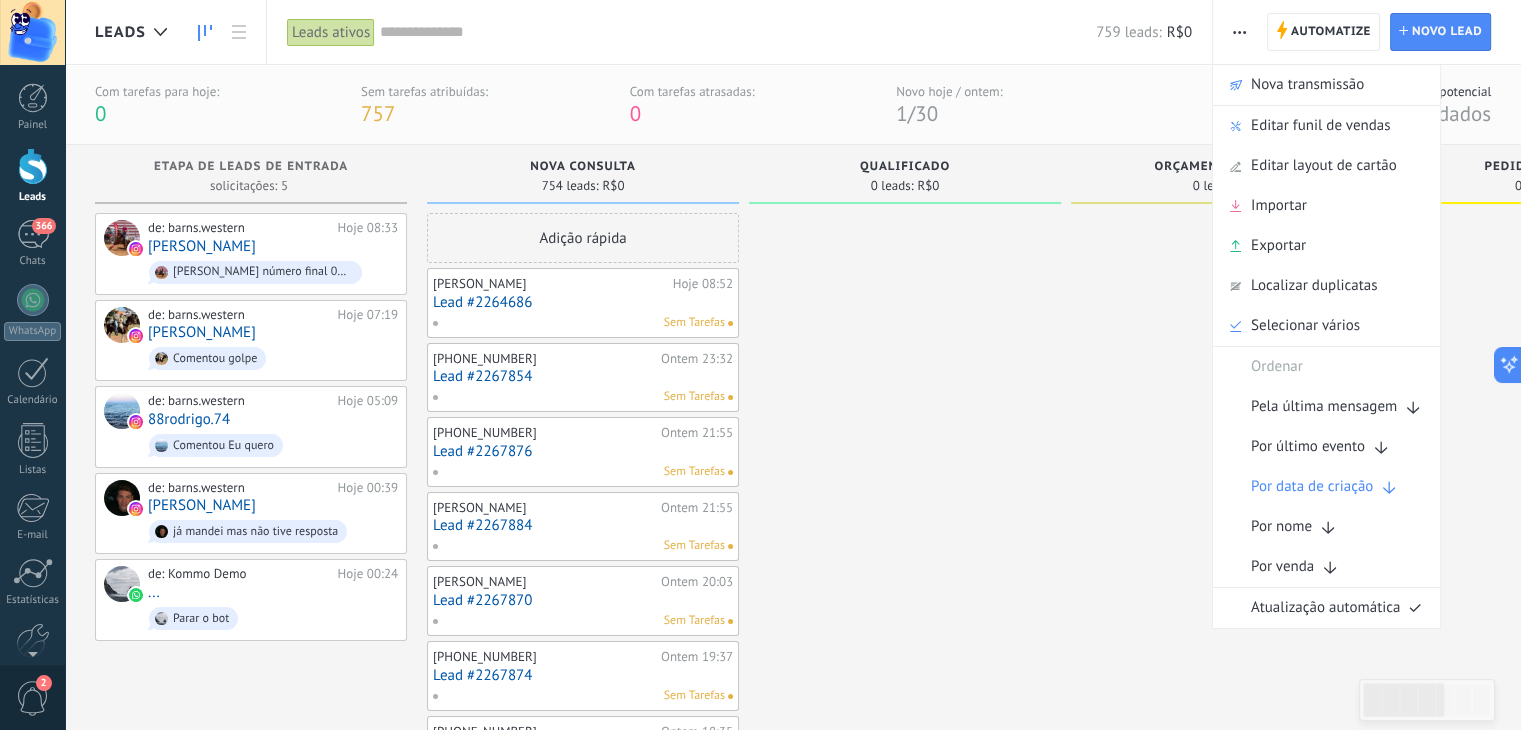 click 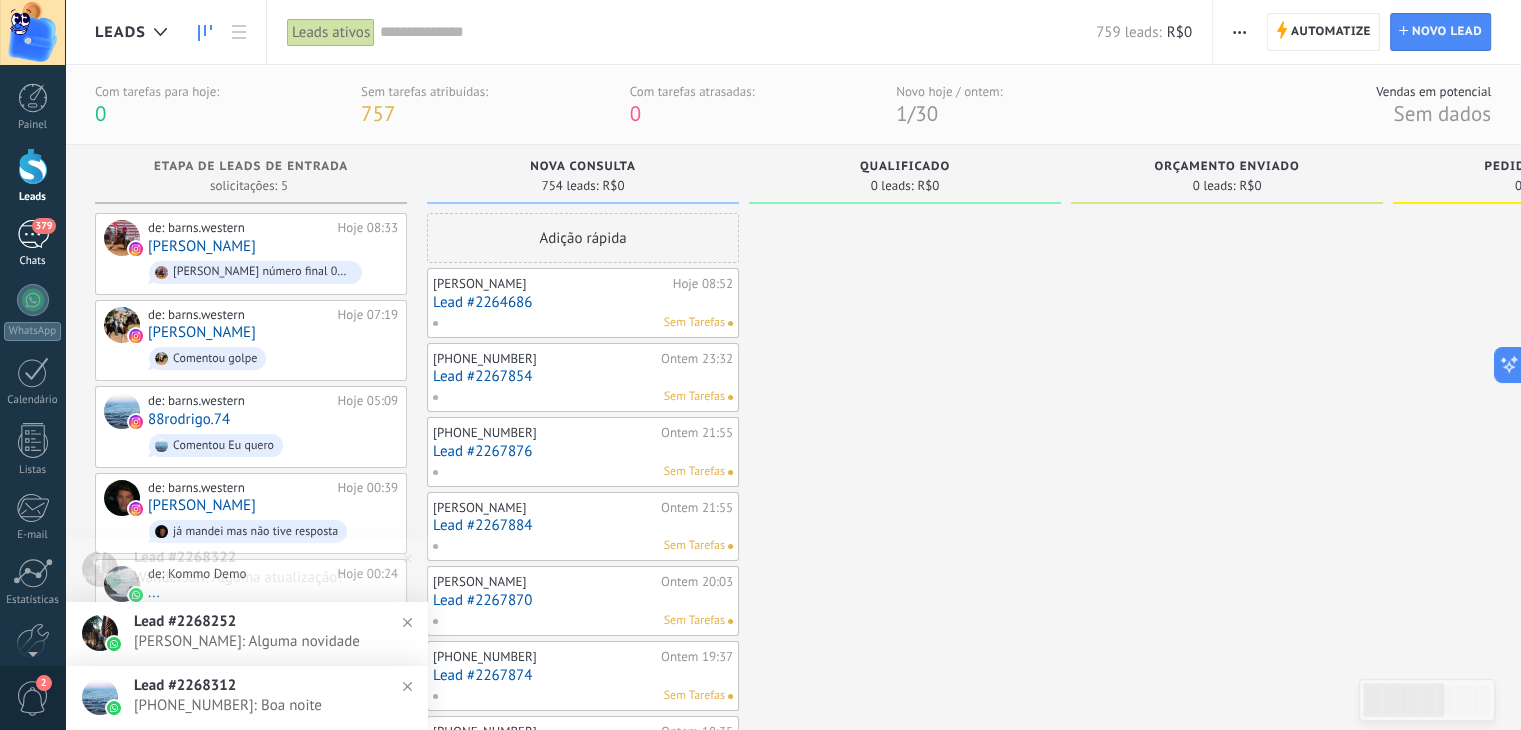 click on "379" at bounding box center (33, 234) 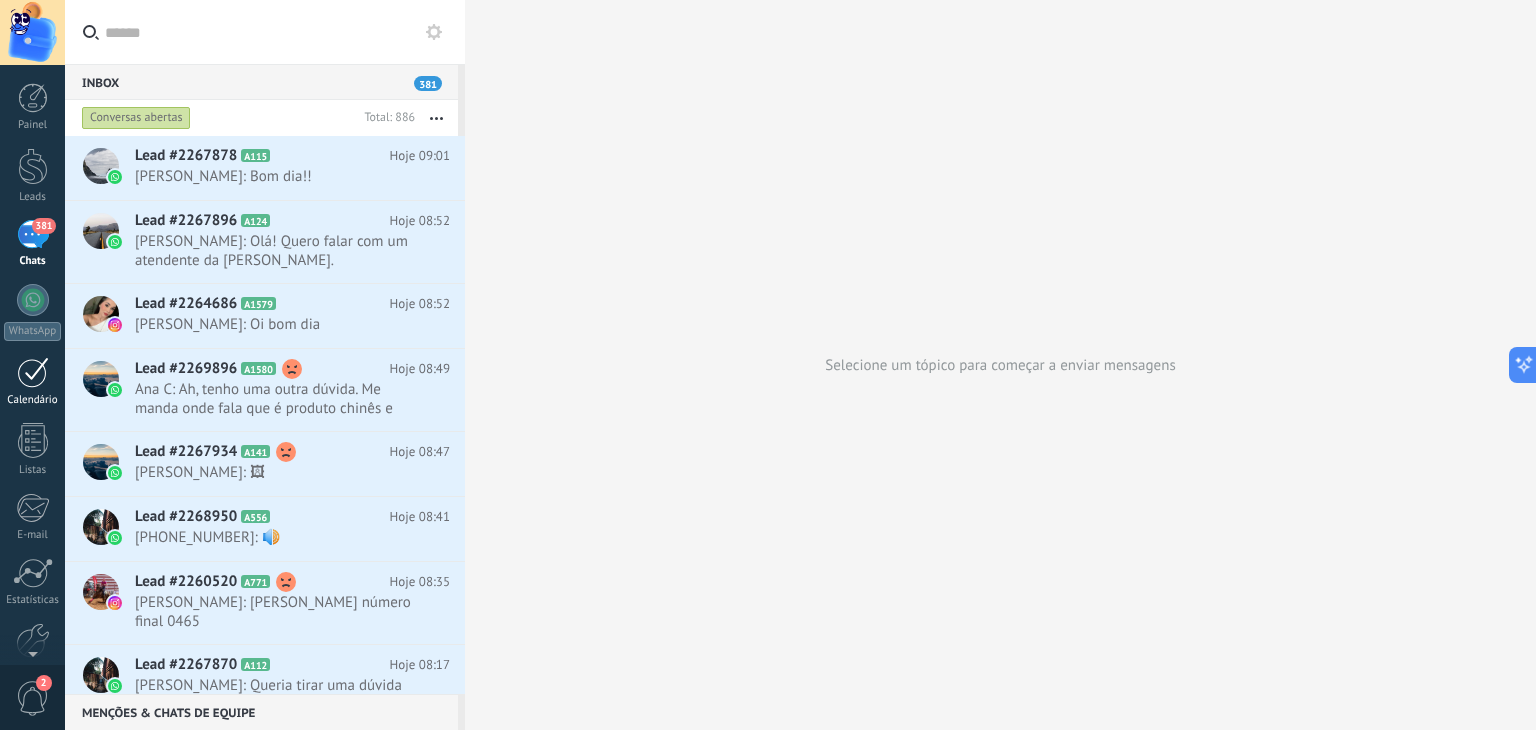click at bounding box center (33, 372) 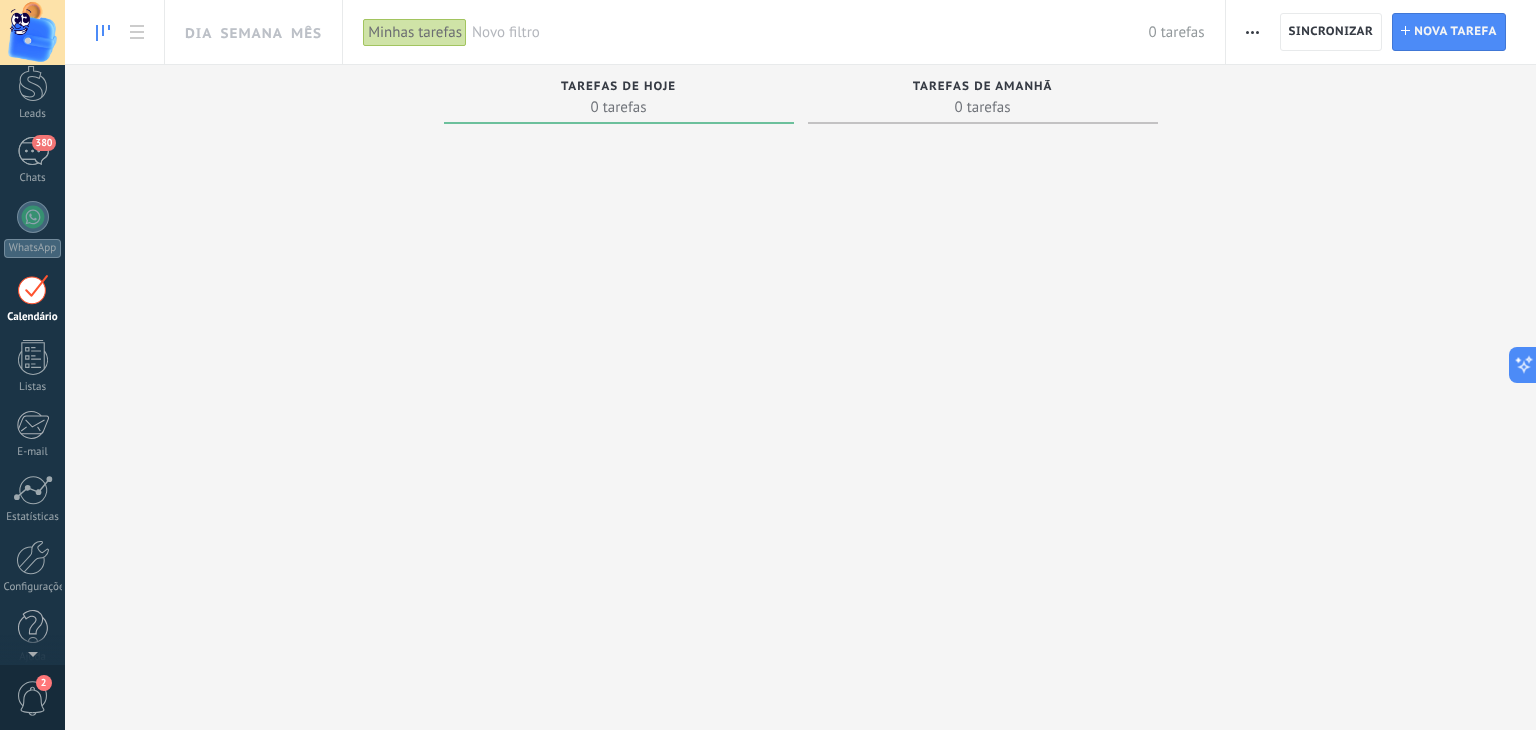 scroll, scrollTop: 100, scrollLeft: 0, axis: vertical 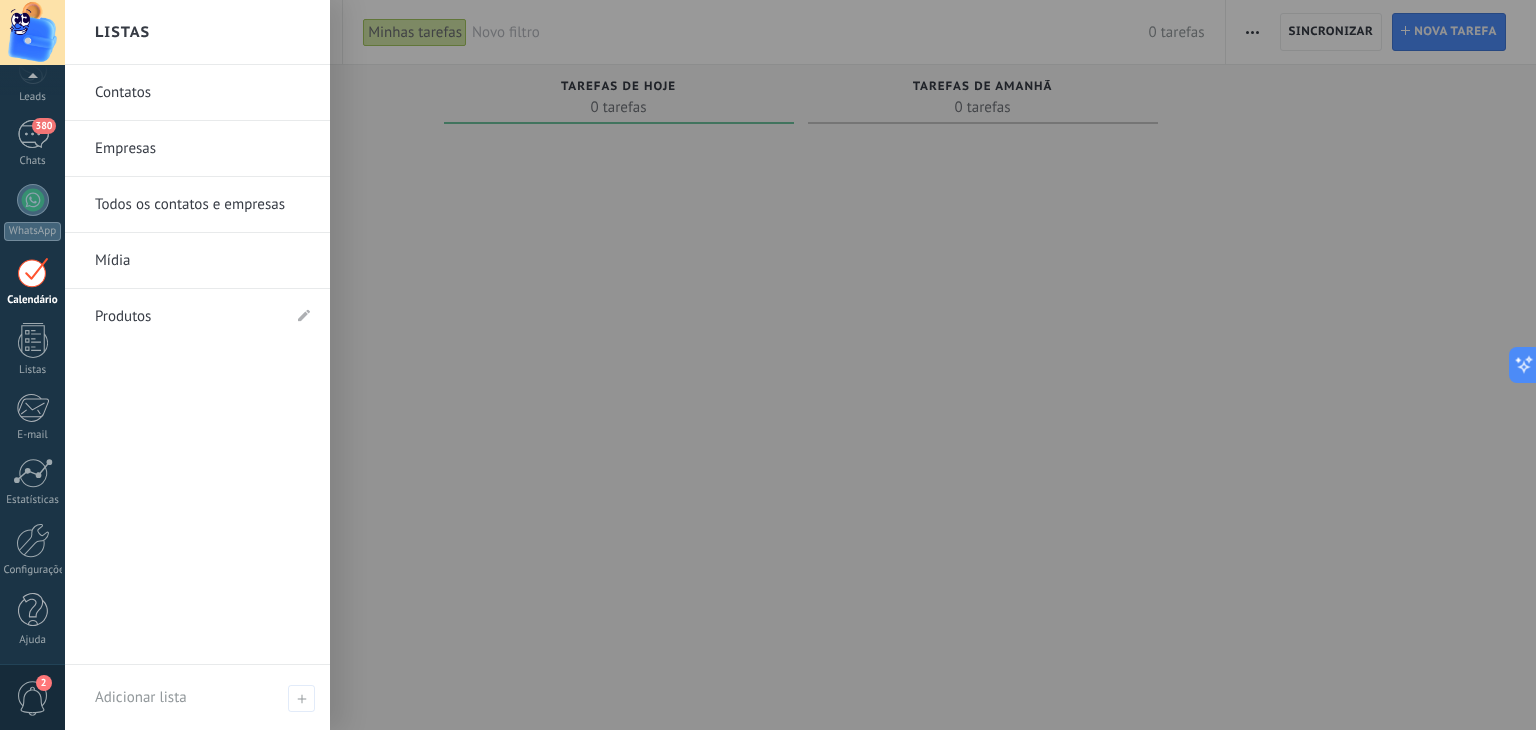 click on "Painel
Leads
380
Chats
WhatsApp
Clientes" at bounding box center (32, 325) 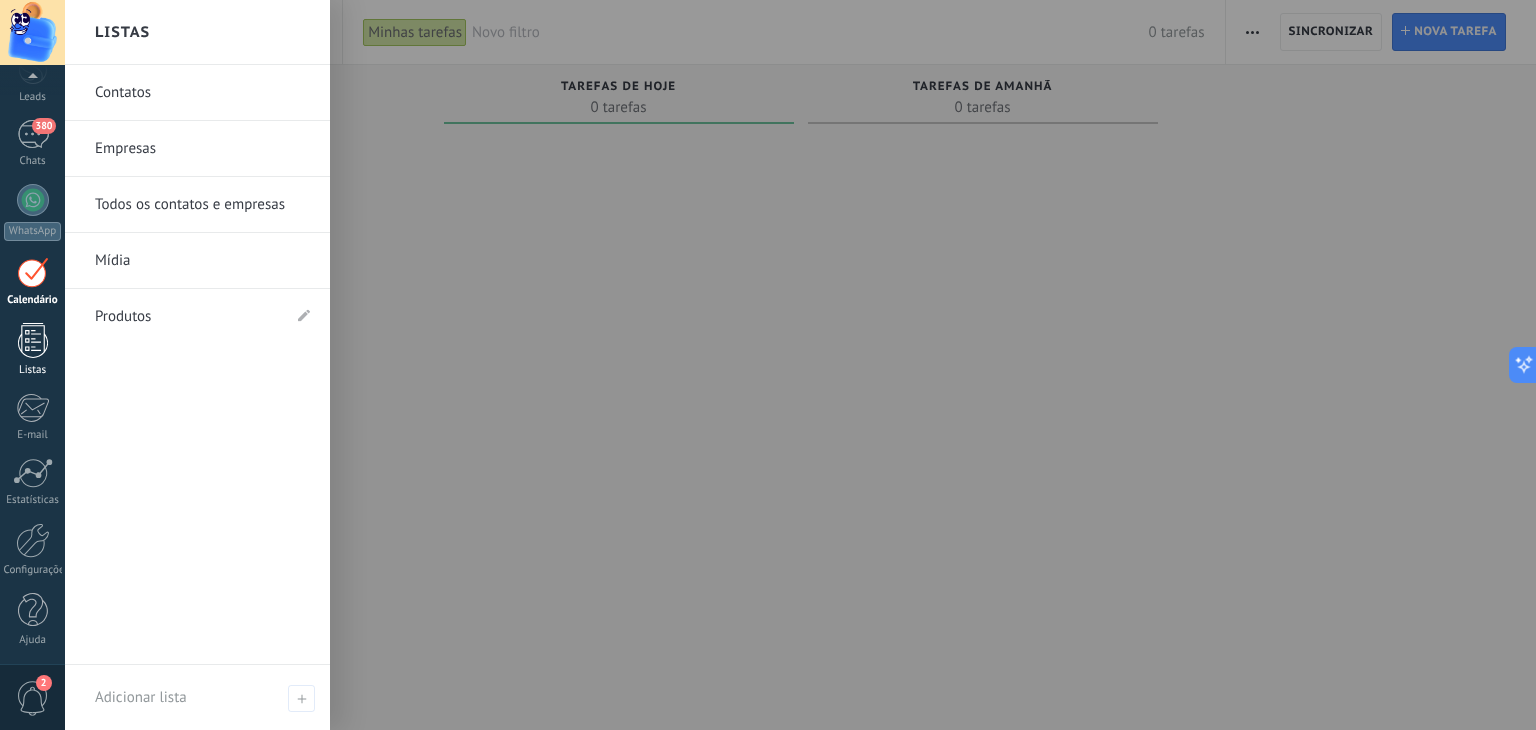 click at bounding box center [33, 340] 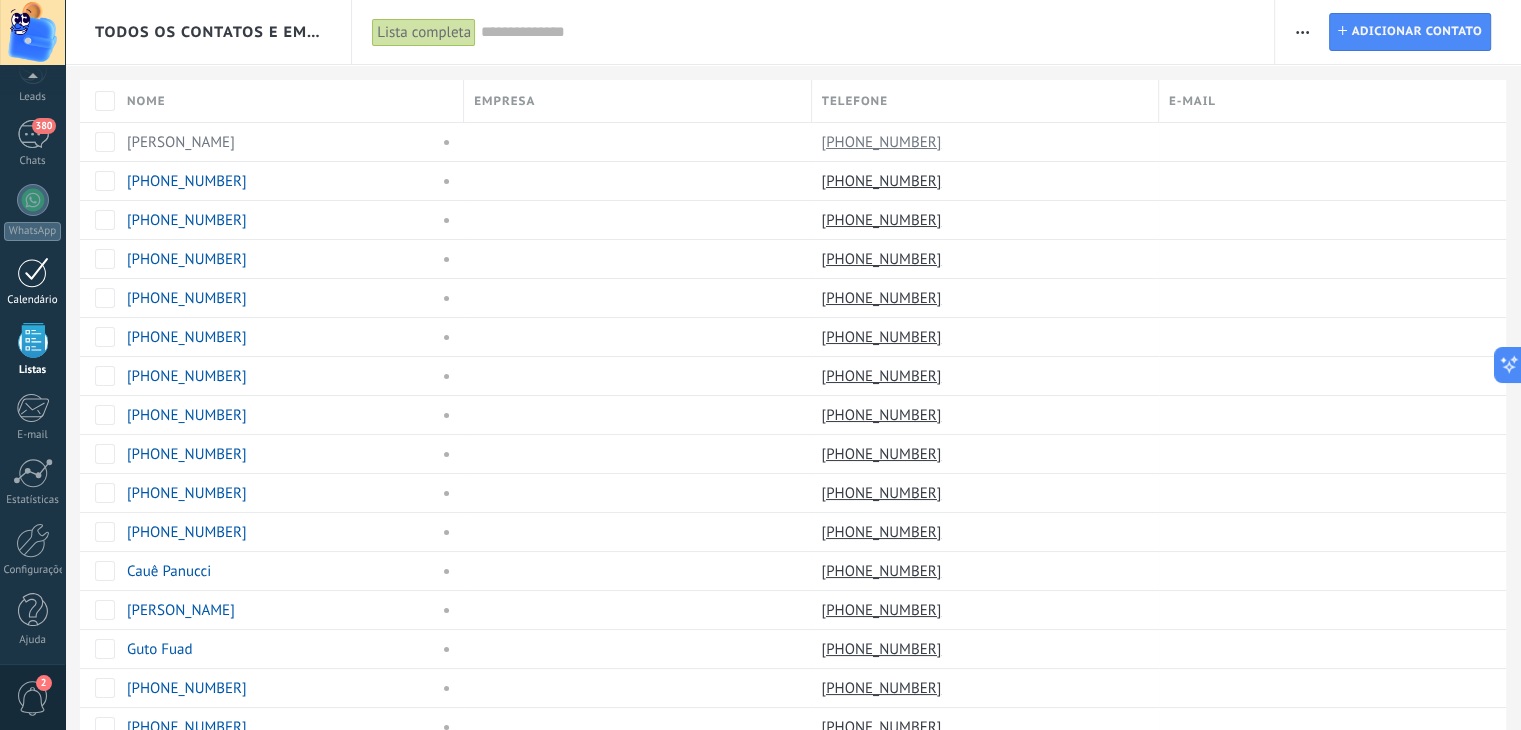 scroll, scrollTop: 51, scrollLeft: 0, axis: vertical 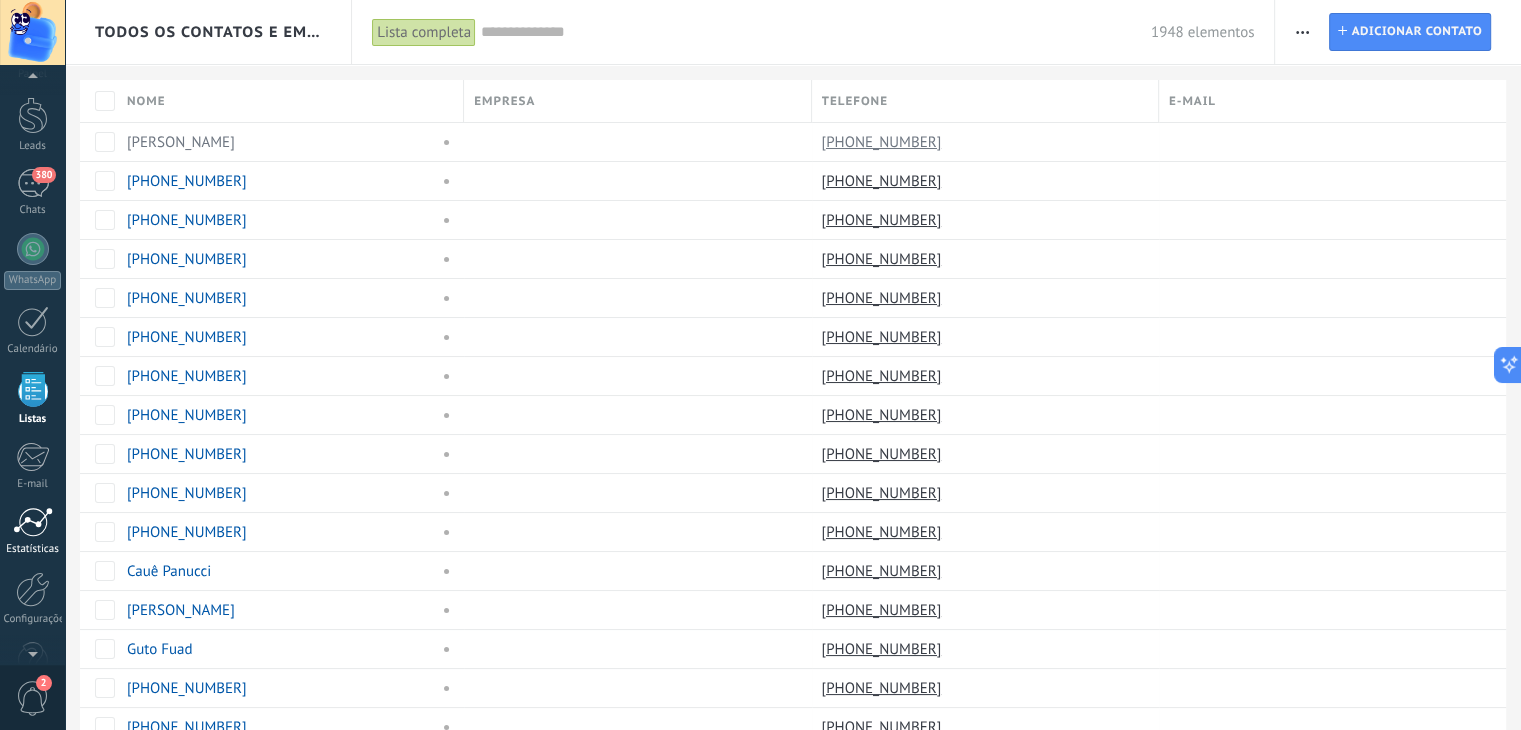click at bounding box center (33, 522) 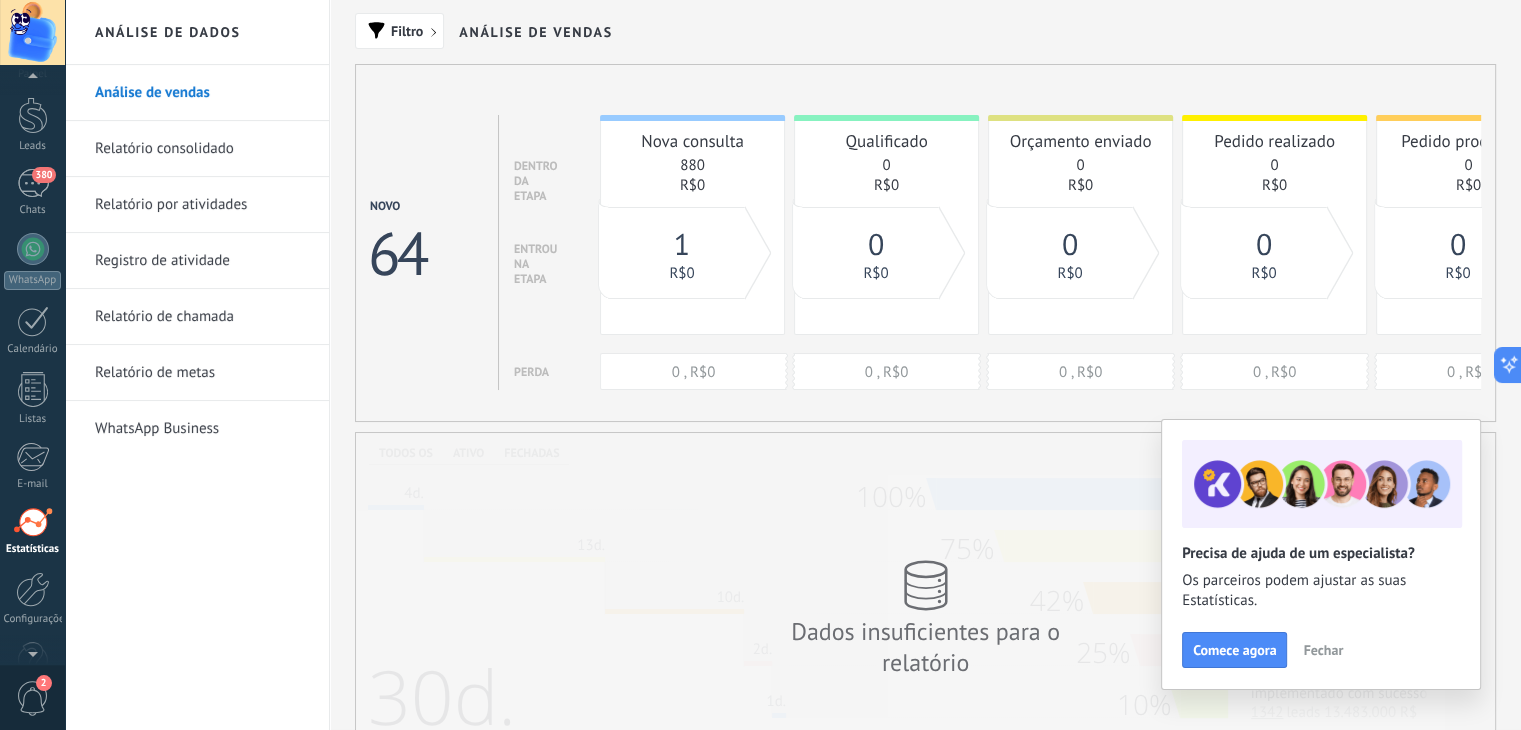 scroll, scrollTop: 101, scrollLeft: 0, axis: vertical 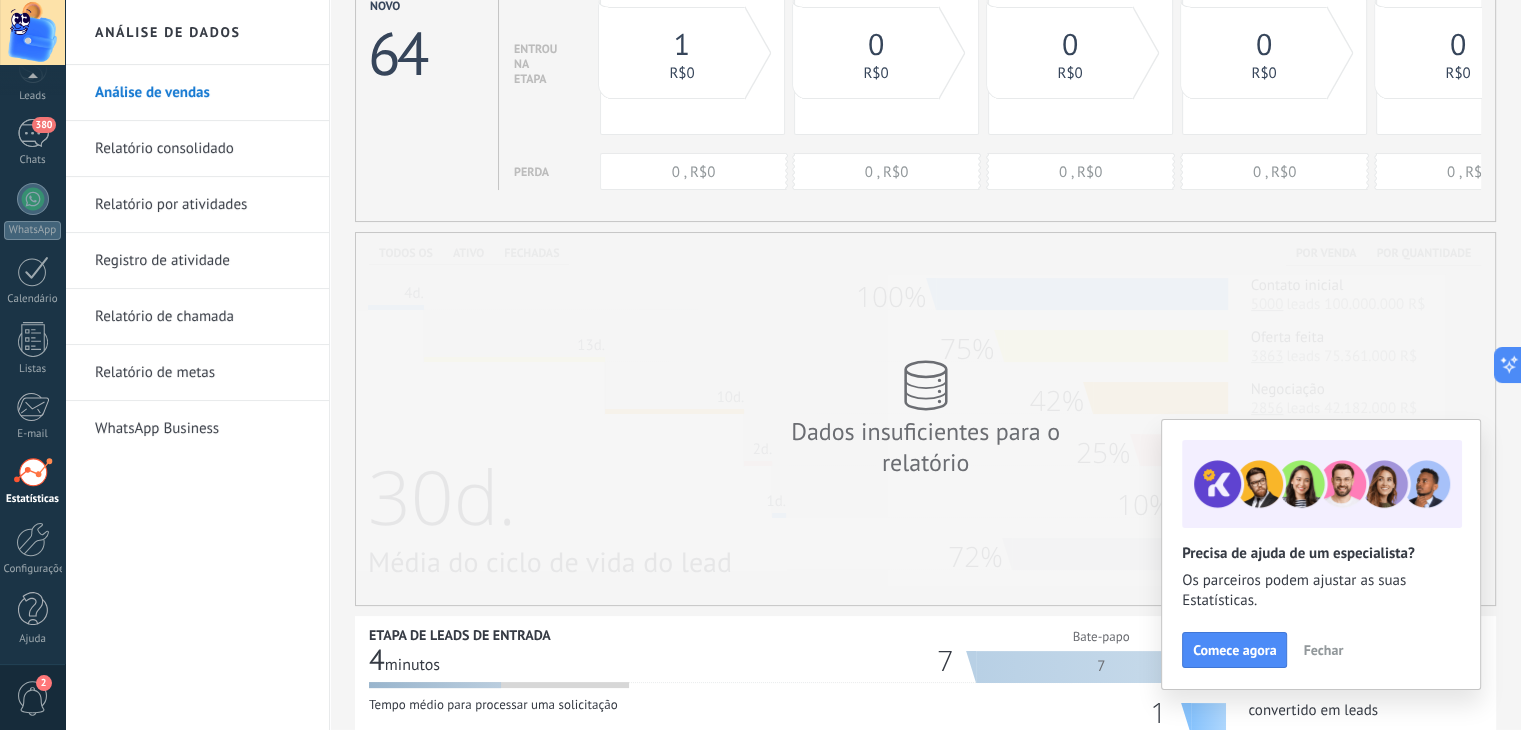 click on "WhatsApp Business" at bounding box center (202, 429) 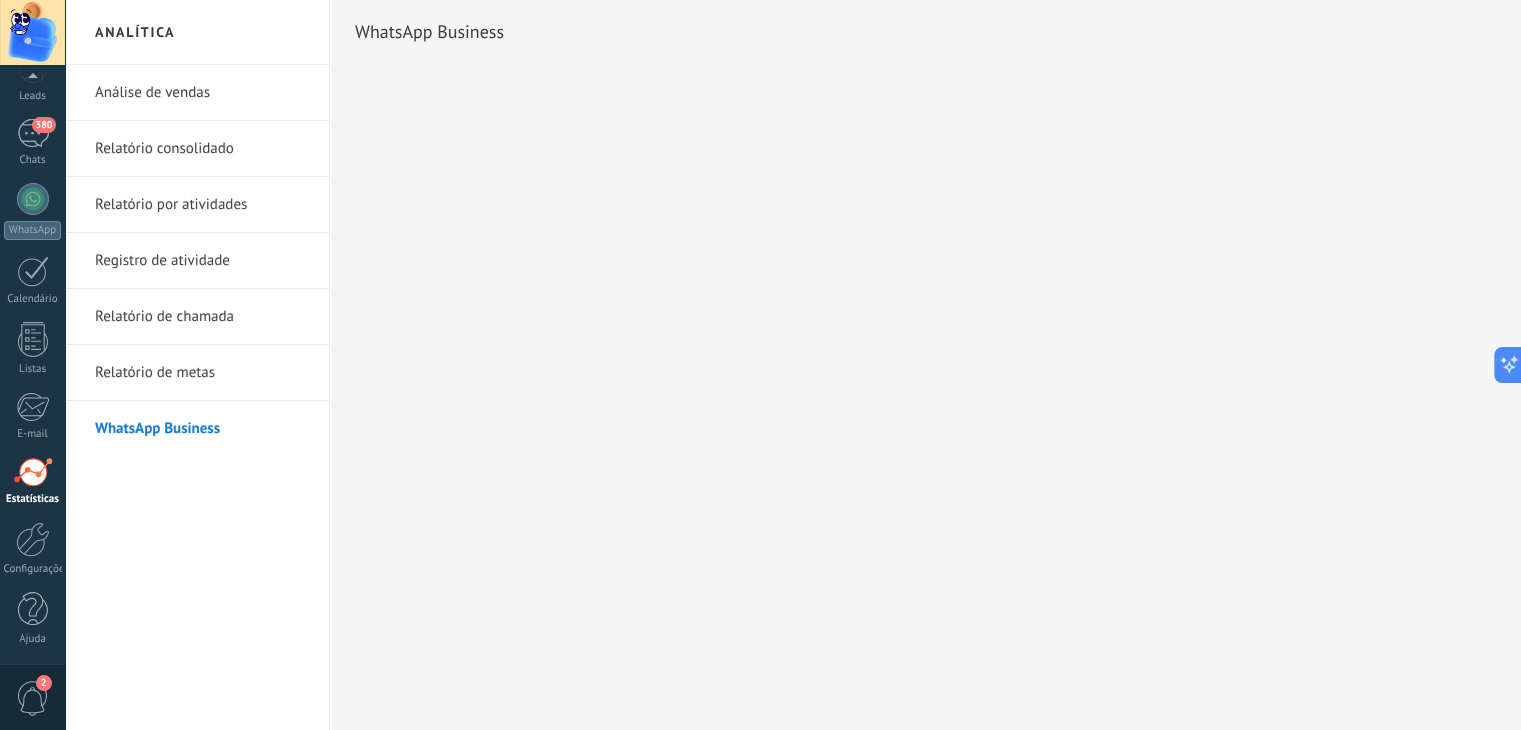 scroll, scrollTop: 0, scrollLeft: 0, axis: both 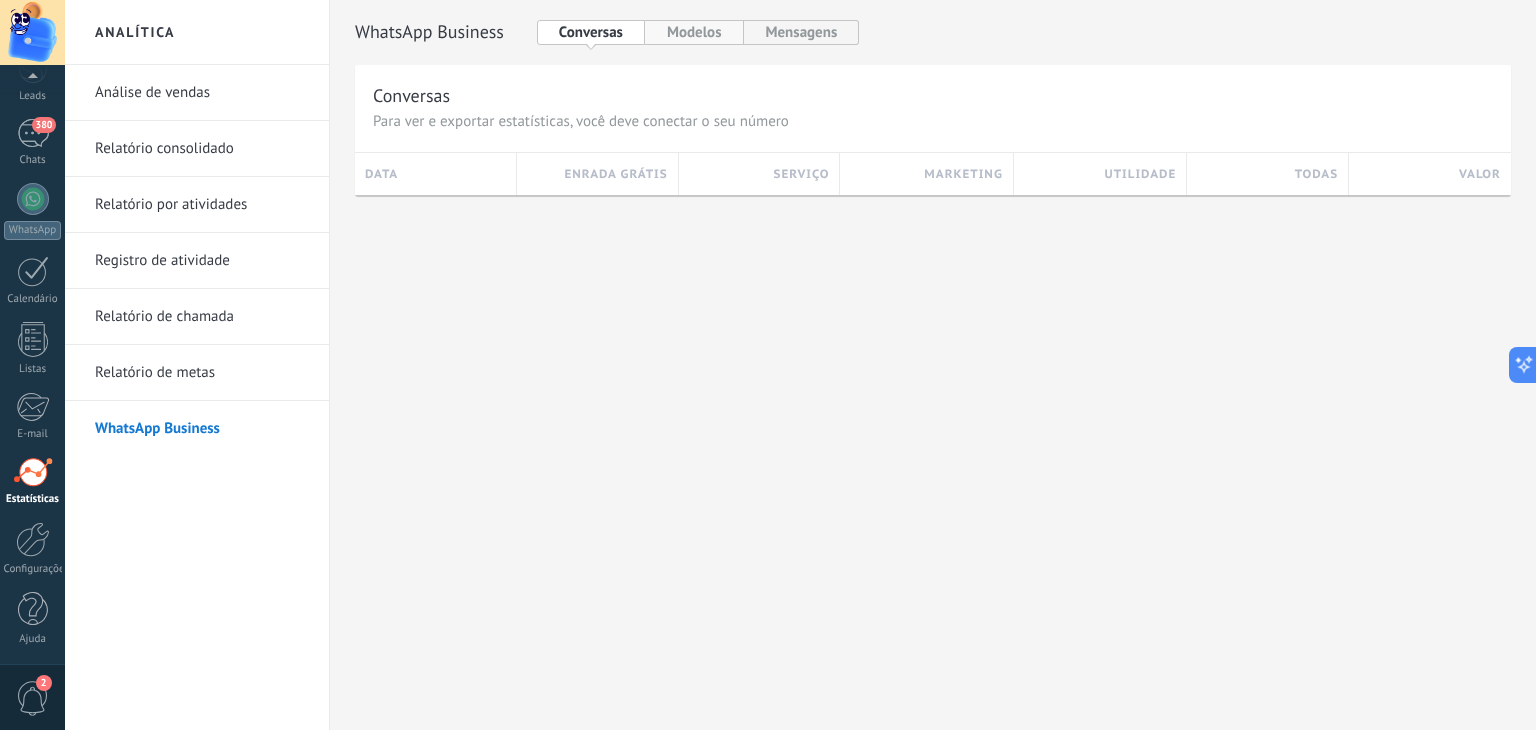 click on "Modelos" at bounding box center (694, 32) 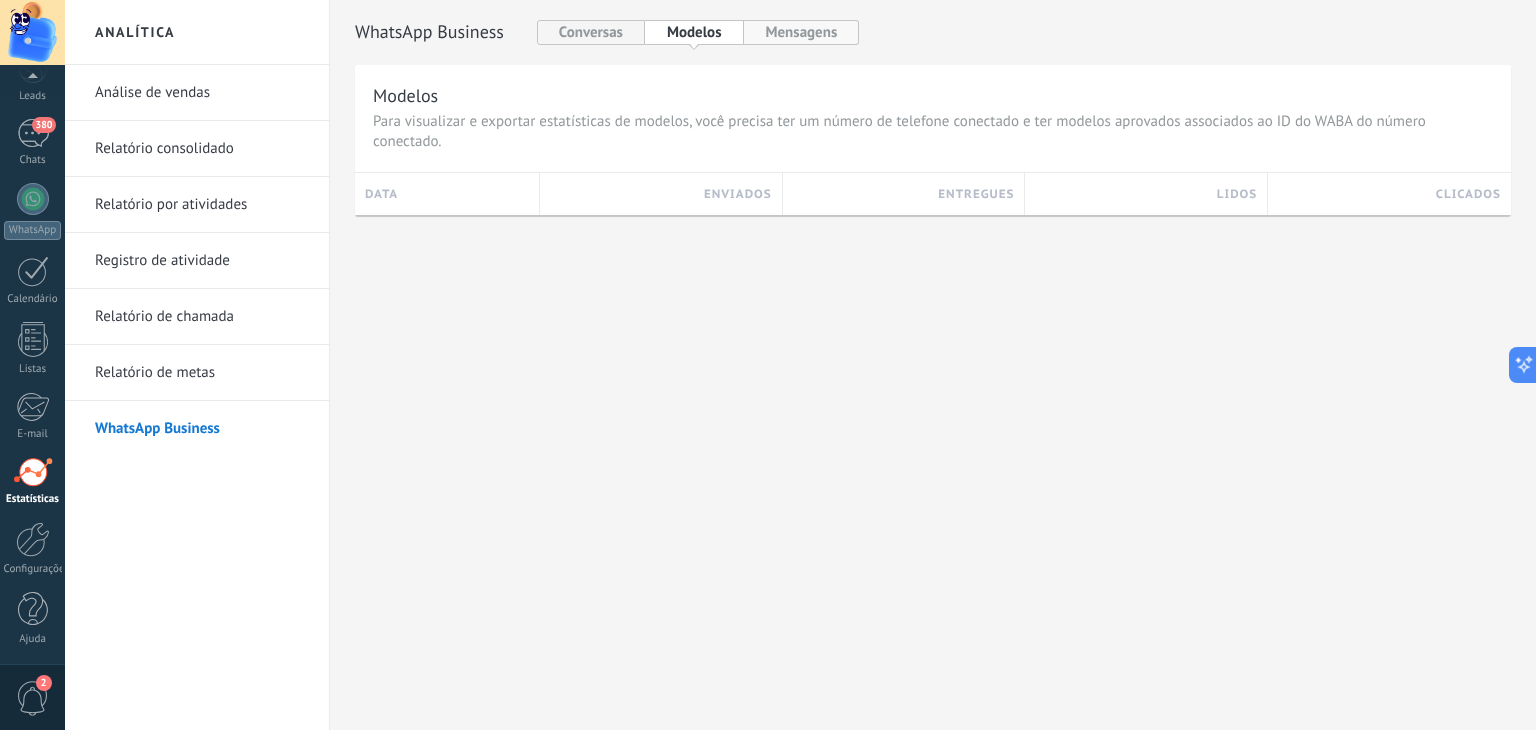 click on "Mensagens" at bounding box center [802, 32] 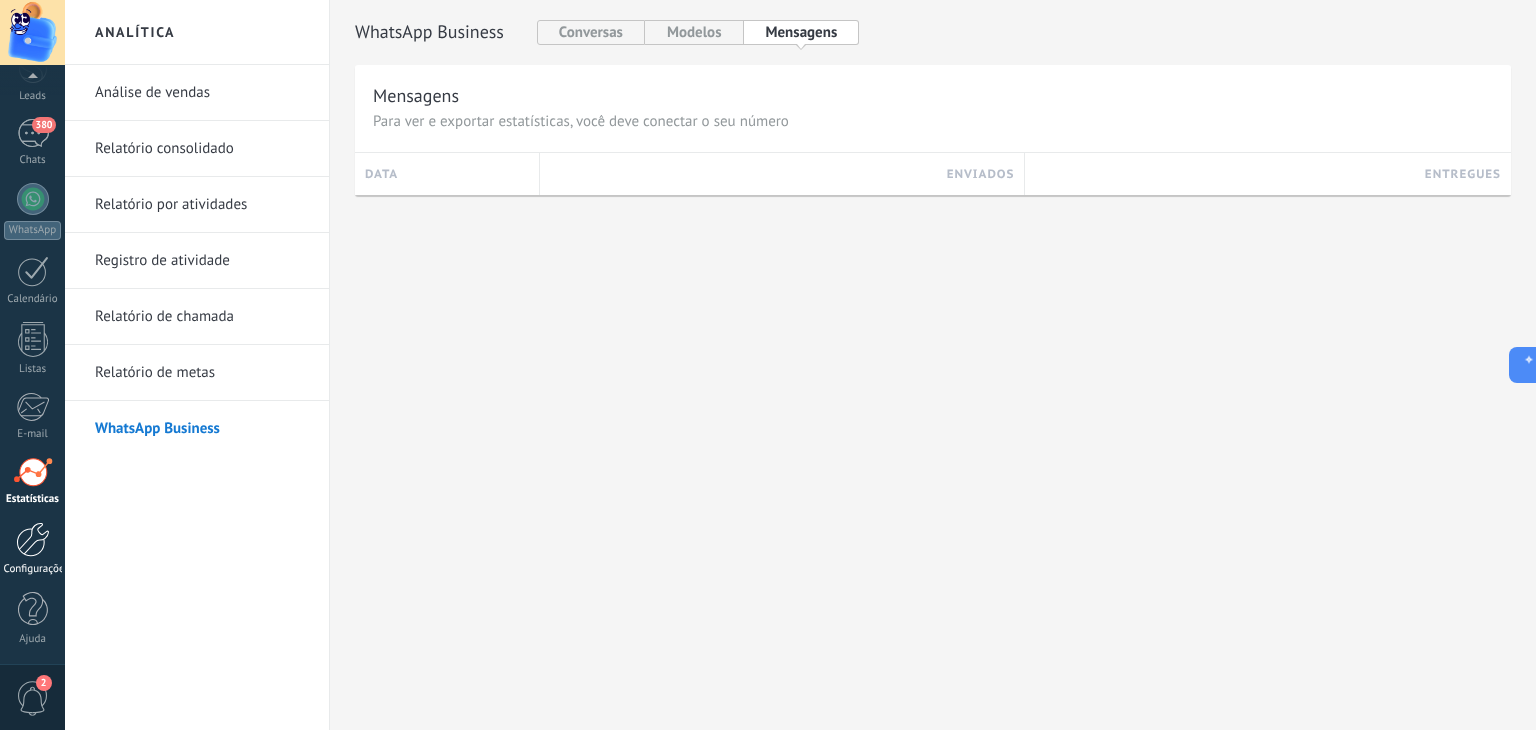 click at bounding box center [33, 539] 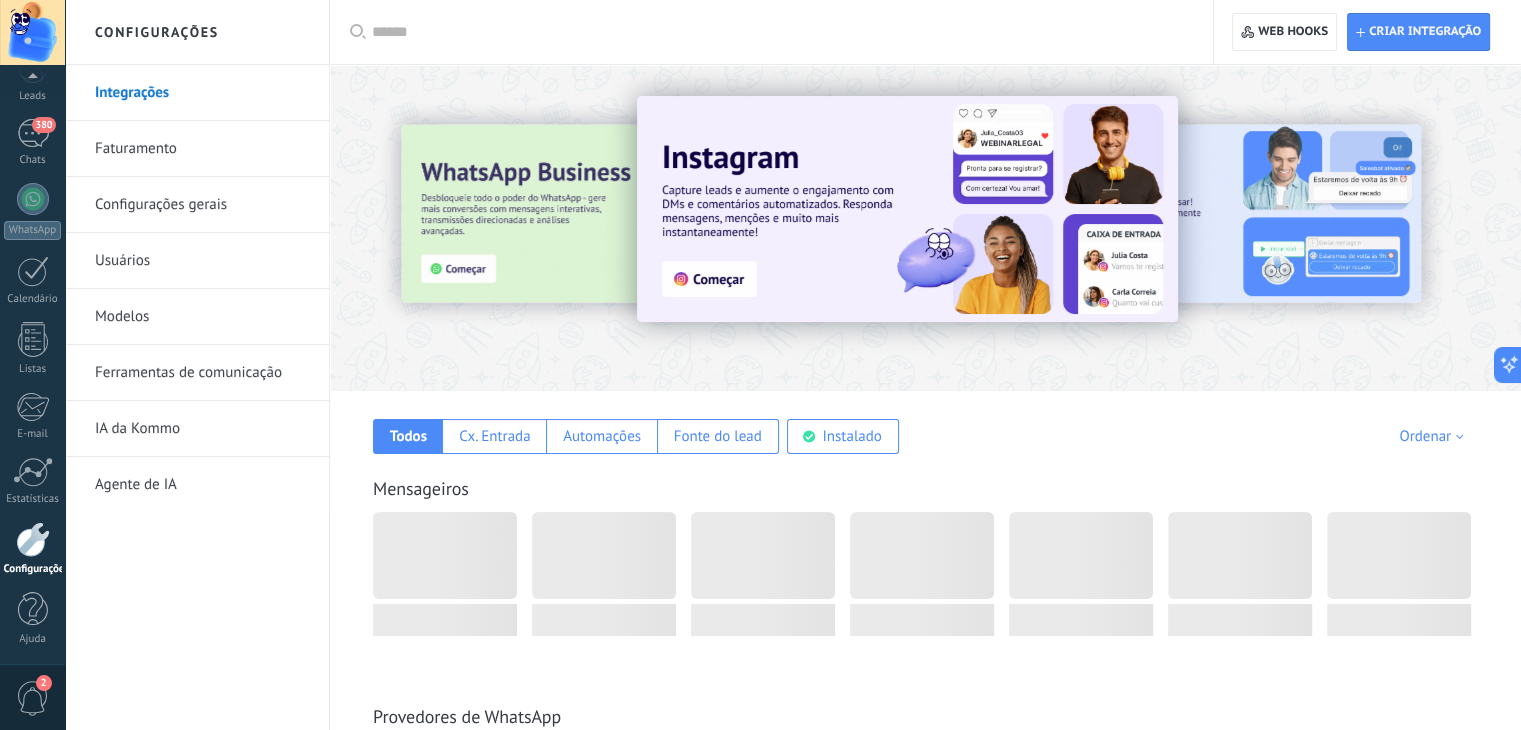 click on "2" at bounding box center [33, 698] 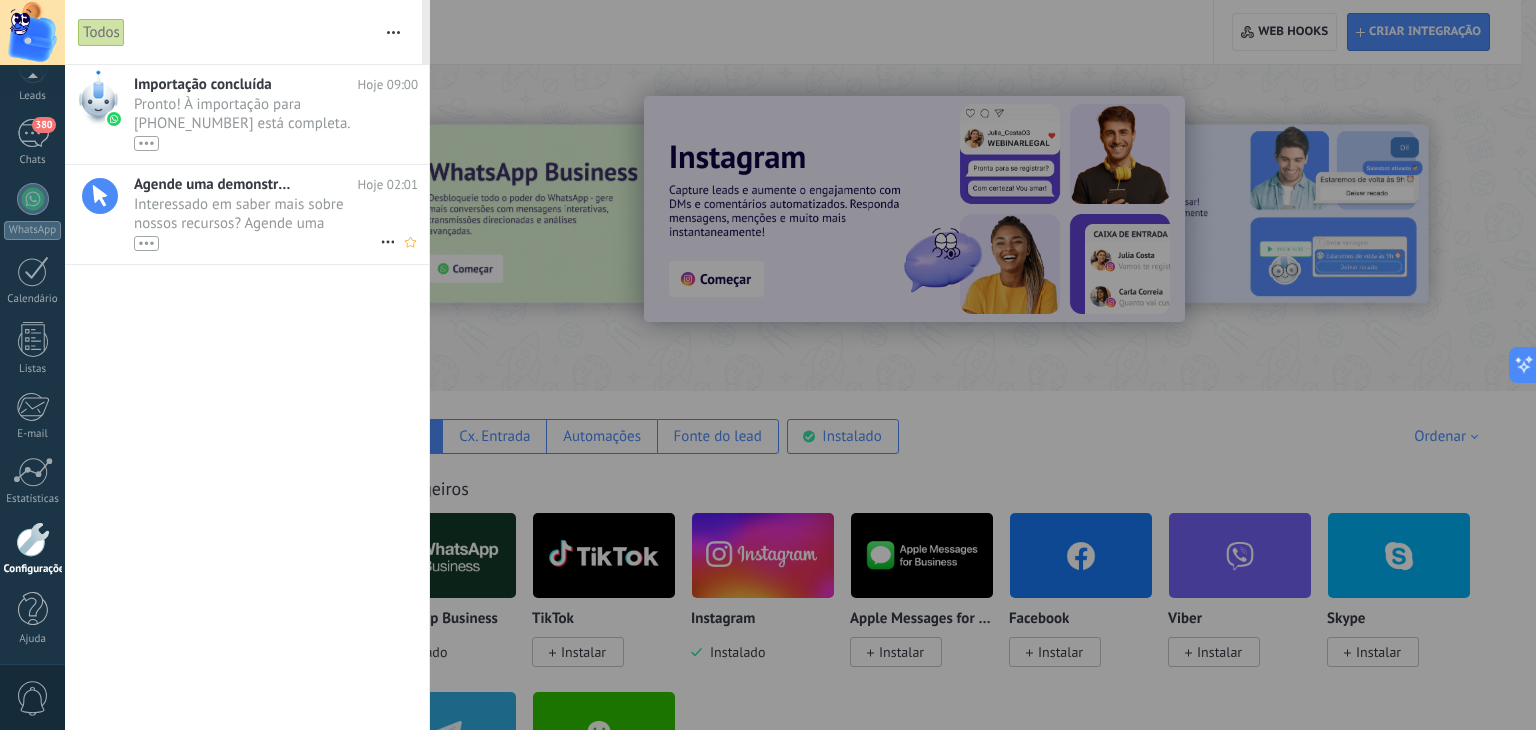 click on "Interessado em saber mais sobre nossos recursos? Agende uma demonstração hoje mesmo!
•••" at bounding box center [257, 223] 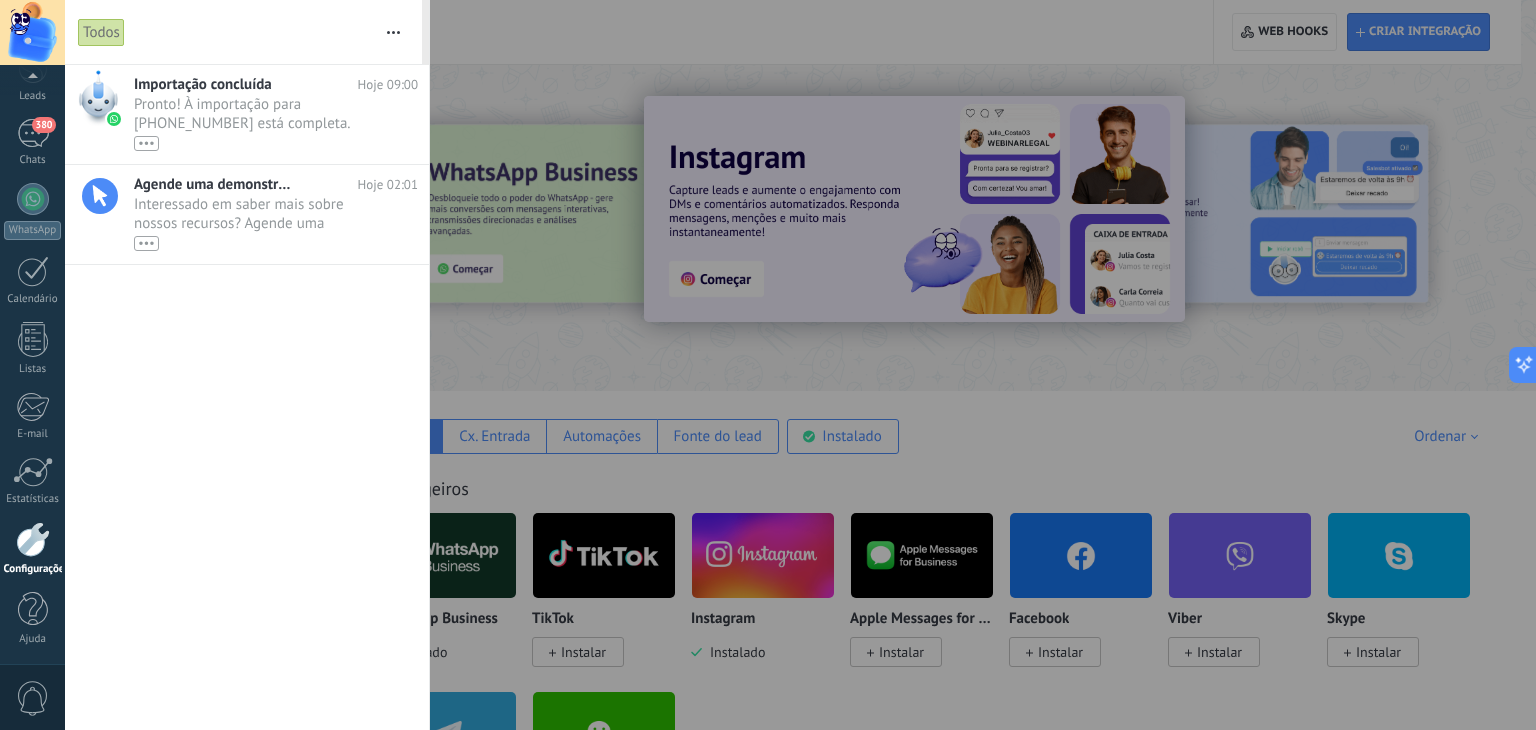 click at bounding box center [768, 365] 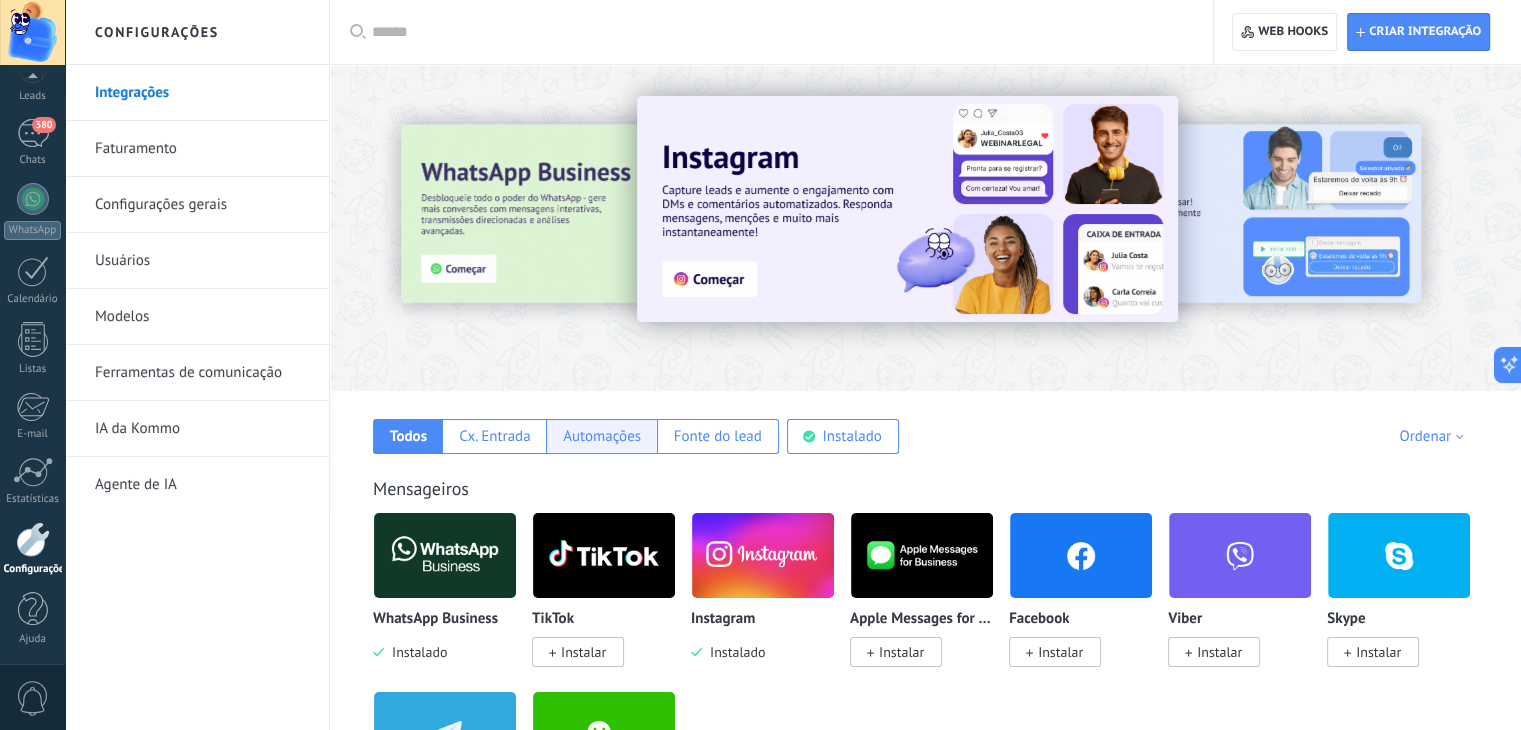 click on "Automações" at bounding box center [602, 436] 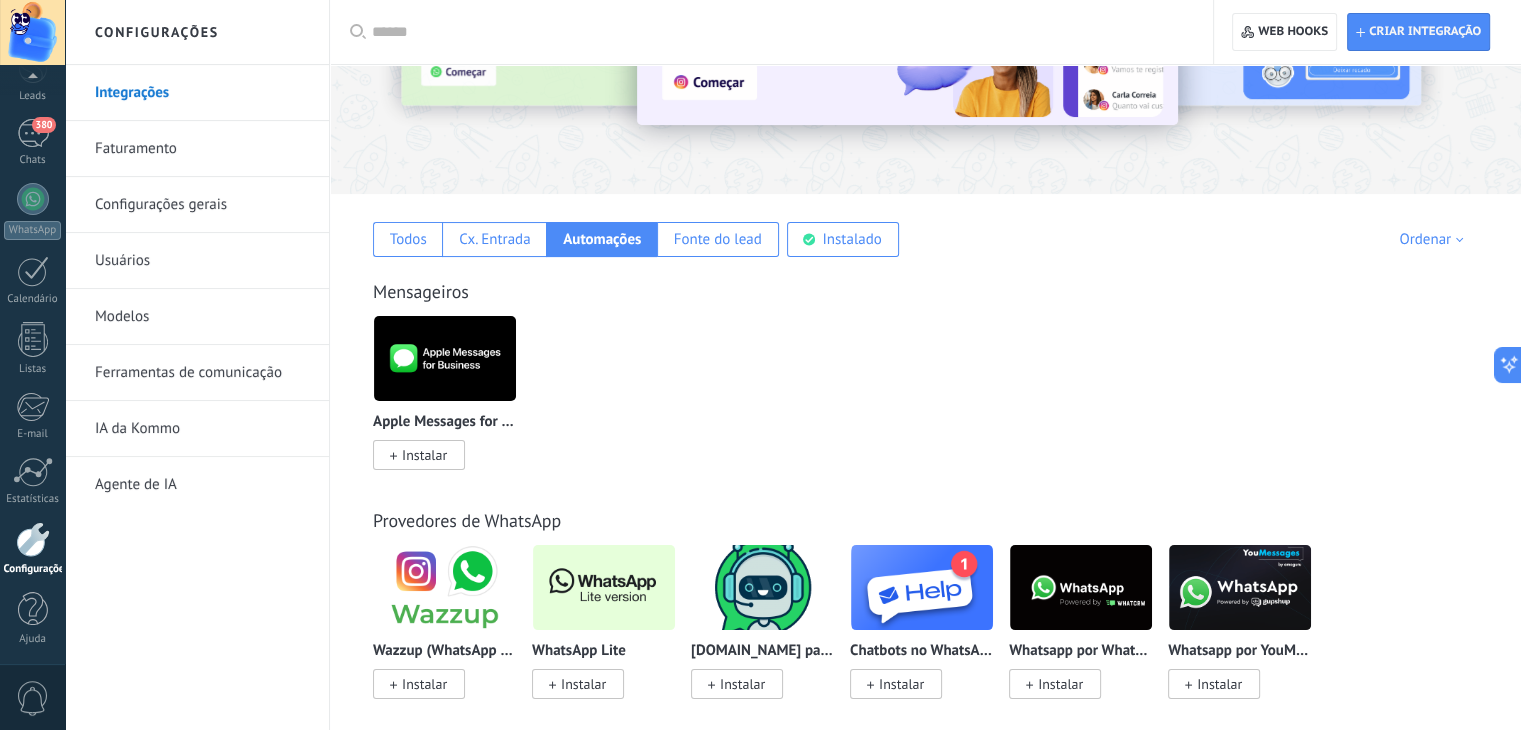 scroll, scrollTop: 200, scrollLeft: 0, axis: vertical 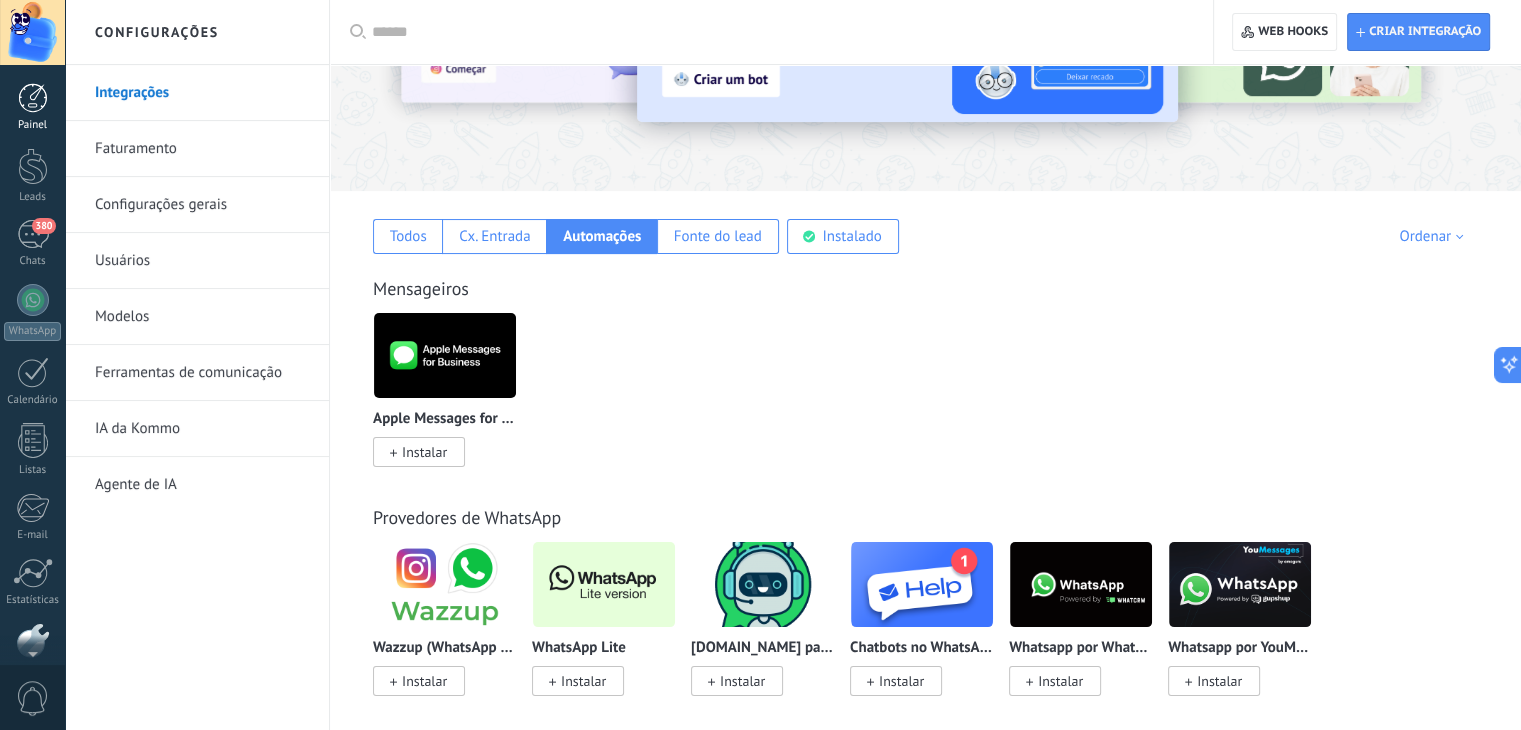 click at bounding box center (33, 98) 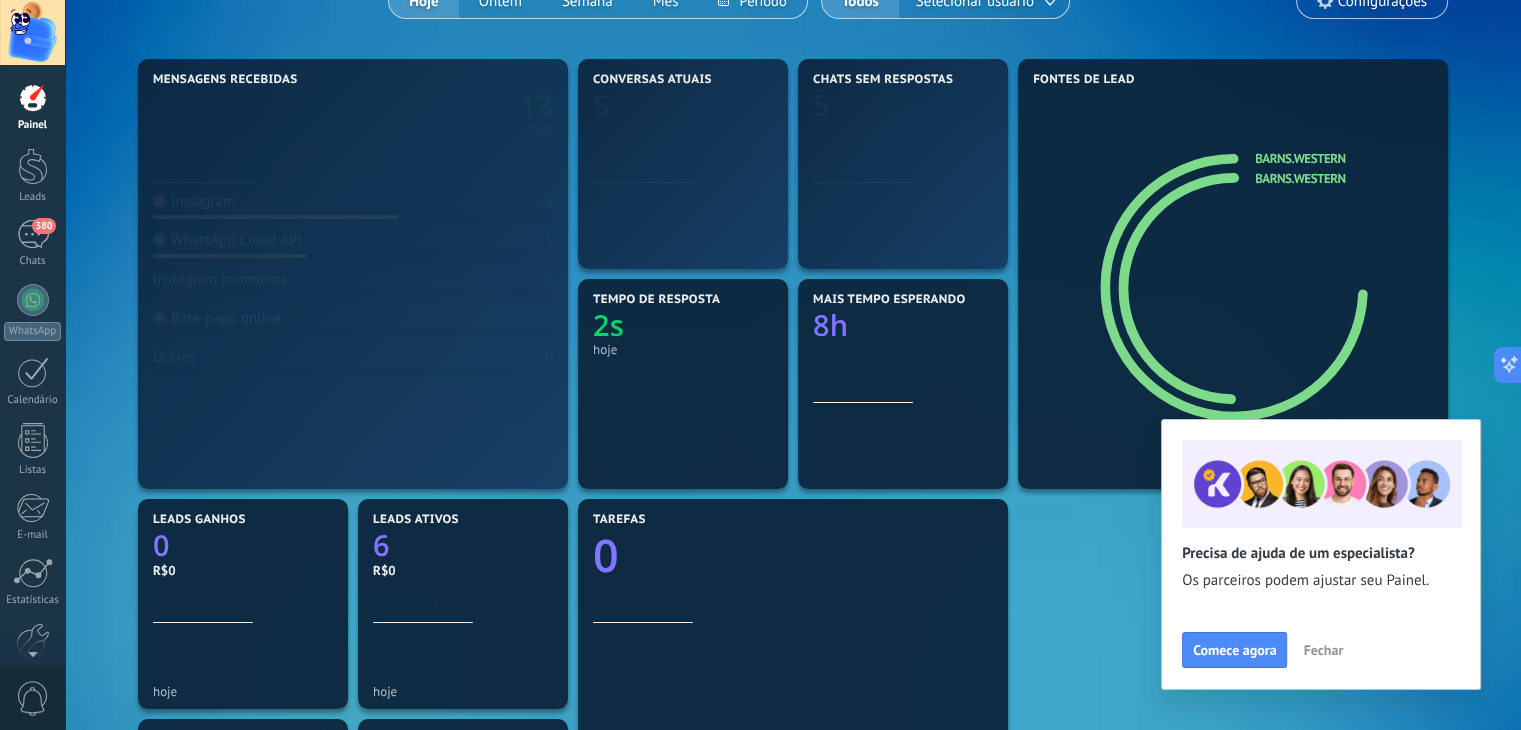 scroll, scrollTop: 0, scrollLeft: 0, axis: both 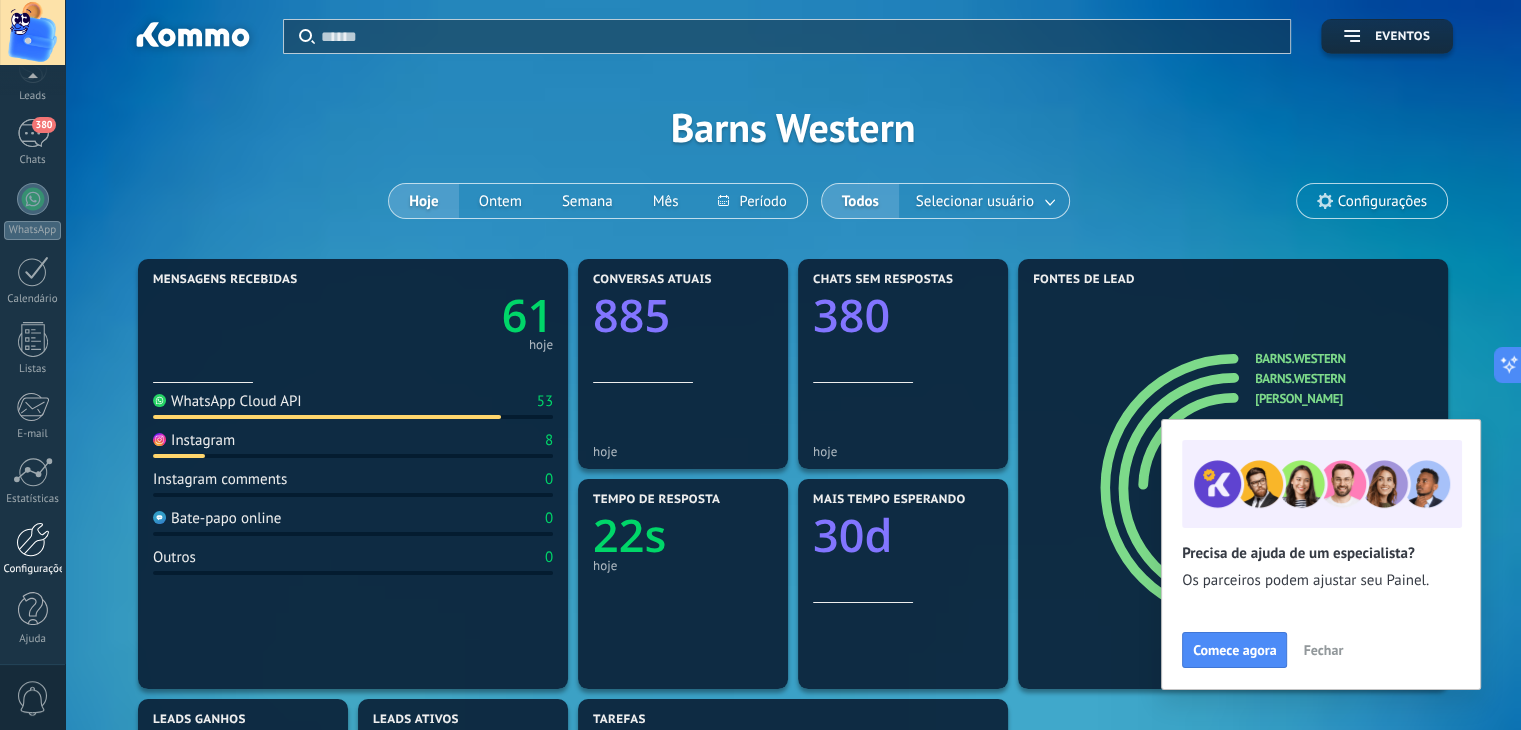 click at bounding box center (33, 539) 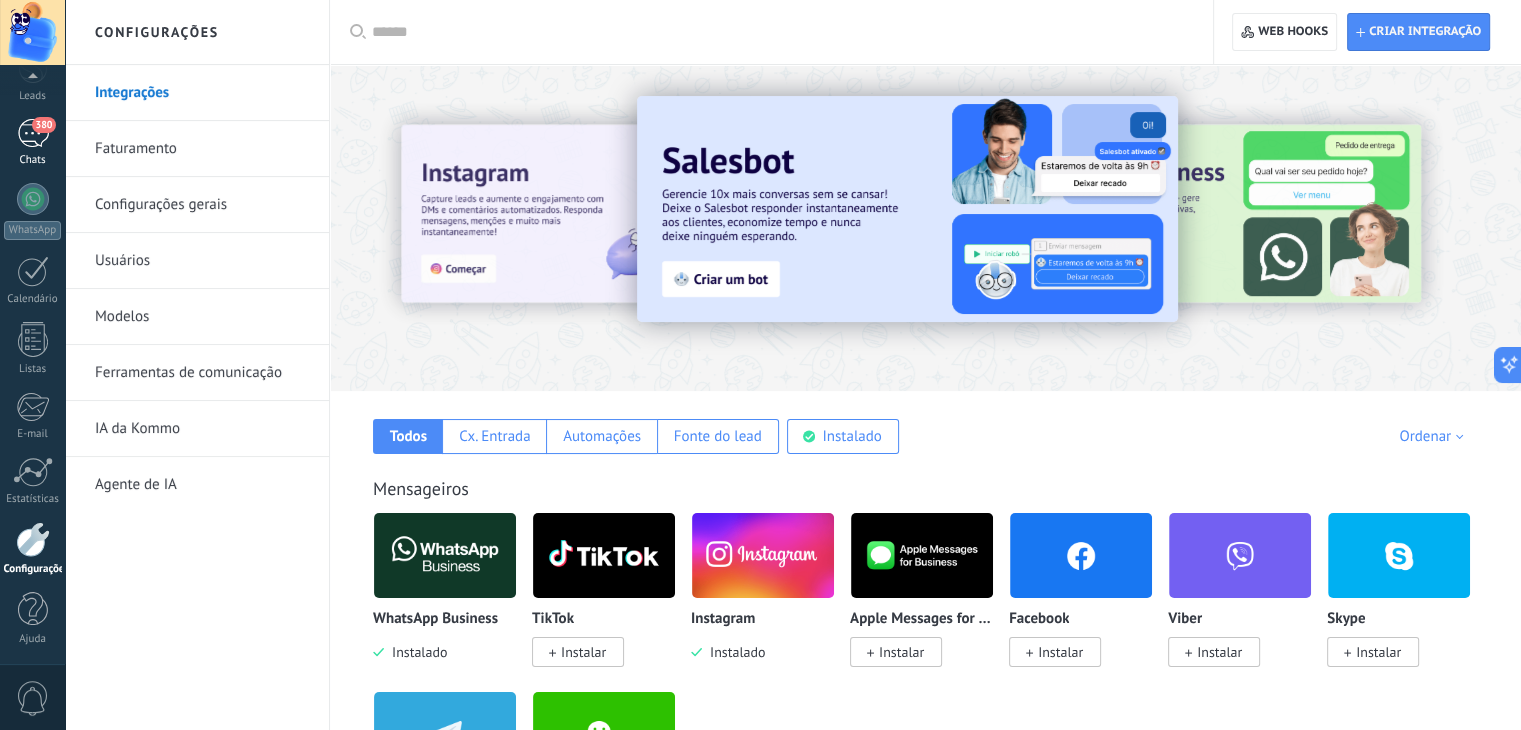 scroll, scrollTop: 400, scrollLeft: 0, axis: vertical 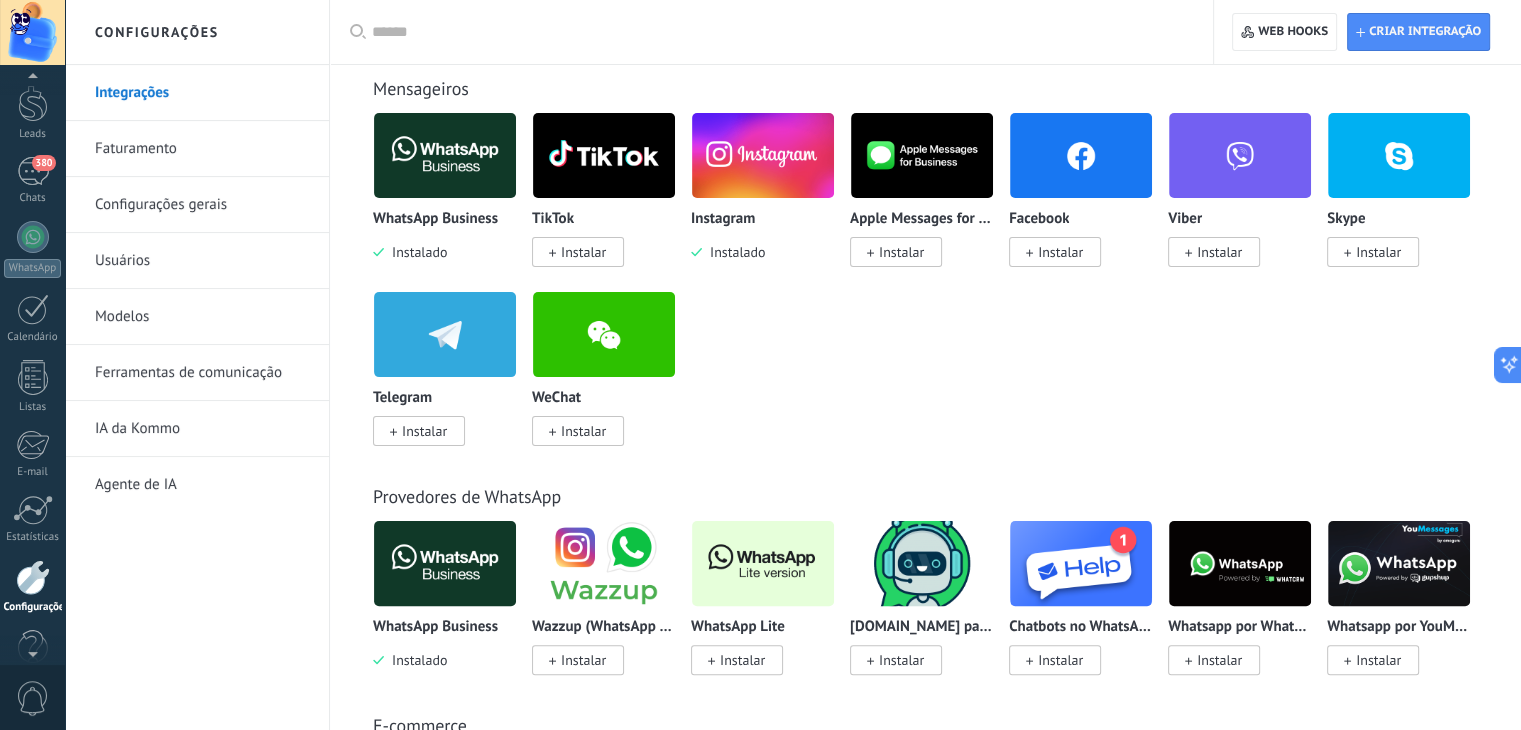 click at bounding box center [32, 32] 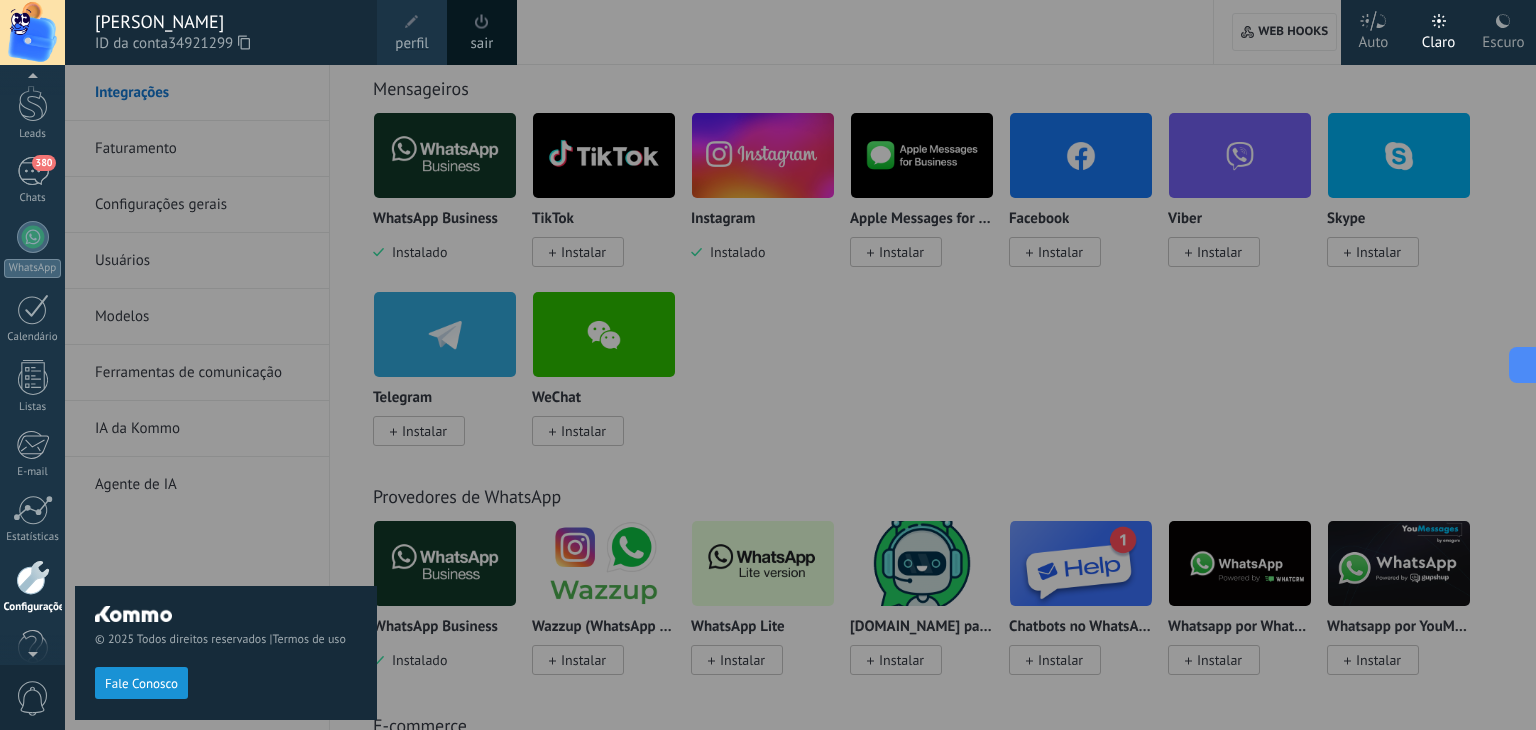 click 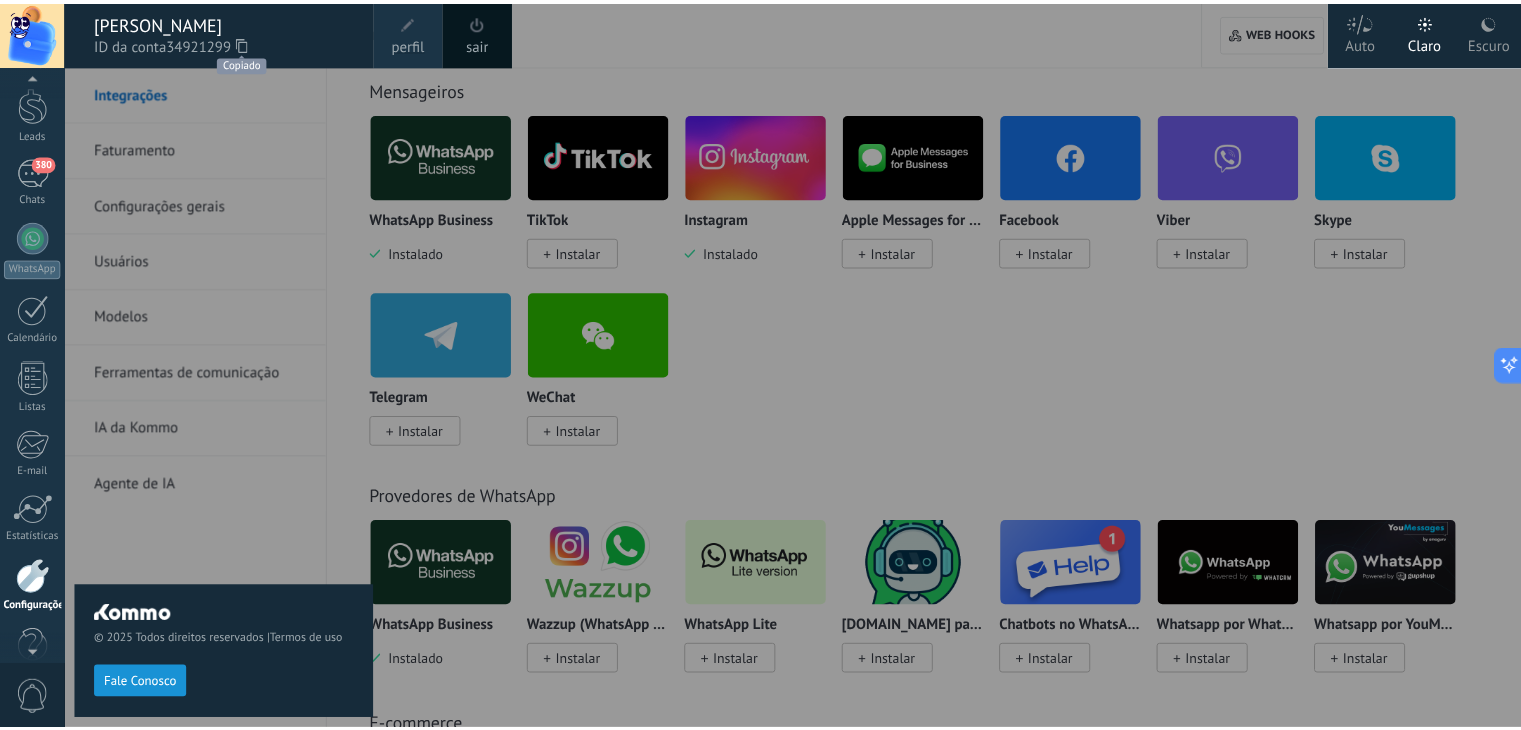 scroll, scrollTop: 101, scrollLeft: 0, axis: vertical 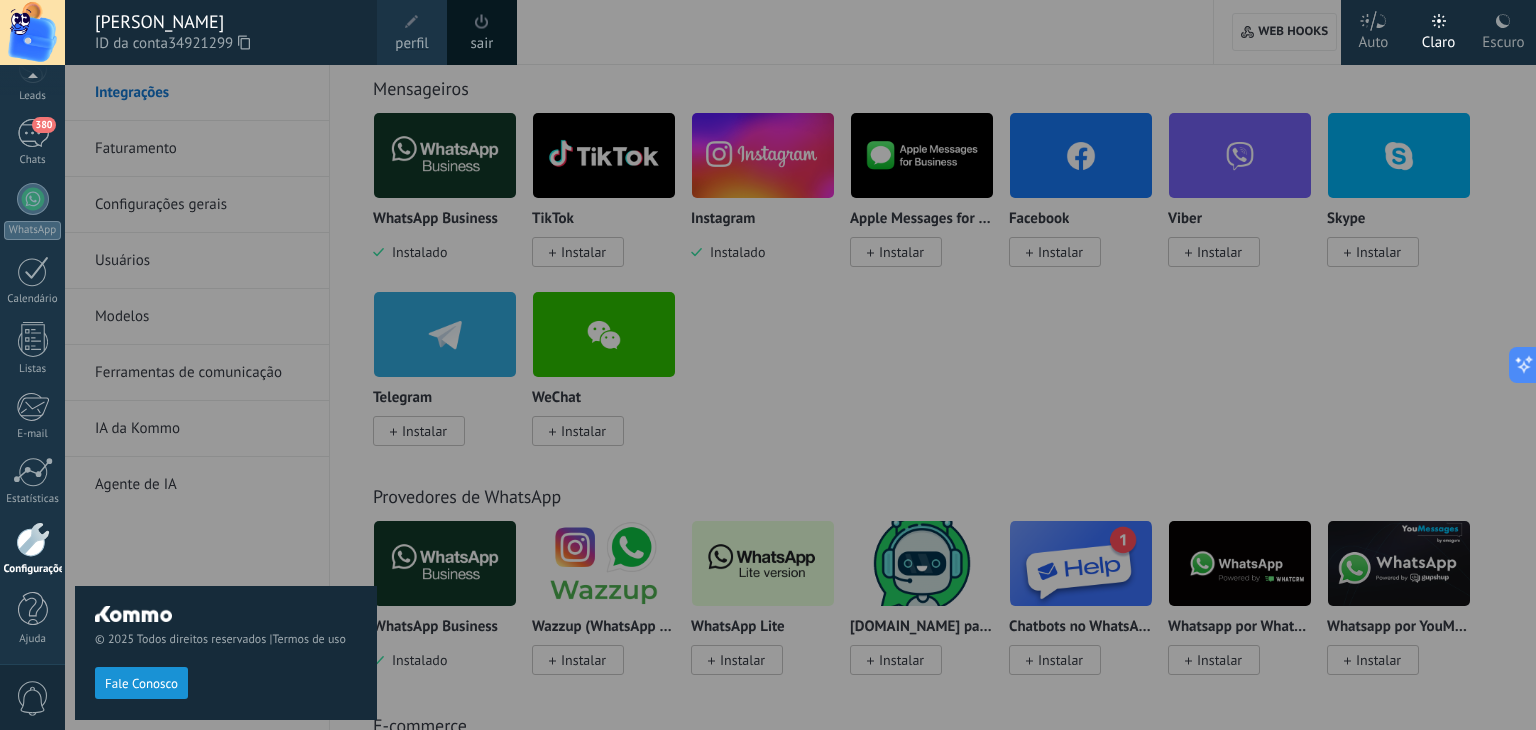 click on "© 2025 Todos direitos reservados |  Termos de uso
Fale Conosco" at bounding box center (226, 397) 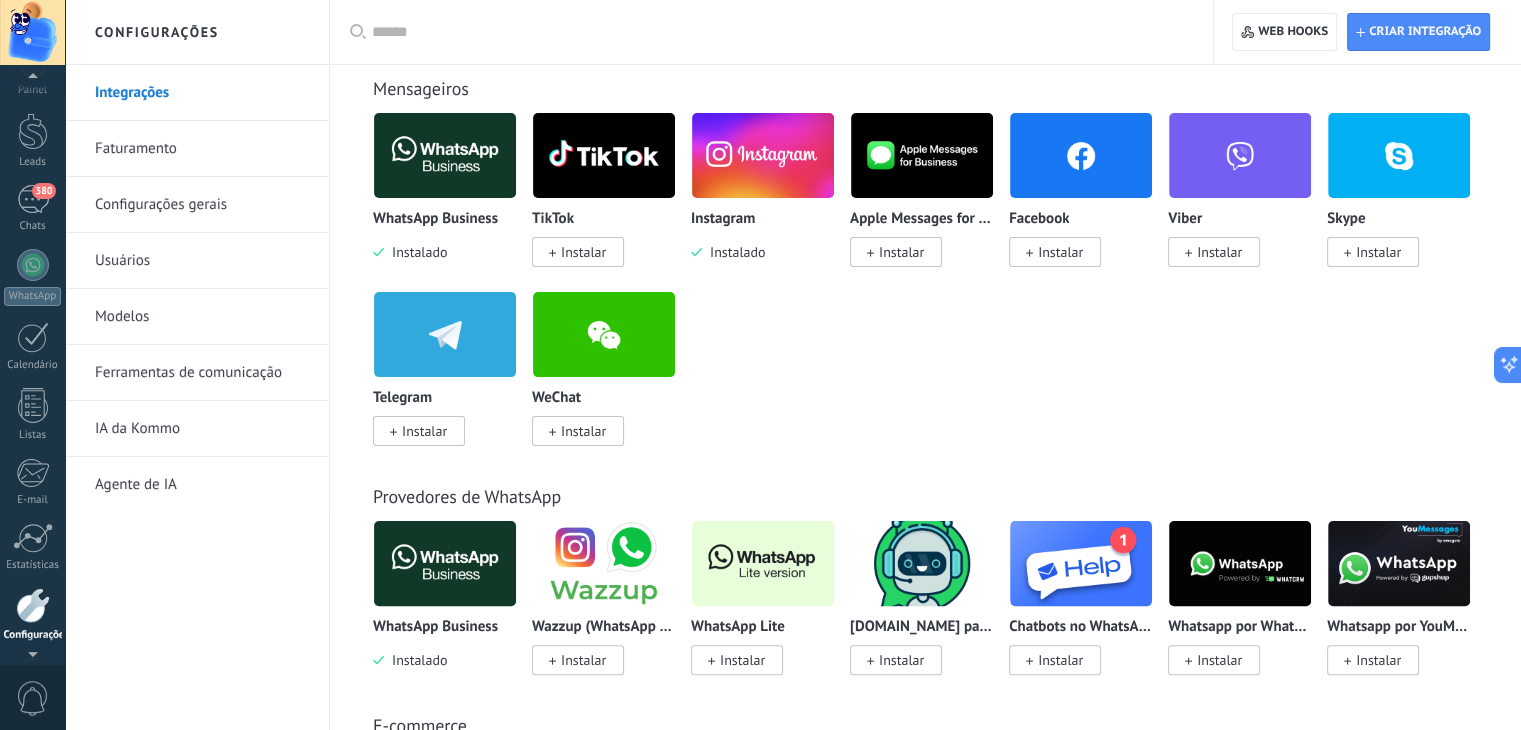 scroll, scrollTop: 0, scrollLeft: 0, axis: both 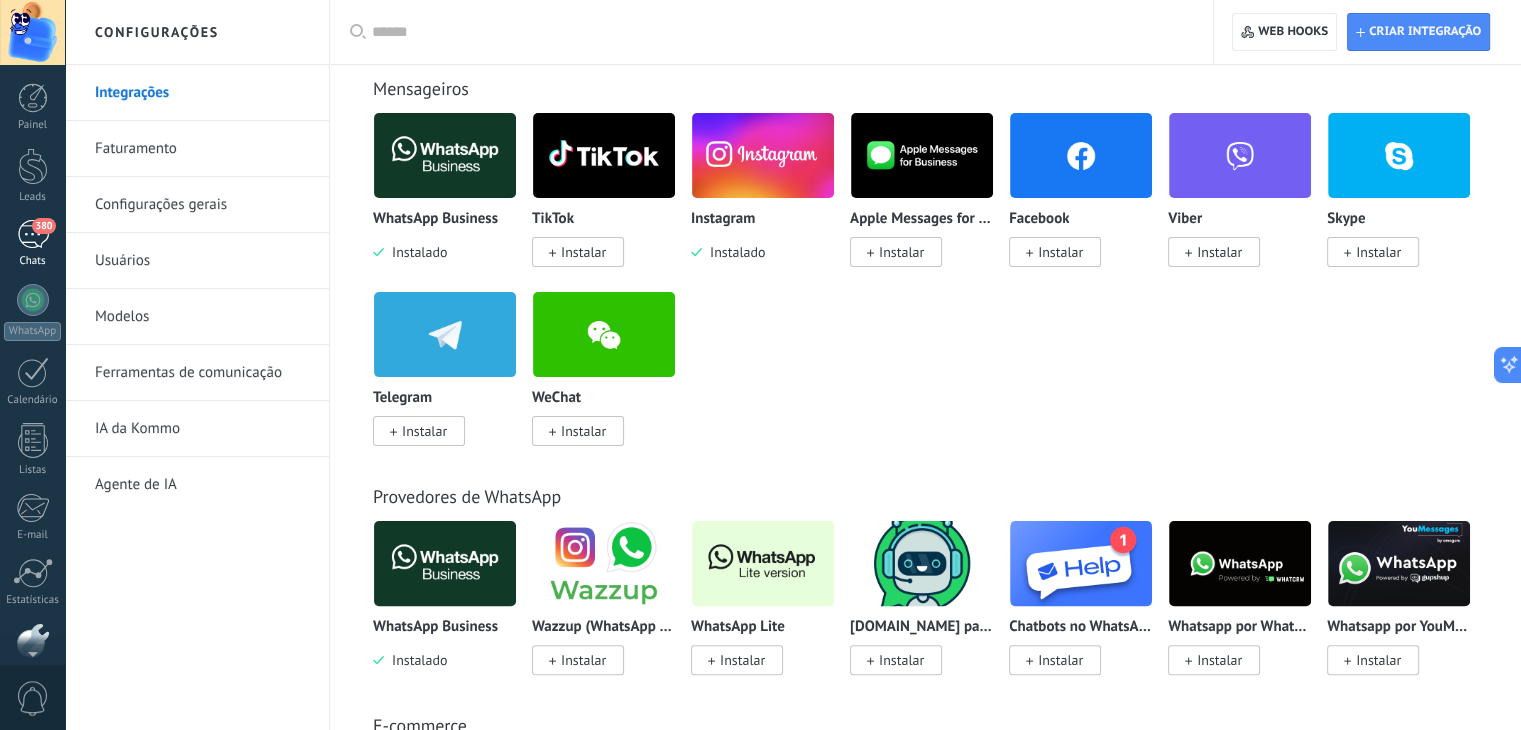 click on "380" at bounding box center (43, 226) 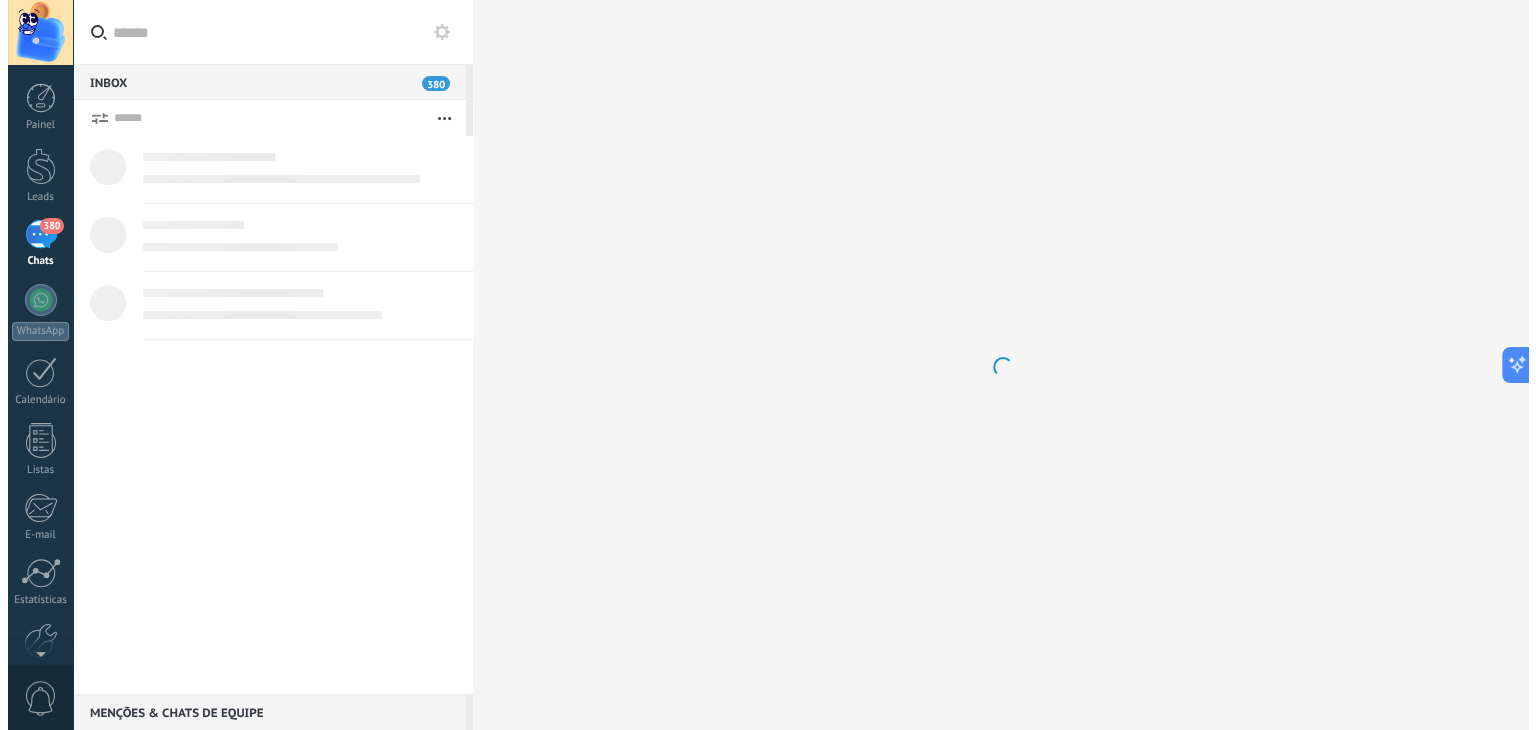 scroll, scrollTop: 0, scrollLeft: 0, axis: both 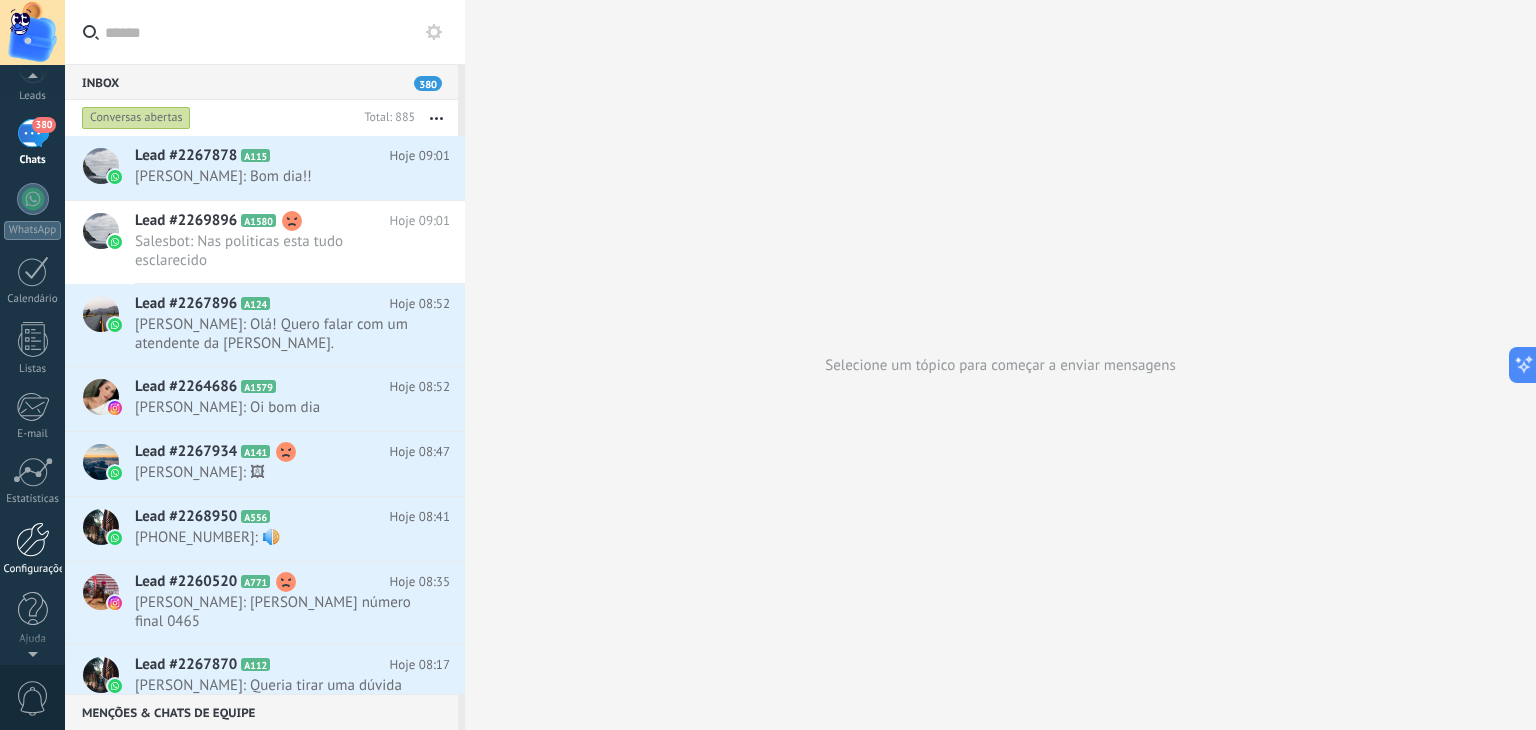 click at bounding box center (33, 539) 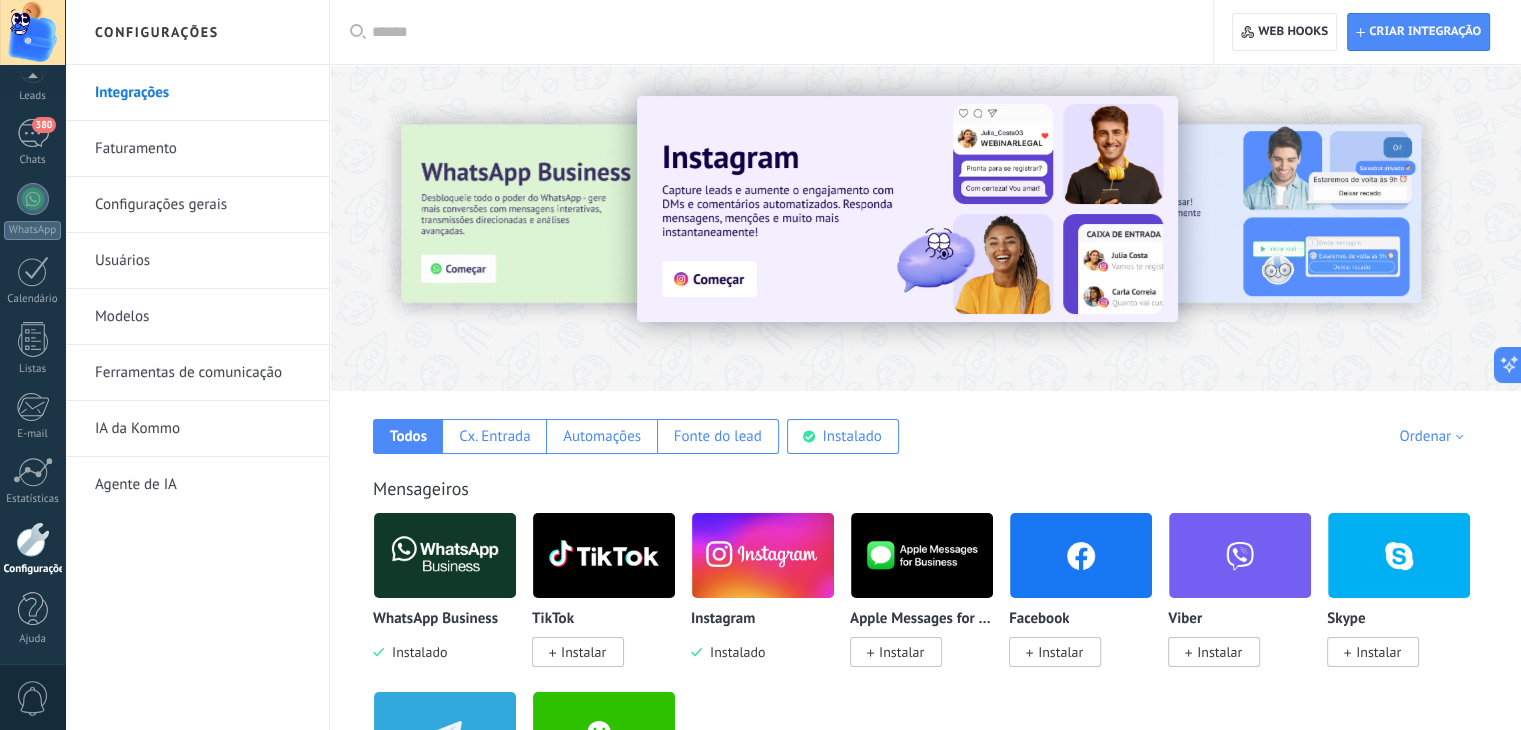 click on "Faturamento" at bounding box center (202, 149) 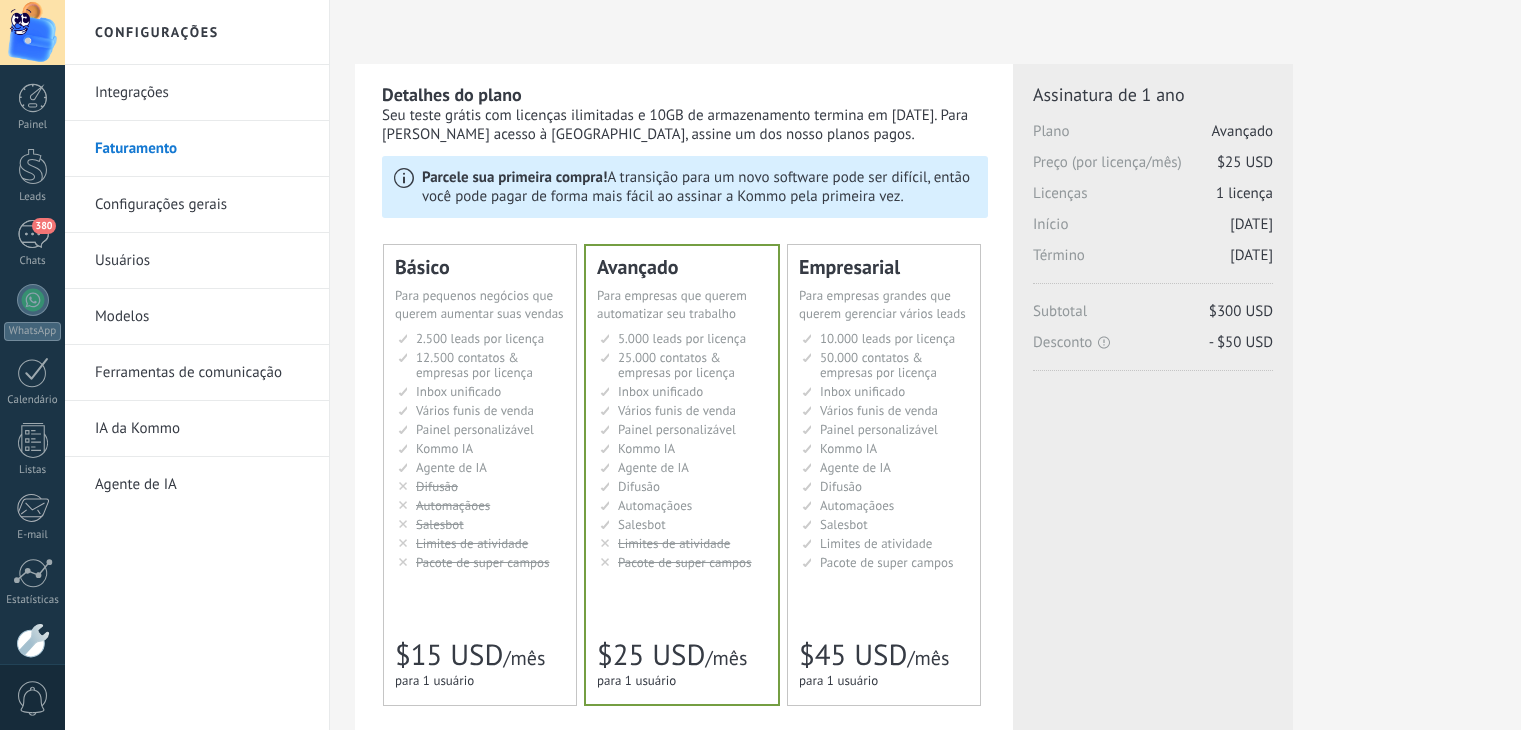 click on "Configurações gerais" at bounding box center (202, 205) 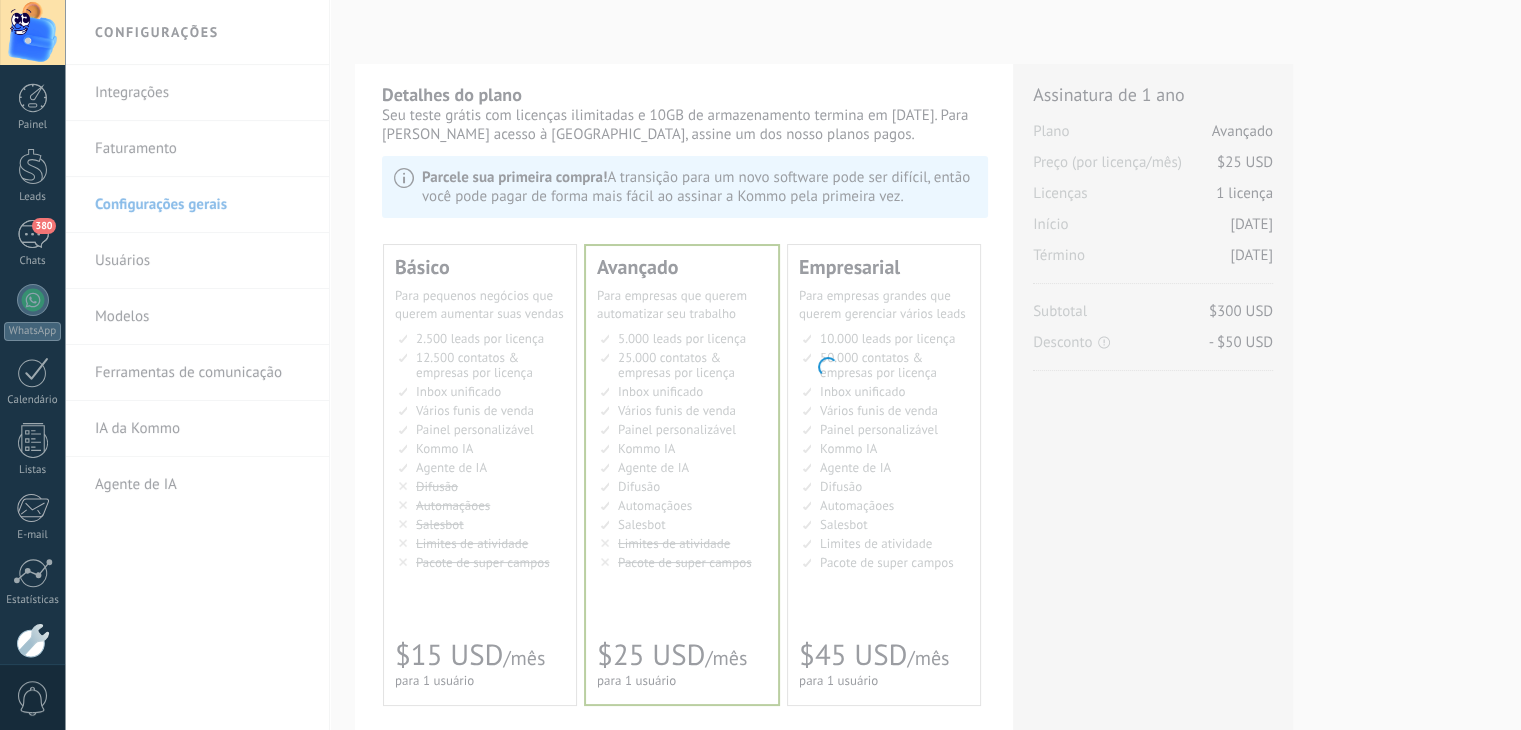 scroll, scrollTop: 0, scrollLeft: 0, axis: both 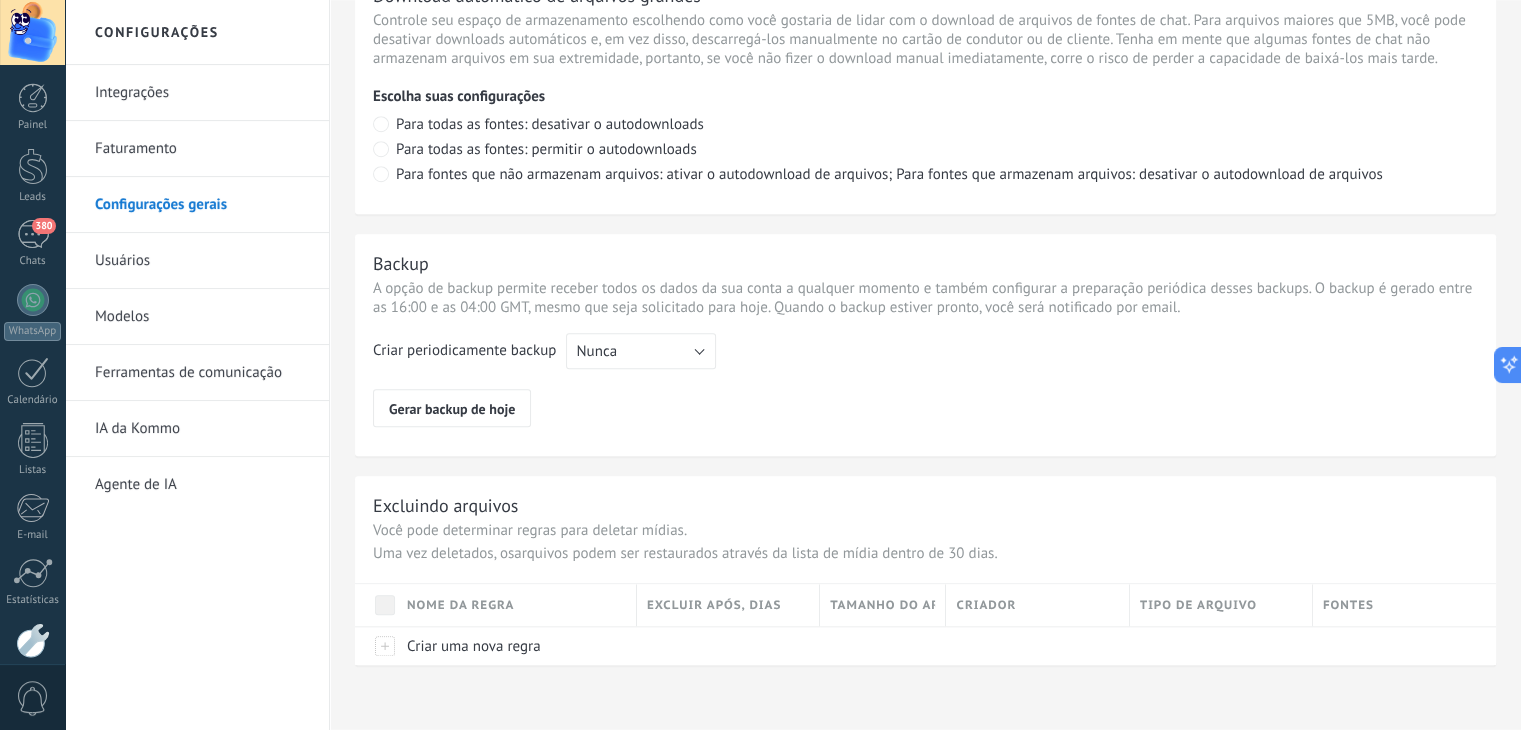 click on "Usuários" at bounding box center (202, 261) 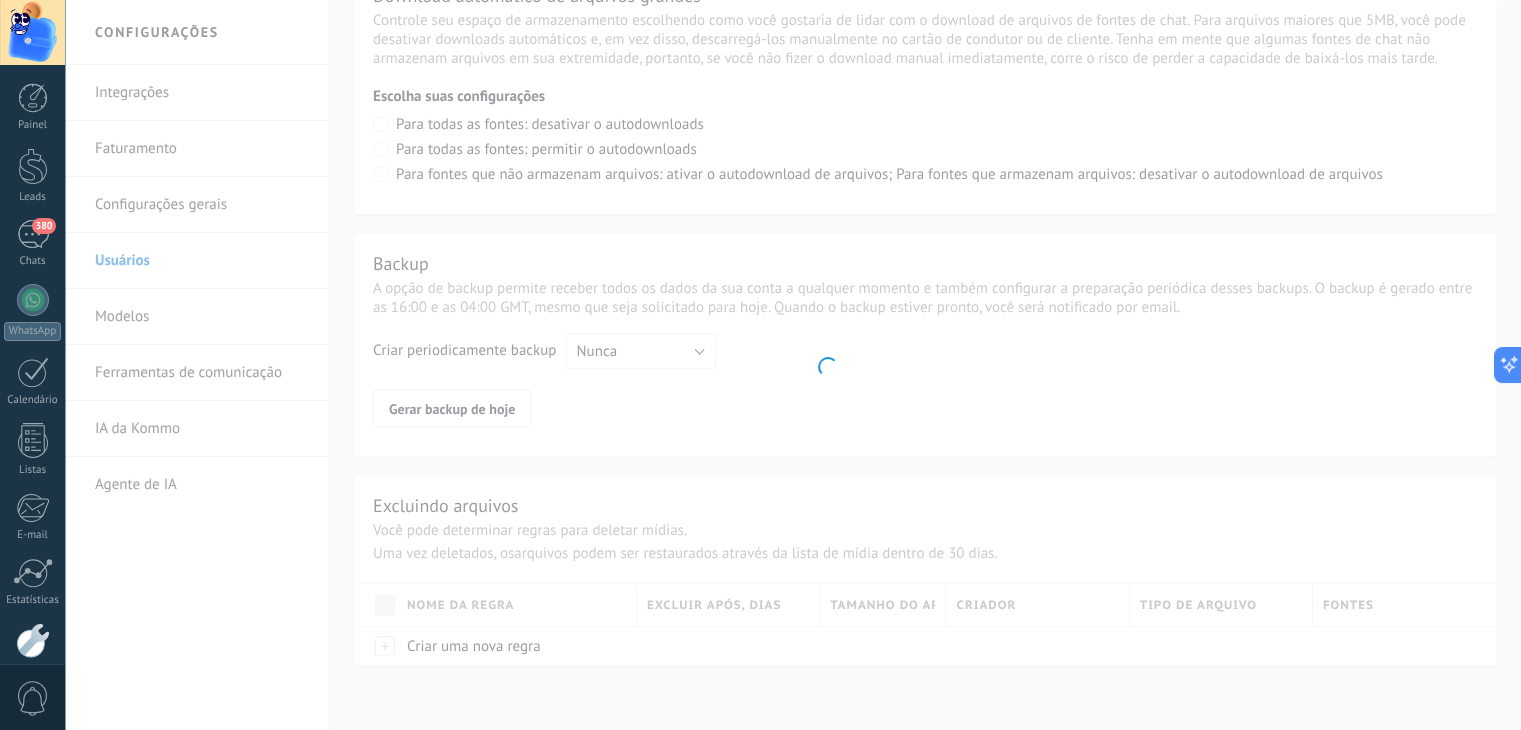scroll, scrollTop: 0, scrollLeft: 0, axis: both 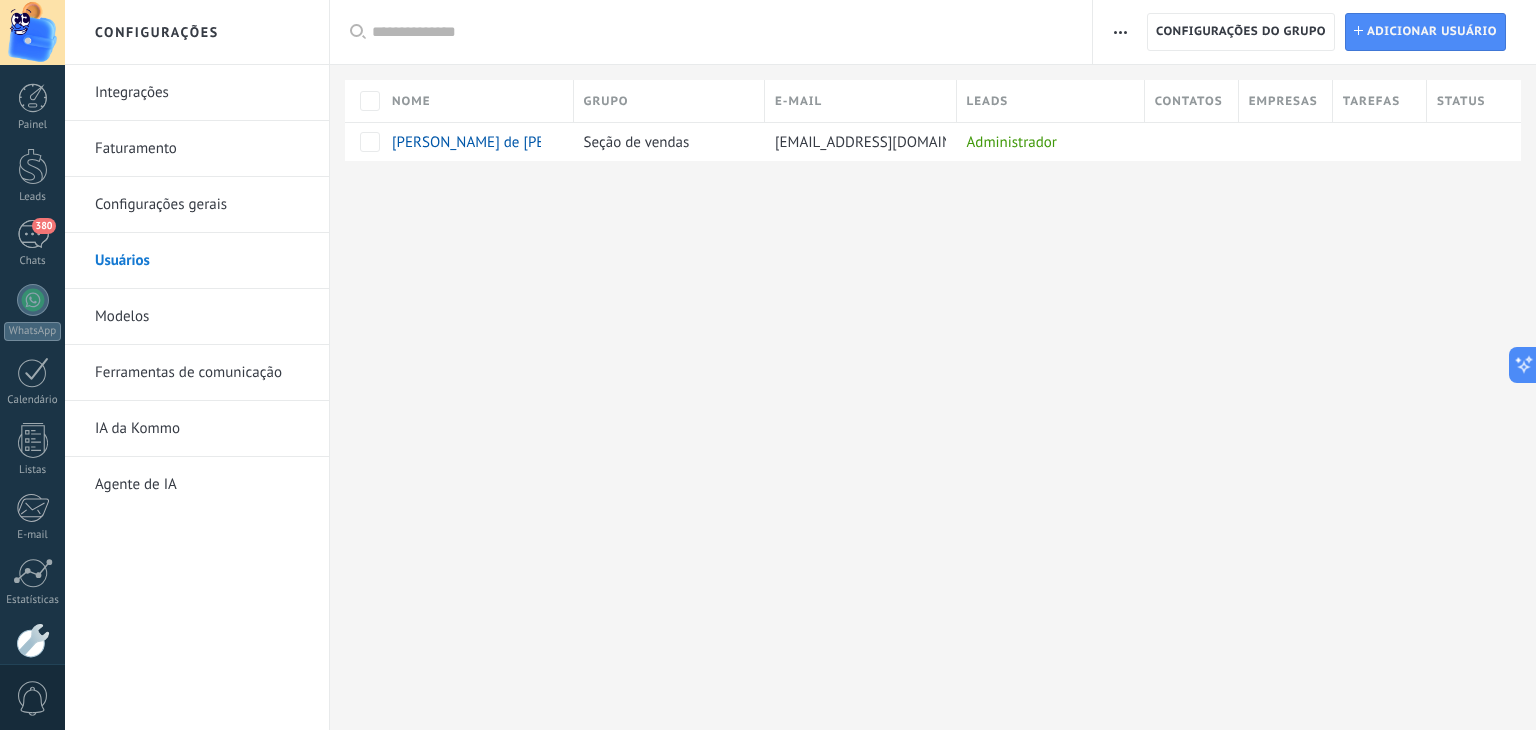 click on "Modelos" at bounding box center (202, 317) 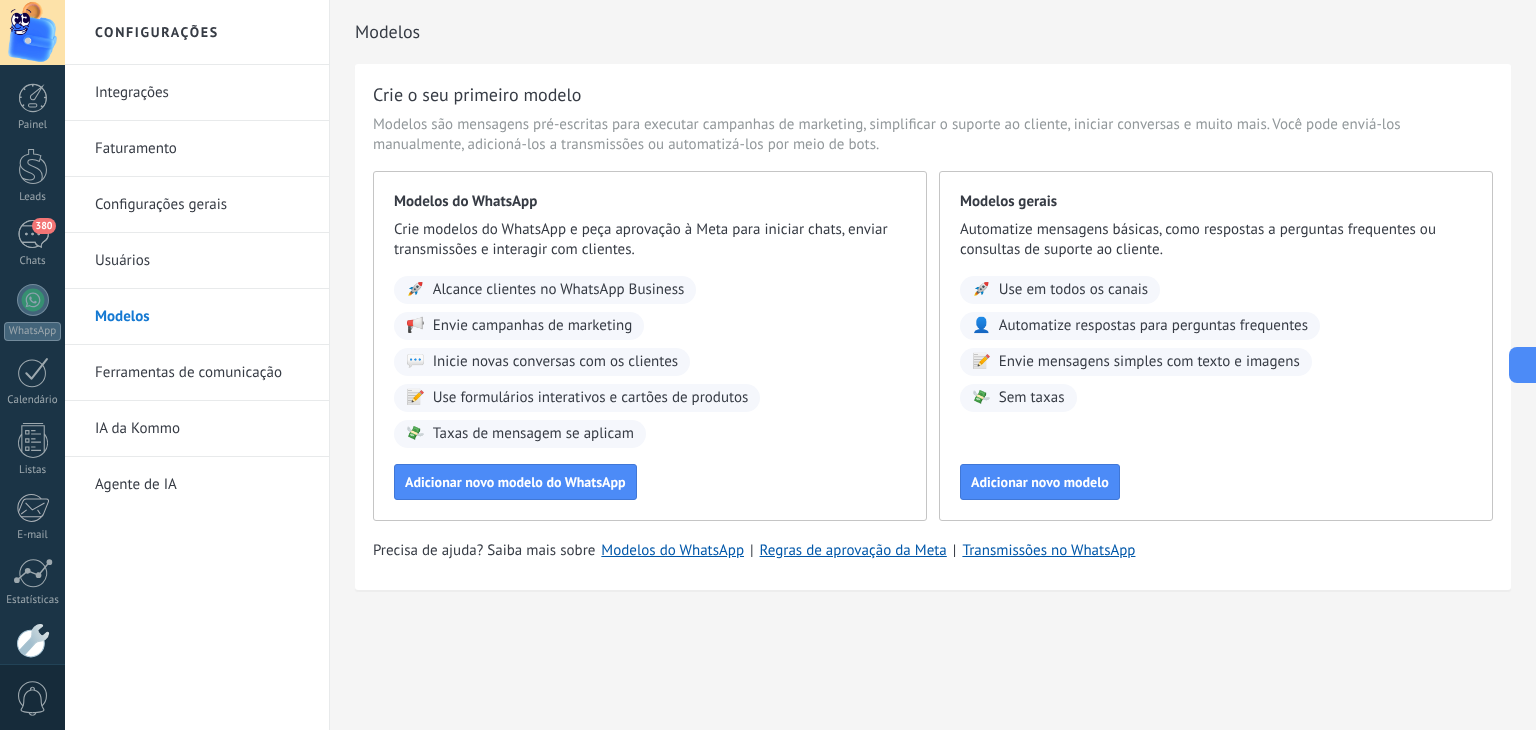 click on "Ferramentas de comunicação" at bounding box center [202, 373] 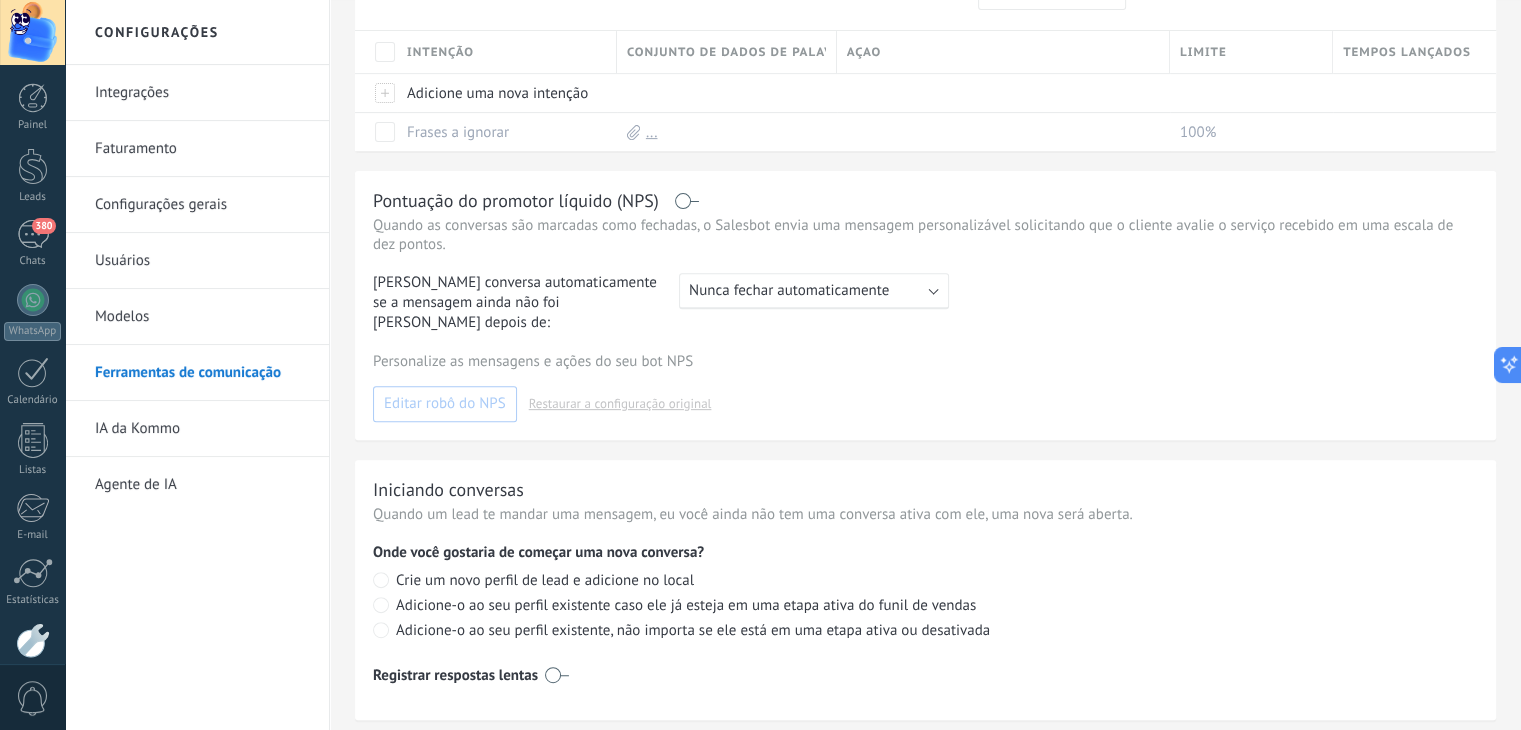 scroll, scrollTop: 753, scrollLeft: 0, axis: vertical 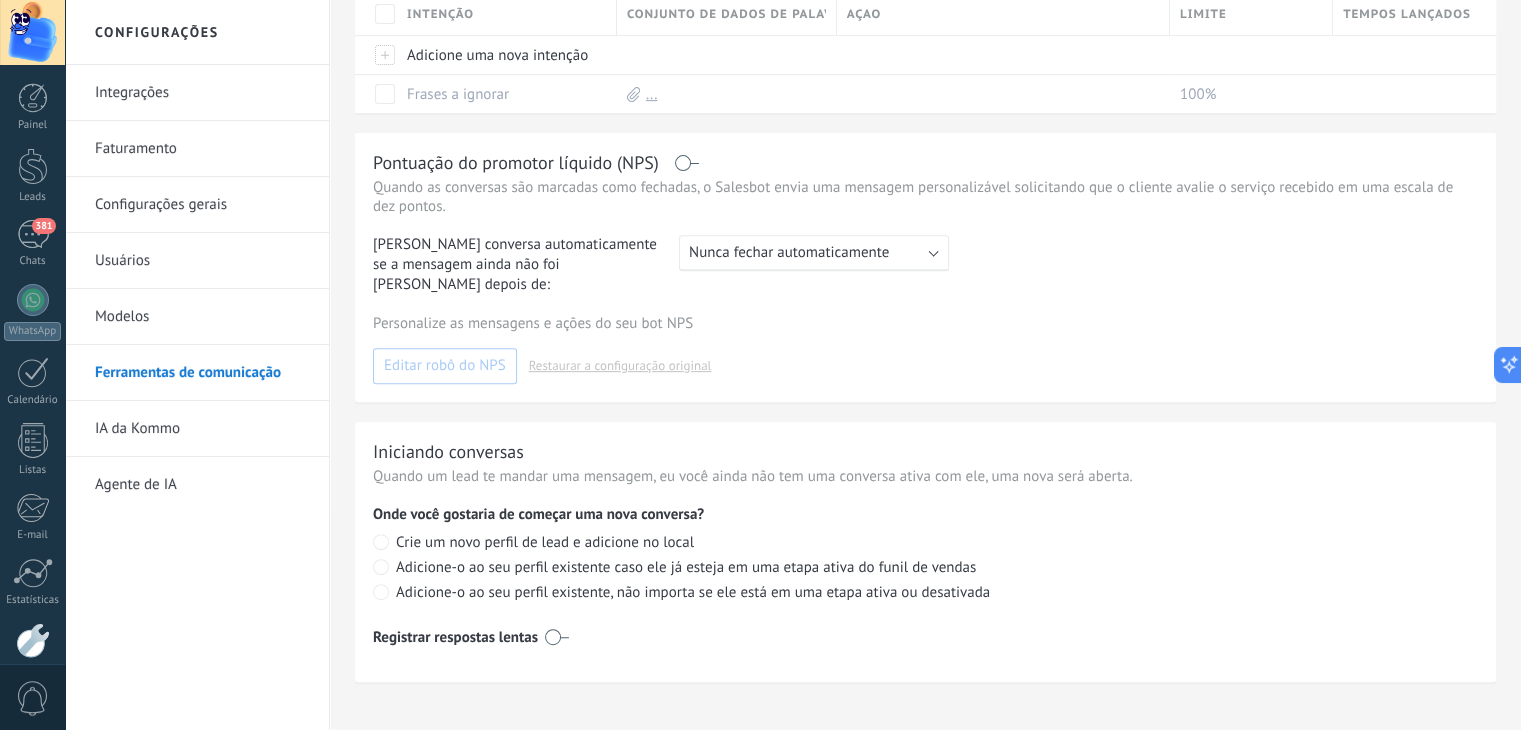 click on "IA da Kommo" at bounding box center [202, 429] 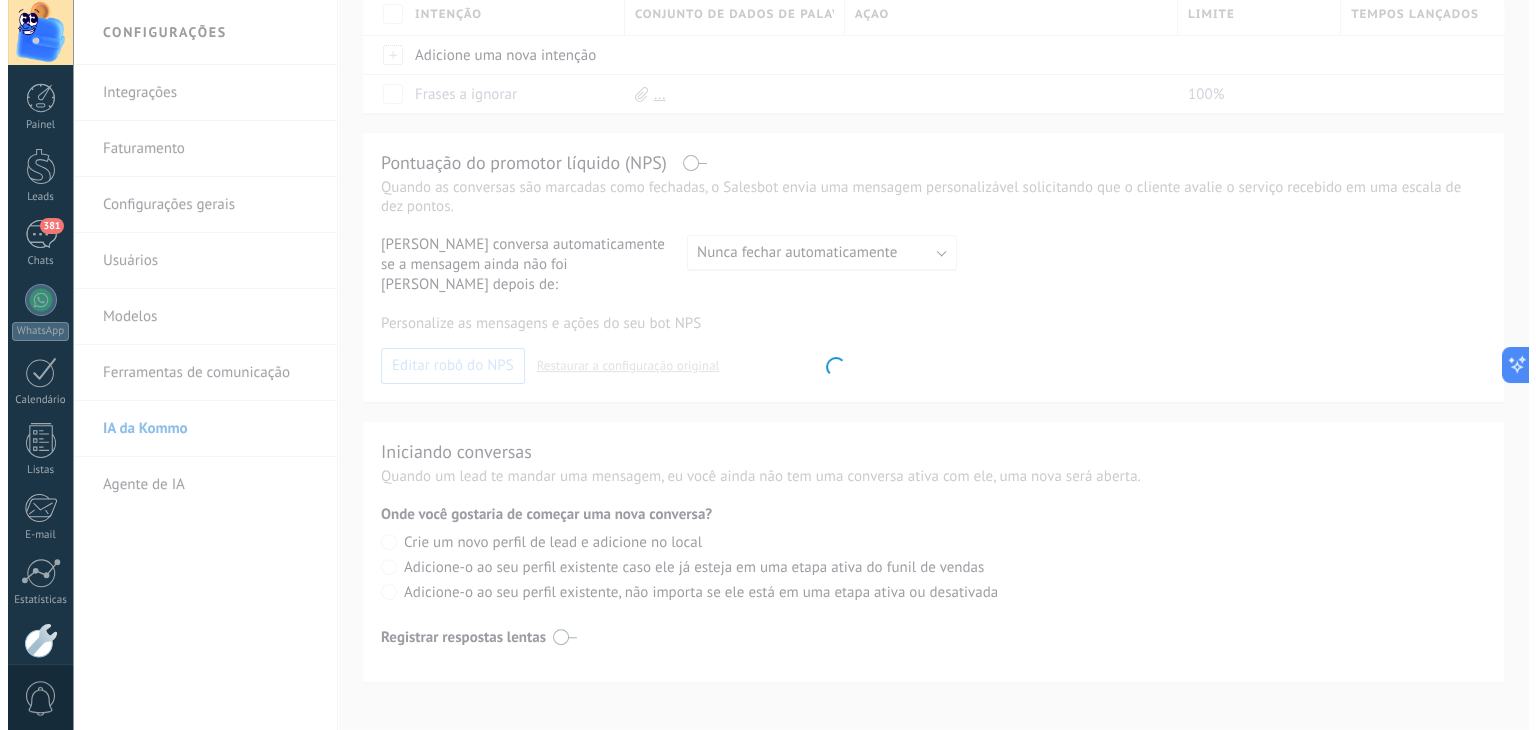 scroll, scrollTop: 0, scrollLeft: 0, axis: both 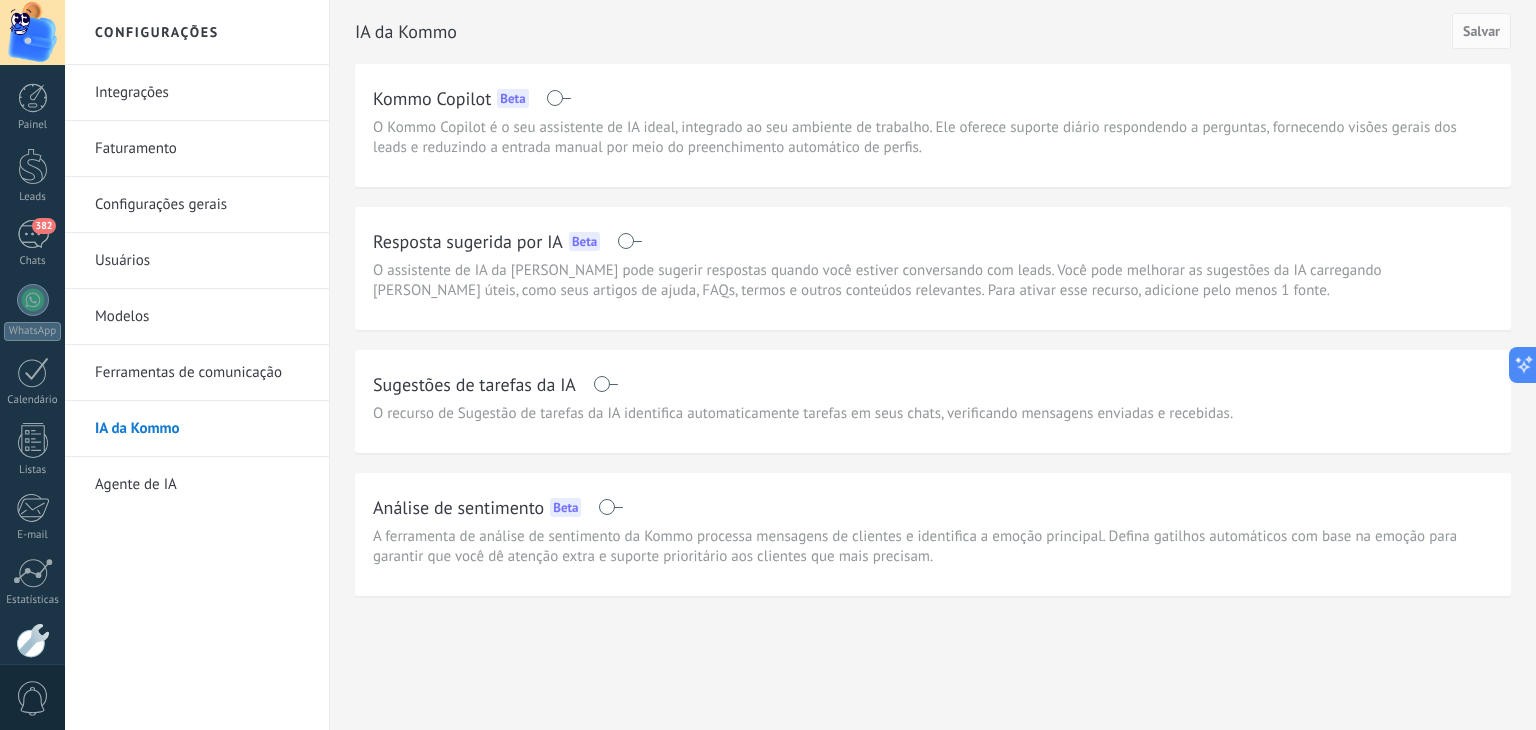 click on "Agente de IA" at bounding box center (202, 485) 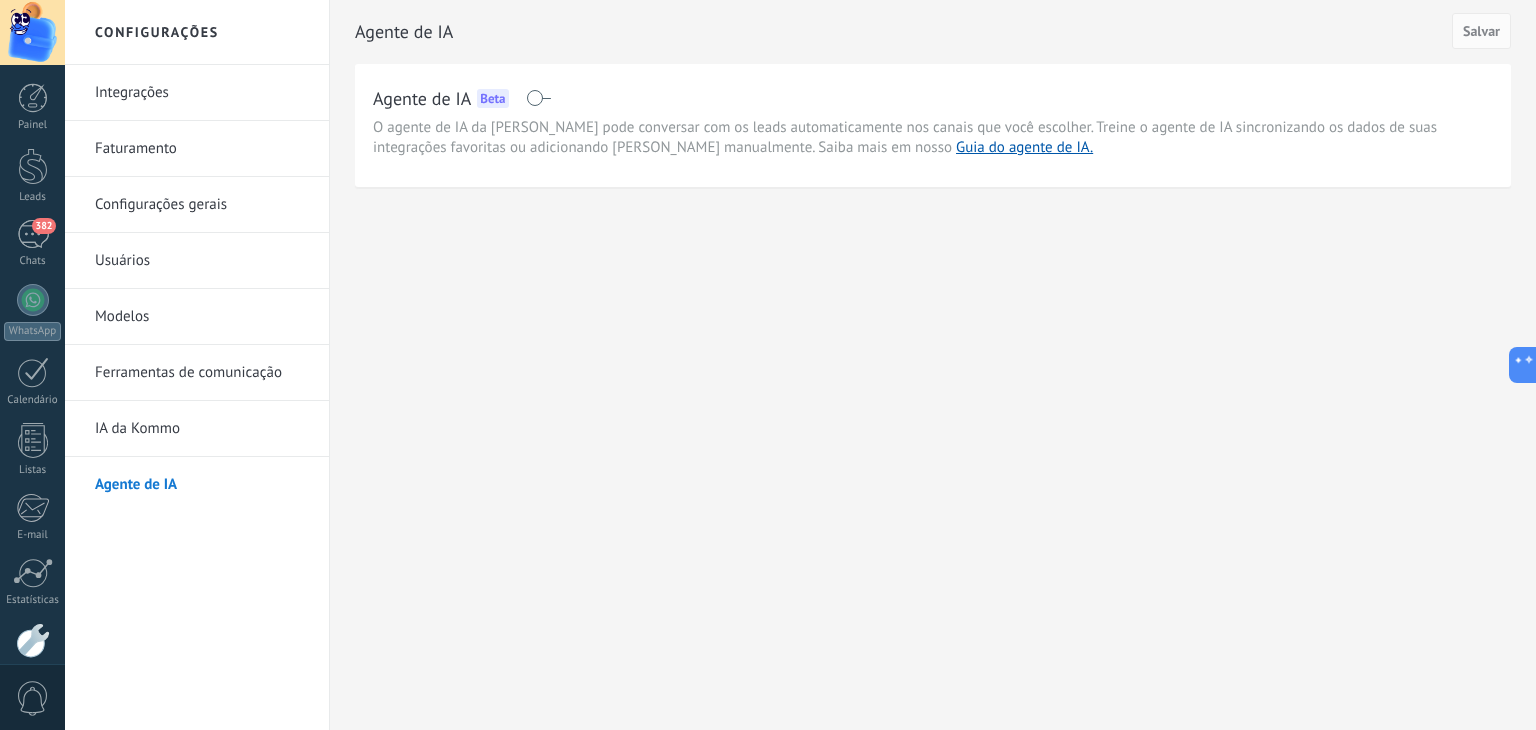 click at bounding box center [538, 98] 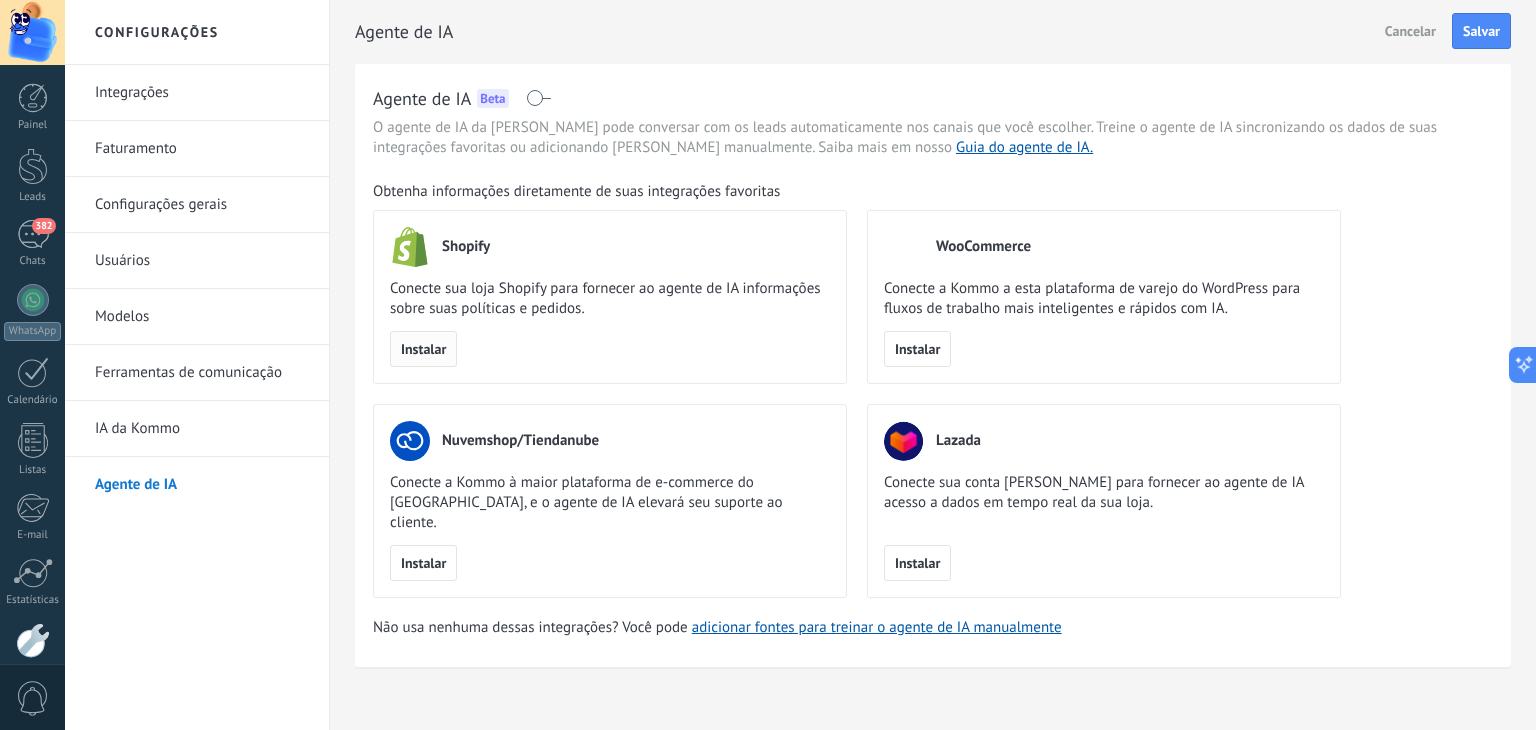 click on "Instalar" at bounding box center [423, 349] 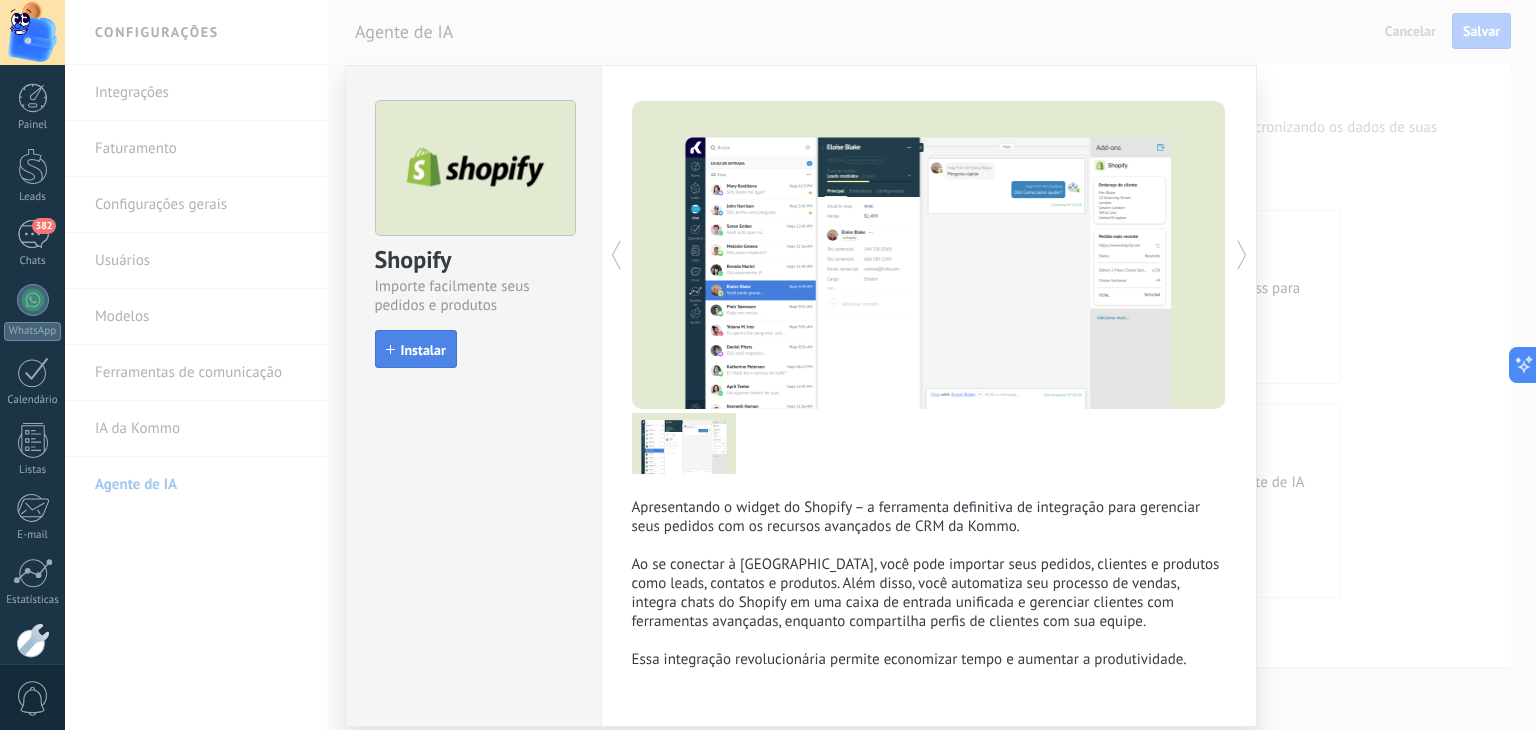 click on "Instalar" at bounding box center [416, 349] 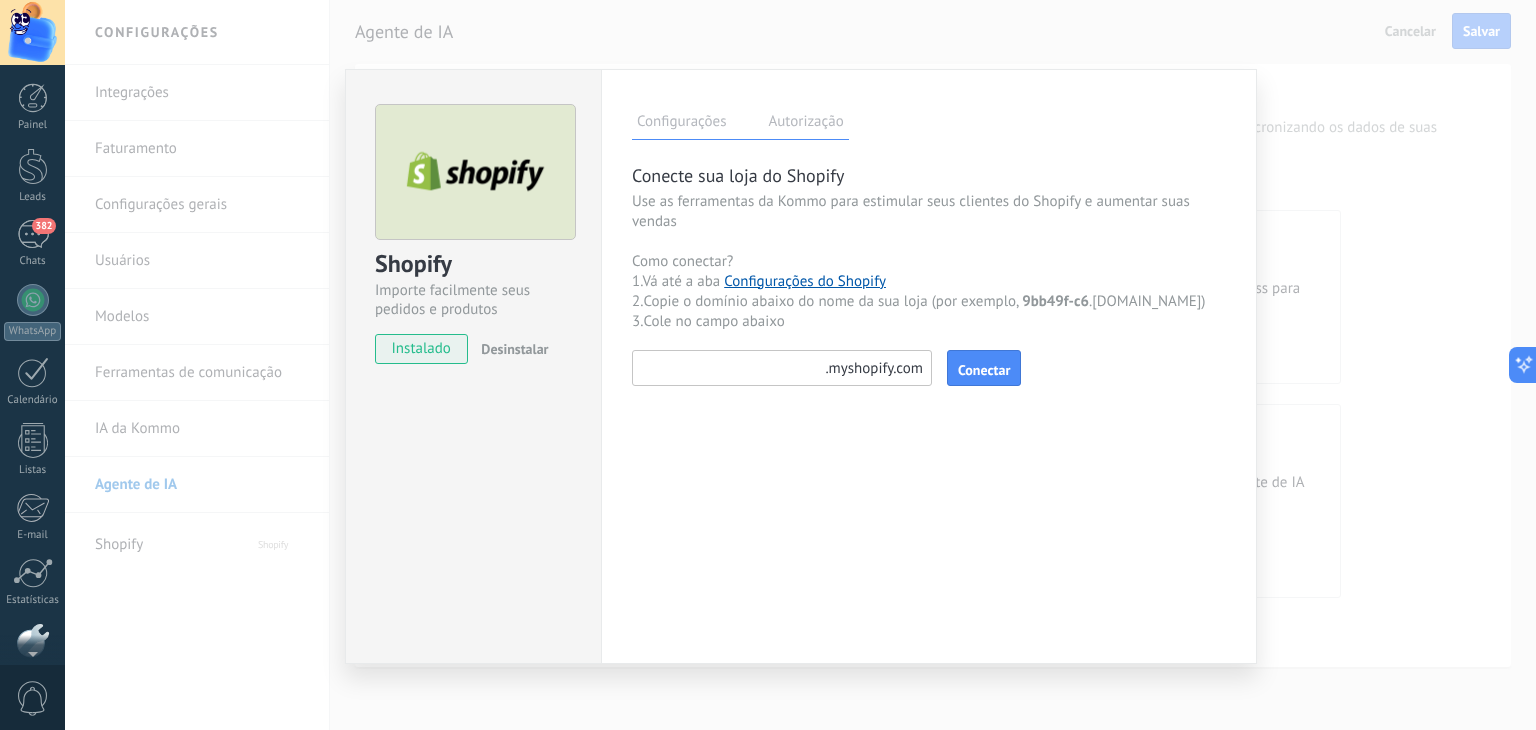 scroll, scrollTop: 101, scrollLeft: 0, axis: vertical 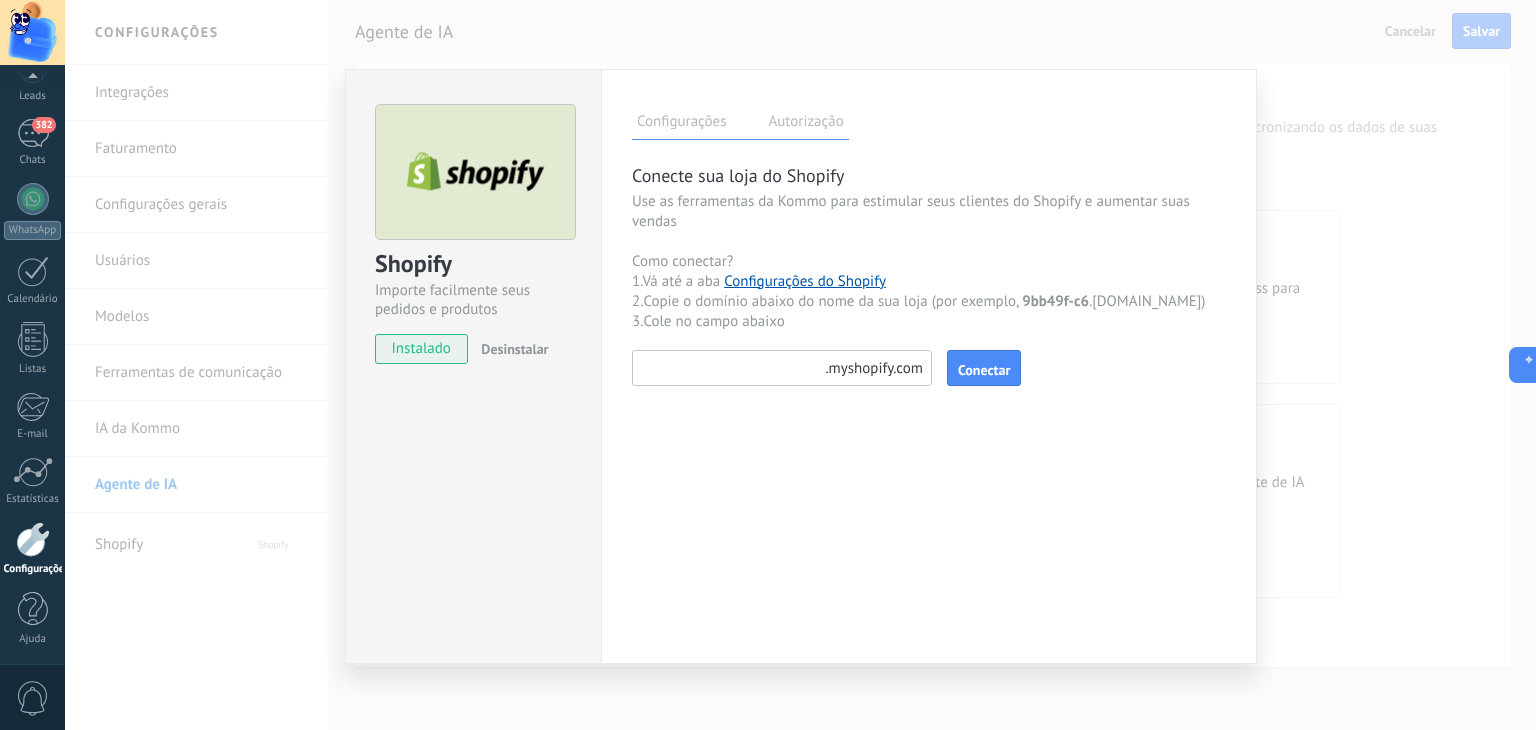 click at bounding box center (782, 368) 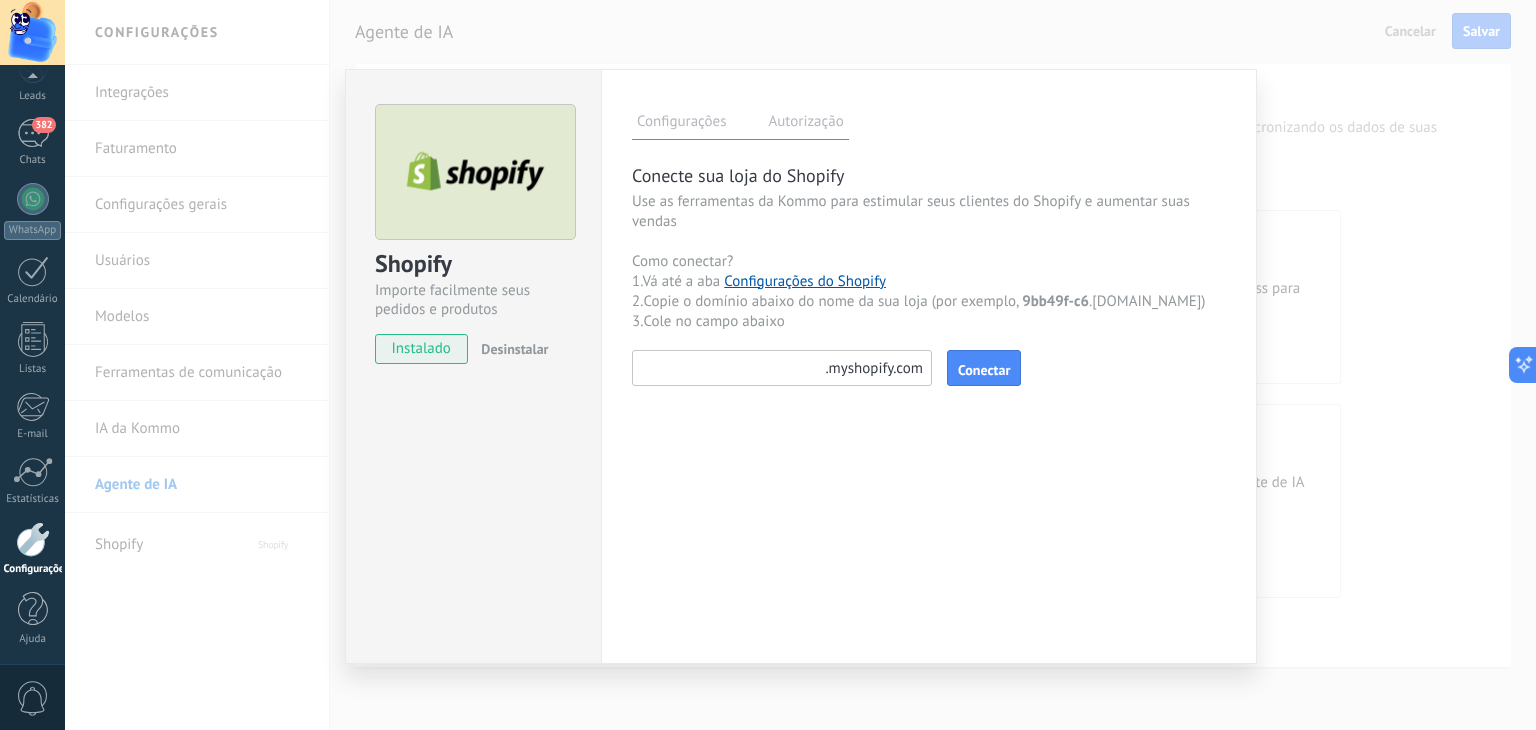paste on "*********" 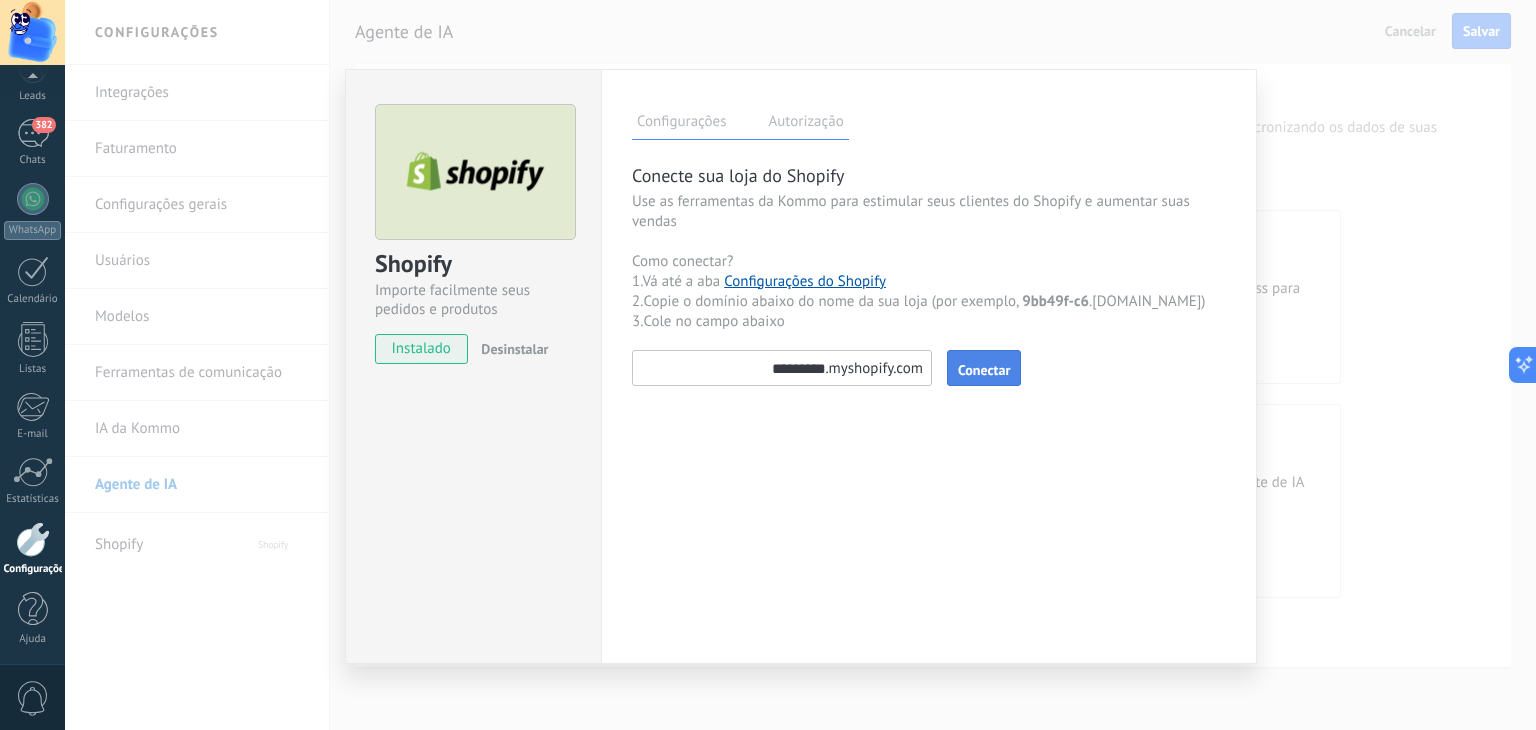 type on "*********" 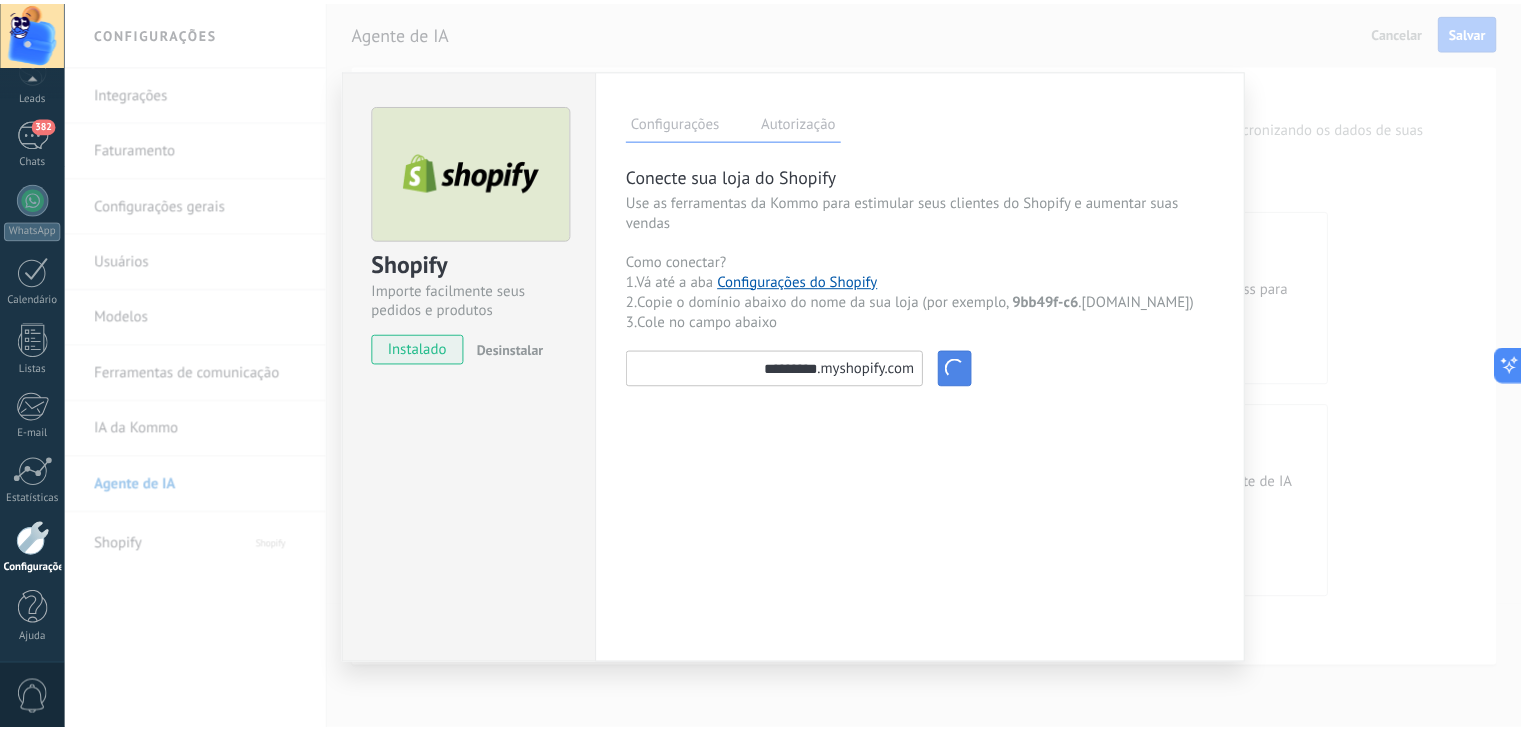 scroll, scrollTop: 0, scrollLeft: 0, axis: both 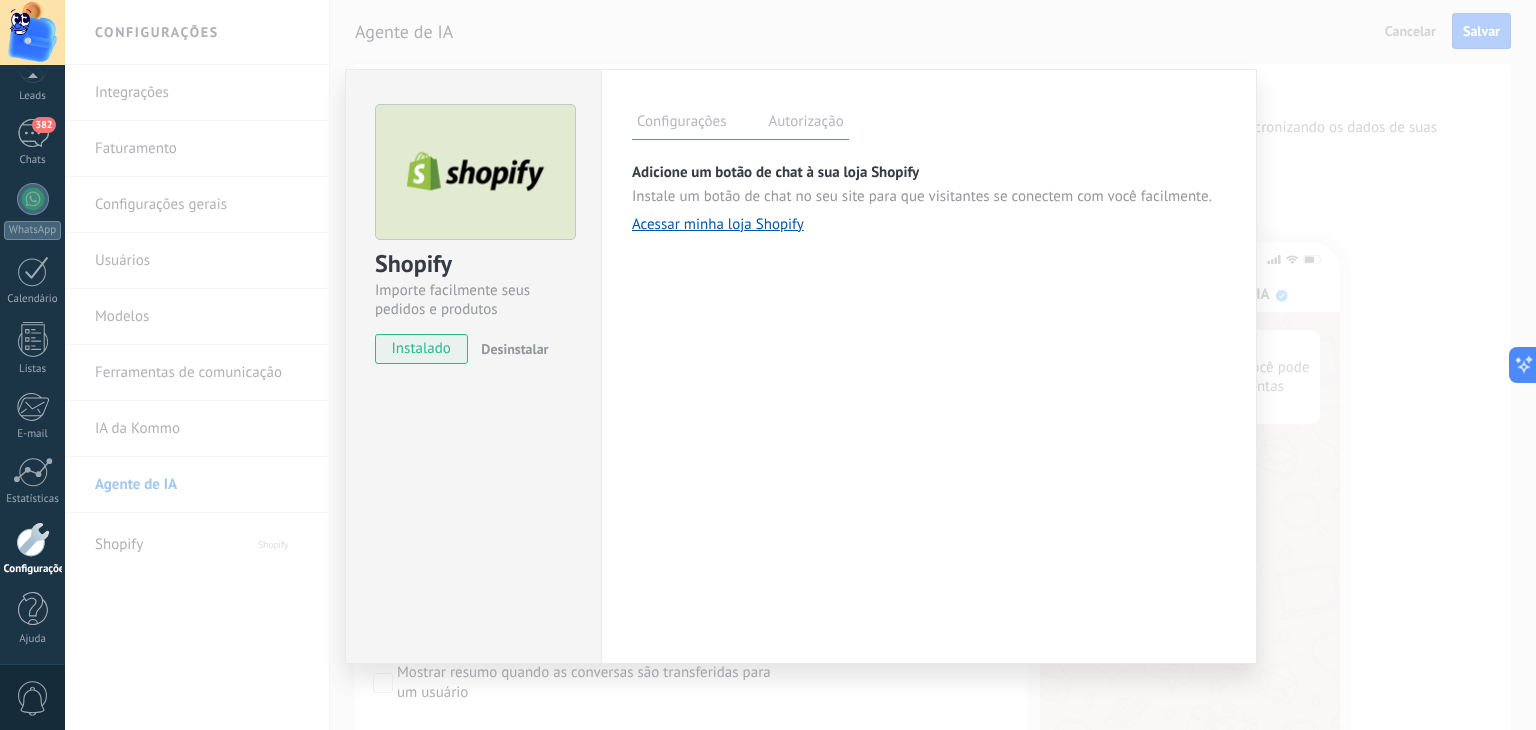 click on "Autorização" at bounding box center (805, 124) 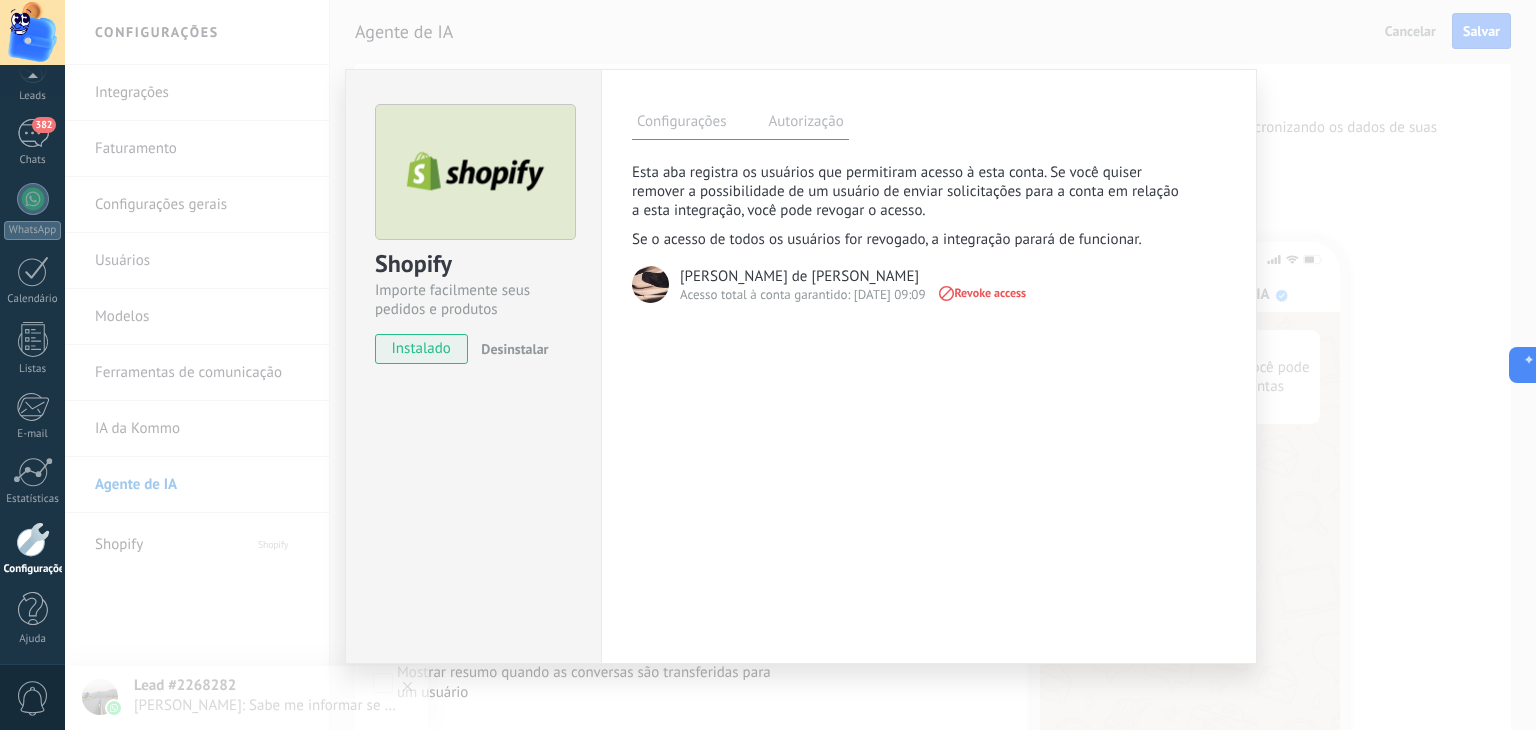 click on "Configurações" at bounding box center [681, 124] 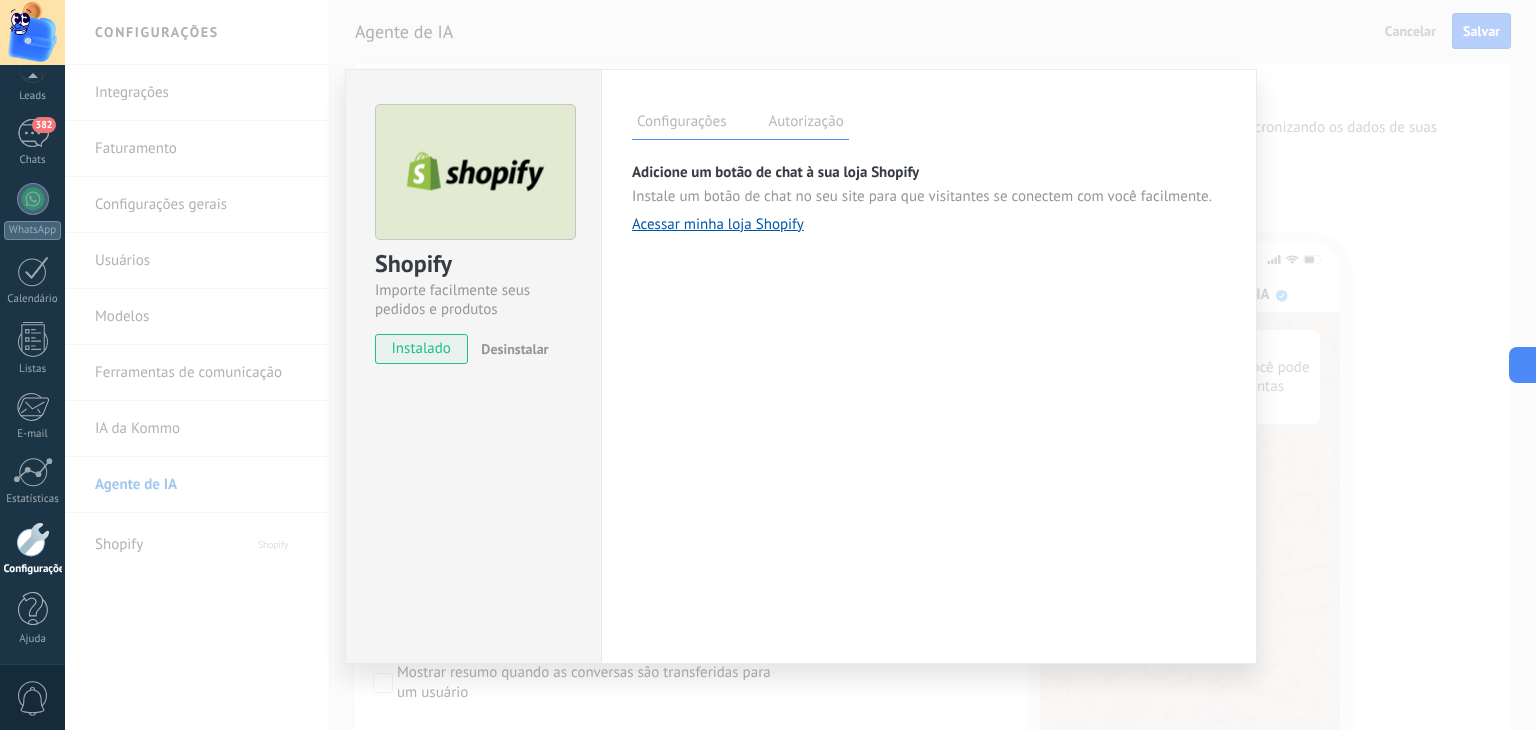 click on "Autorização" at bounding box center [805, 124] 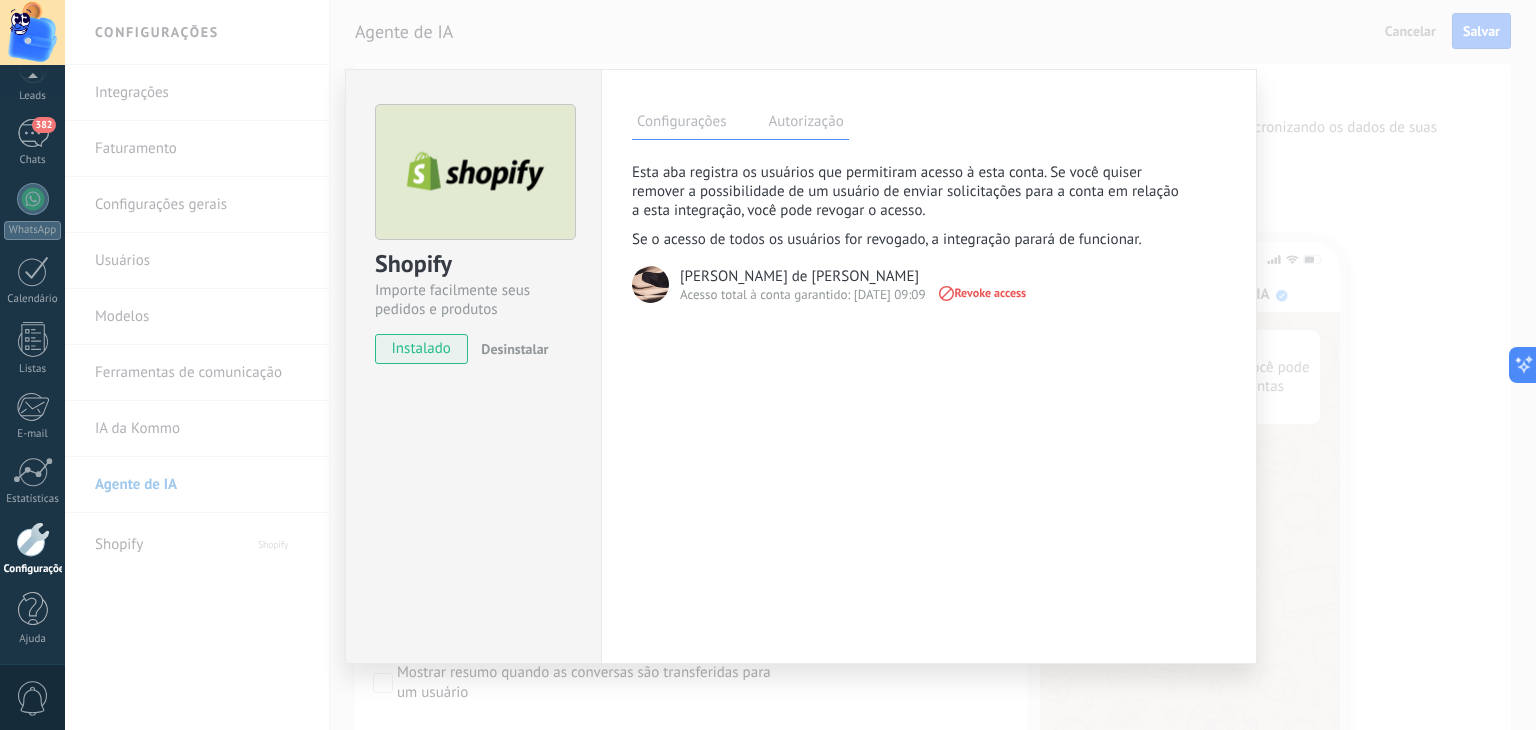 click on "Configurações" at bounding box center [681, 124] 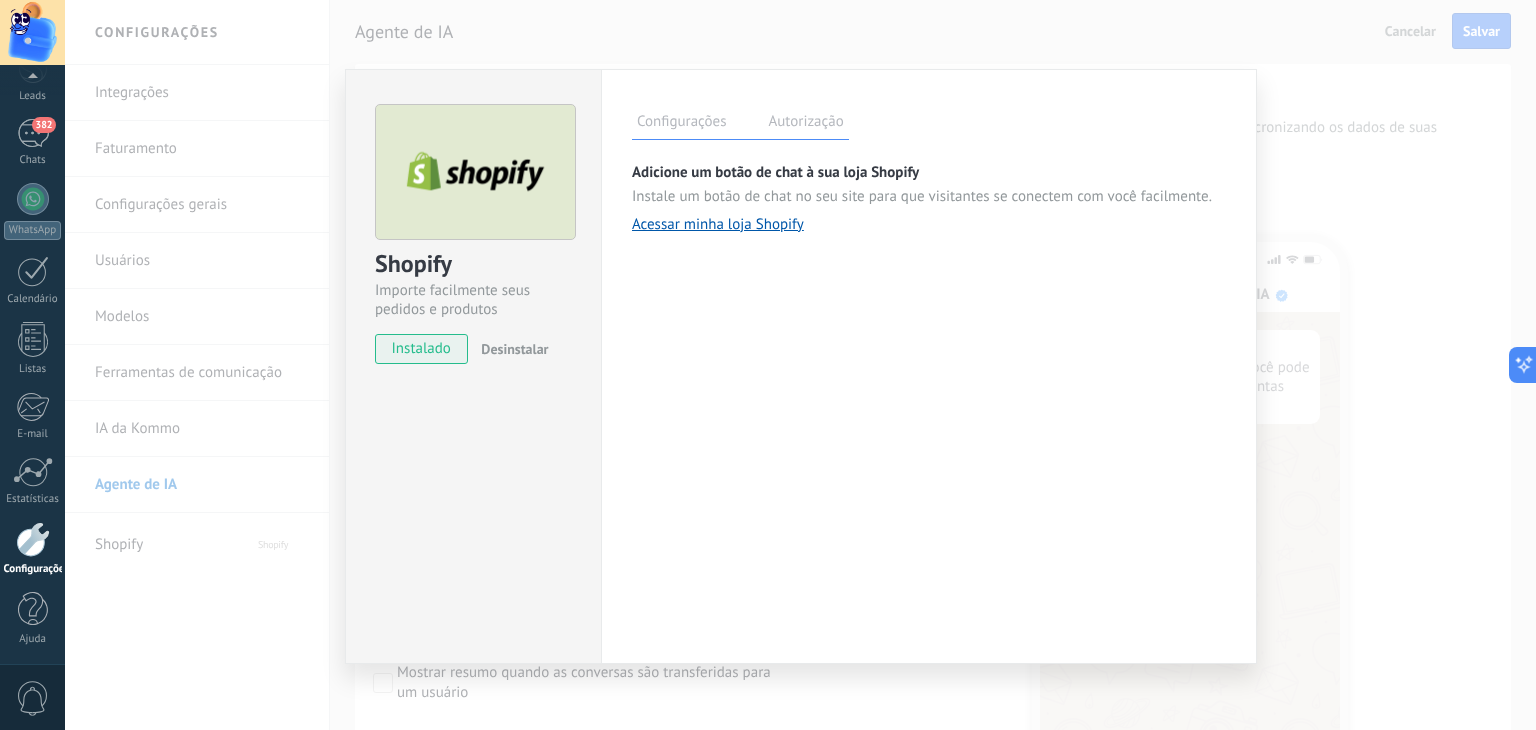 click on "Autorização" at bounding box center [805, 124] 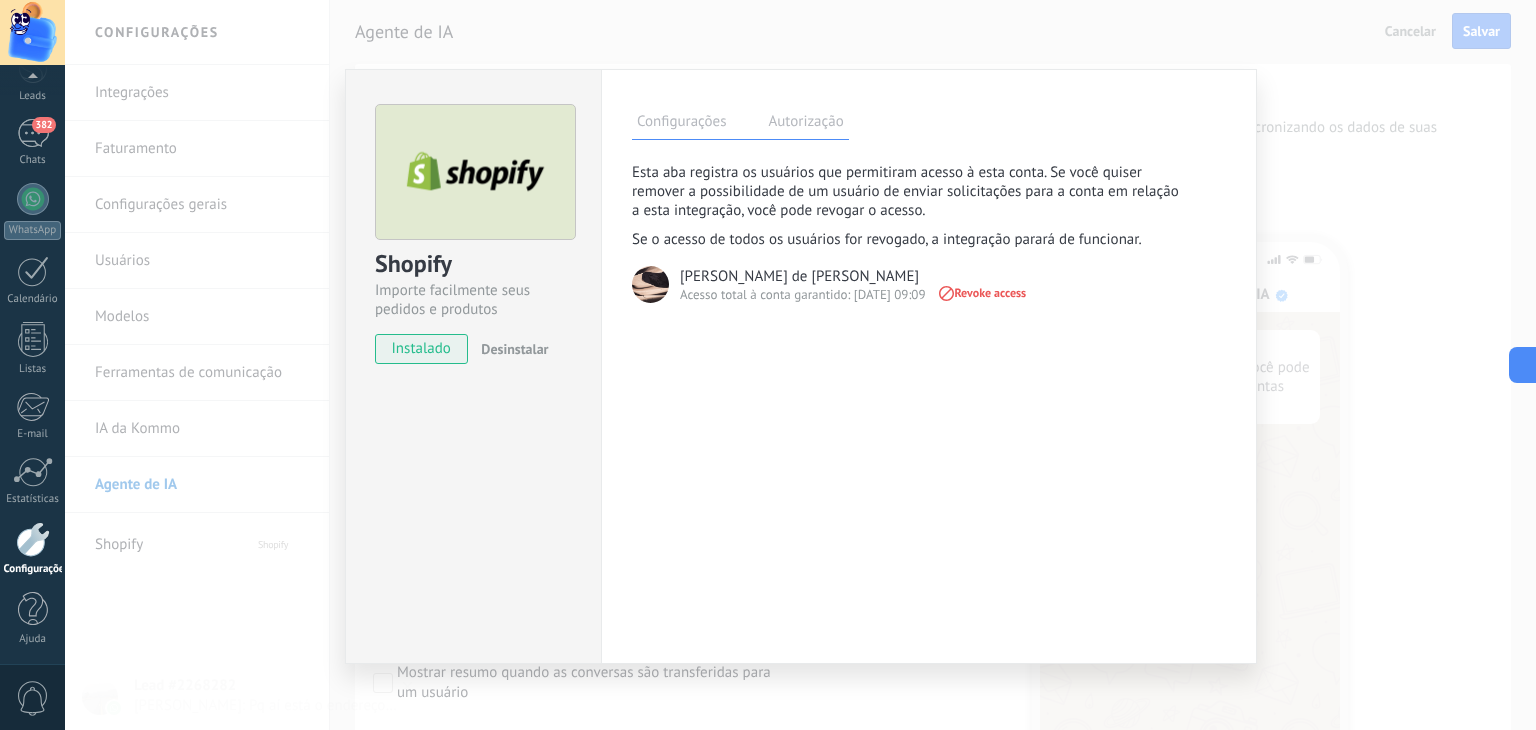 click on "Configurações" at bounding box center (681, 124) 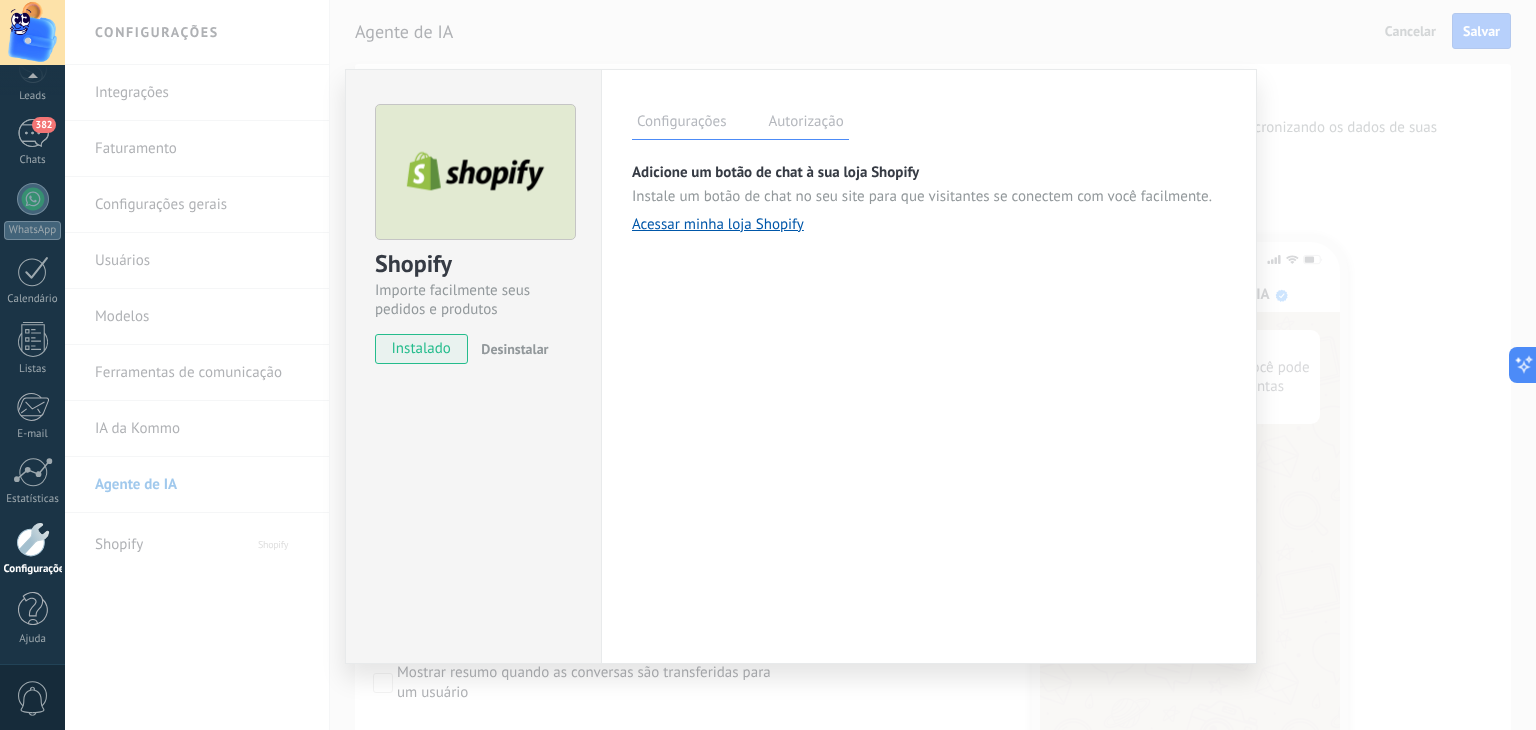 click on "Shopify Importe facilmente seus pedidos e produtos instalado Desinstalar Configurações Autorização Esta aba registra os usuários que permitiram acesso à esta conta. Se você quiser remover a possibilidade de um usuário de enviar solicitações para a conta em relação a esta integração, você pode revogar o acesso. Se o acesso de todos os usuários for revogado, a integração parará de funcionar. Este app está instalado, mas ninguém concedeu acesso ainda. Apresentando o widget do Shopify – a ferramenta definitiva de integração para gerenciar seus pedidos com os recursos avançados de CRM da Kommo. Ao se conectar à [GEOGRAPHIC_DATA], você pode importar seus pedidos, clientes e produtos como leads, contatos e produtos. Além disso, você automatiza seu processo de vendas, integra chats do Shopify em uma caixa de entrada unificada e gerenciar clientes com ferramentas avançadas, enquanto compartilha perfis de clientes com sua equipe. Mais _:  [PERSON_NAME] um botão de chat à sua loja Shopify" at bounding box center [800, 365] 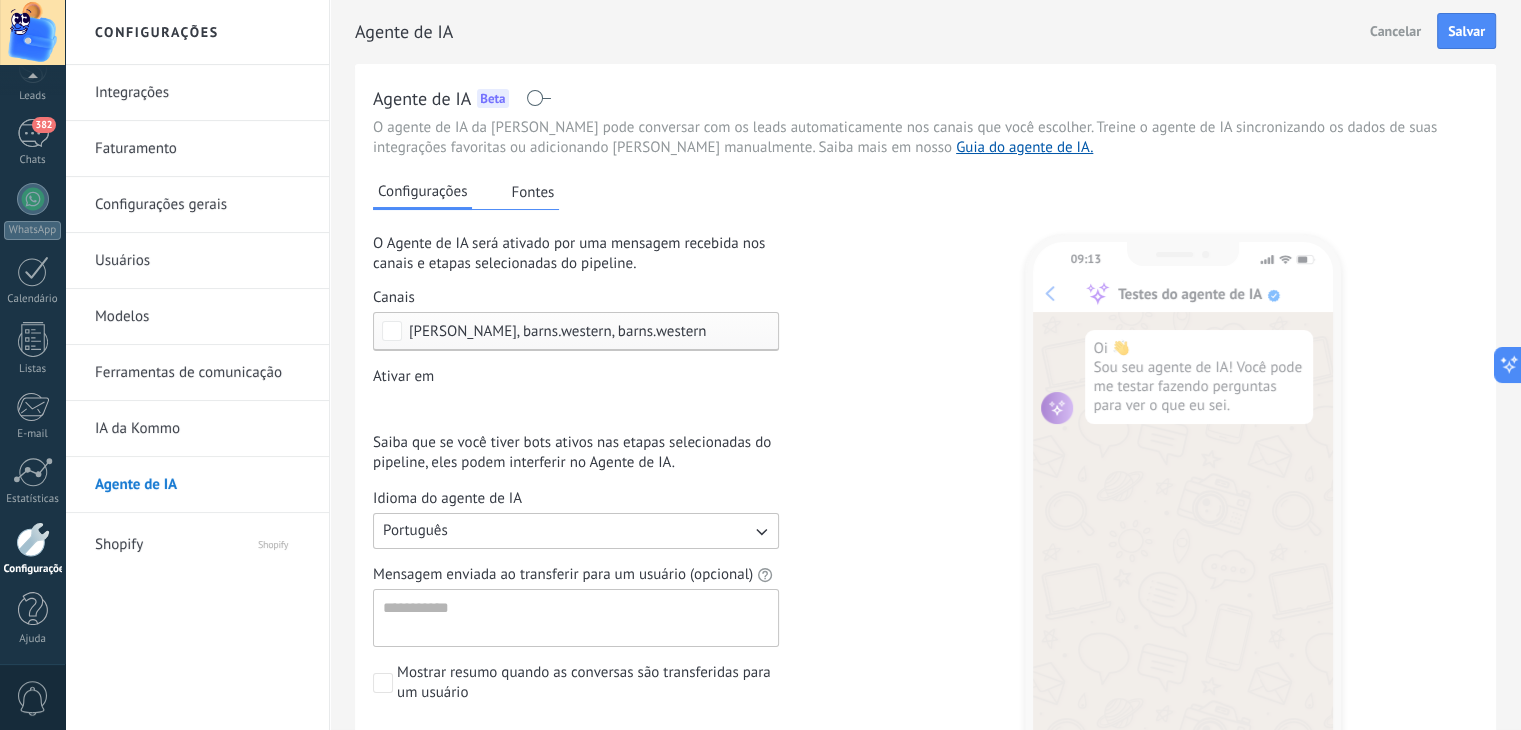 click on "Fontes" at bounding box center (532, 192) 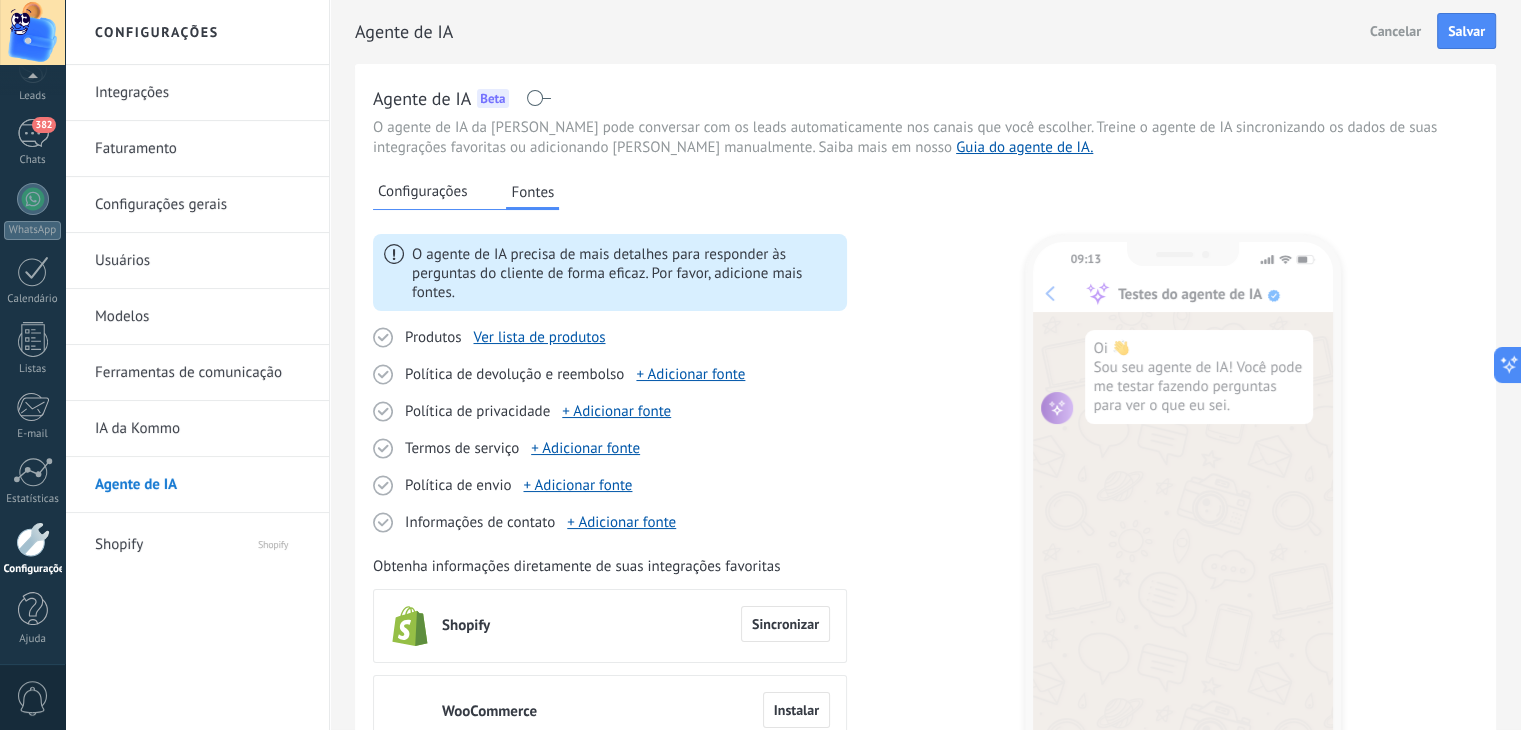 click 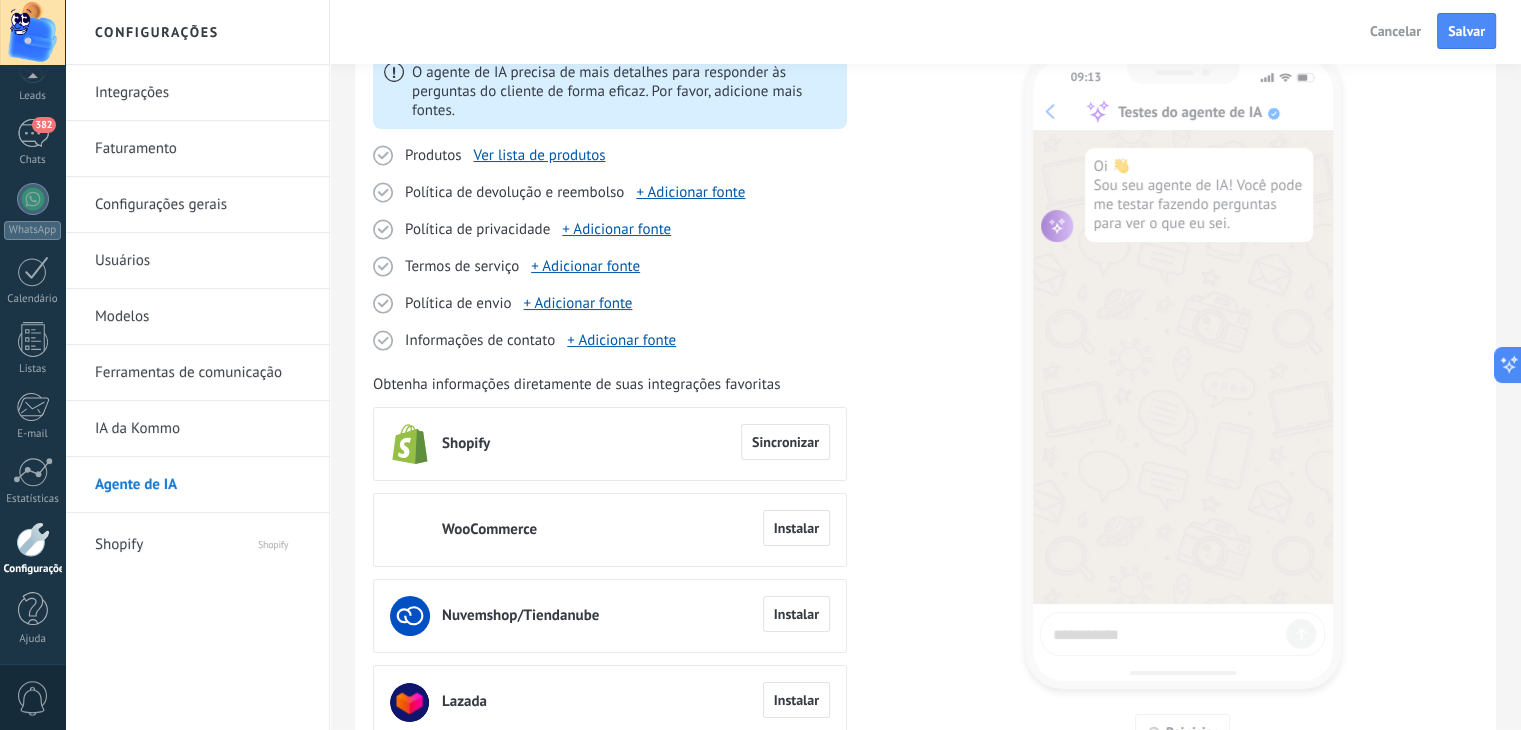 scroll, scrollTop: 296, scrollLeft: 0, axis: vertical 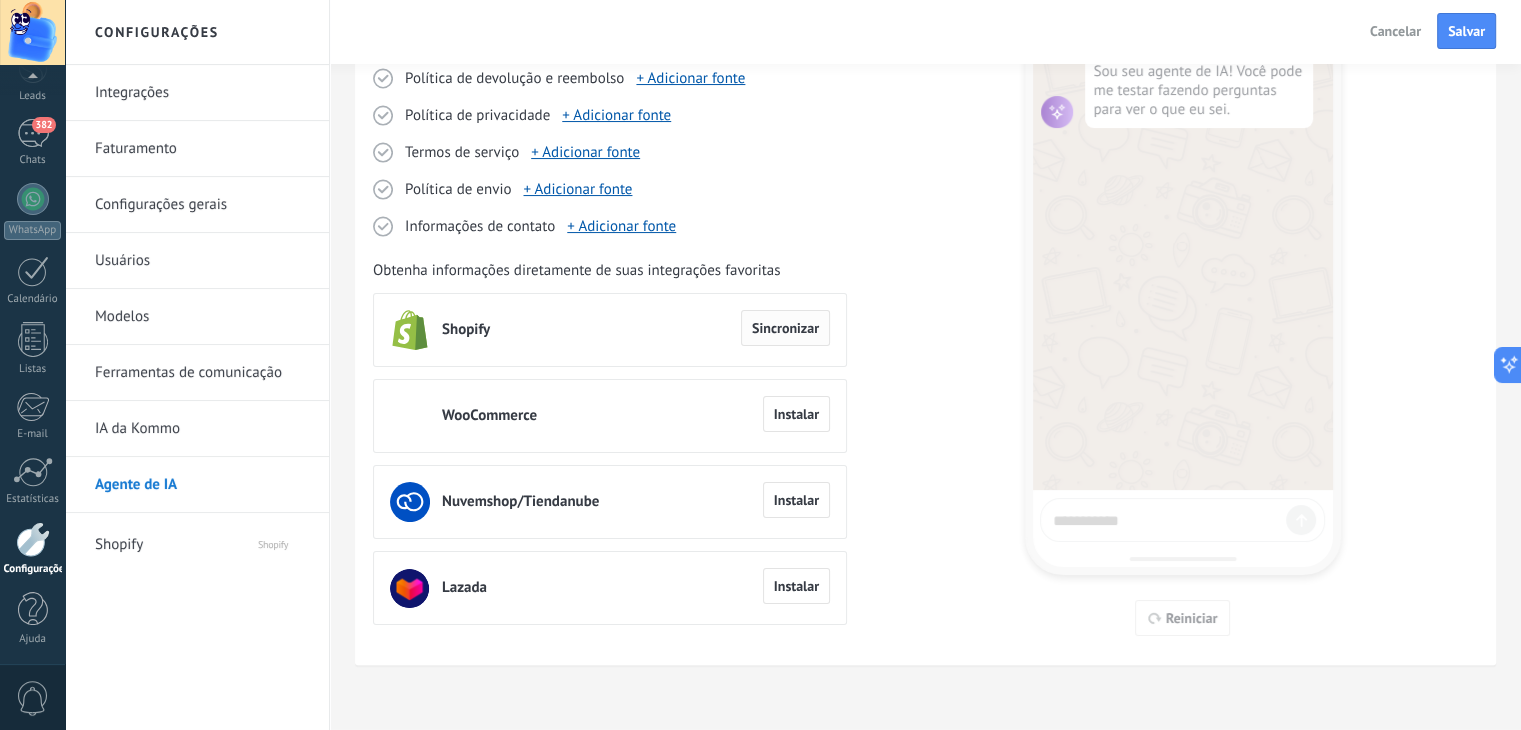 click on "Sincronizar" at bounding box center [785, 328] 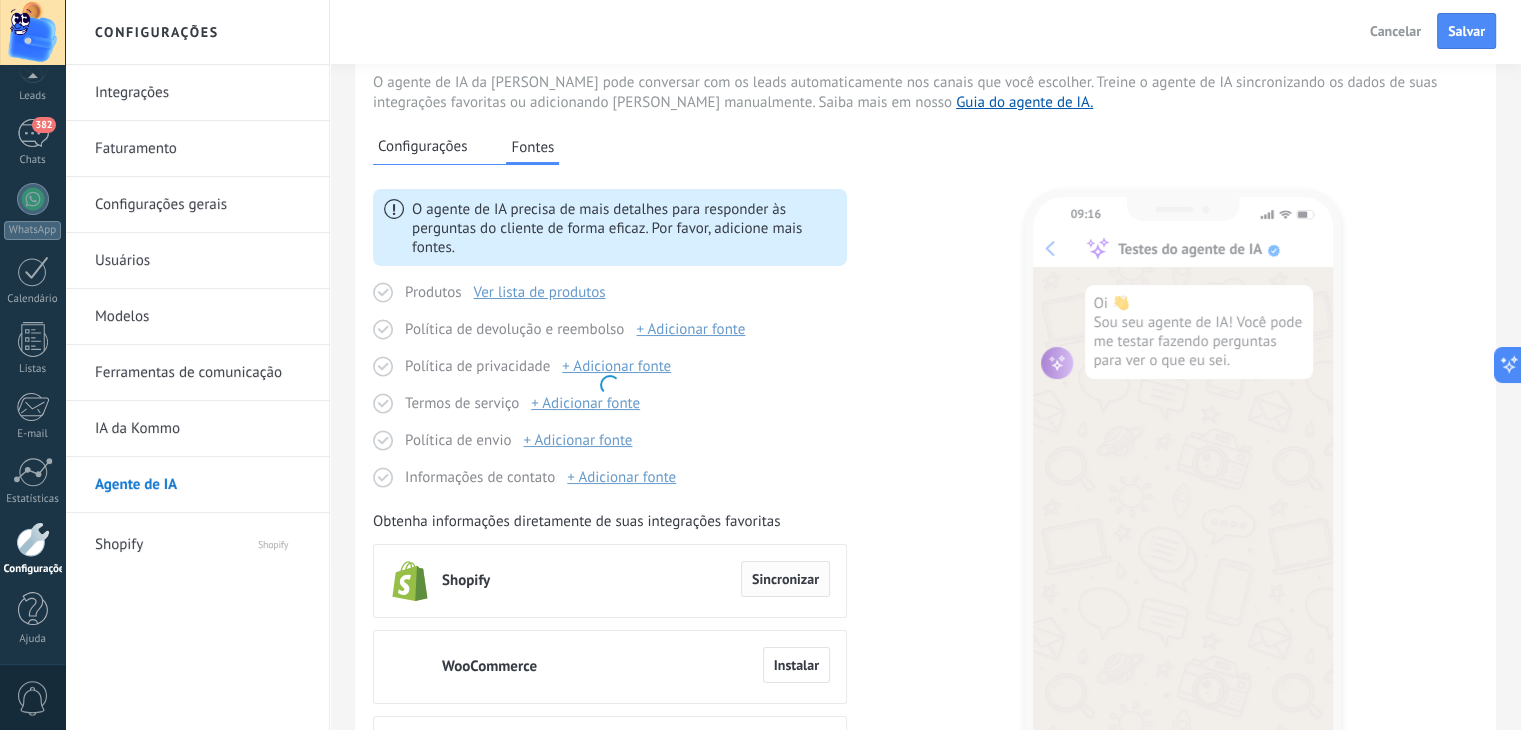 scroll, scrollTop: 0, scrollLeft: 0, axis: both 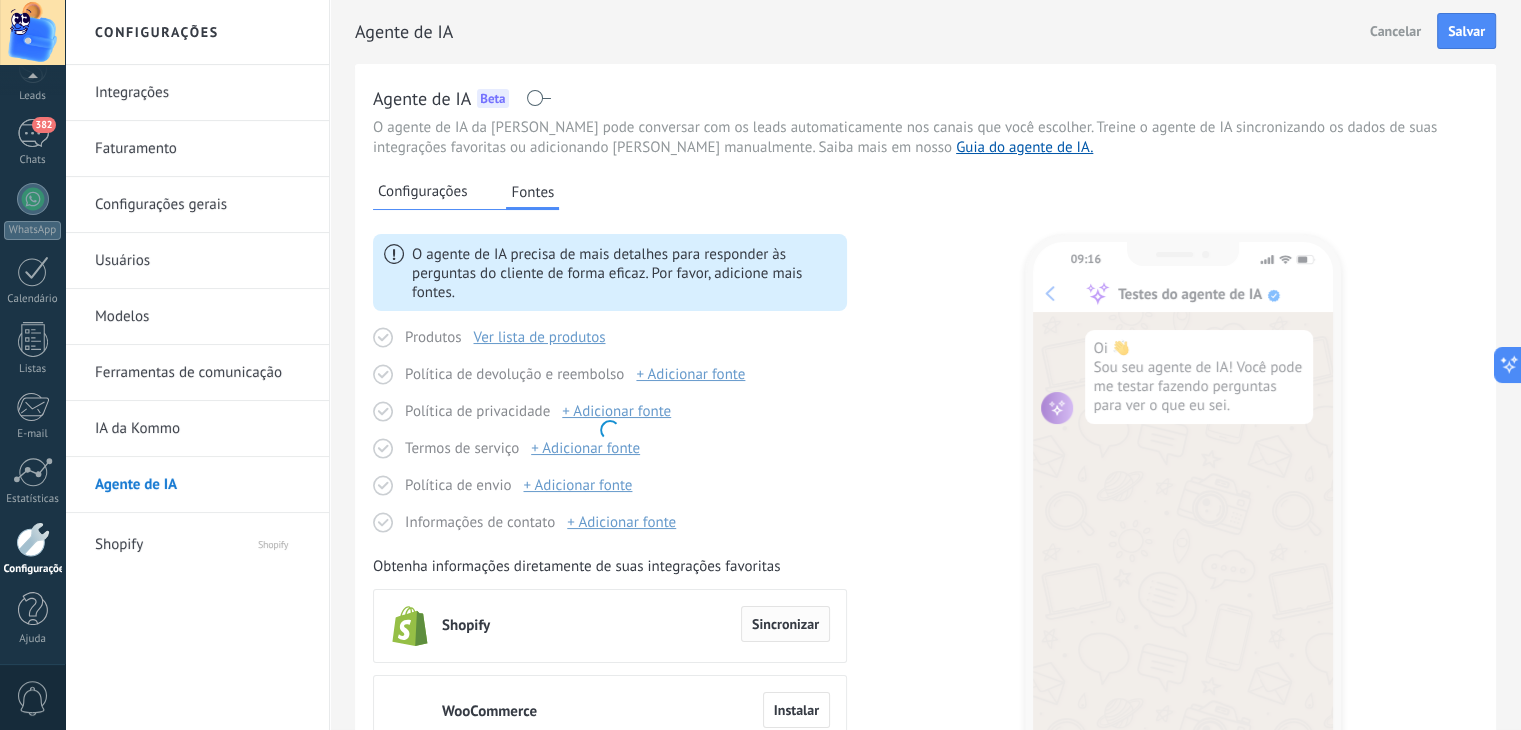 click on "Configurações" at bounding box center (422, 192) 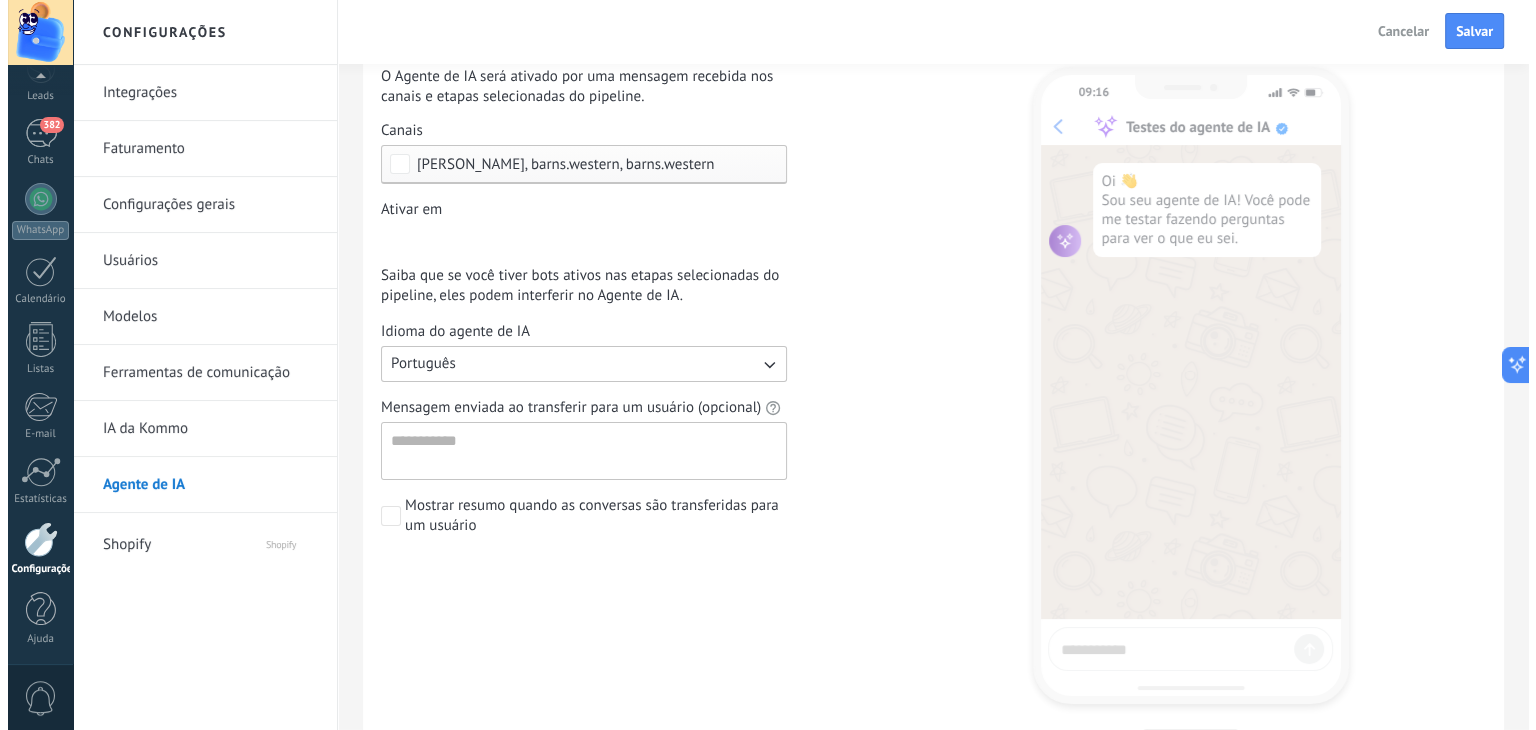 scroll, scrollTop: 200, scrollLeft: 0, axis: vertical 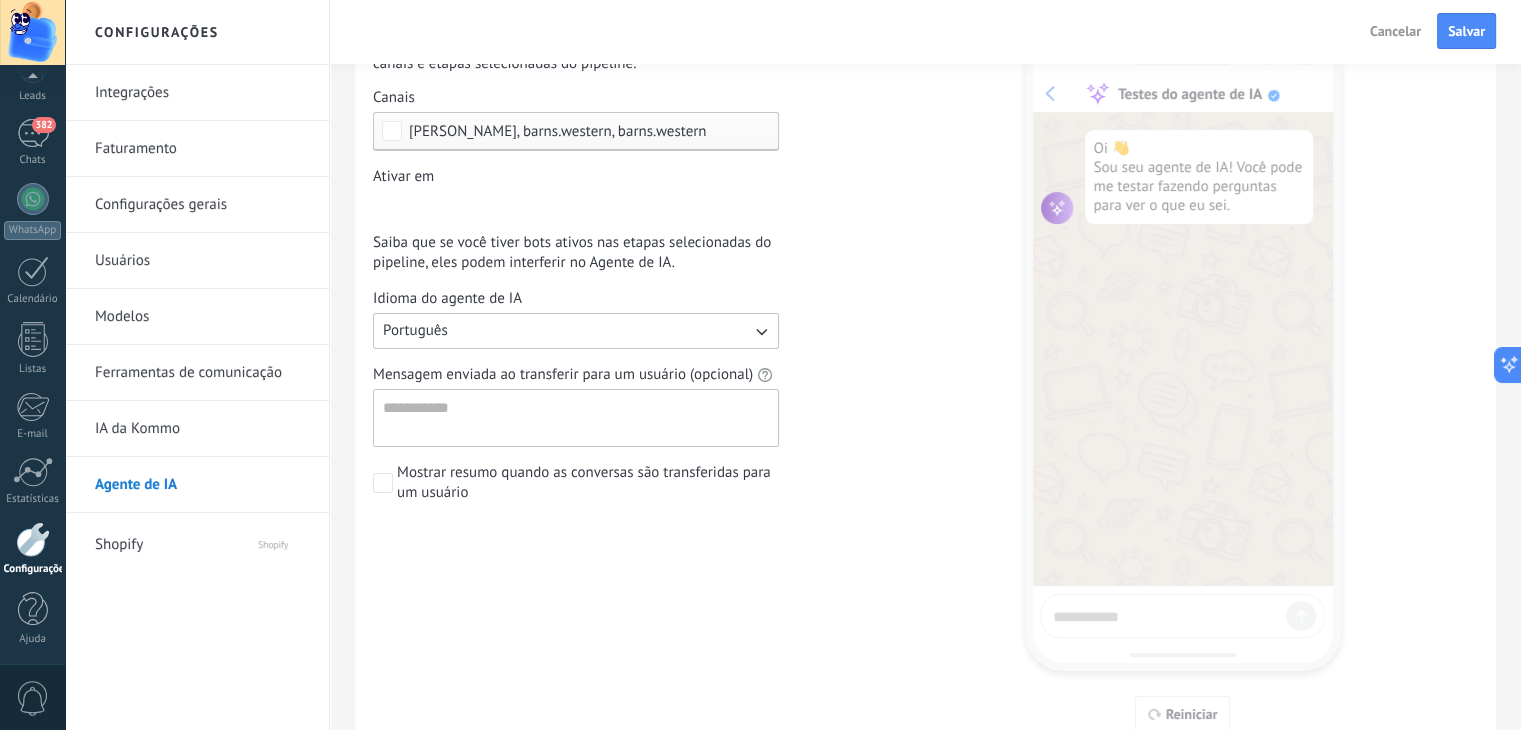 click on "Leads de entrada Nova consulta Qualificado Orçamento enviado Pedido realizado Pedido processado Pedido enviado Pedido entregue – ganho Pedido cancelado – perdido" at bounding box center [0, 0] 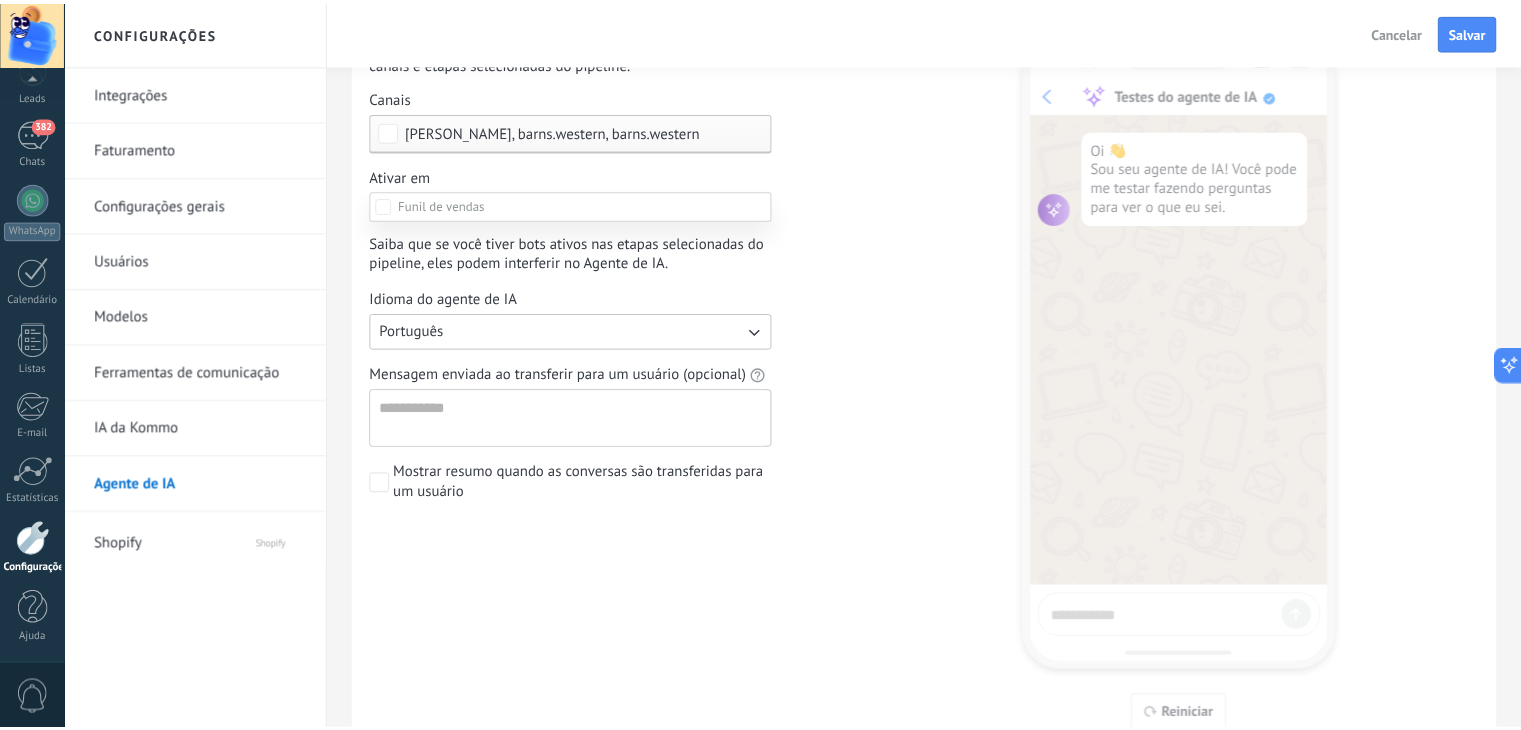 scroll, scrollTop: 227, scrollLeft: 0, axis: vertical 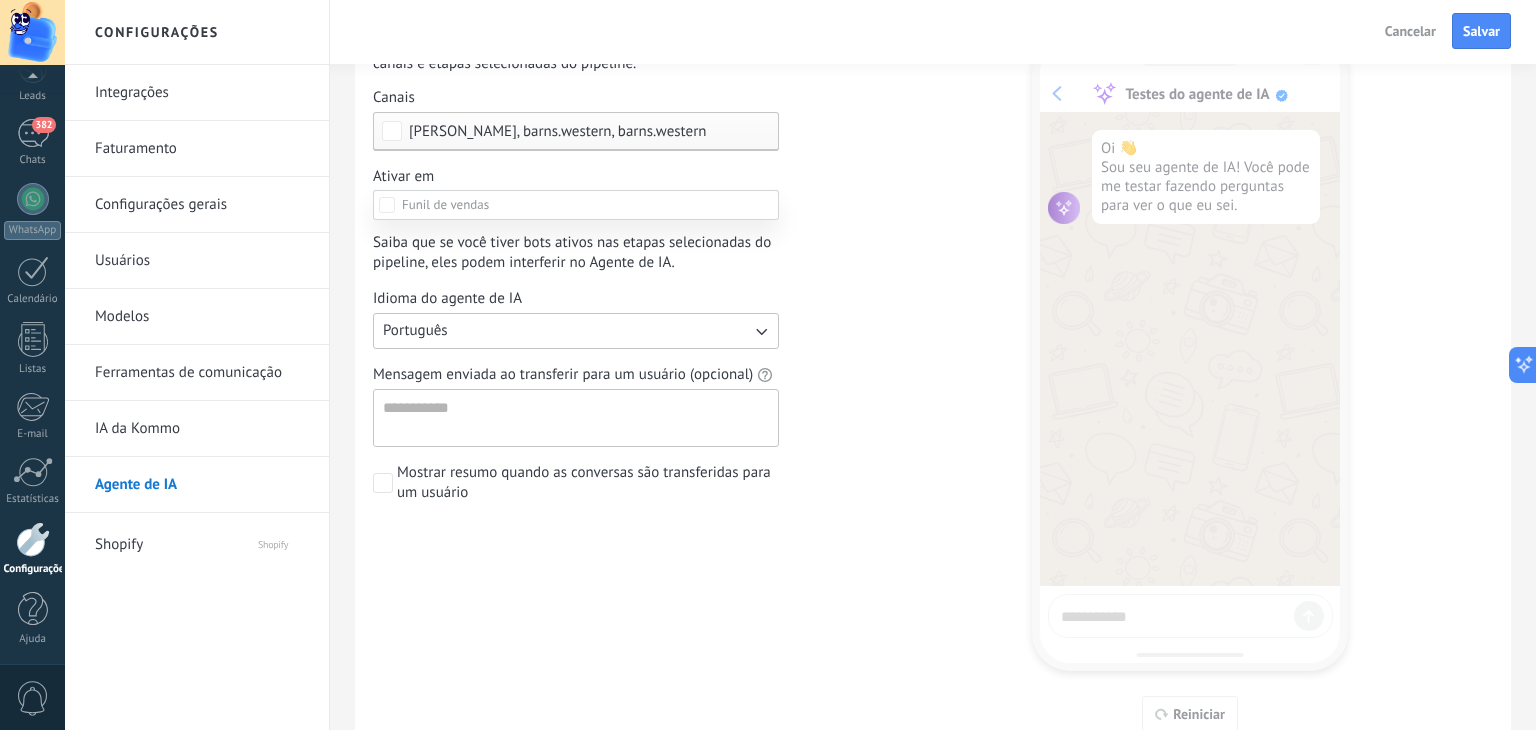 click at bounding box center (800, 365) 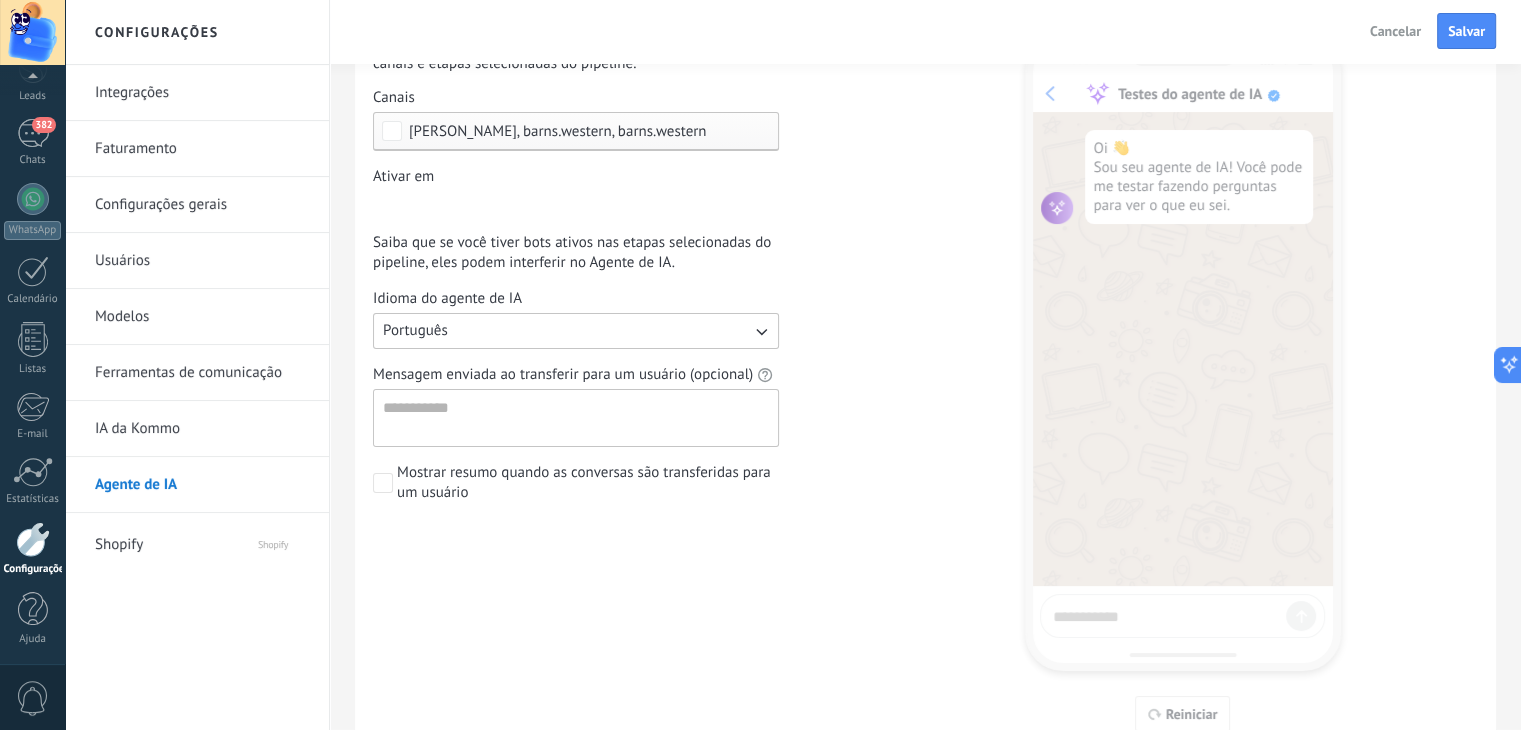 click on "Mostrar resumo quando as conversas são transferidas para um usuário" at bounding box center [588, 483] 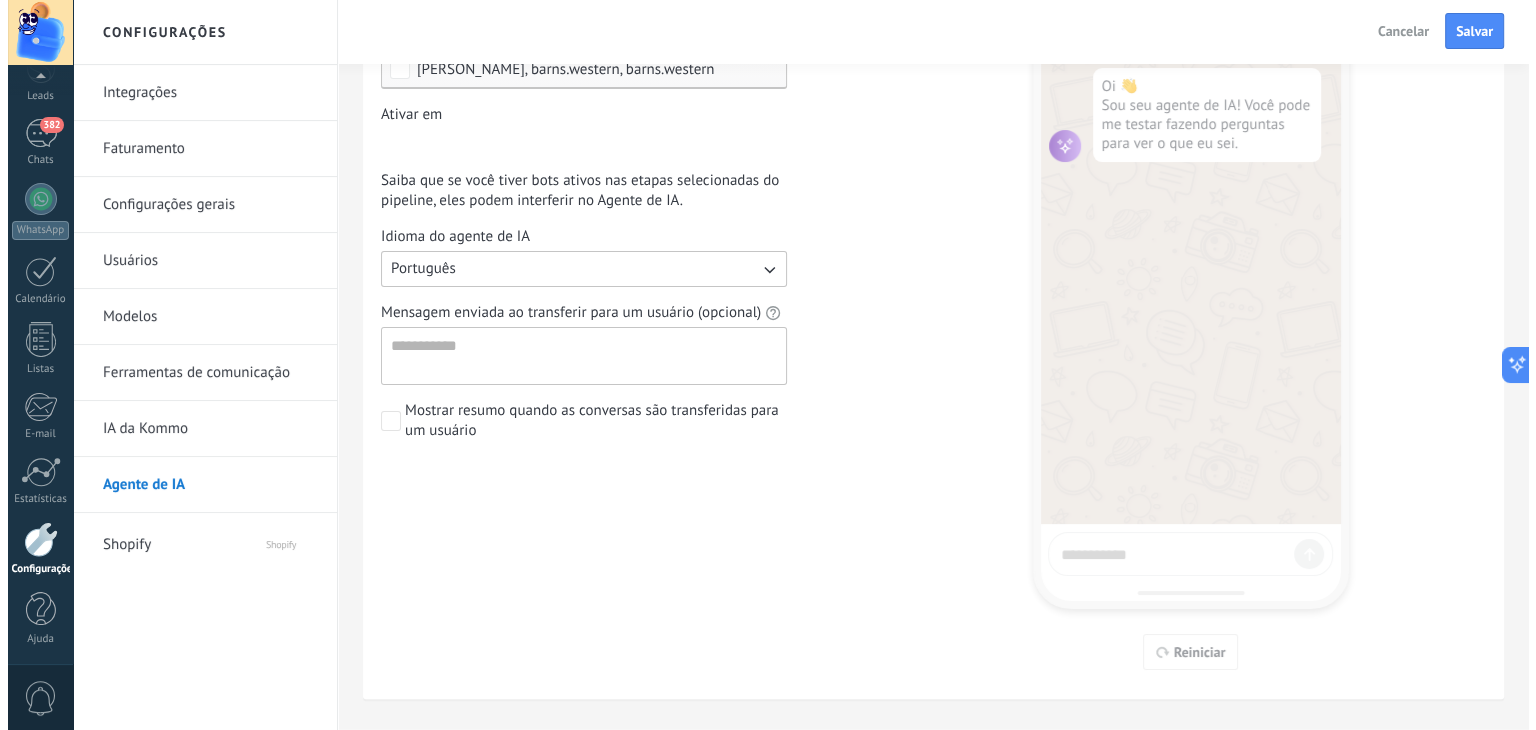 scroll, scrollTop: 296, scrollLeft: 0, axis: vertical 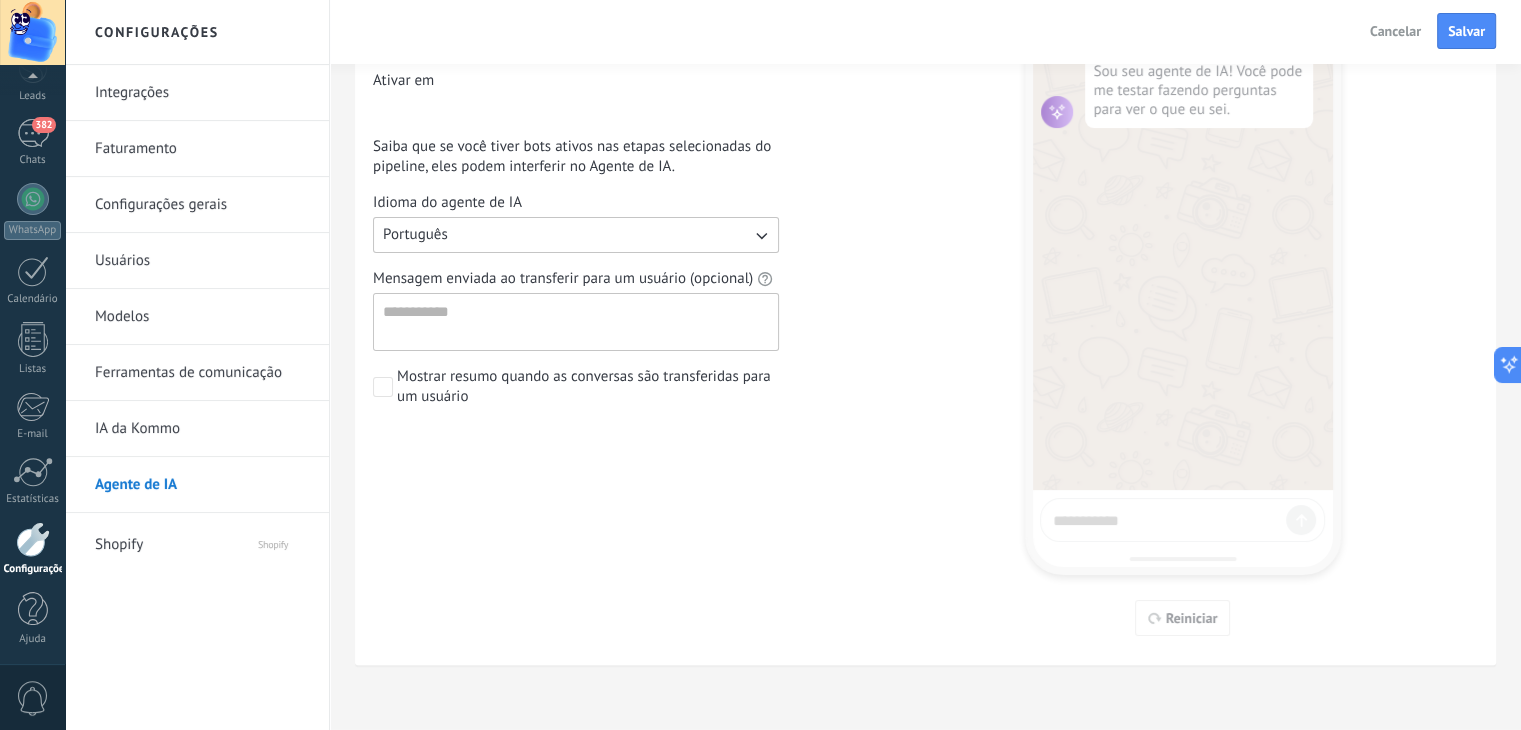 click on "Shopify" at bounding box center (156, 541) 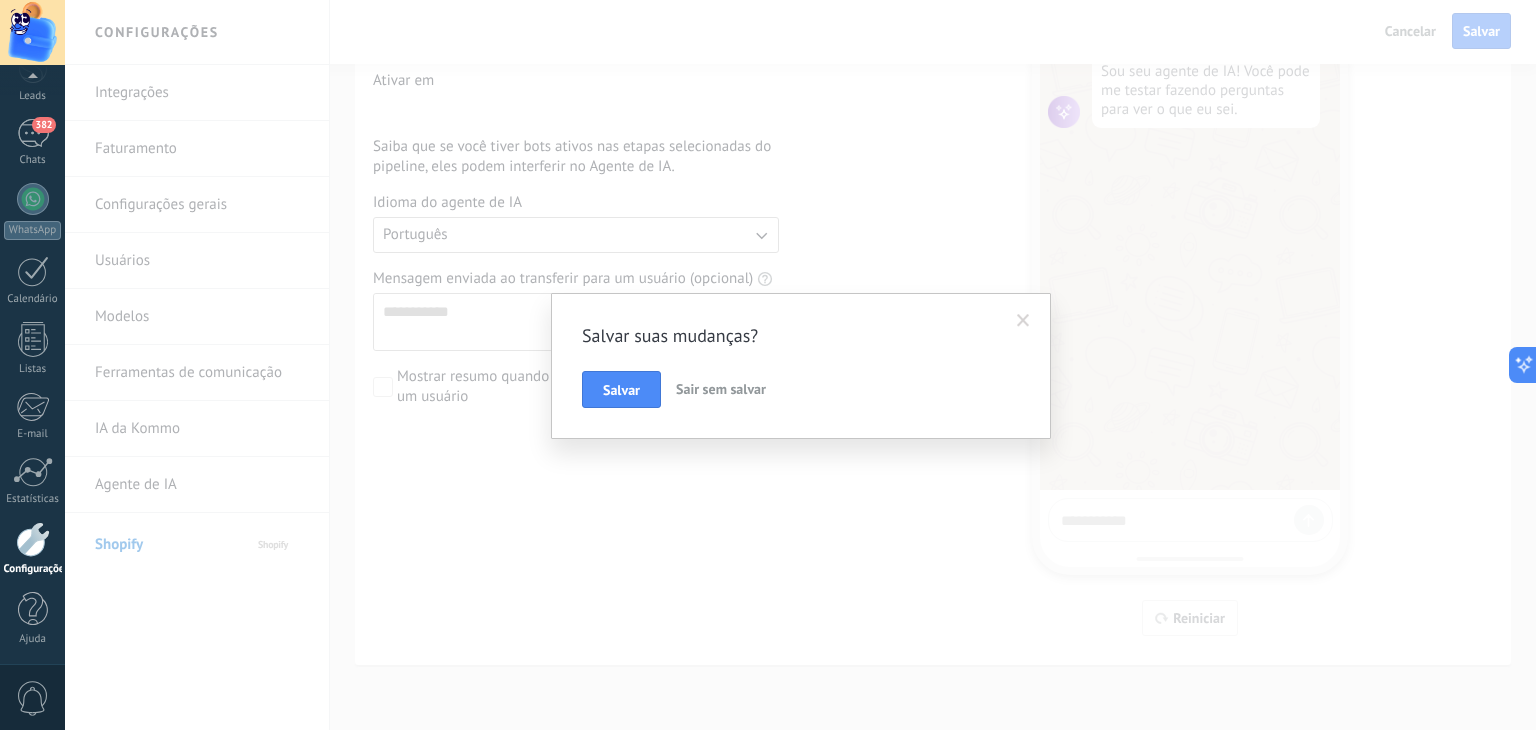 drag, startPoint x: 684, startPoint y: 385, endPoint x: 663, endPoint y: 392, distance: 22.135944 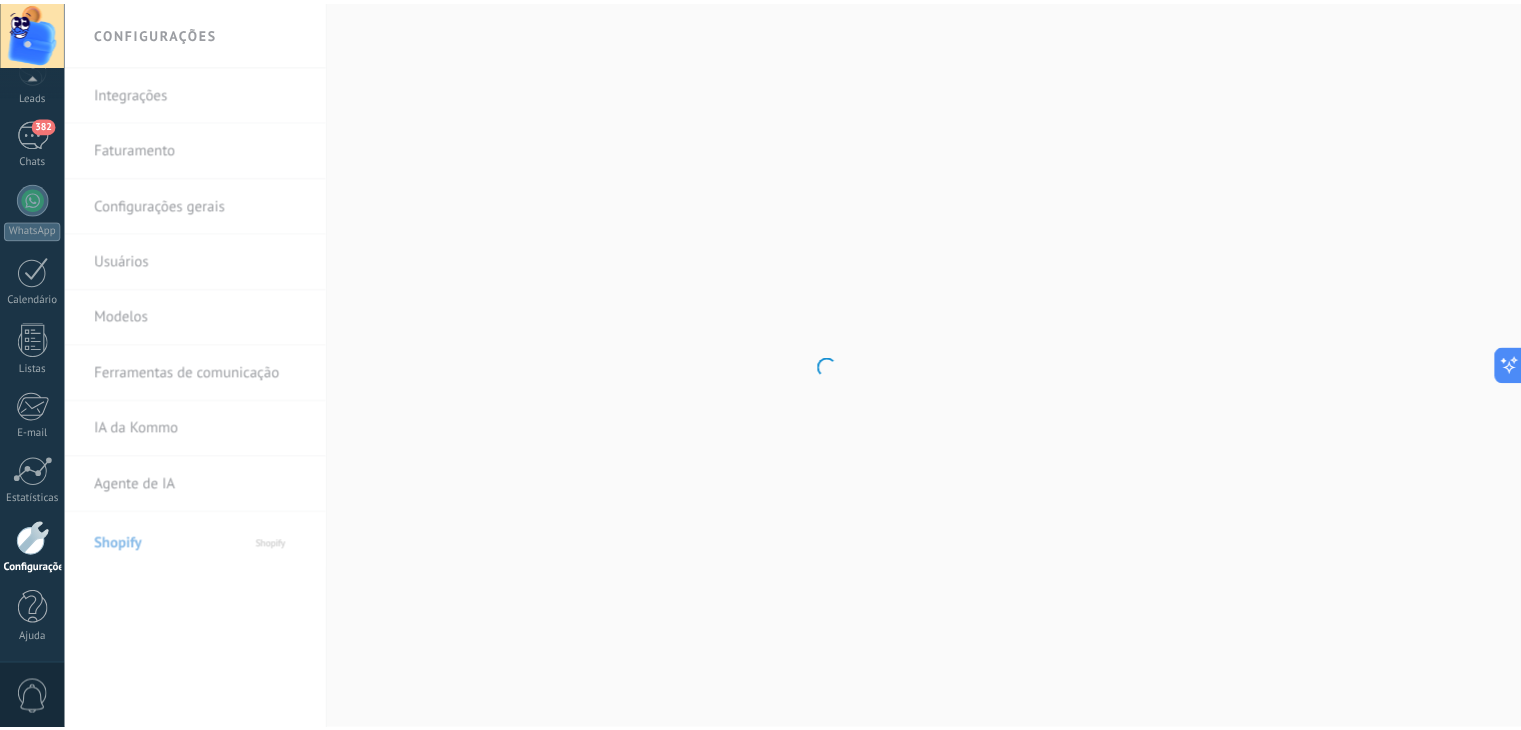 scroll, scrollTop: 0, scrollLeft: 0, axis: both 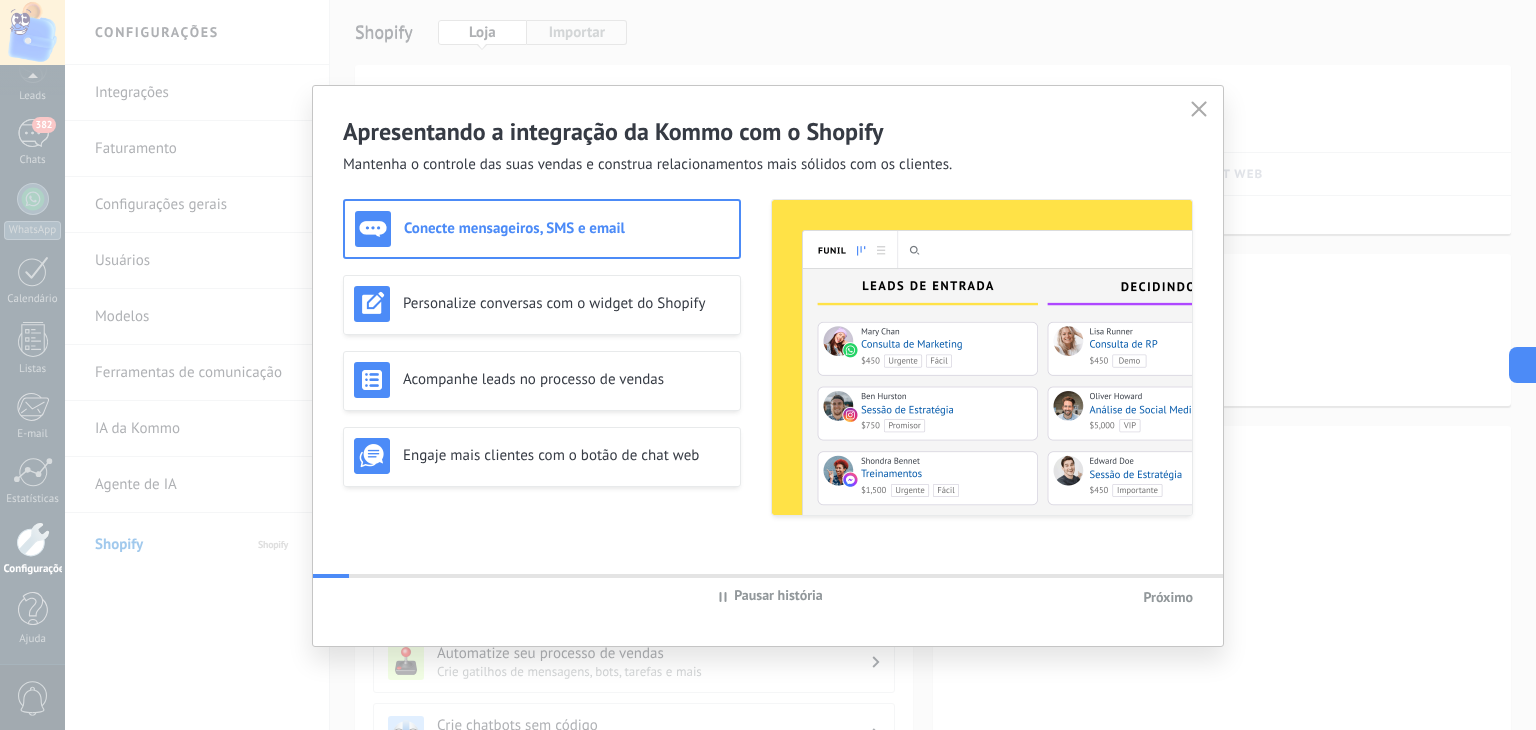 click on "Apresentando a integração da Kommo com o Shopify Mantenha o controle das suas vendas e construa relacionamentos mais sólidos com os clientes. Conecte mensageiros, SMS e email Personalize conversas com o widget do Shopify Acompanhe leads no processo de vendas Engaje mais clientes com o botão de chat web Pausar história Próximo" at bounding box center (768, 365) 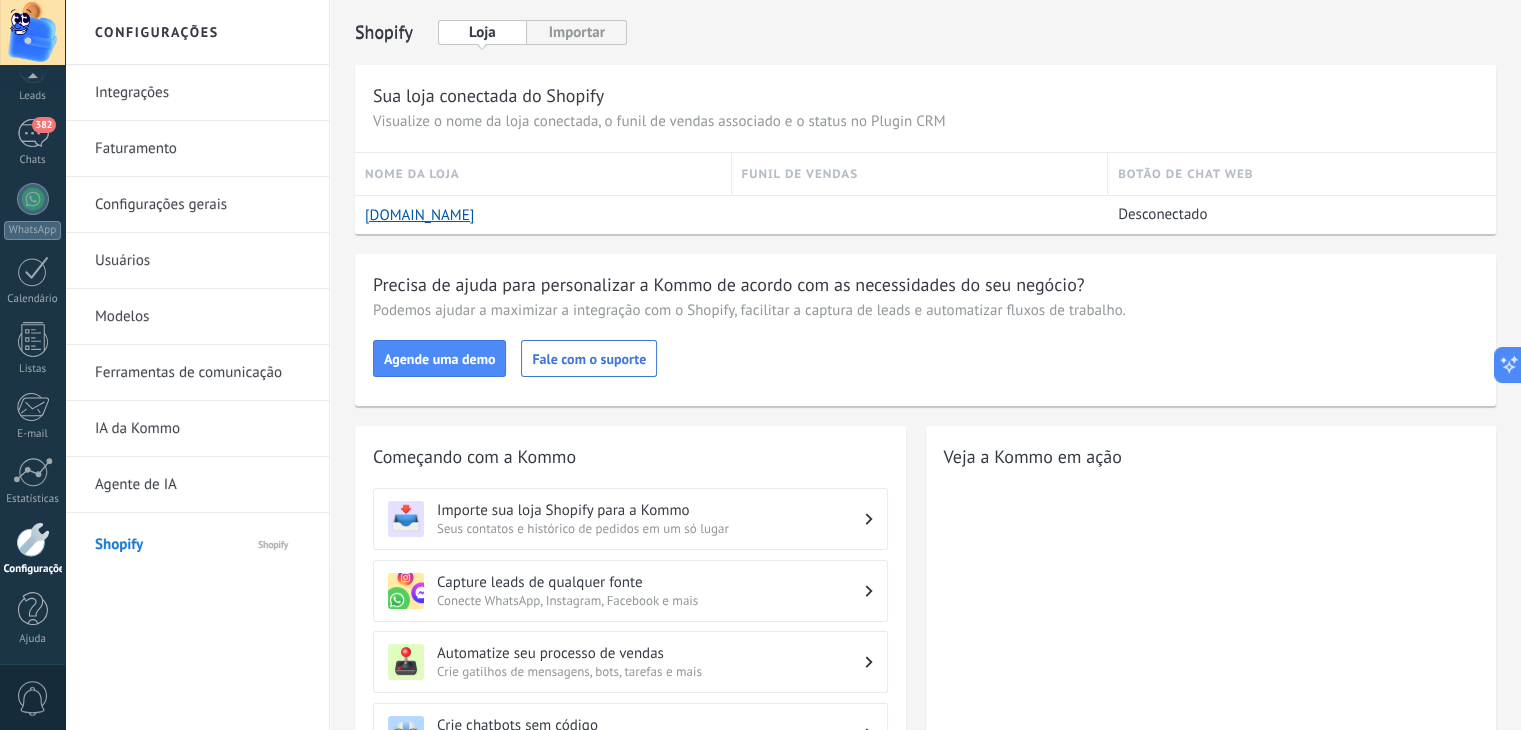 click on "Agente de IA" at bounding box center [202, 485] 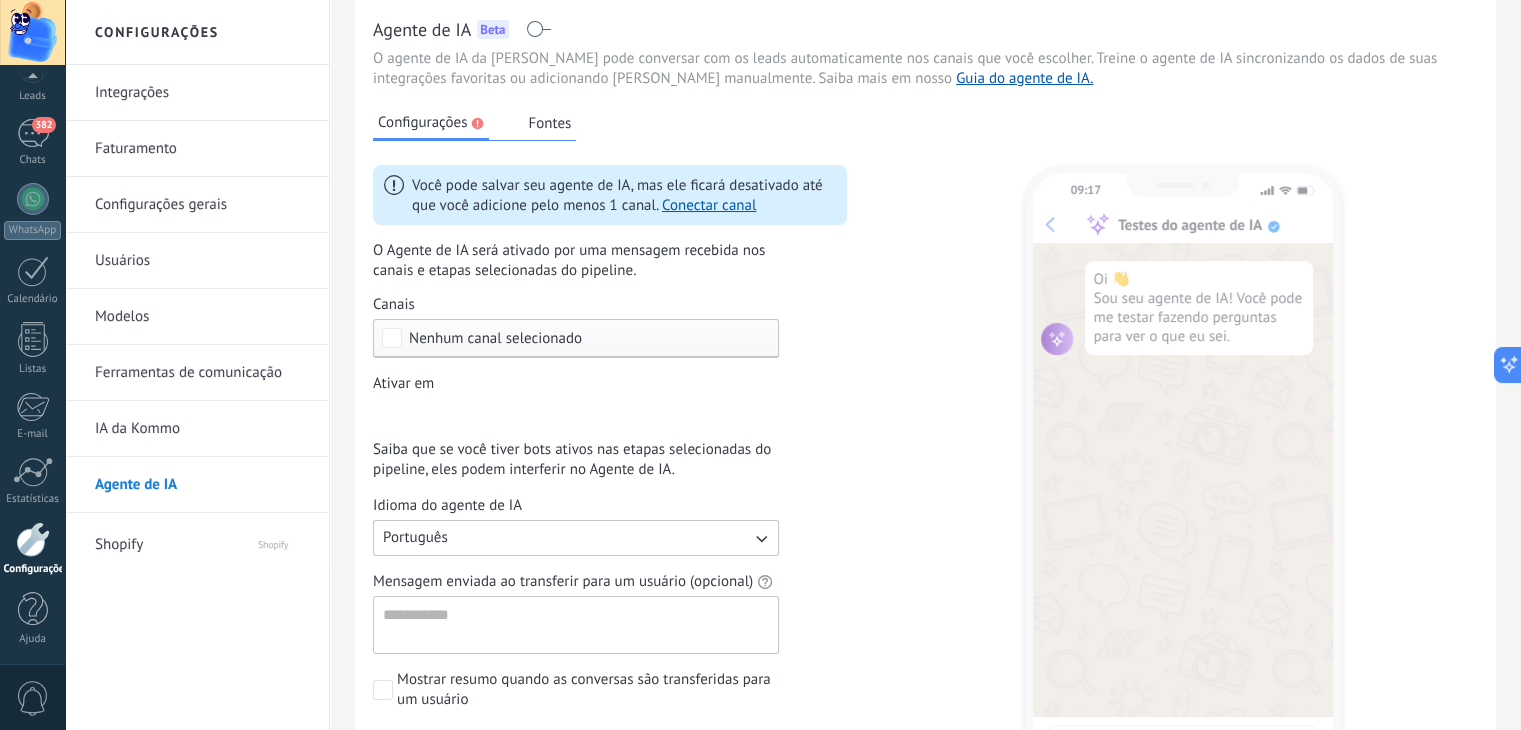 scroll, scrollTop: 296, scrollLeft: 0, axis: vertical 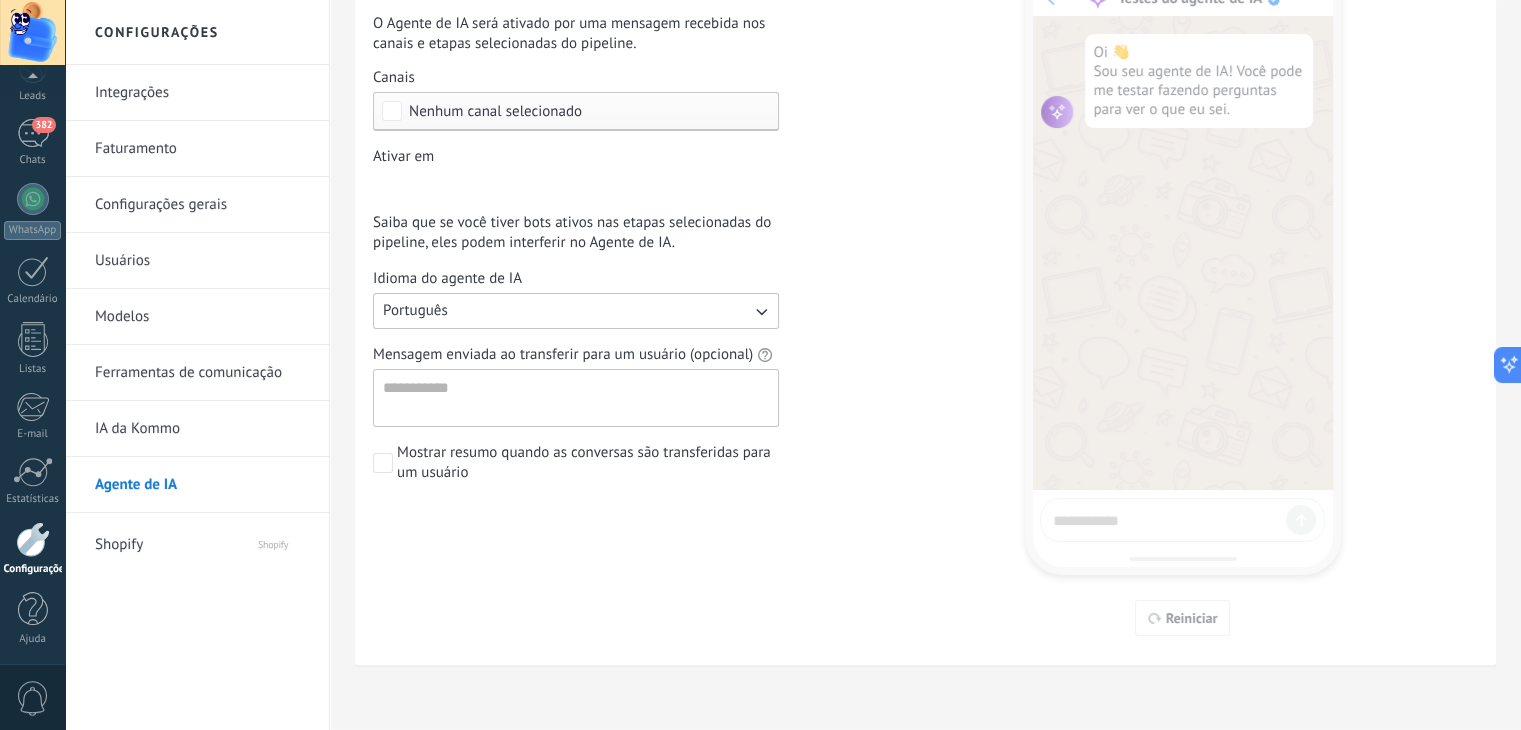 click on "Mostrar resumo quando as conversas são transferidas para um usuário" at bounding box center (588, 463) 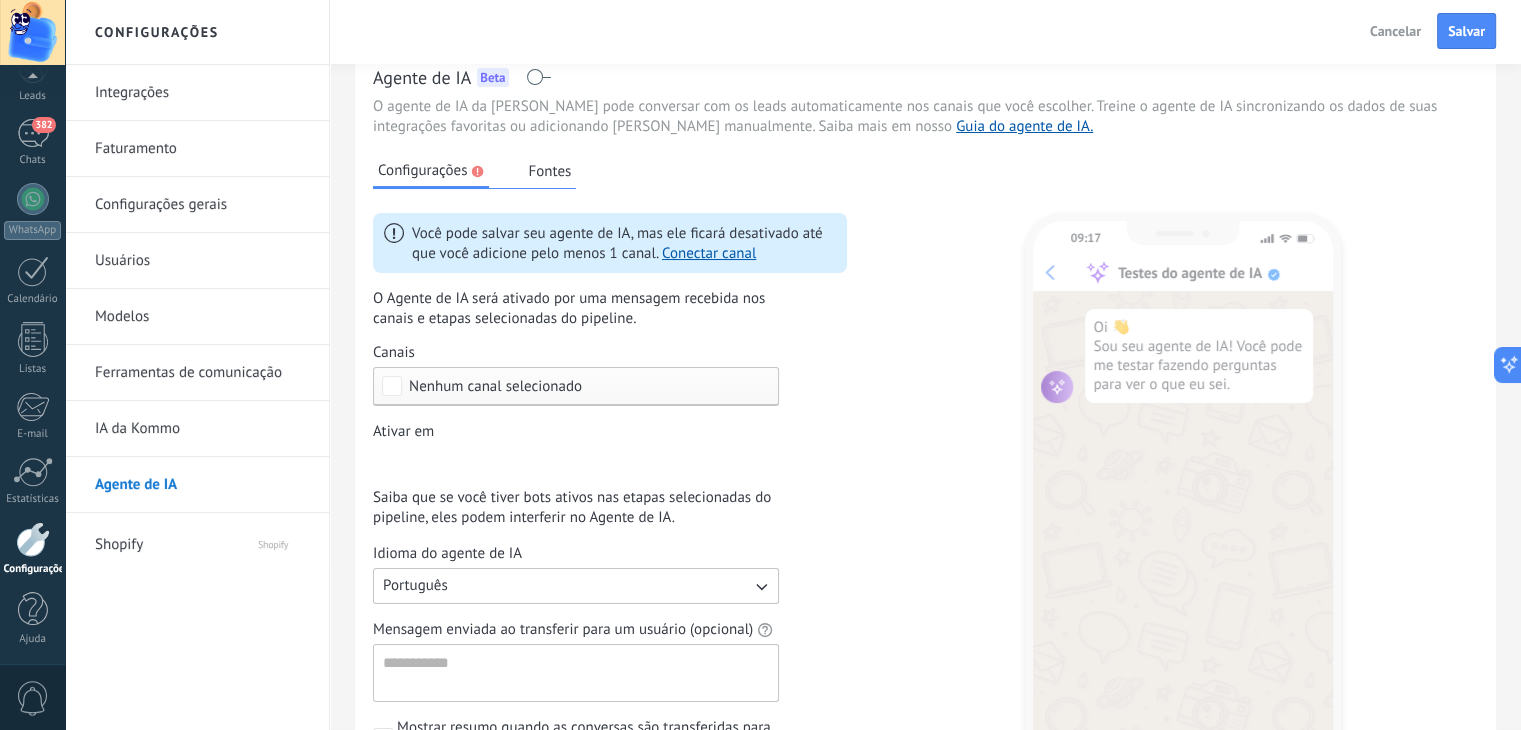 scroll, scrollTop: 0, scrollLeft: 0, axis: both 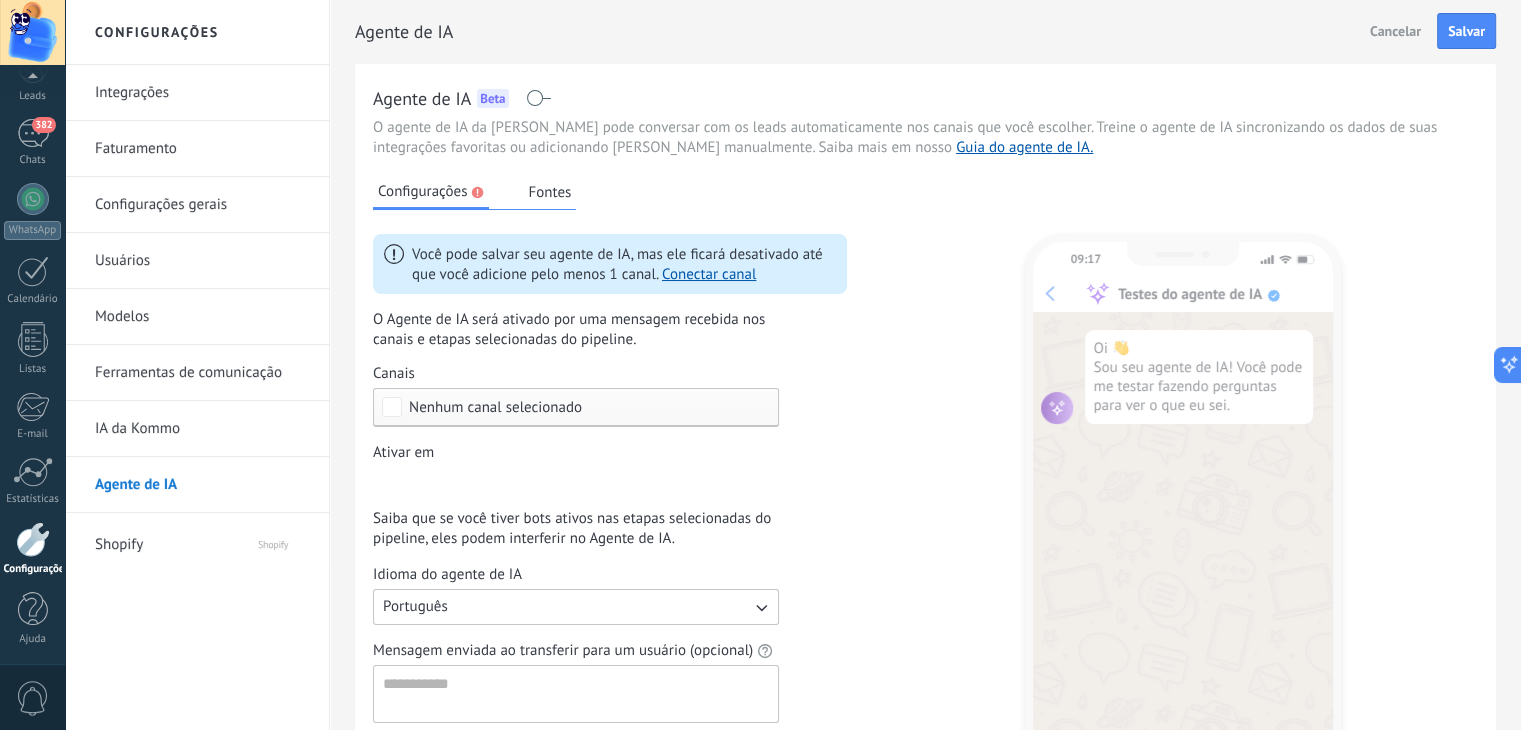 click on "Nenhum canal selecionado" at bounding box center [495, 407] 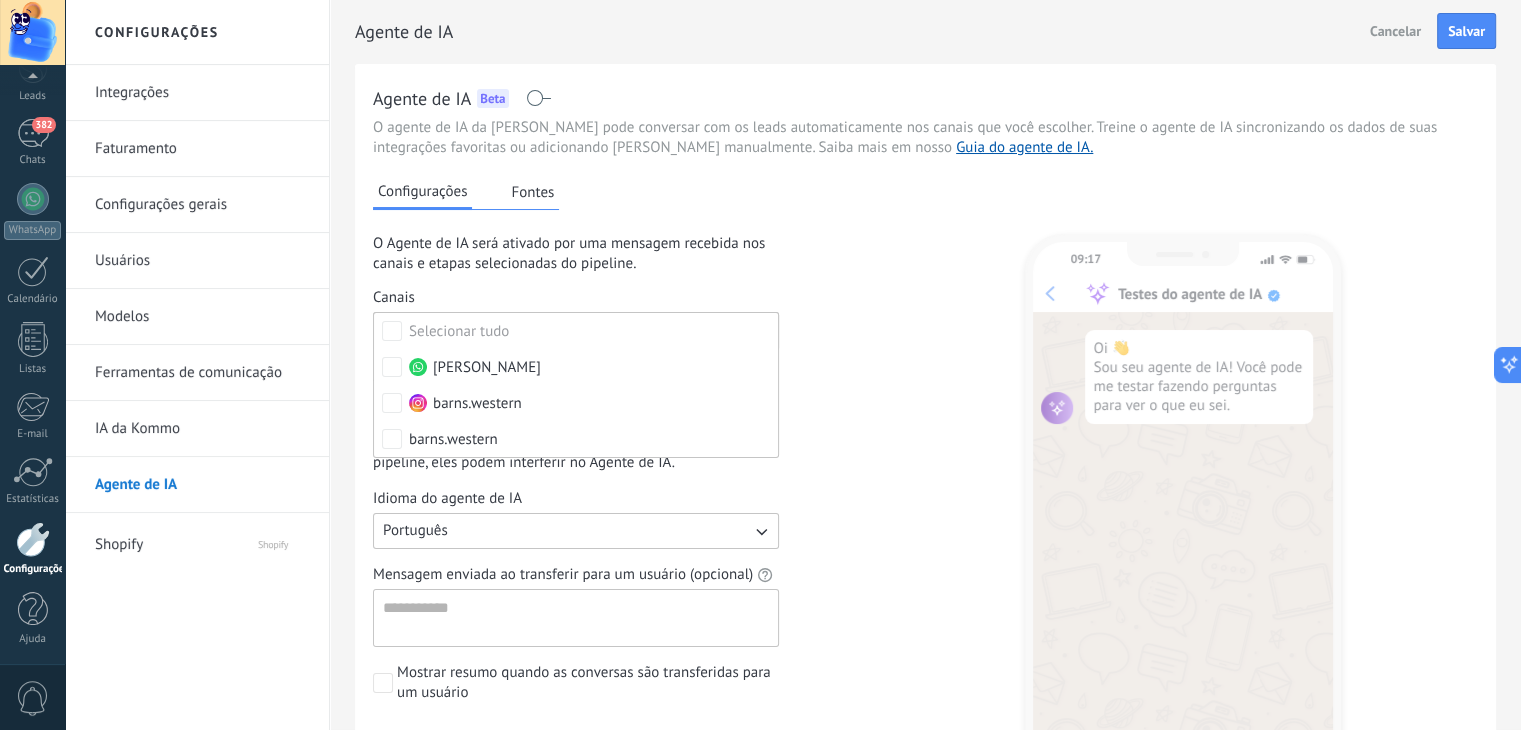 click on "Configurações [PERSON_NAME] O Agente de IA será ativado por uma mensagem recebida nos canais e etapas selecionadas do pipeline. Canais Selecionar tudo   [PERSON_NAME].western   barns.western [PERSON_NAME], barns.western, barns.western Ativar em Incoming leads Nova consulta Qualificado Orçamento enviado Pedido realizado Pedido processado Pedido enviado Pedido entregue – ganho Pedido cancelado – perdido Interest Expressed Product Added Order Created Order archived Order canceled Saiba que se você tiver bots ativos nas etapas selecionadas do pipeline, eles podem interferir no Agente de IA. Idioma do agente de IA Português Mensagem enviada ao transferir para um usuário (opcional) Mostrar resumo quando as conversas são transferidas para um usuário 09:17 Testes do agente de IA Oi 👋 Sou seu agente de IA! Você pode me testar fazendo perguntas para ver o que eu sei. Reiniciar" at bounding box center [925, 545] 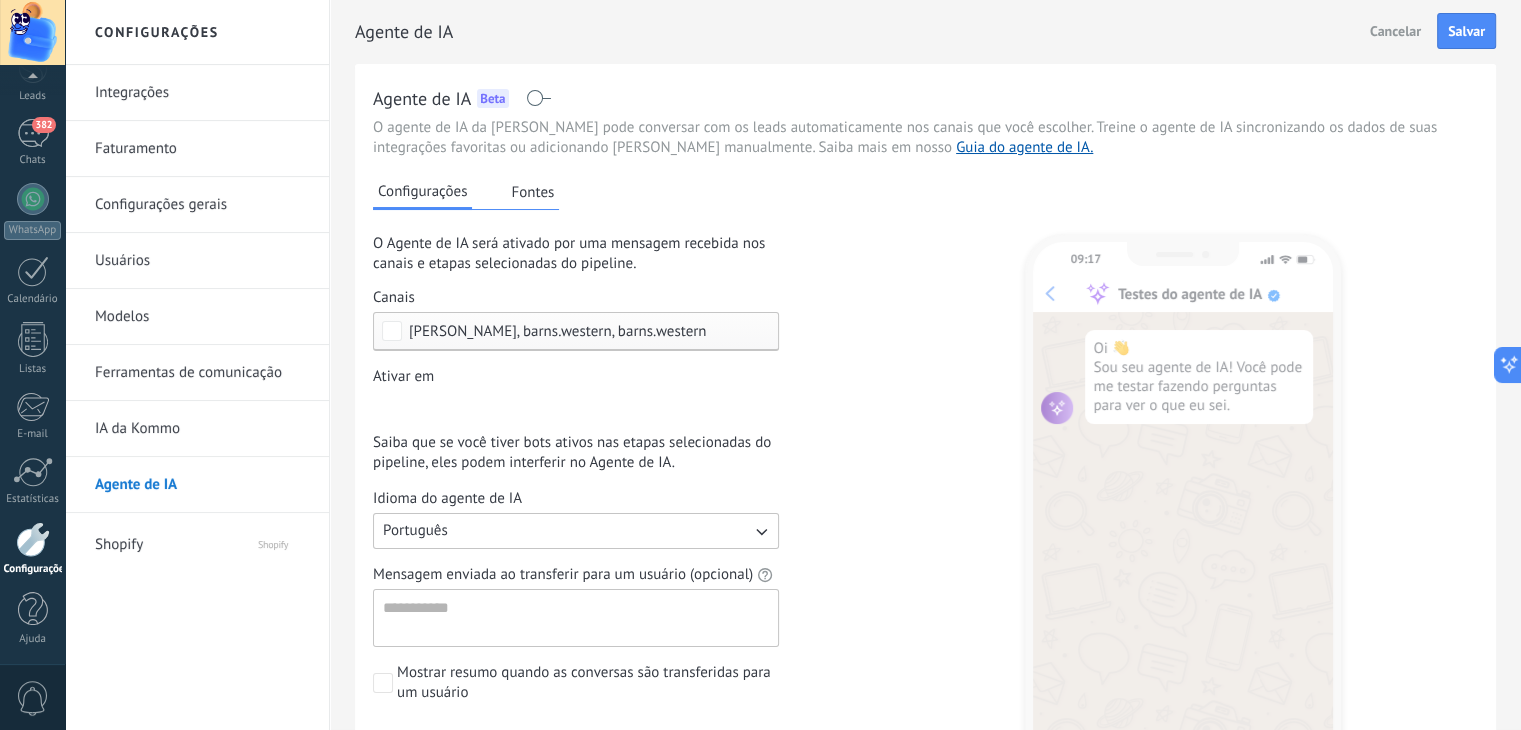 click on "Incoming leads Nova consulta Qualificado Orçamento enviado Pedido realizado Pedido processado Pedido enviado Pedido entregue – ganho Pedido cancelado – perdido" at bounding box center (0, 0) 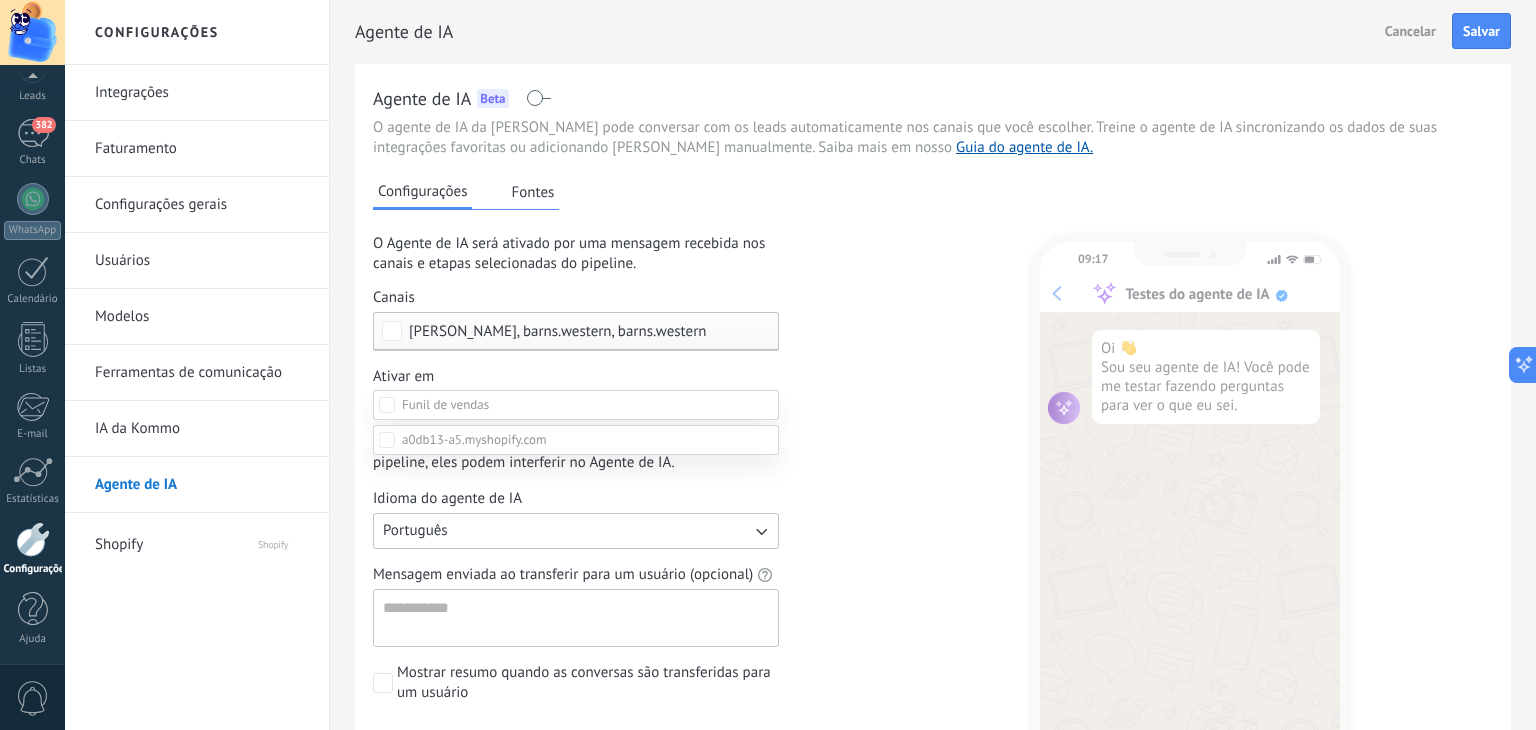 click at bounding box center [800, 365] 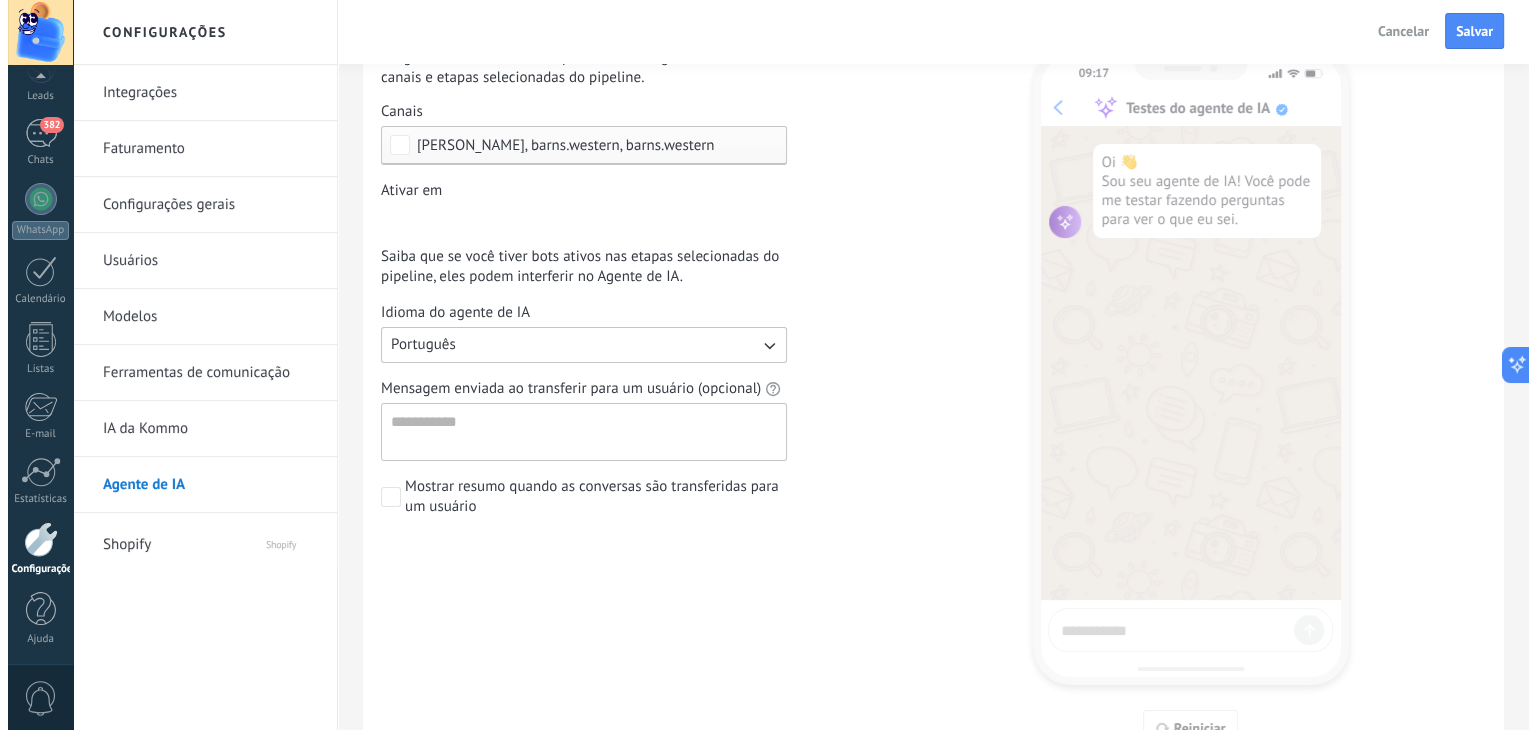 scroll, scrollTop: 200, scrollLeft: 0, axis: vertical 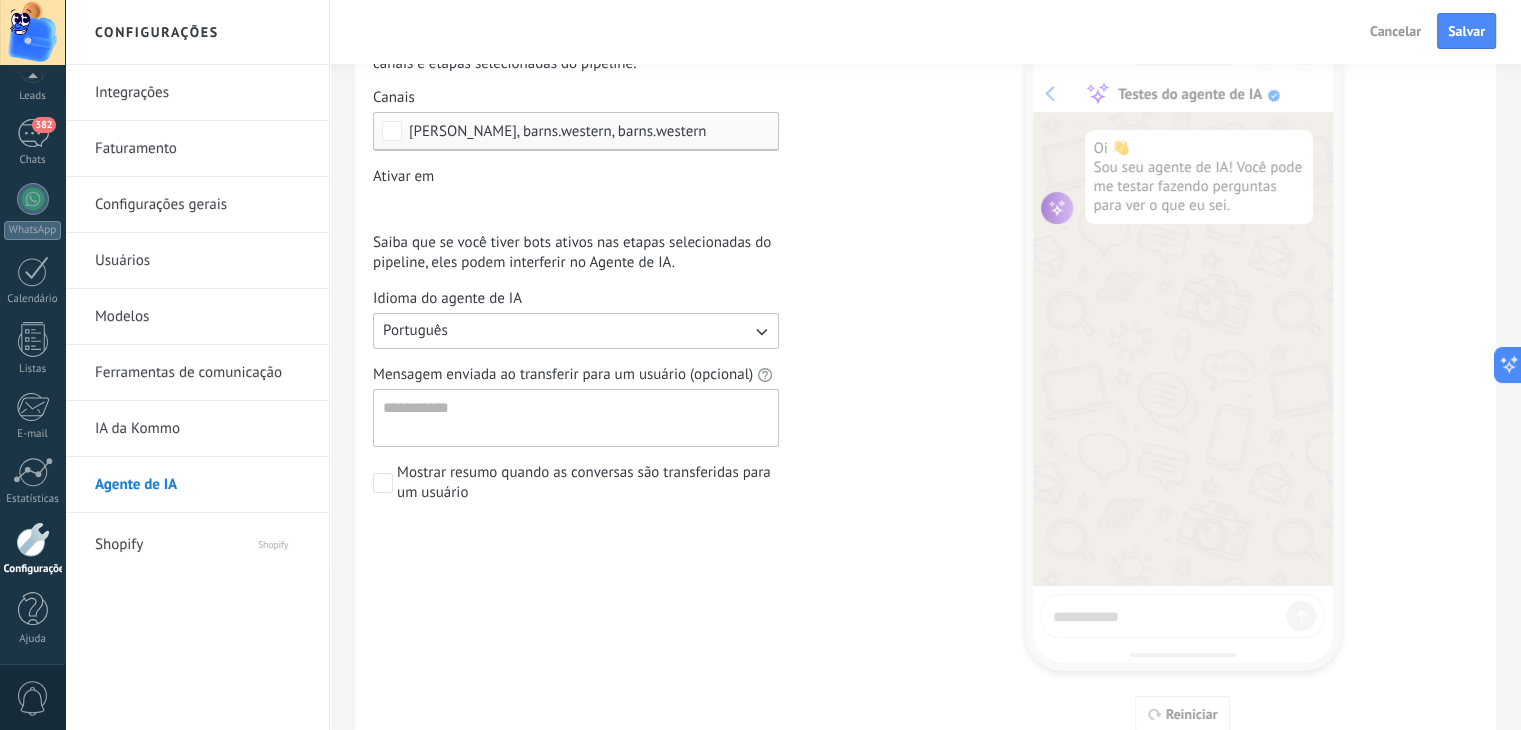 click on "Incoming leads Nova consulta Qualificado Orçamento enviado Pedido realizado Pedido processado Pedido enviado Pedido entregue – ganho Pedido cancelado – perdido" at bounding box center (0, 0) 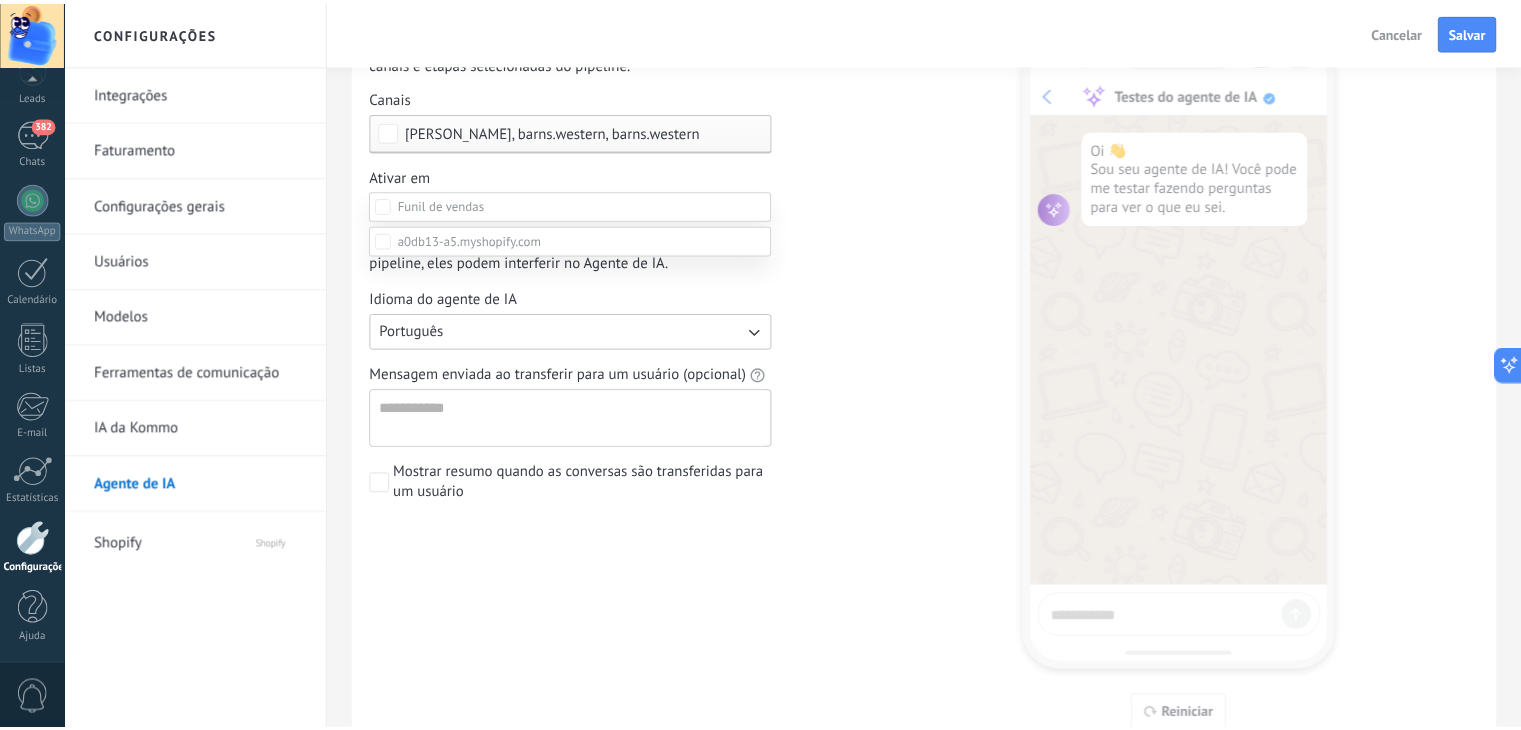 scroll, scrollTop: 267, scrollLeft: 0, axis: vertical 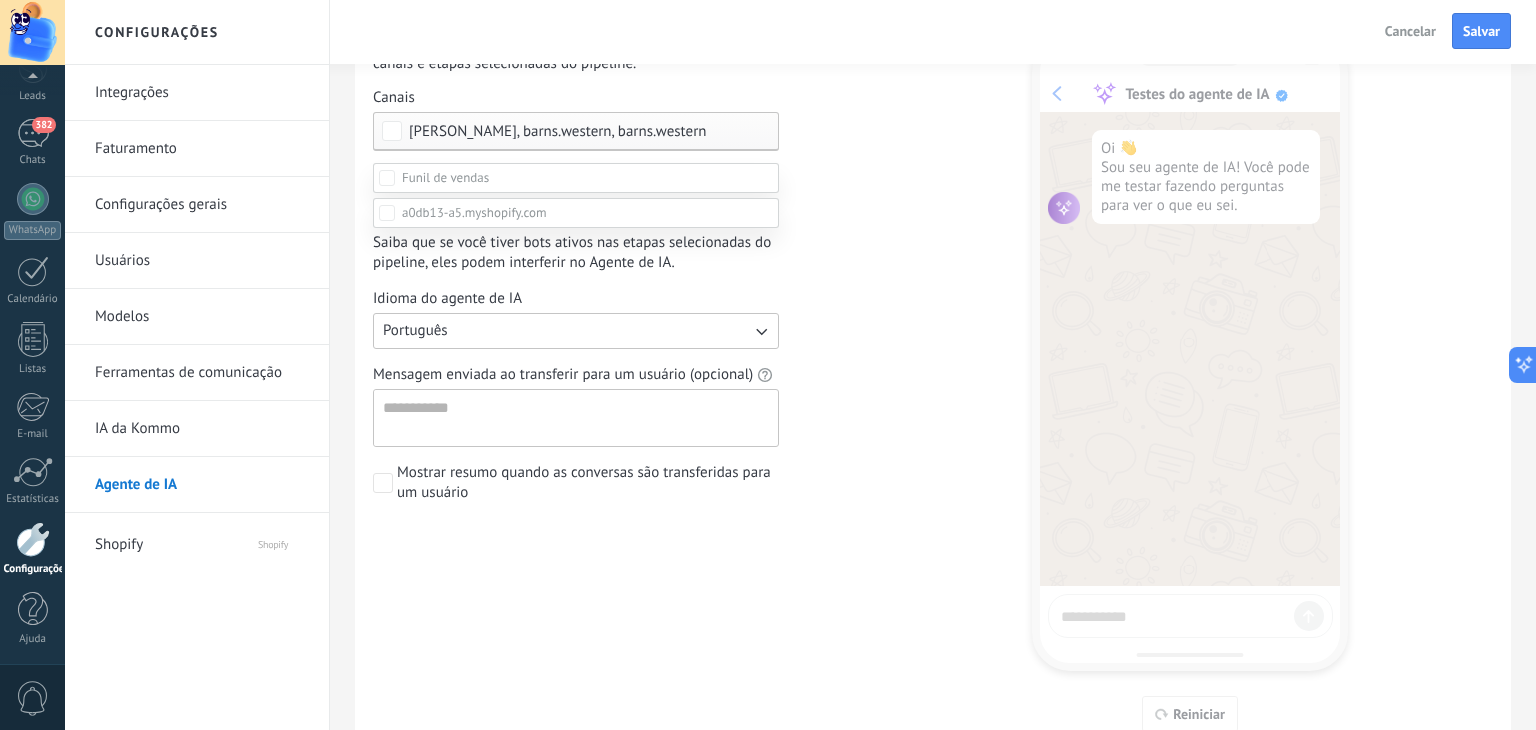 click at bounding box center (800, 338) 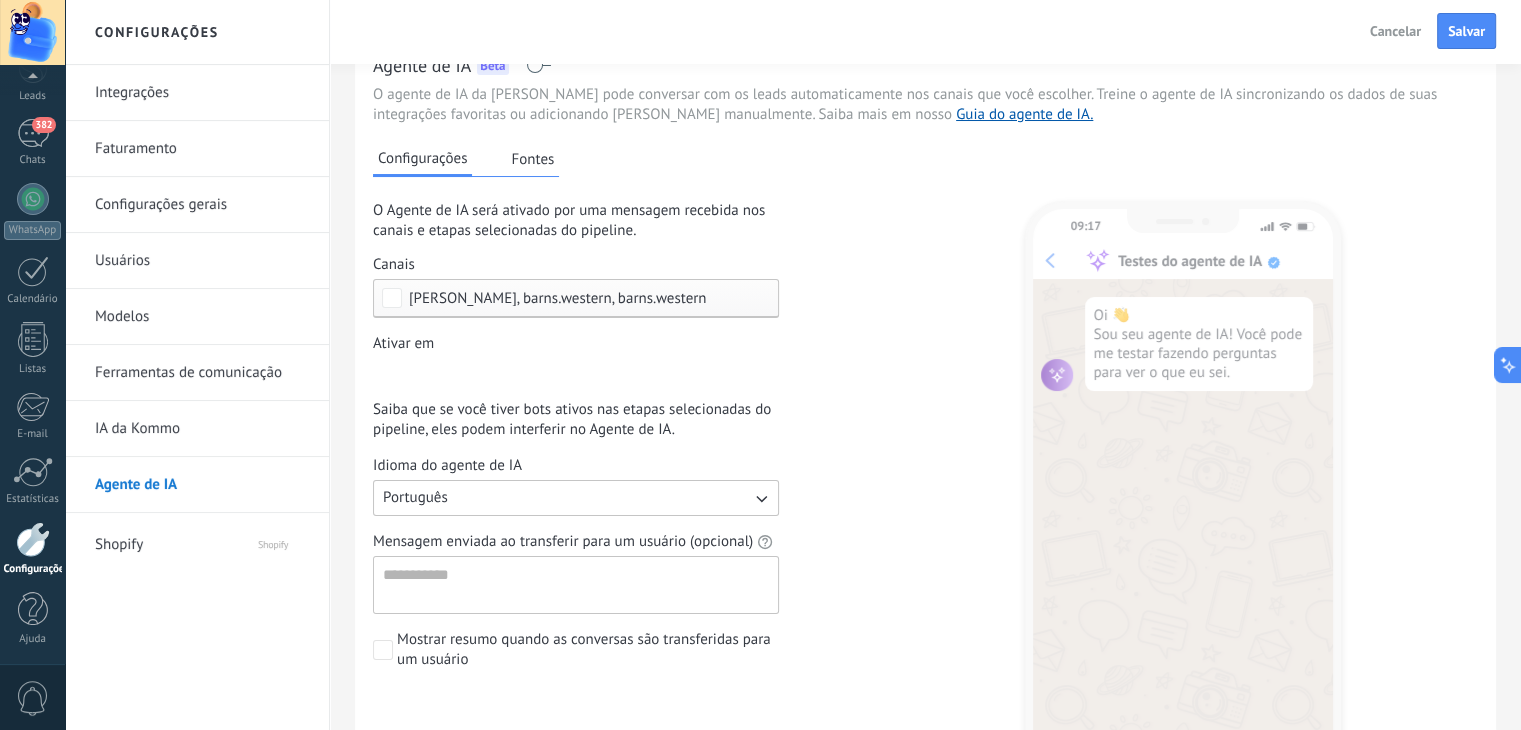 scroll, scrollTop: 0, scrollLeft: 0, axis: both 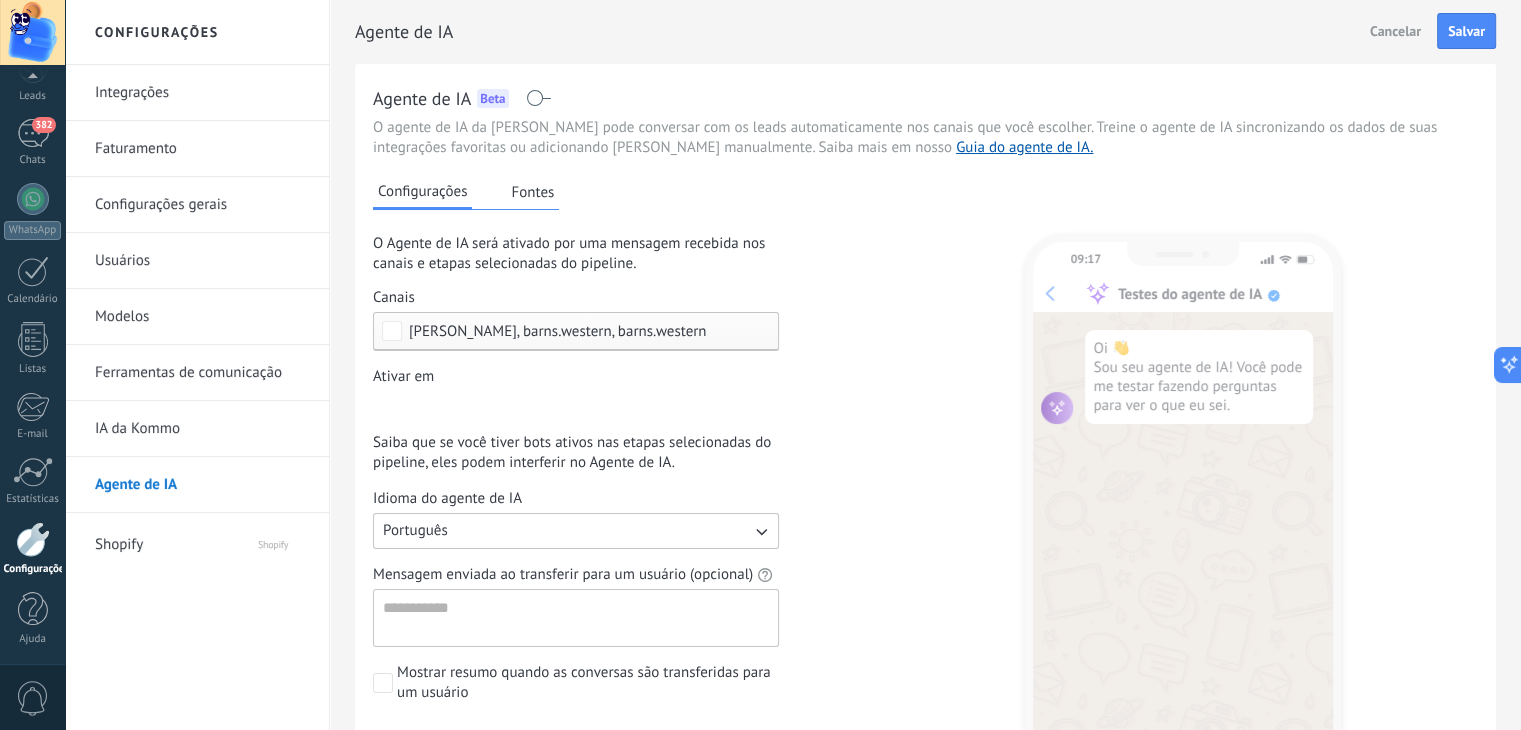click on "Fontes" at bounding box center (532, 192) 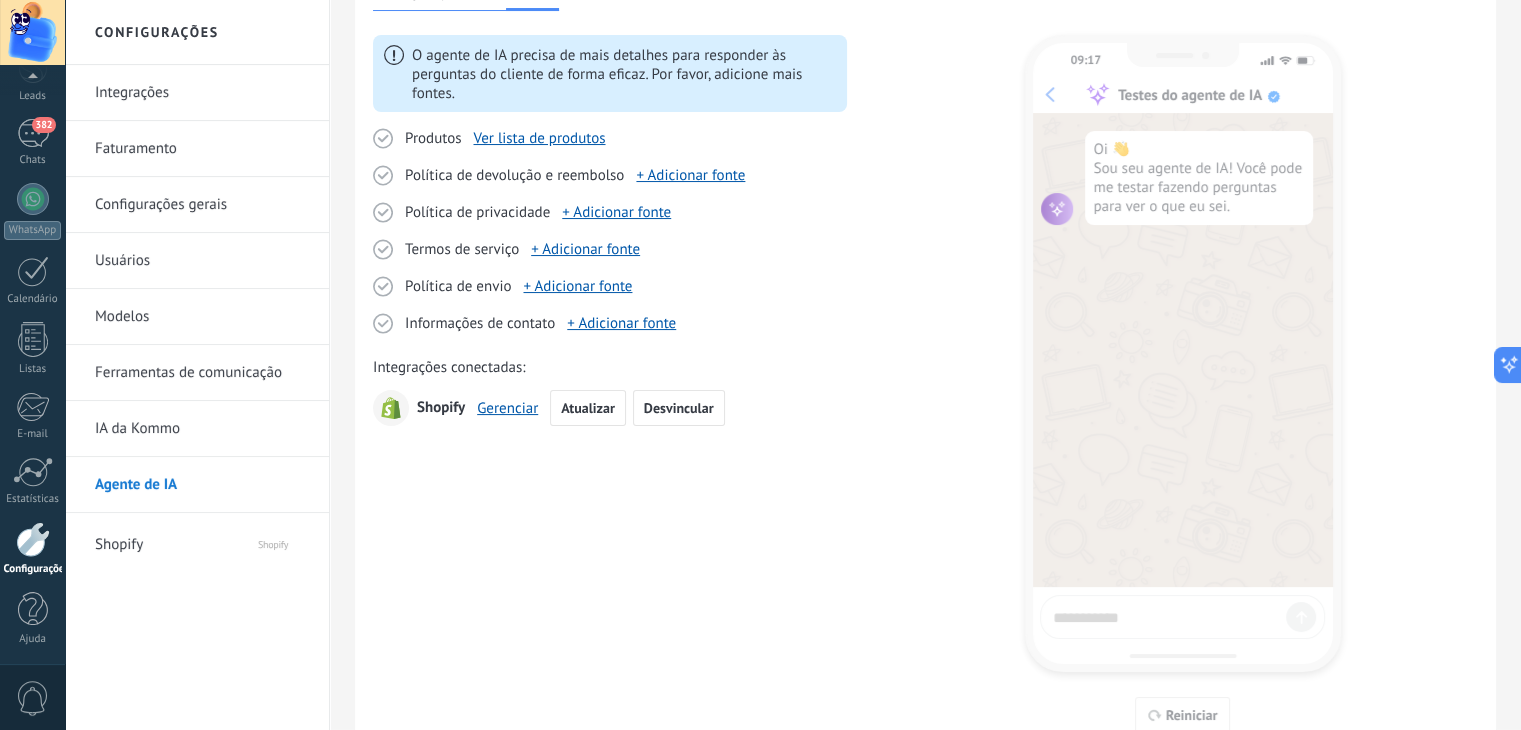 scroll, scrollTop: 296, scrollLeft: 0, axis: vertical 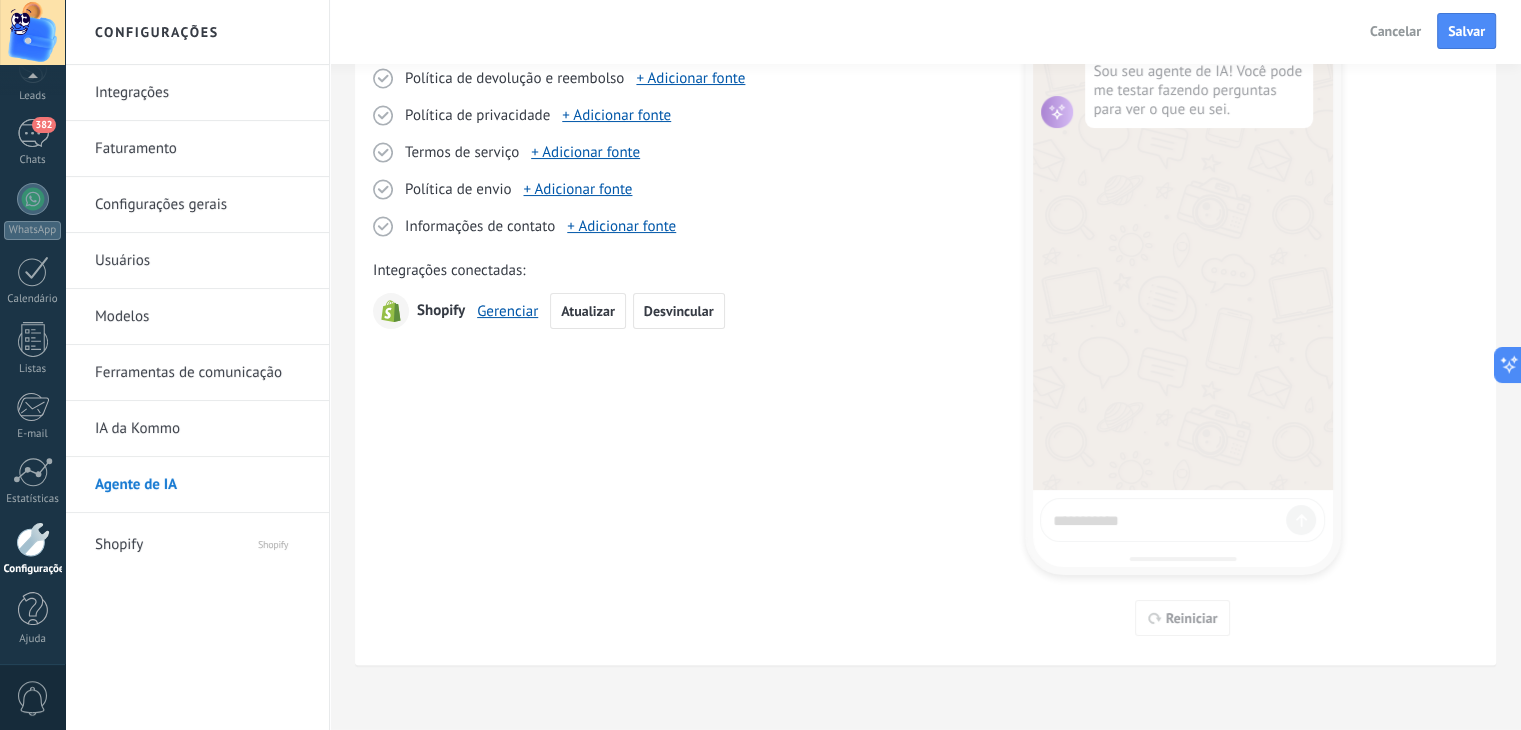 click on "09:17 Testes do agente de IA Oi 👋 Sou seu agente de IA! Você pode me testar fazendo perguntas para ver o que eu sei. Reiniciar" at bounding box center [1183, 261] 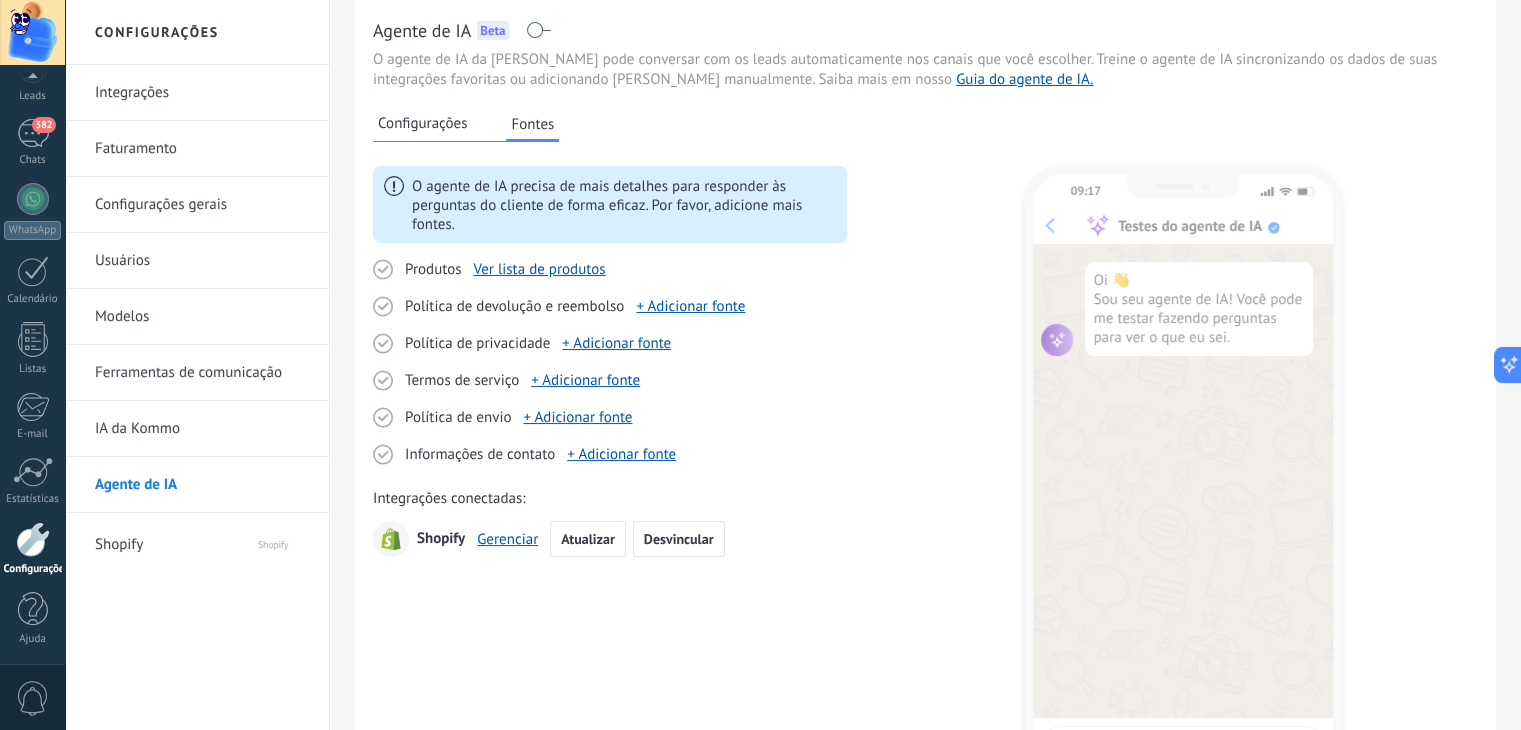 scroll, scrollTop: 0, scrollLeft: 0, axis: both 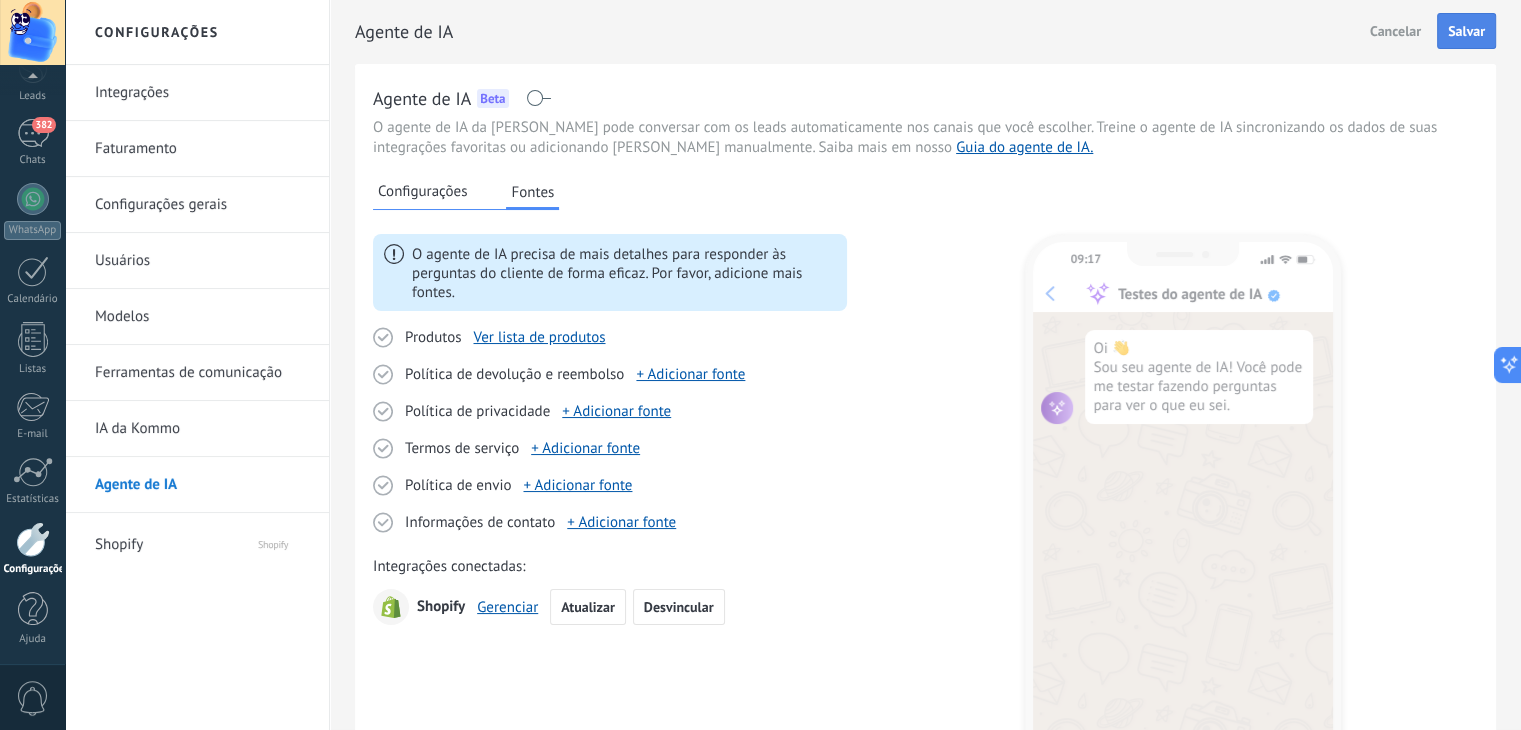 click on "Salvar" at bounding box center [1466, 31] 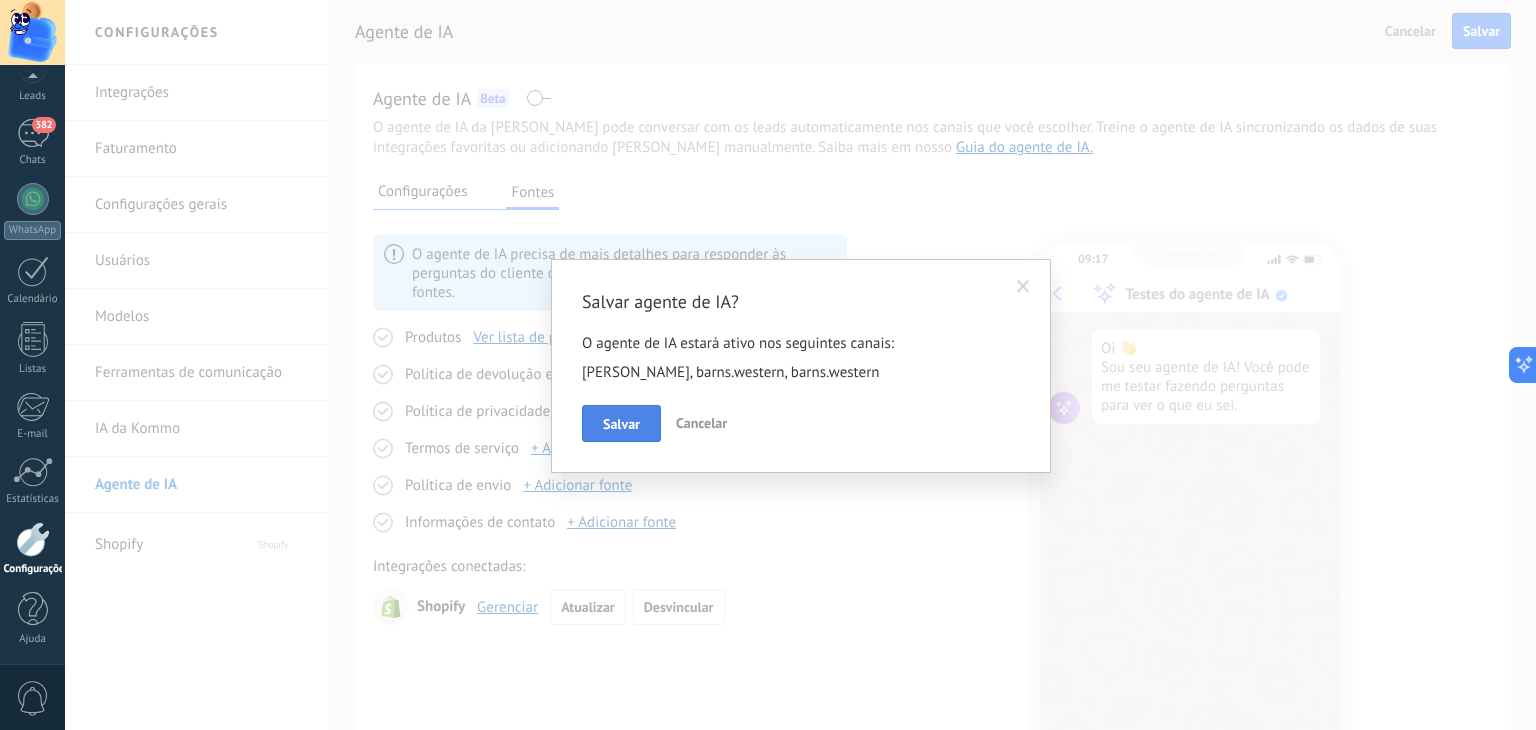 click on "Salvar" at bounding box center [621, 424] 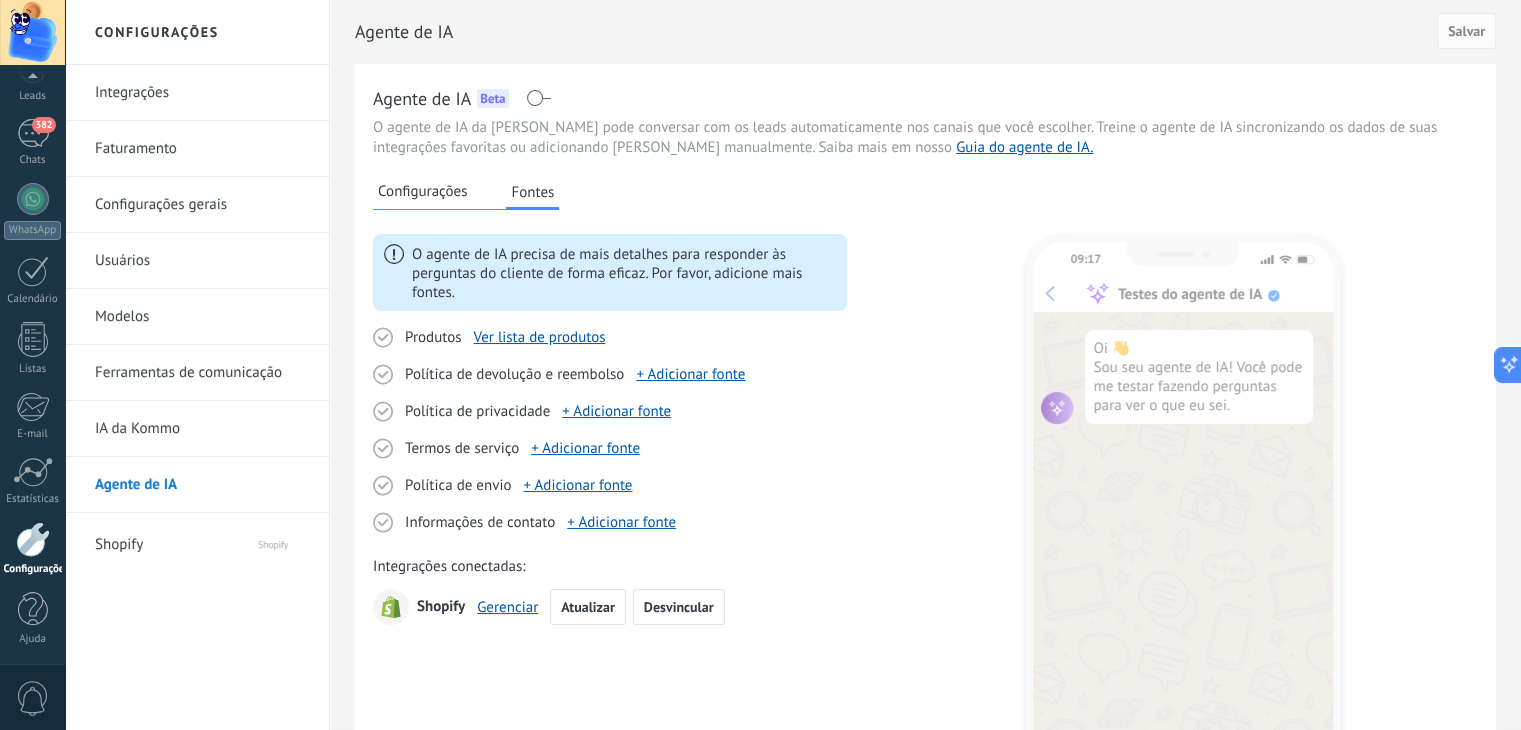 click on "Configurações" at bounding box center (422, 192) 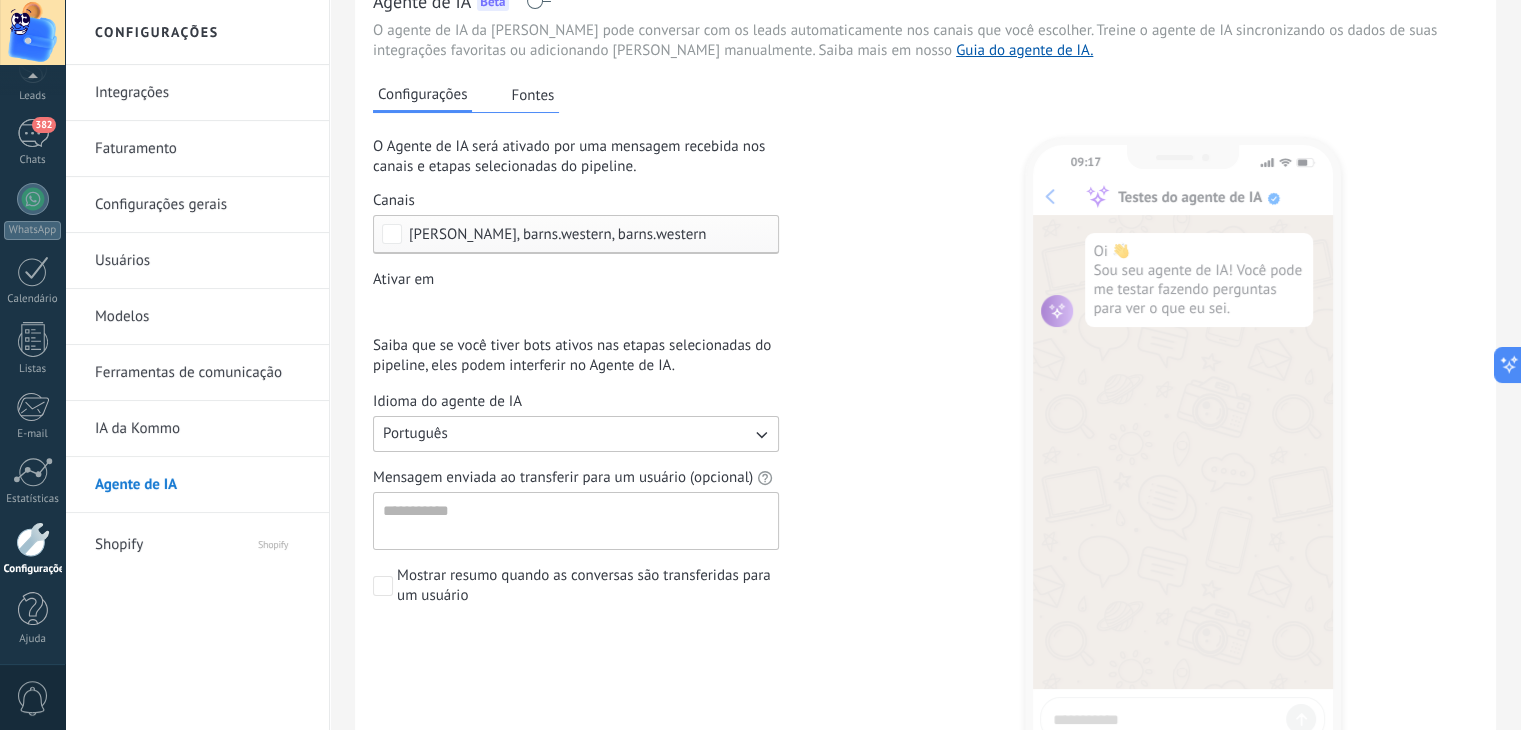 scroll, scrollTop: 0, scrollLeft: 0, axis: both 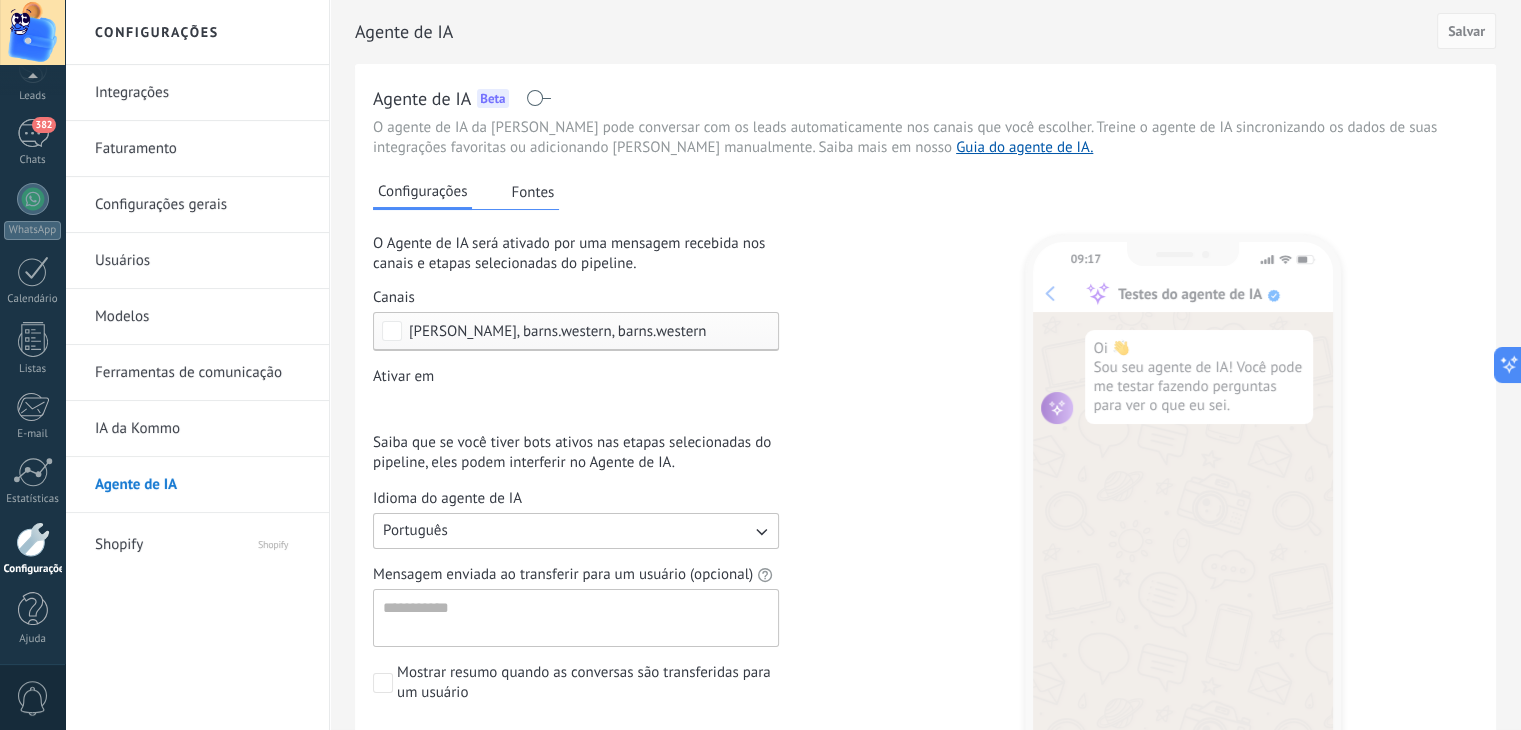 click on "Shopify" at bounding box center (156, 541) 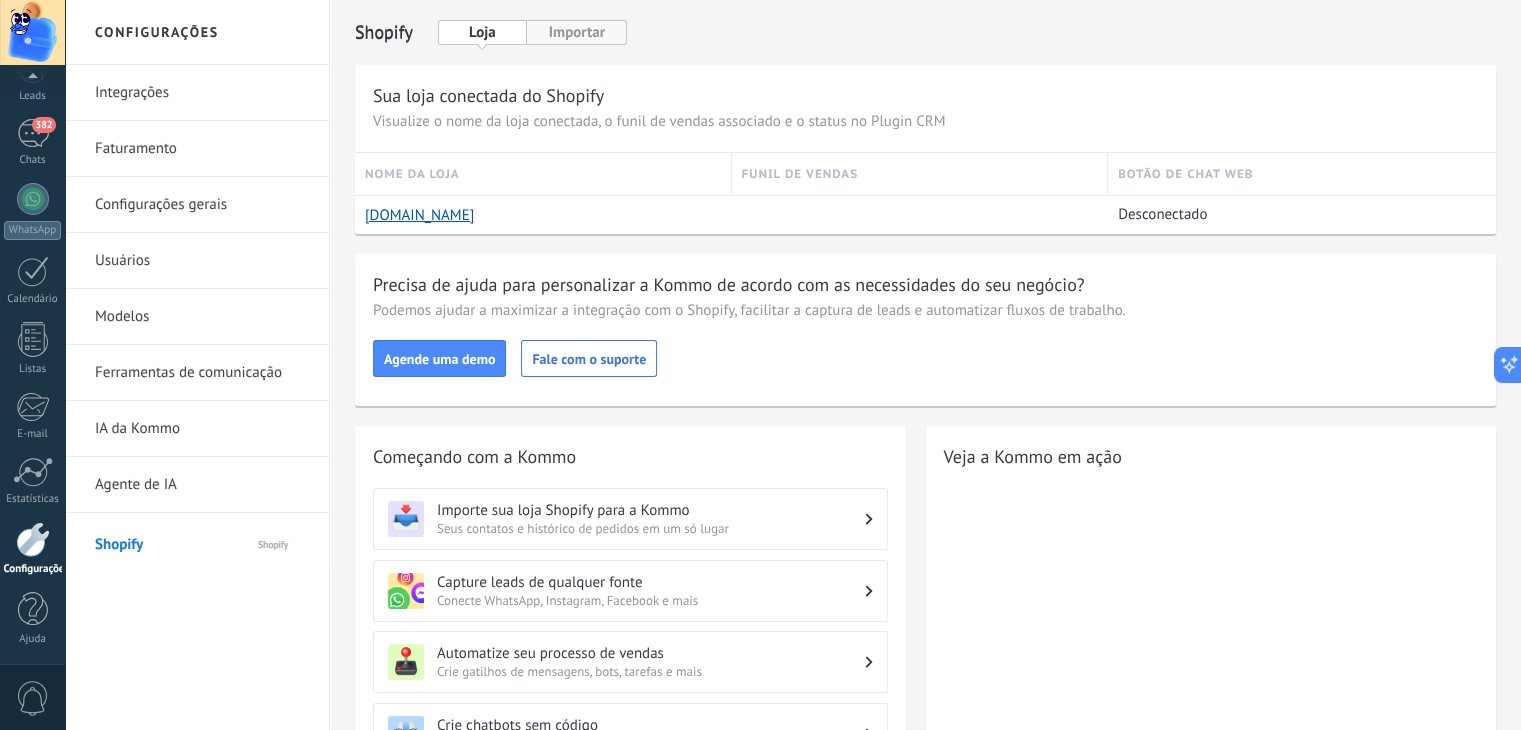click on "Importar" at bounding box center [577, 32] 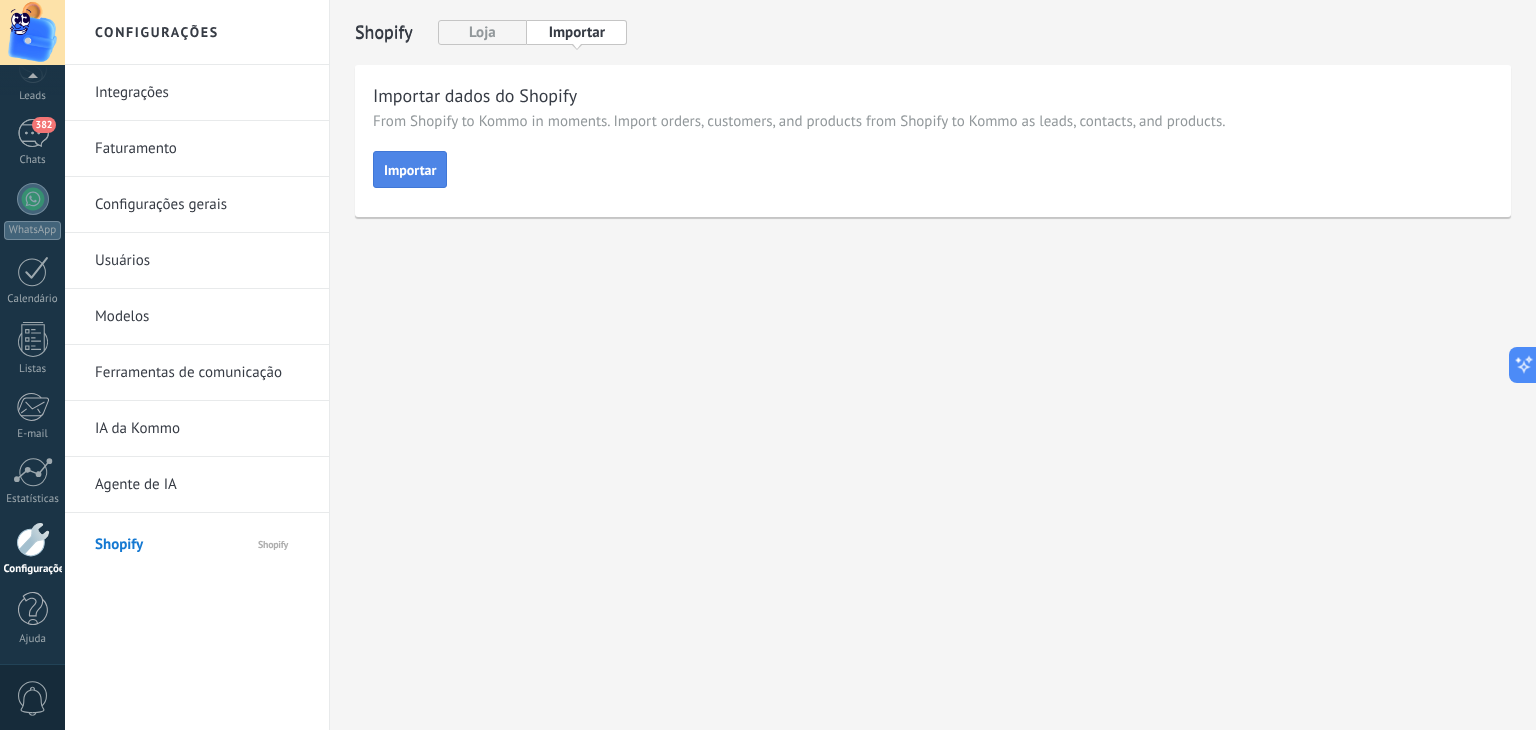 click on "Importar" at bounding box center (410, 170) 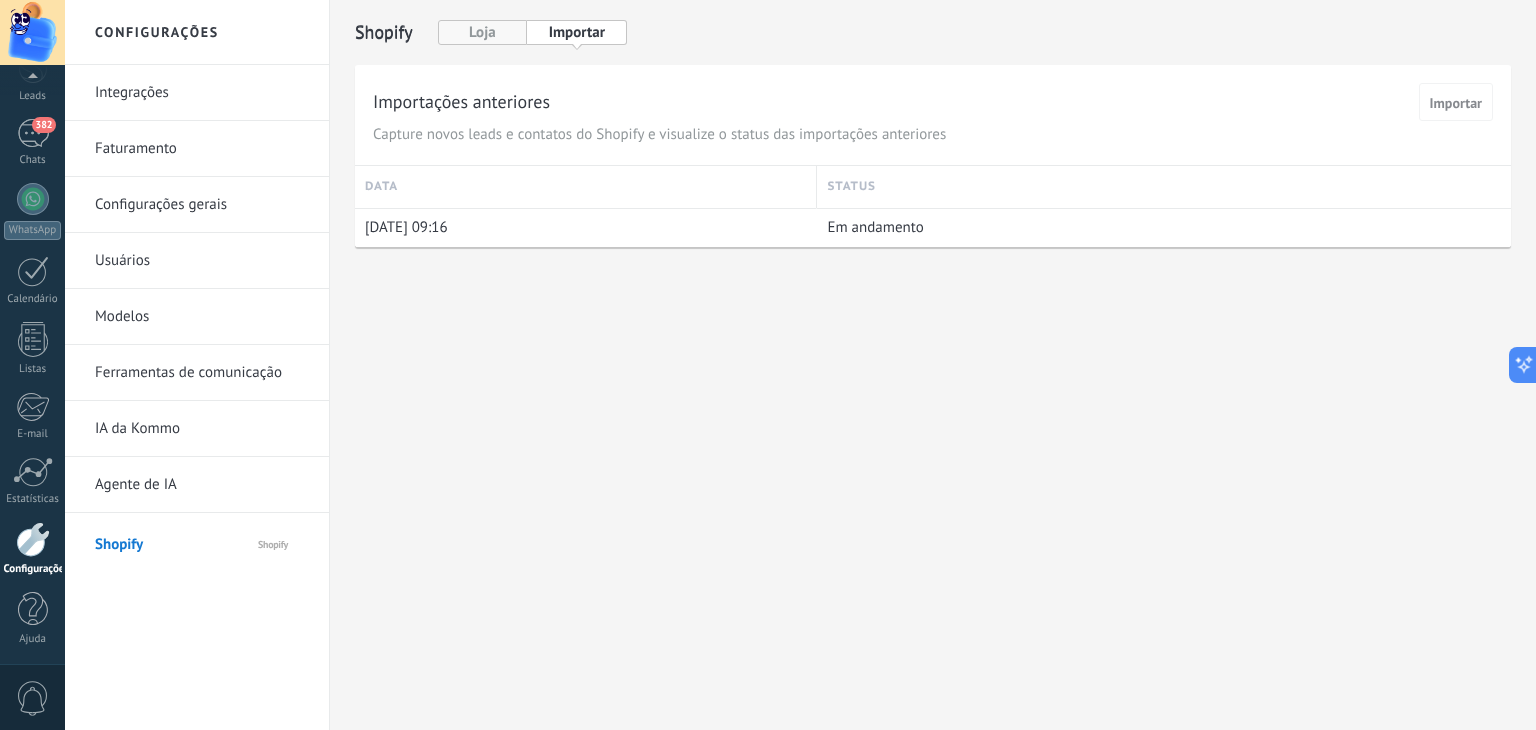 click on "Loja" at bounding box center [482, 32] 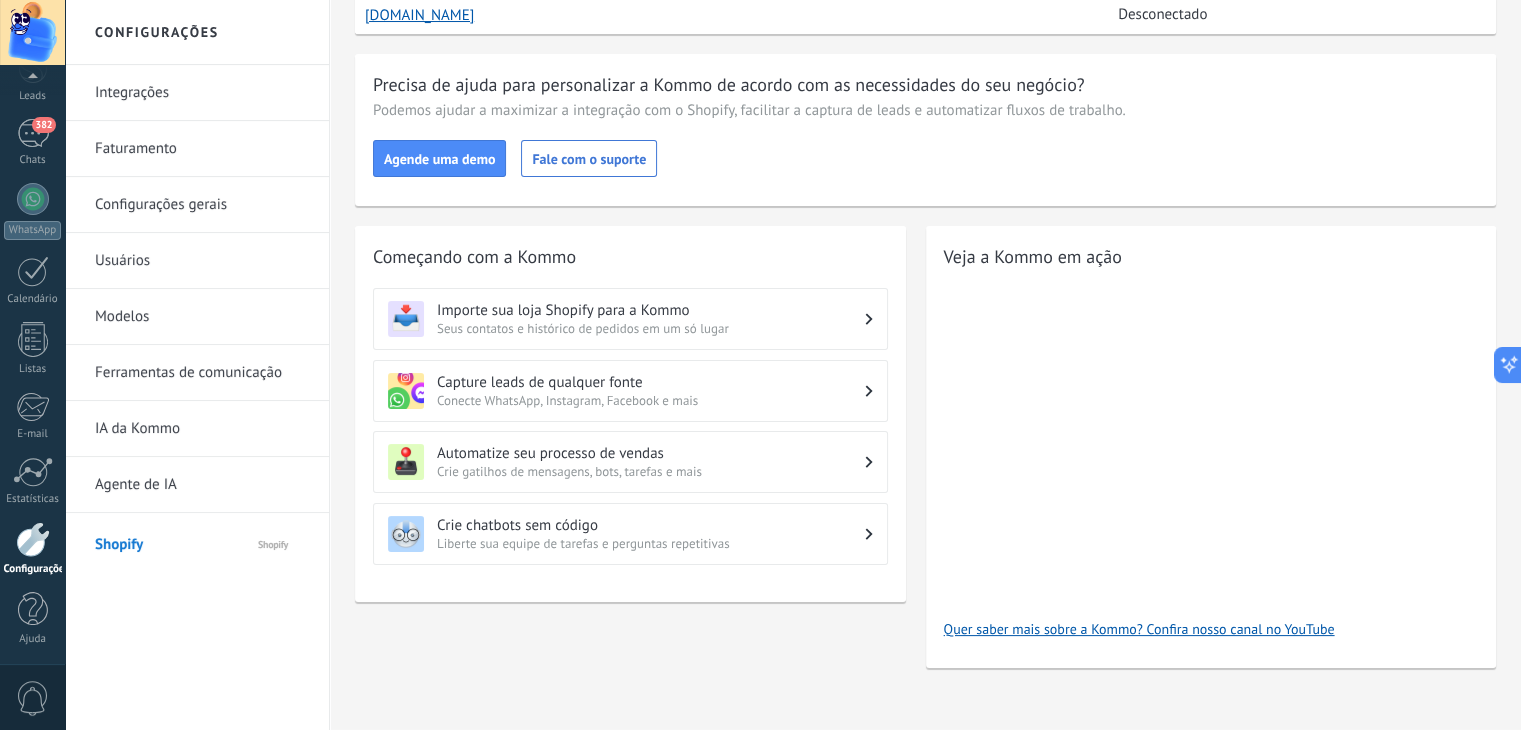 scroll, scrollTop: 0, scrollLeft: 0, axis: both 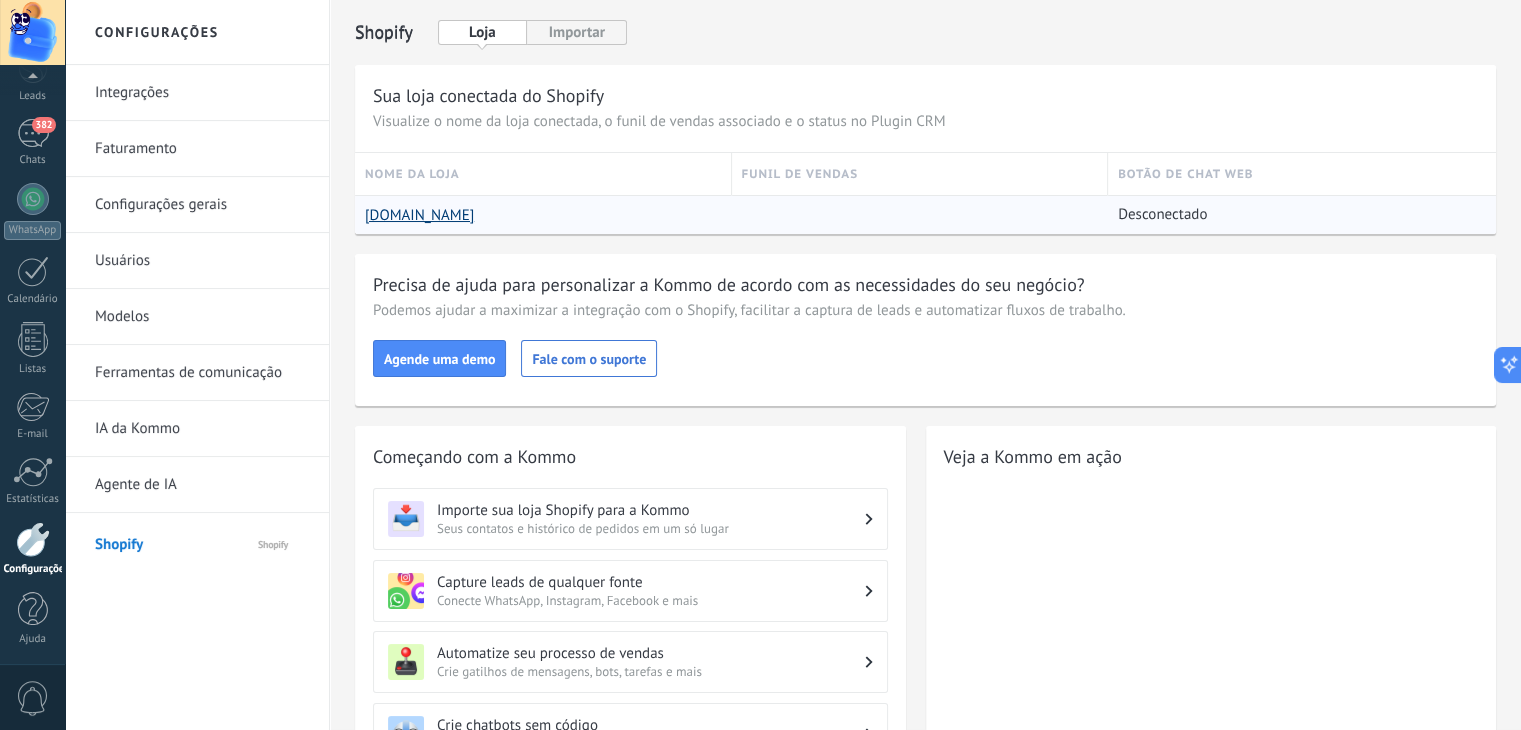 click on "[DOMAIN_NAME]" at bounding box center [419, 215] 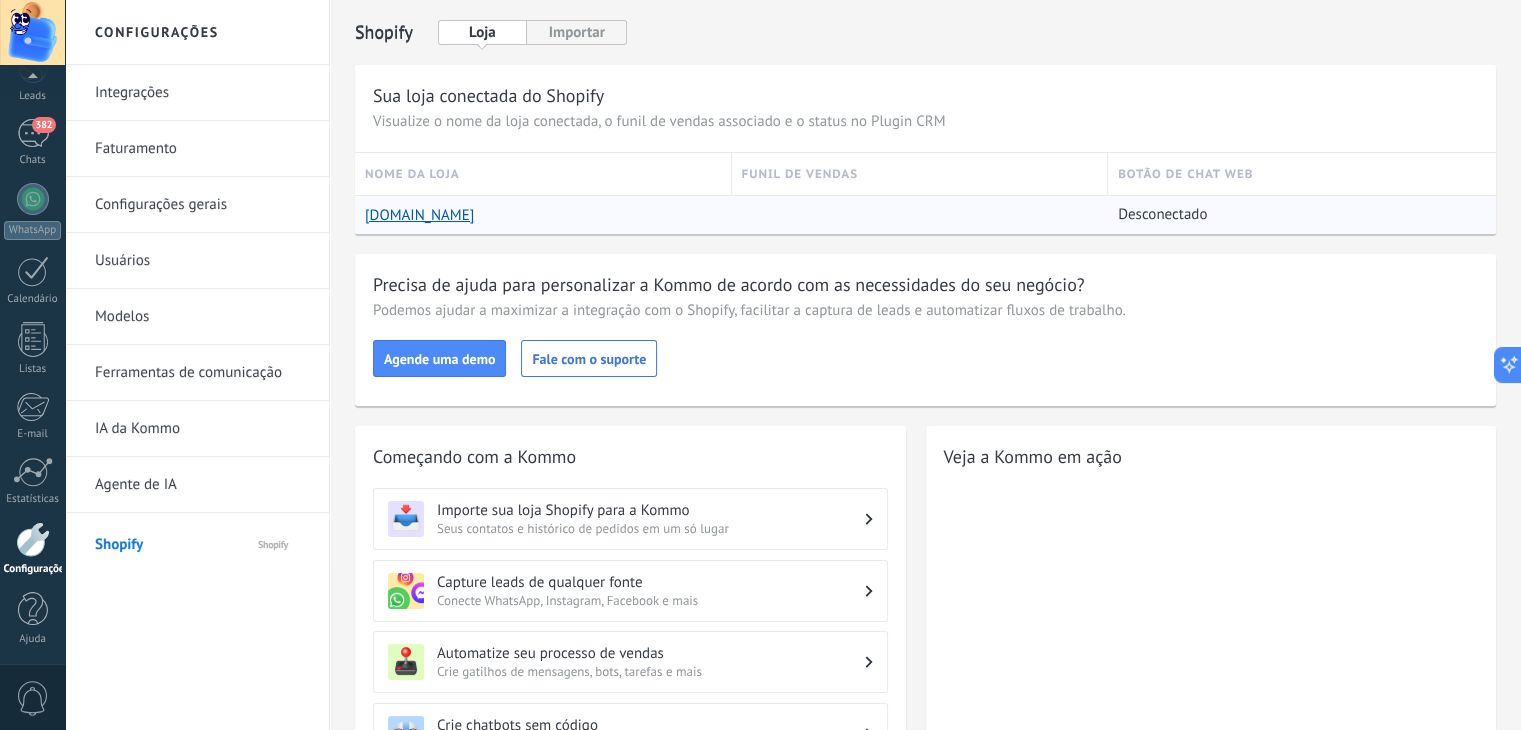 click on "Desconectado" at bounding box center (1302, 215) 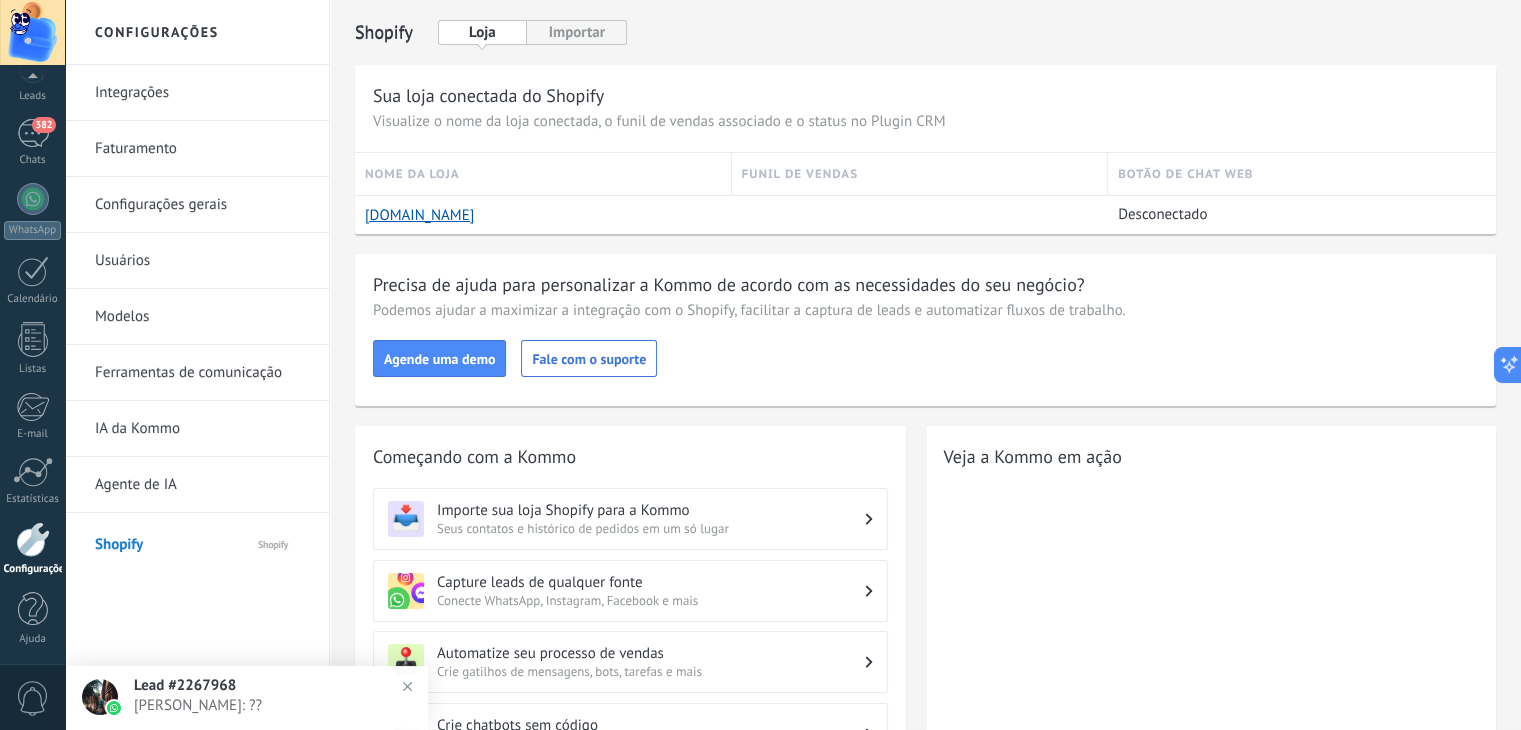 scroll, scrollTop: 0, scrollLeft: 0, axis: both 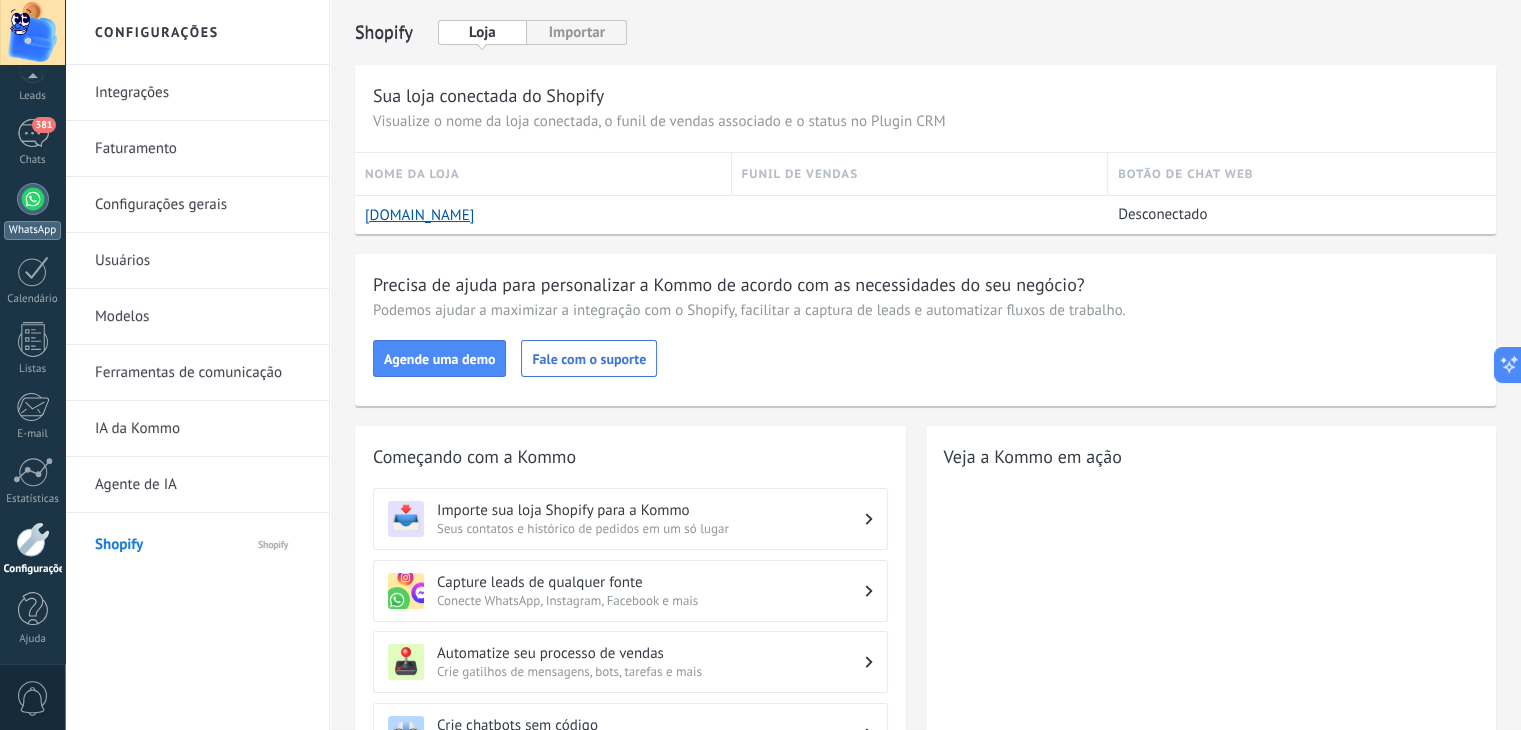 click at bounding box center [33, 199] 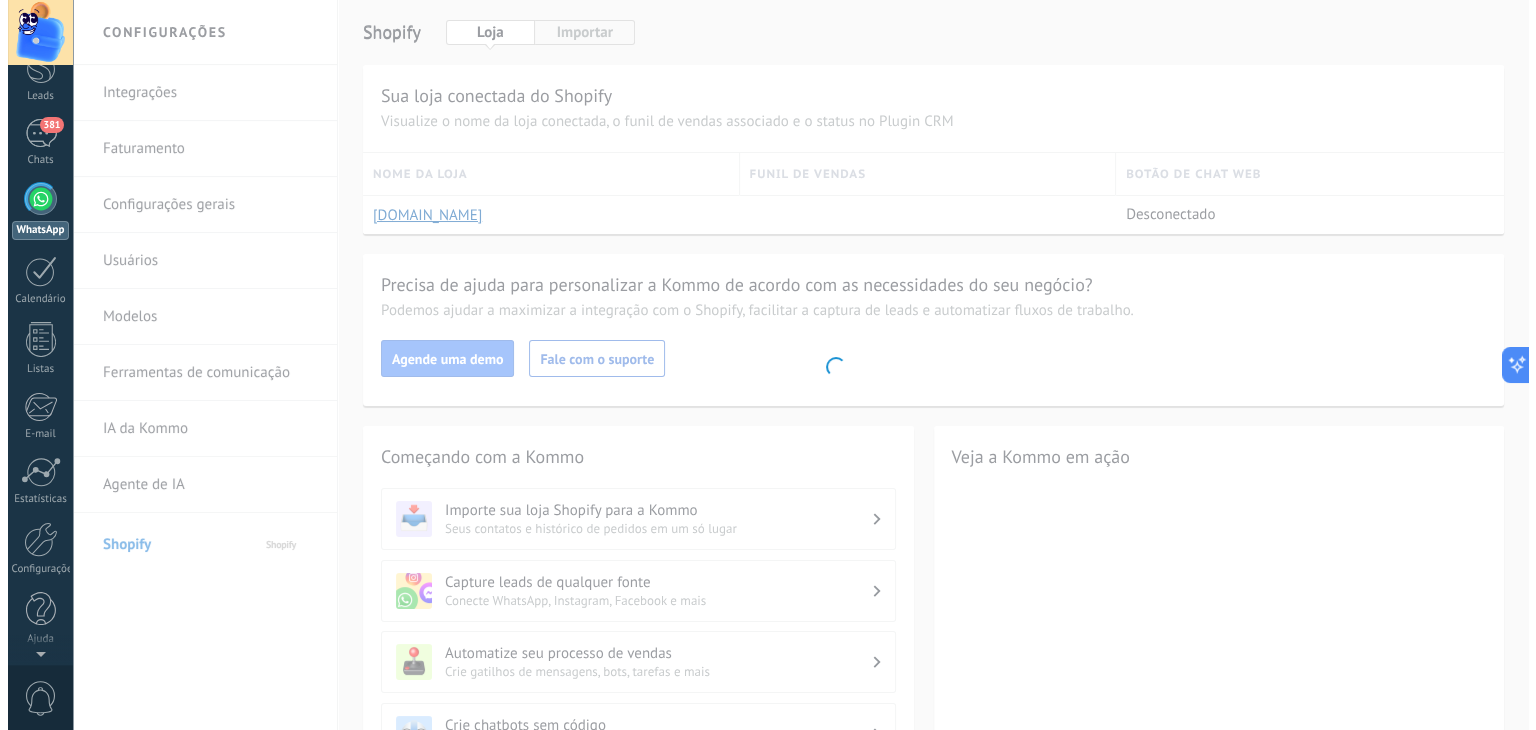 scroll, scrollTop: 0, scrollLeft: 0, axis: both 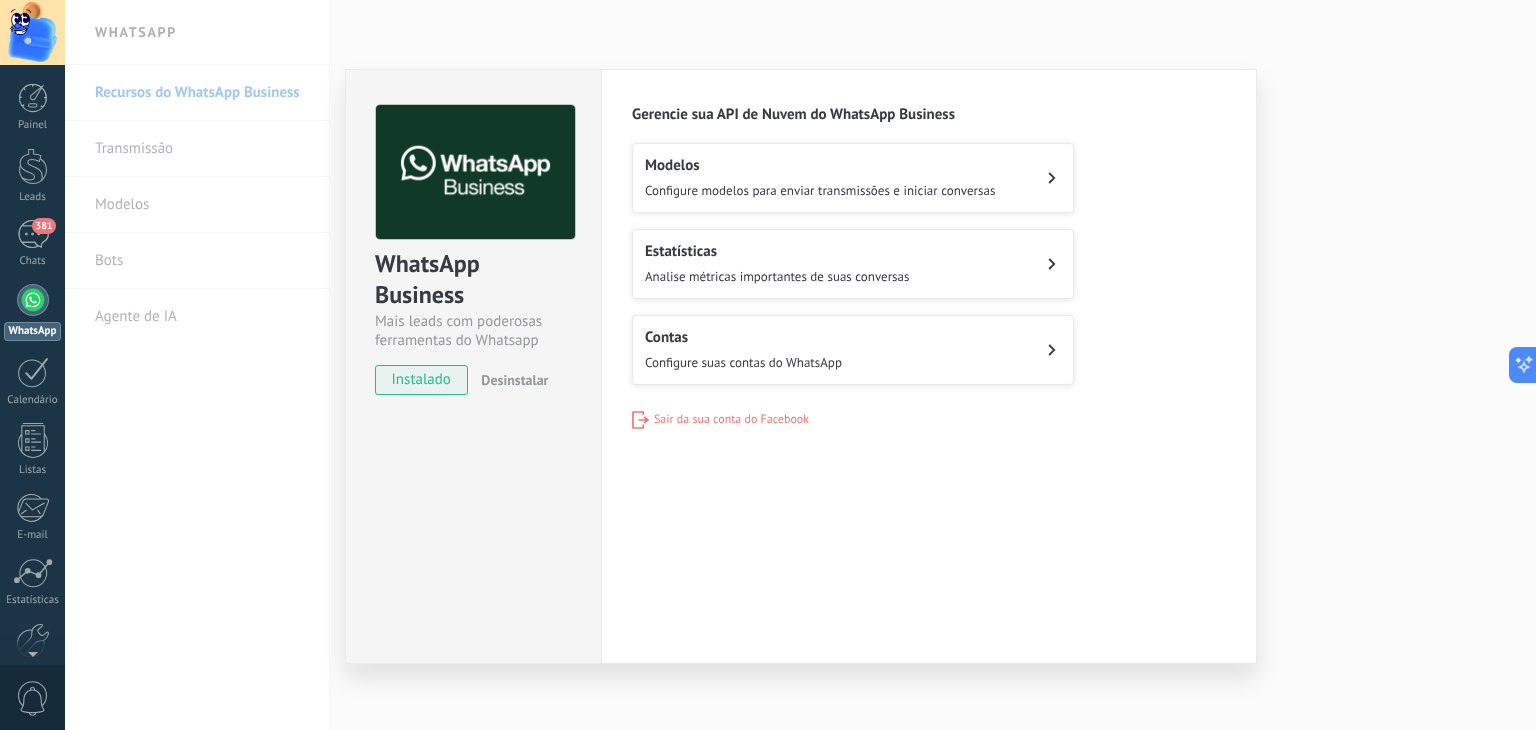 click on "WhatsApp Business Mais leads com poderosas ferramentas do Whatsapp instalado Desinstalar Configurações Autorização Esta aba registra os usuários que permitiram acesso à esta conta. Se você quiser remover a possibilidade de um usuário de enviar solicitações para a conta em relação a esta integração, você pode revogar o acesso. Se o acesso de todos os usuários for revogado, a integração parará de funcionar. Este app está instalado, mas ninguém concedeu acesso ainda. WhatsApp Cloud API Mais _:  [PERSON_NAME] sua API de Nuvem do WhatsApp Business Modelos Configure modelos para enviar transmissões e iniciar conversas Estatísticas Analise métricas importantes de suas conversas Contas Configure suas contas do WhatsApp Sair da sua conta do Facebook" at bounding box center (800, 365) 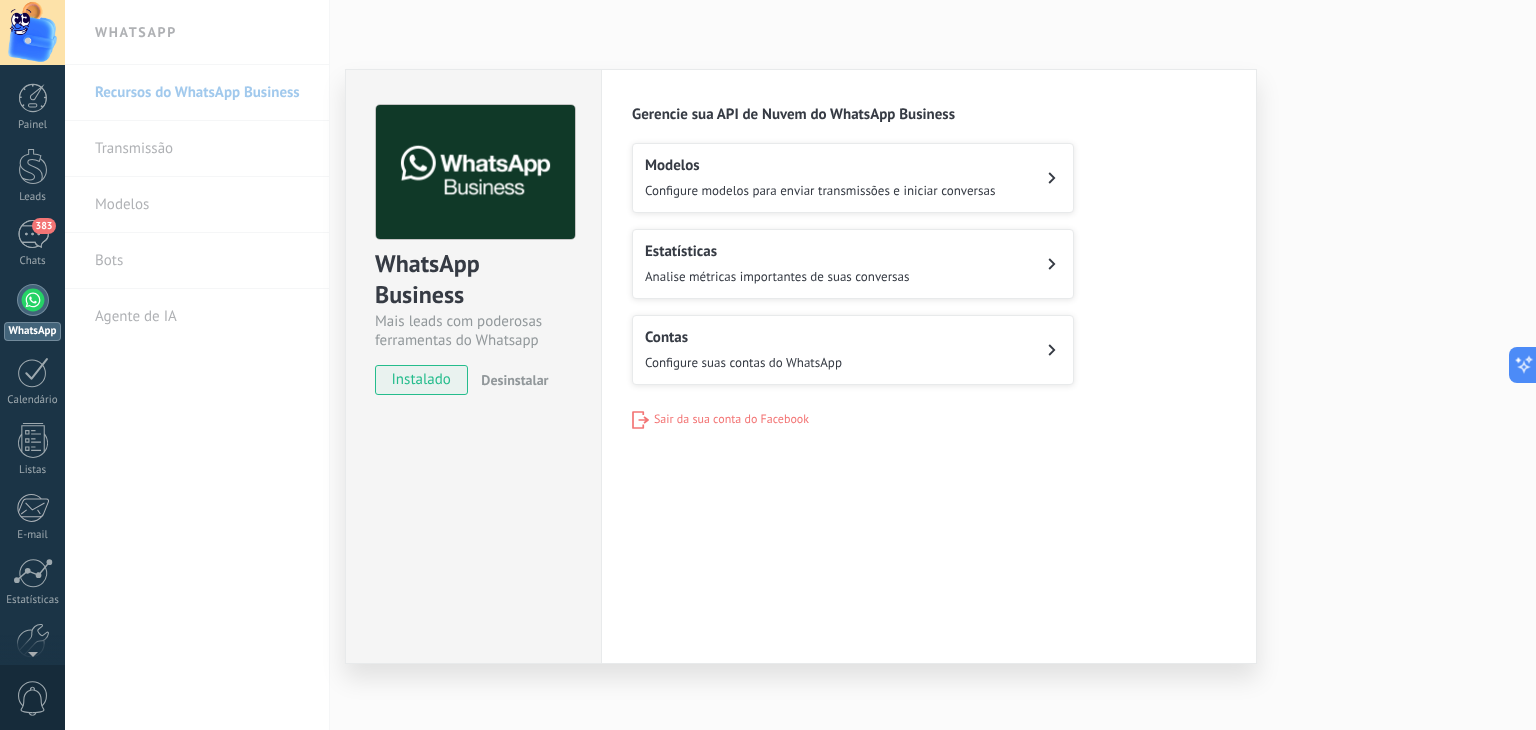 click on "Estatísticas Analise métricas importantes de suas conversas" at bounding box center [853, 264] 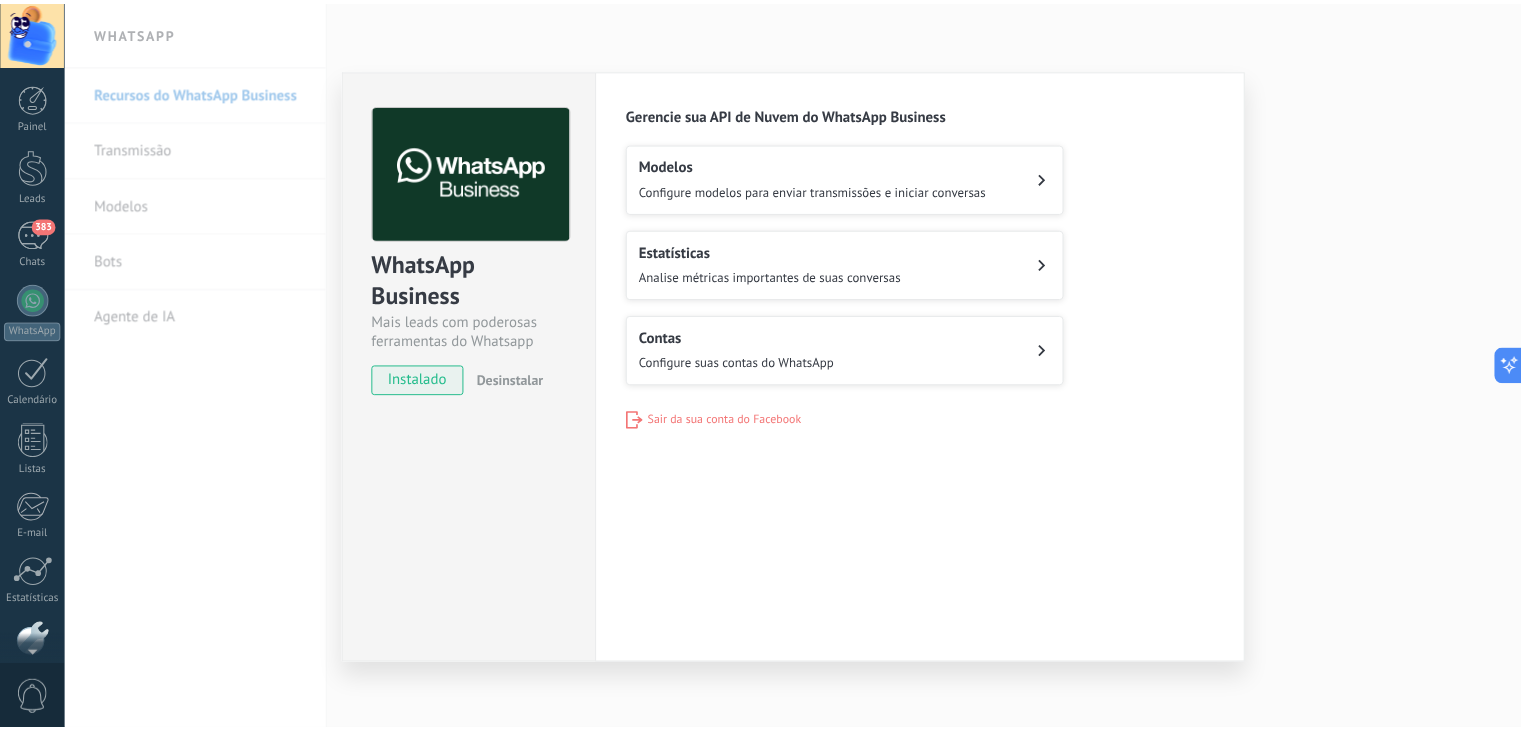 scroll, scrollTop: 101, scrollLeft: 0, axis: vertical 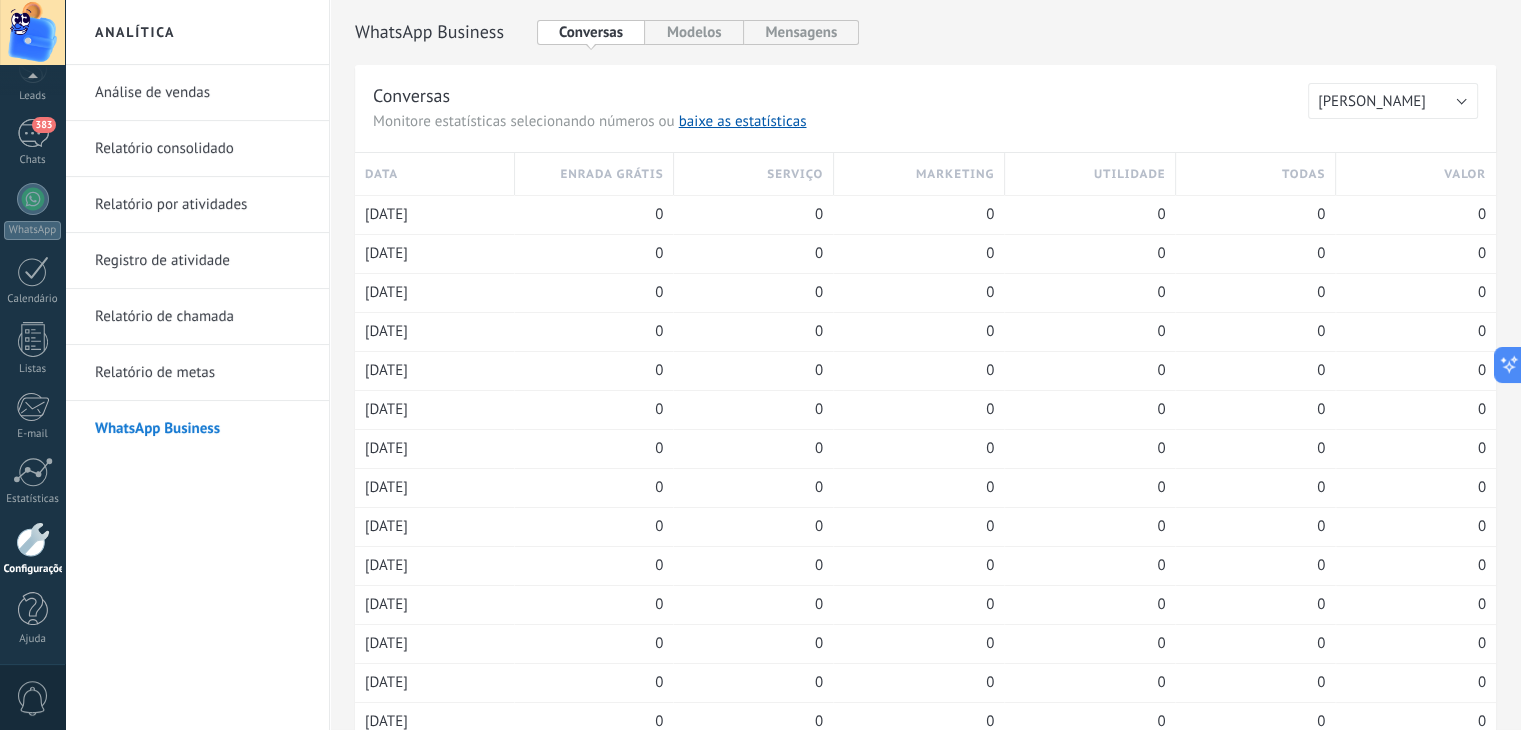 click on "WhatsApp Business" at bounding box center [202, 429] 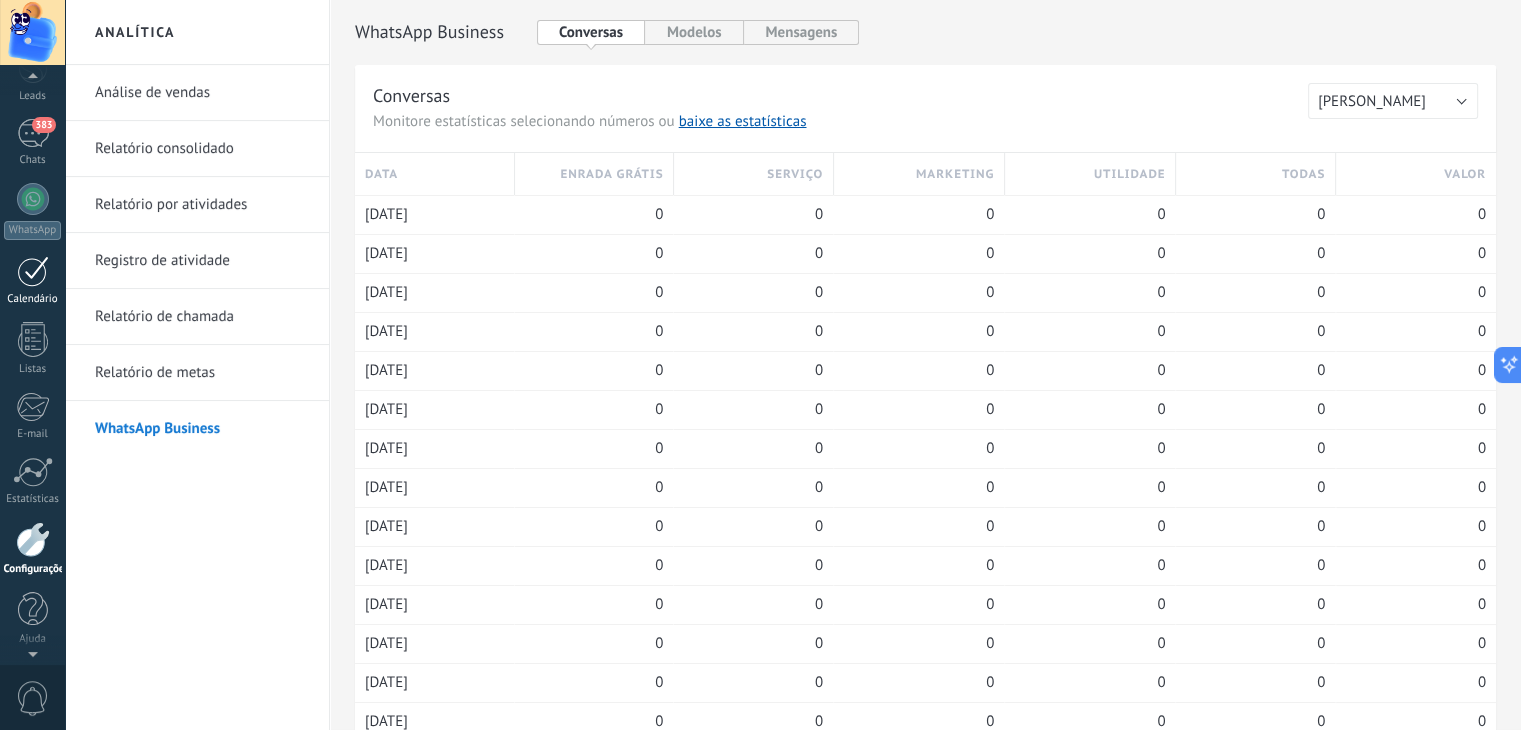 scroll, scrollTop: 98, scrollLeft: 0, axis: vertical 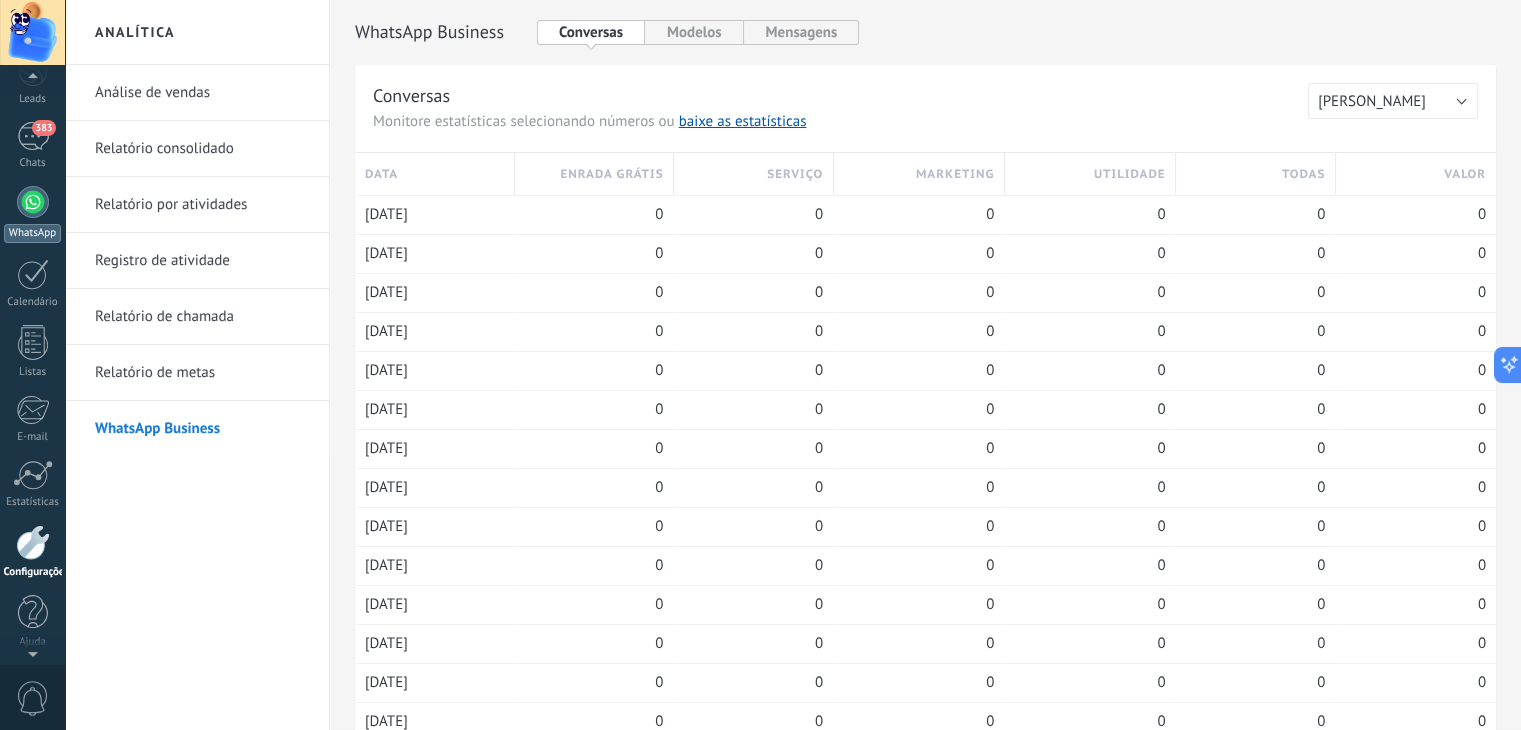 click at bounding box center (33, 202) 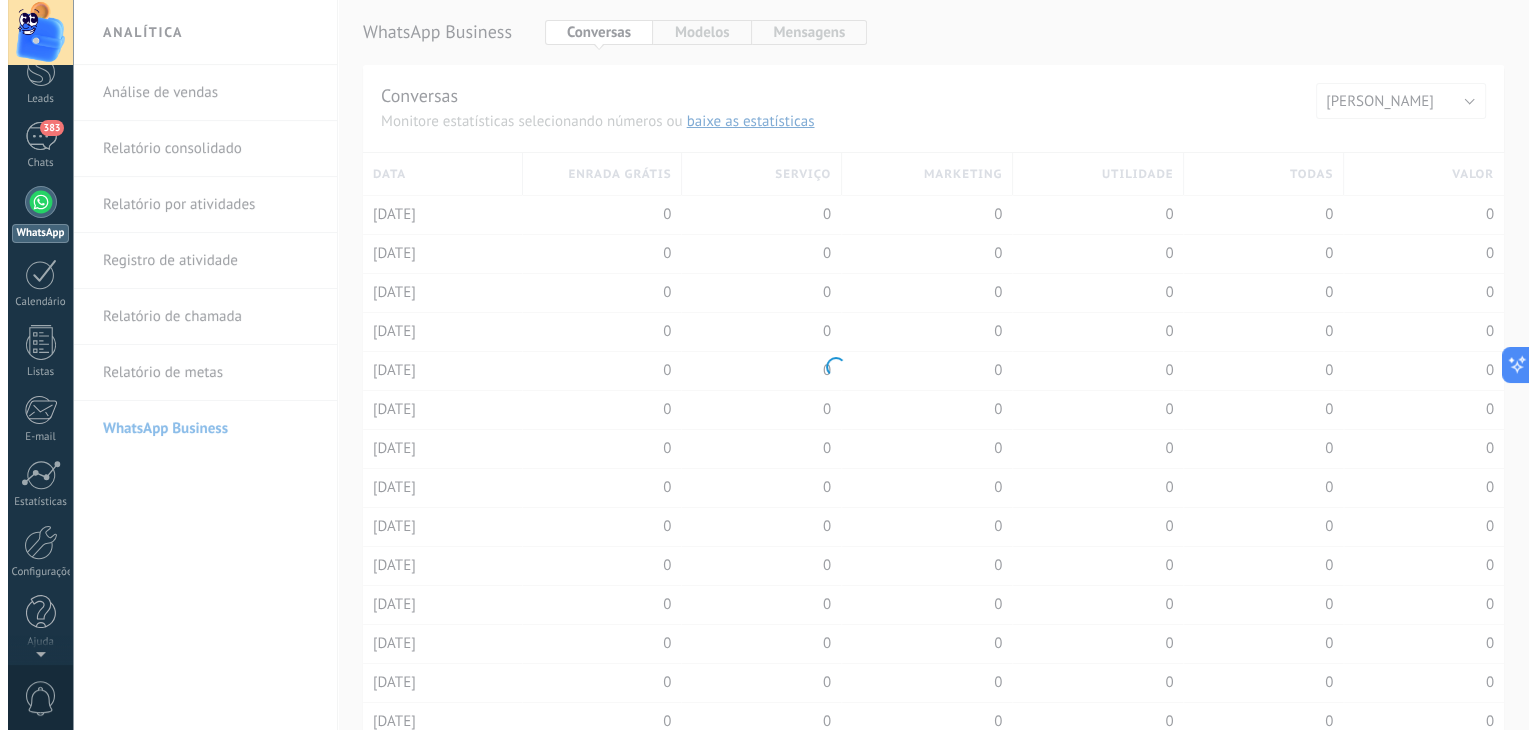 scroll, scrollTop: 0, scrollLeft: 0, axis: both 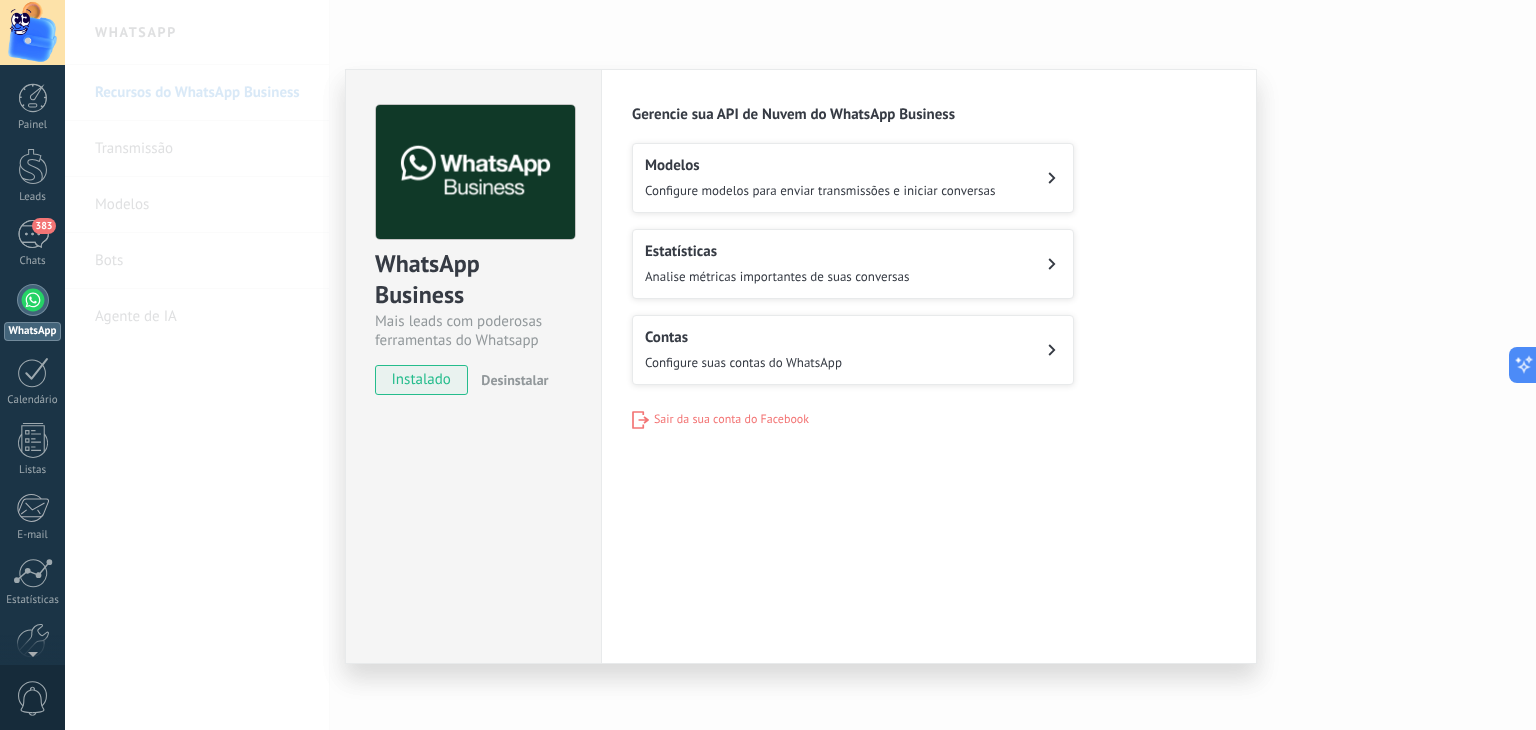 click on "Estatísticas Analise métricas importantes de suas conversas" at bounding box center (853, 264) 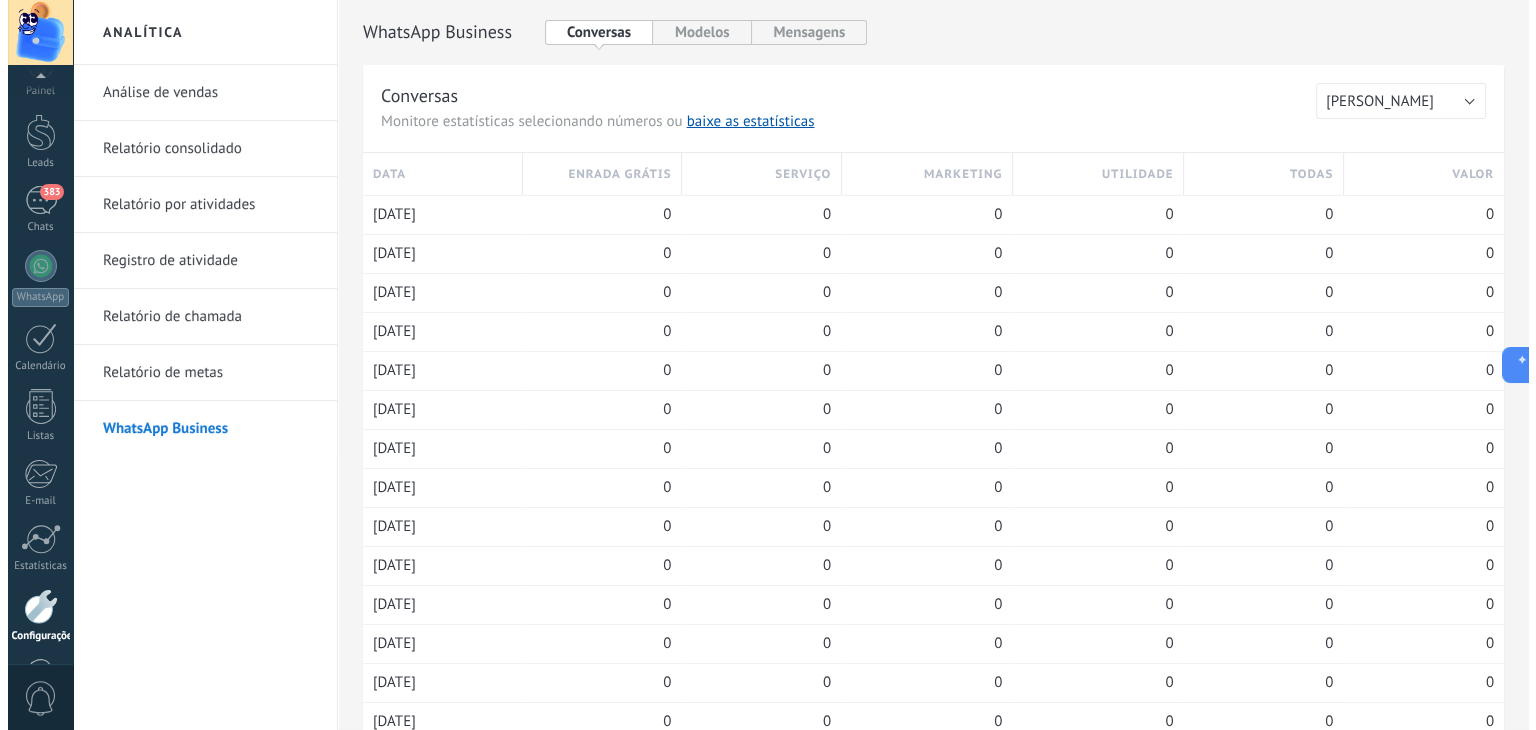 scroll, scrollTop: 0, scrollLeft: 0, axis: both 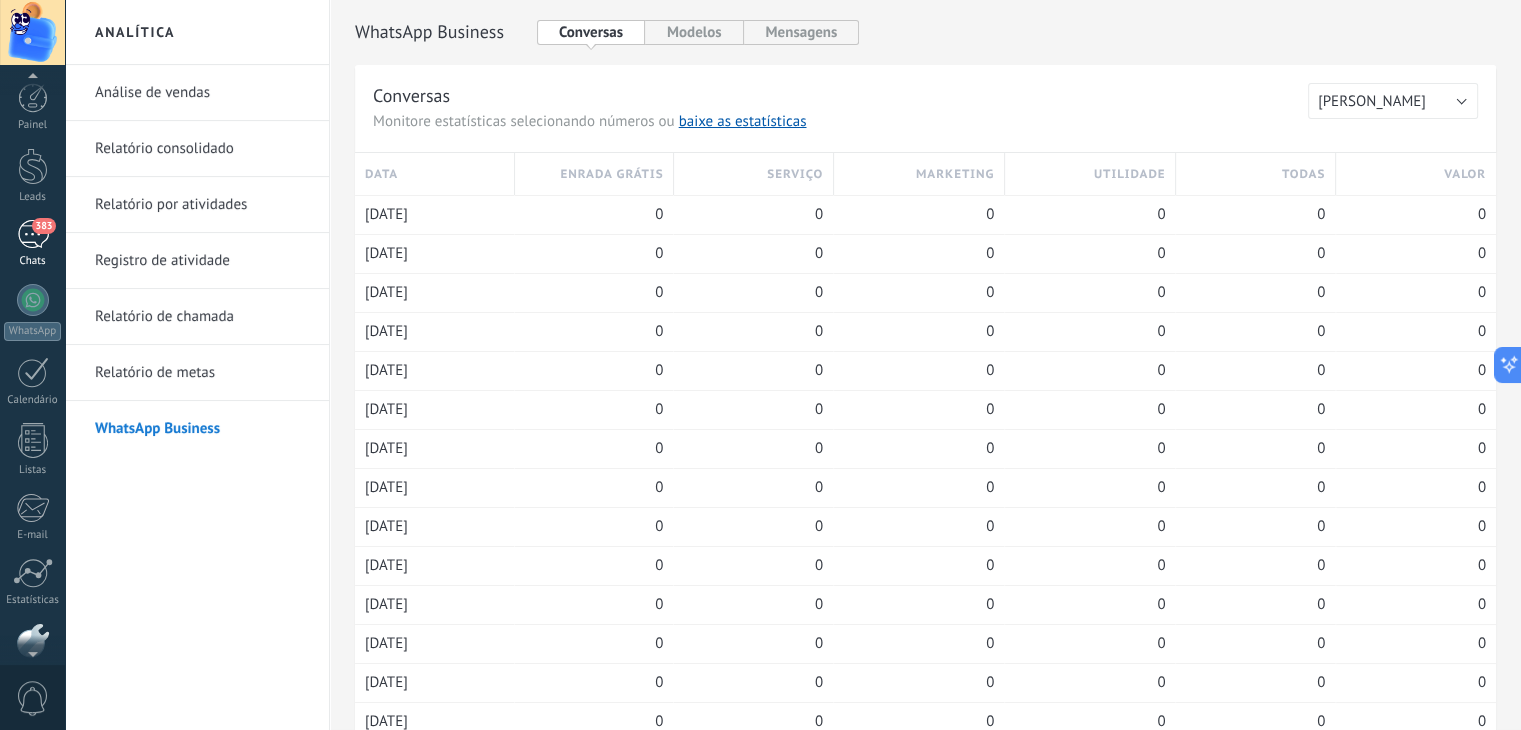 click on "383" at bounding box center (33, 234) 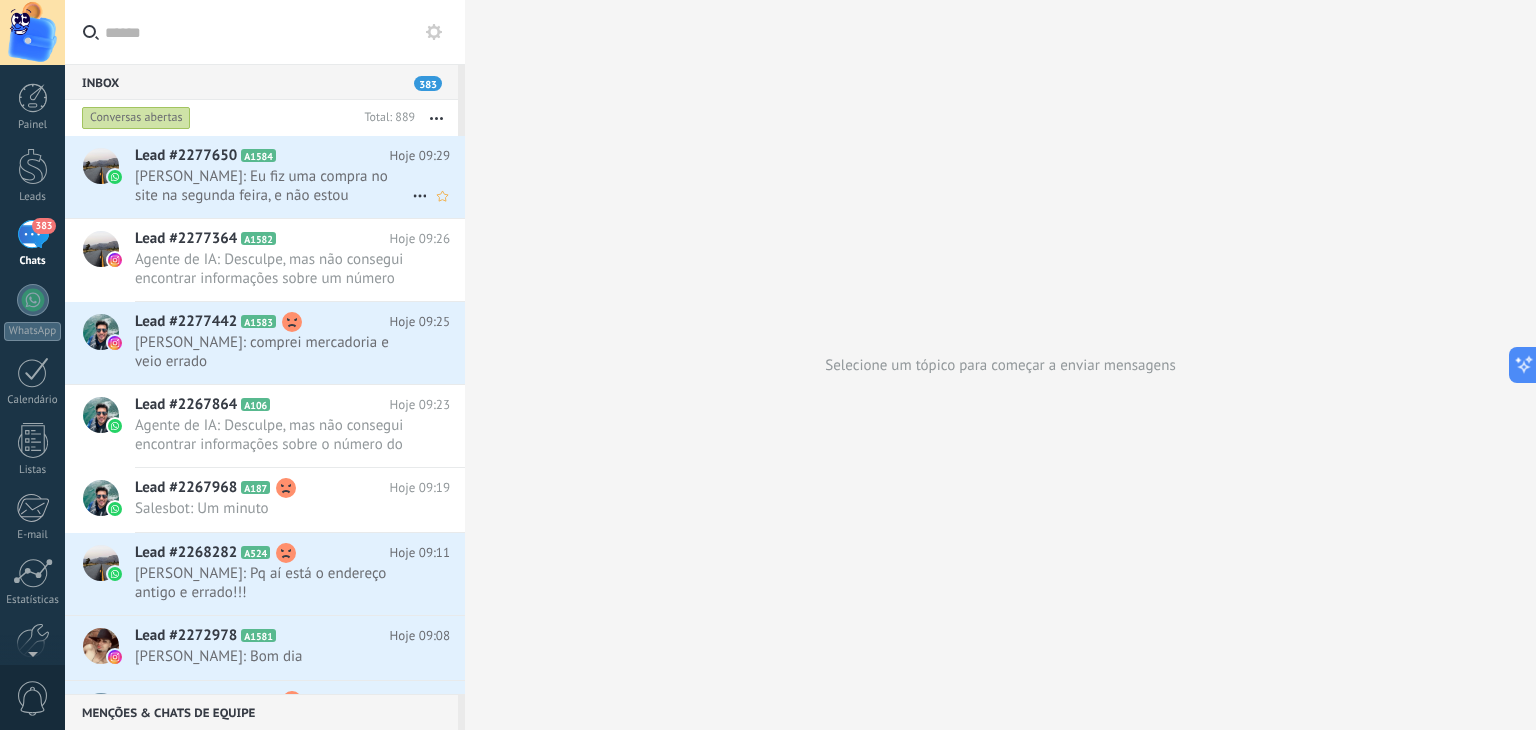click on "[PERSON_NAME]: Eu fiz uma compra no site na segunda feira, e não estou conseguindo rastrear. Poderia me ajudar?" at bounding box center [273, 186] 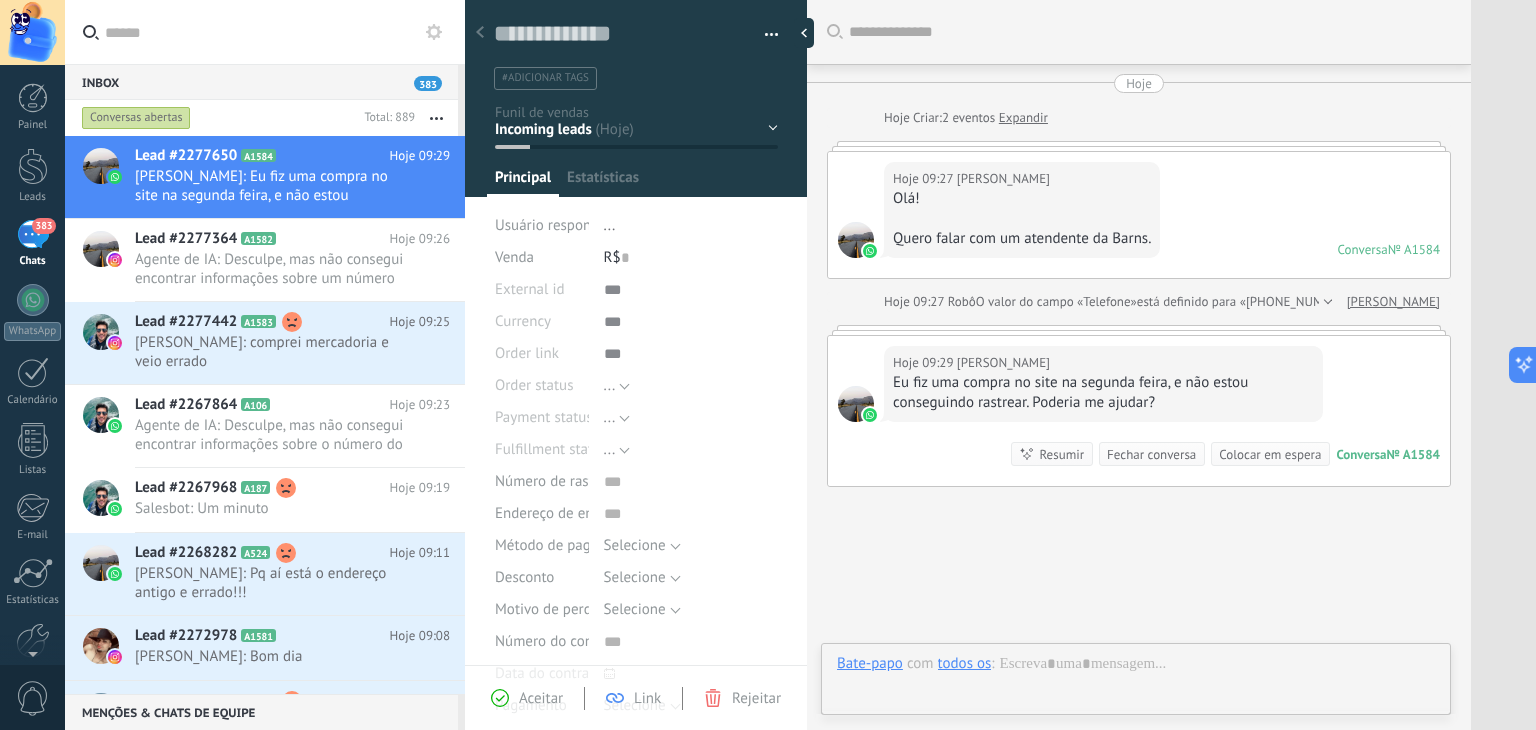 scroll, scrollTop: 29, scrollLeft: 0, axis: vertical 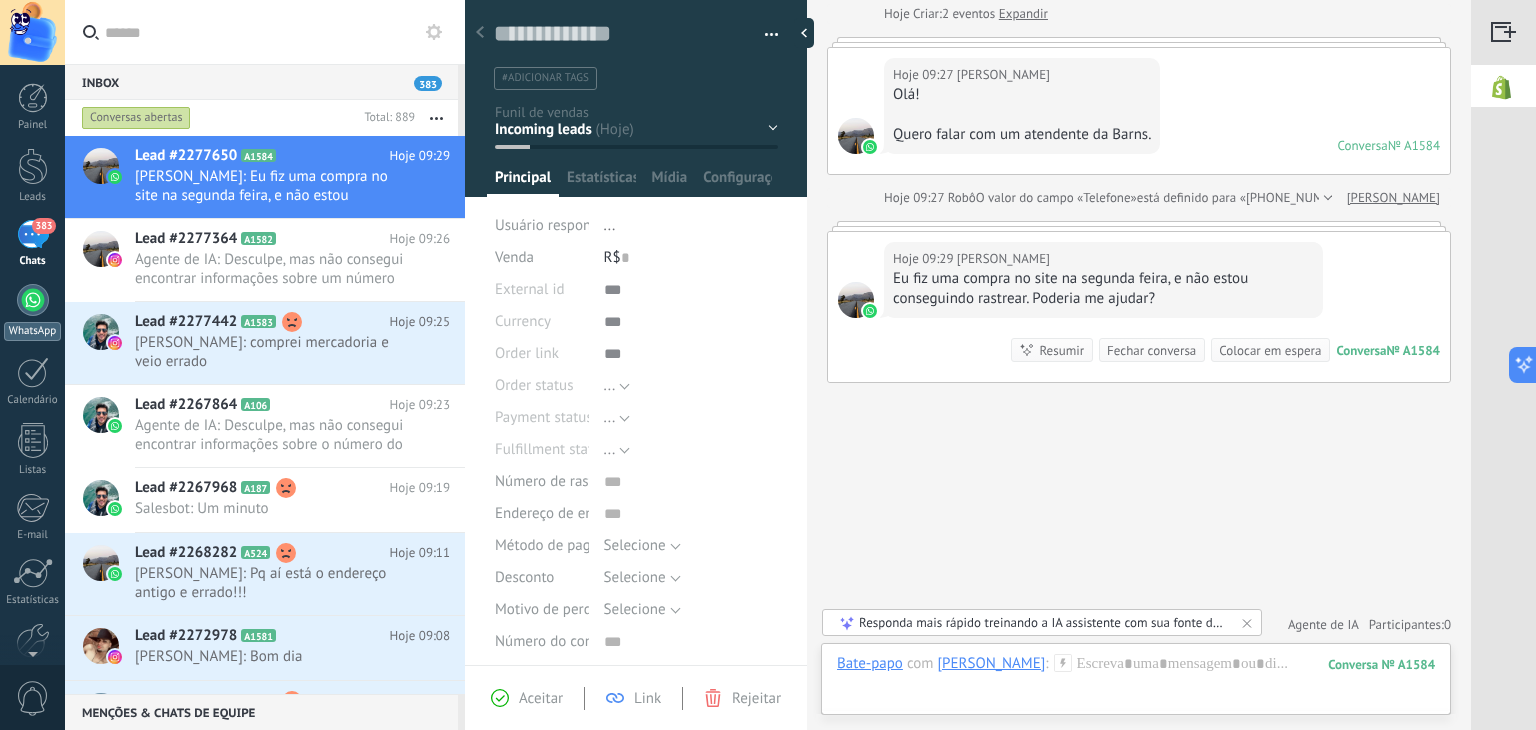 click at bounding box center [33, 300] 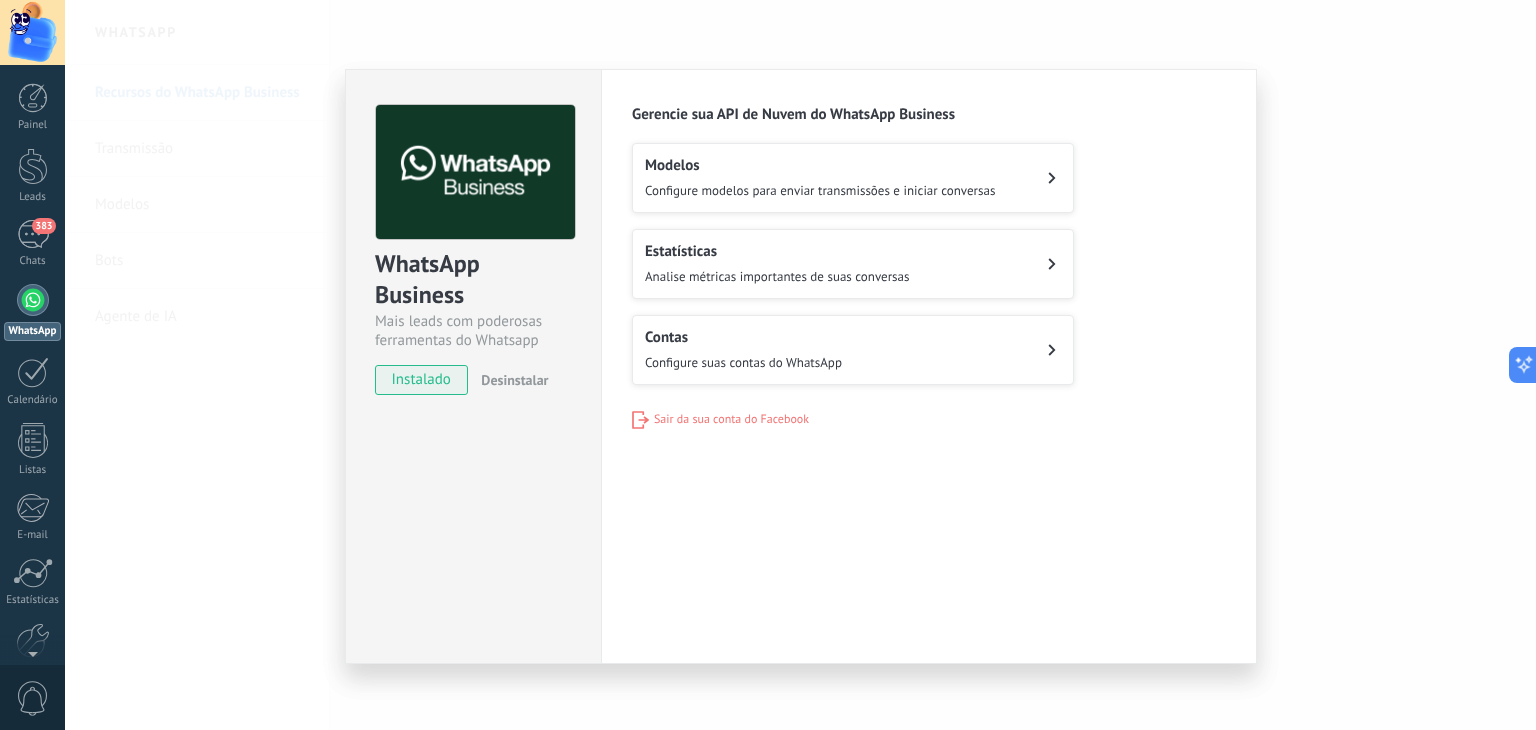 click on "Analise métricas importantes de suas conversas" at bounding box center (777, 276) 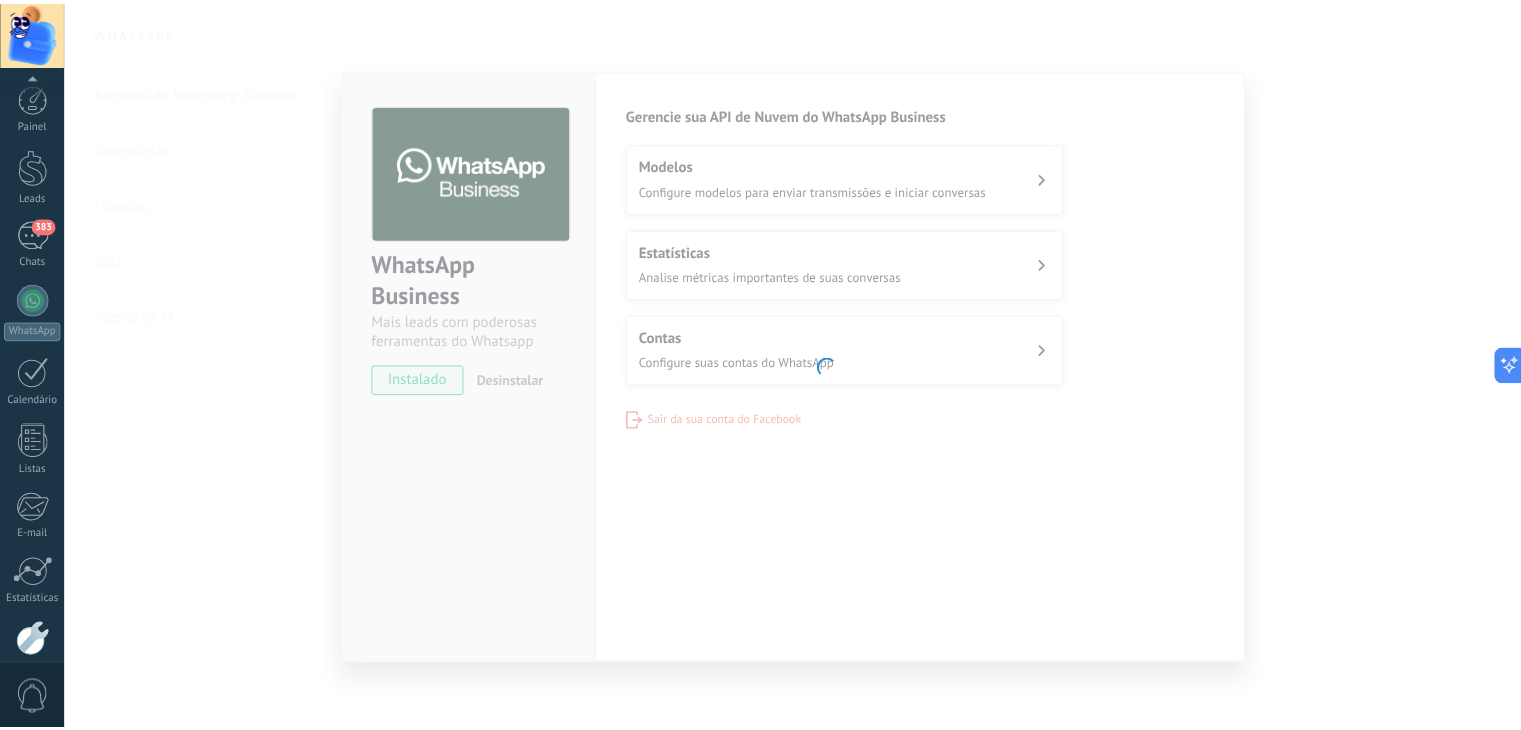 scroll, scrollTop: 101, scrollLeft: 0, axis: vertical 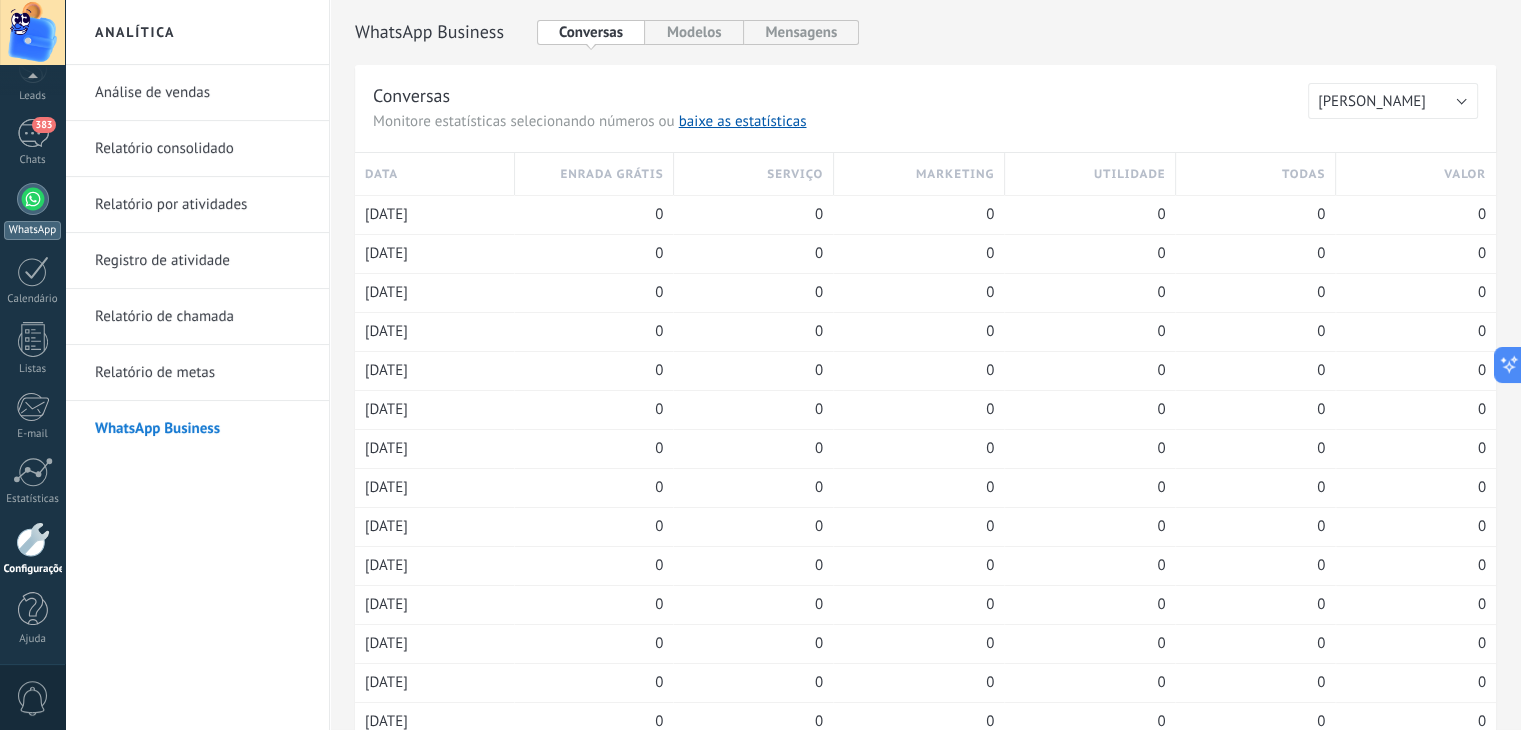 click on "WhatsApp" at bounding box center [32, 211] 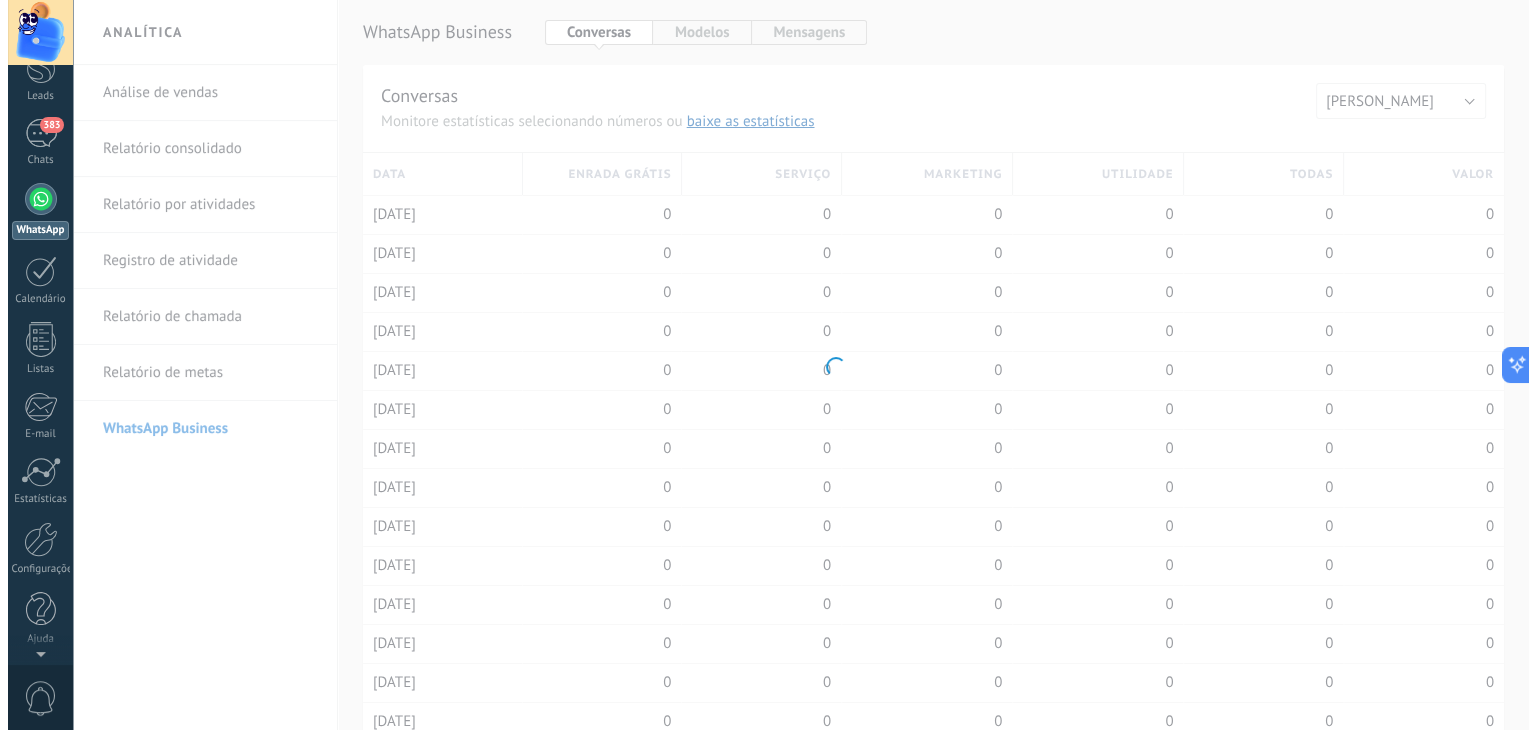 scroll, scrollTop: 0, scrollLeft: 0, axis: both 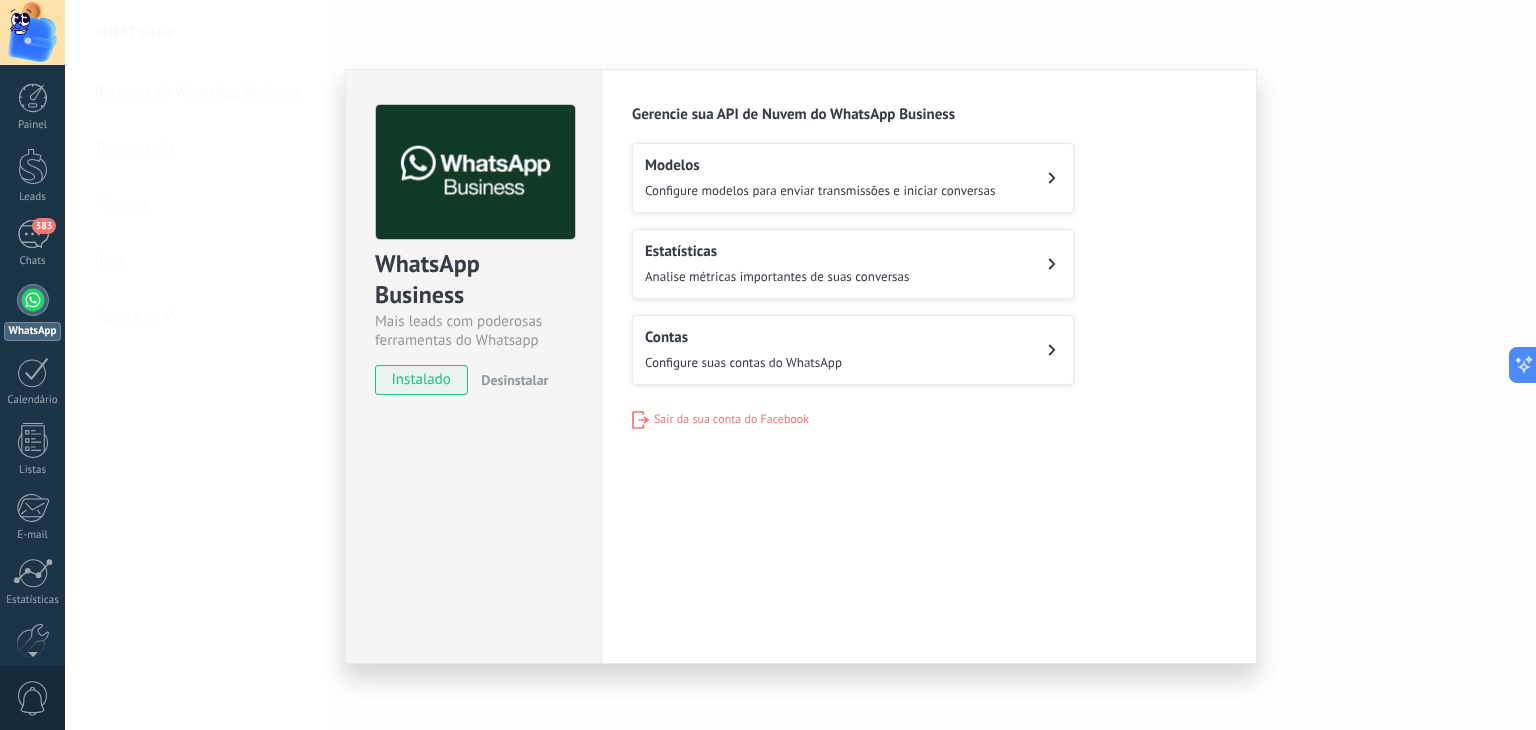 click on "Contas" at bounding box center [743, 337] 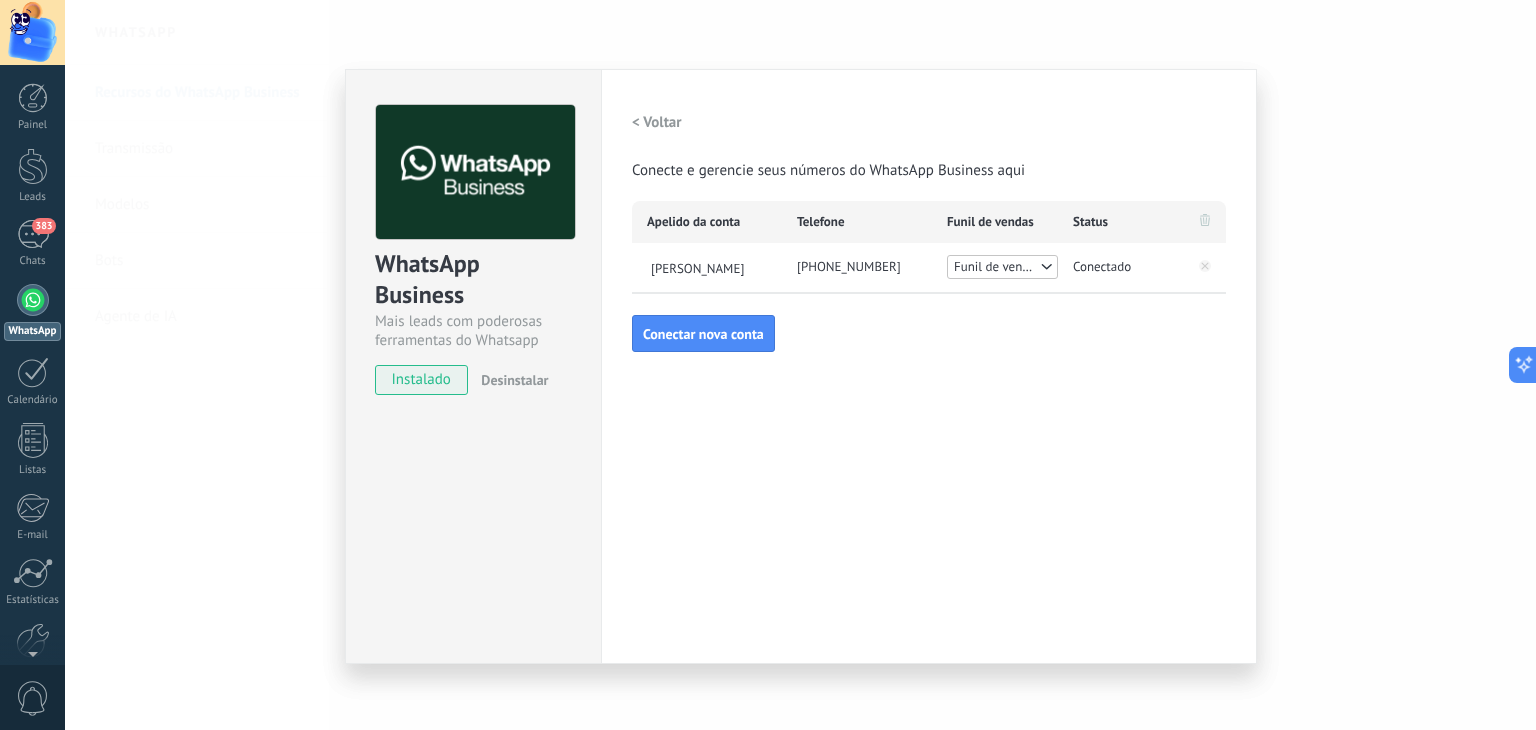click on "Funil de vendas" at bounding box center [996, 267] 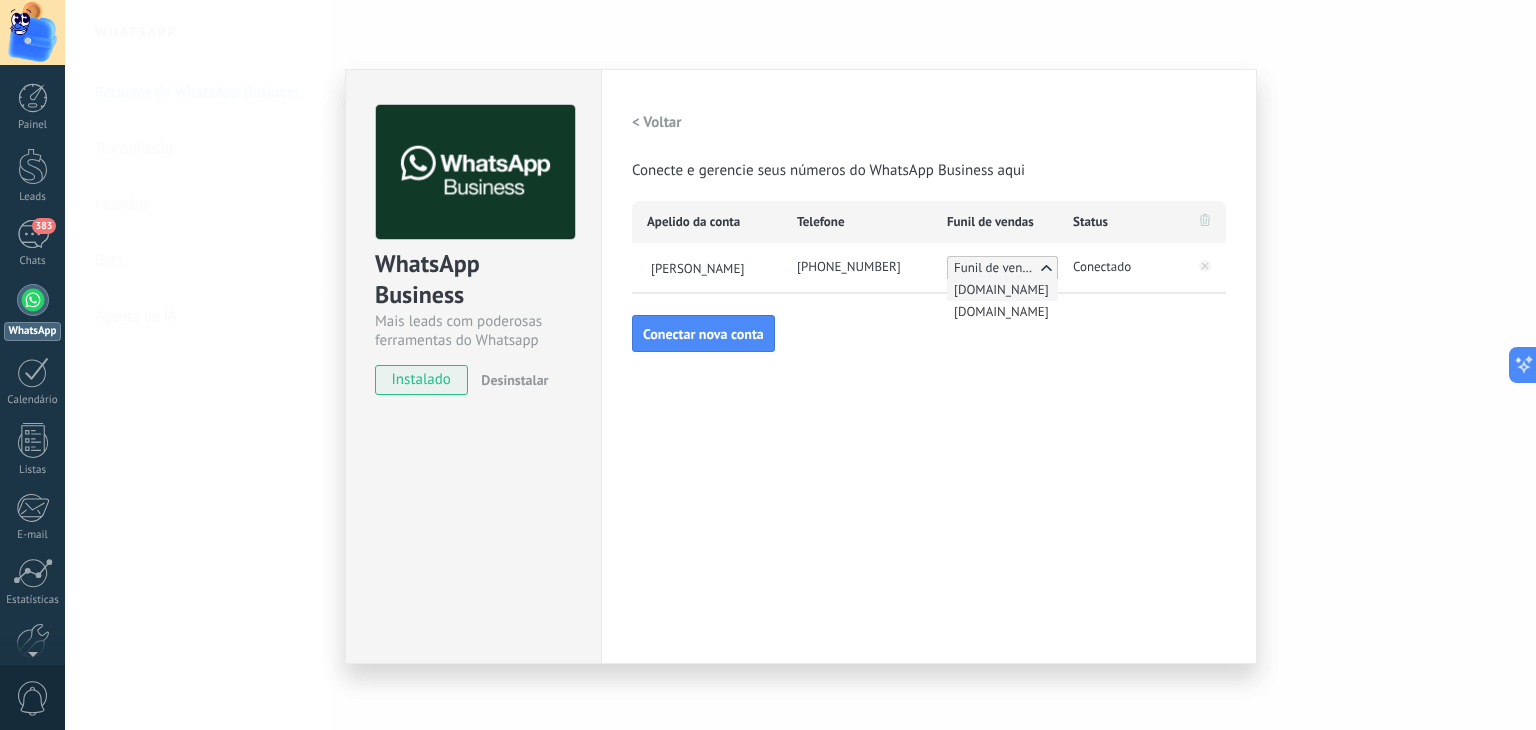 click on "[DOMAIN_NAME]" at bounding box center (1002, 290) 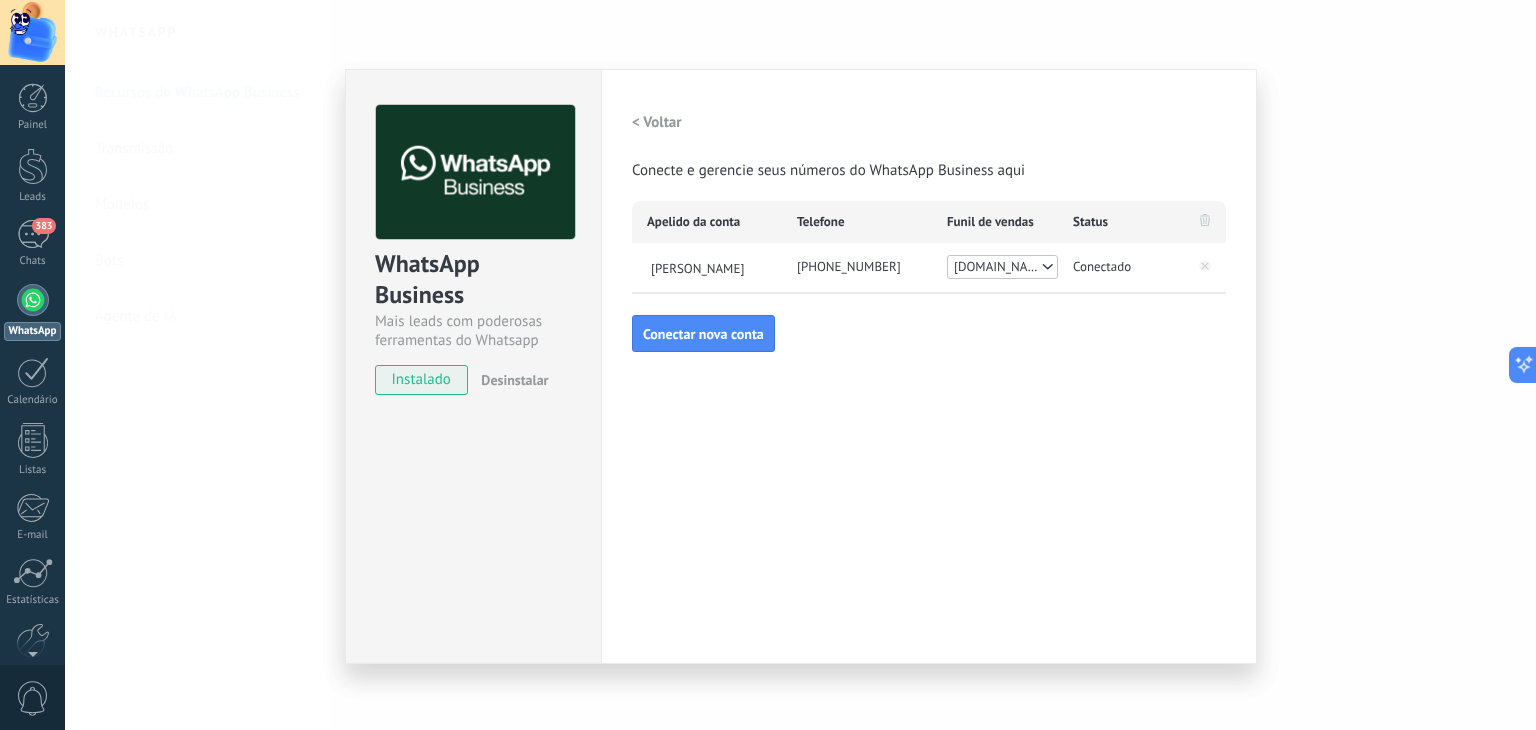 click on "[DOMAIN_NAME]" at bounding box center (997, 267) 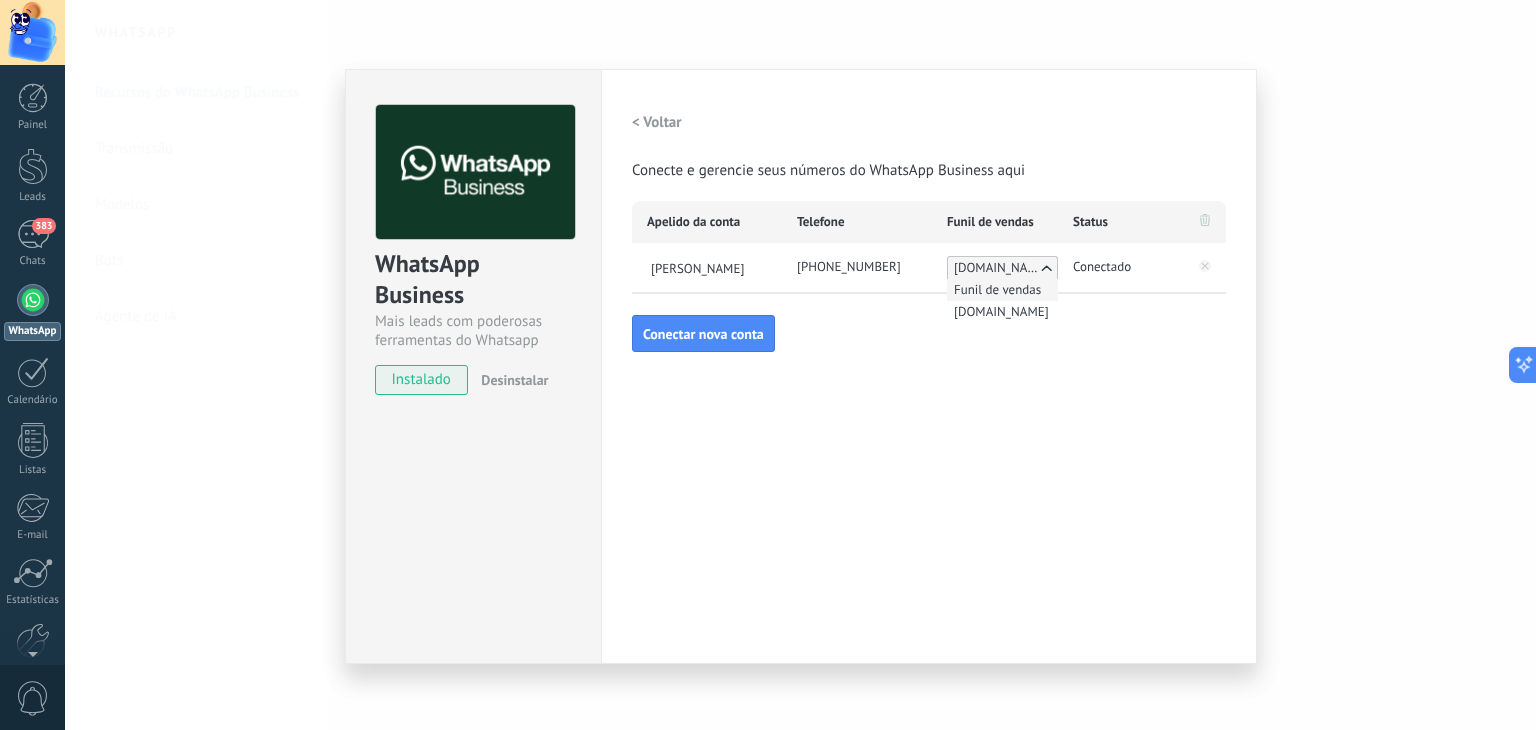 click on "Funil de vendas" at bounding box center (1002, 290) 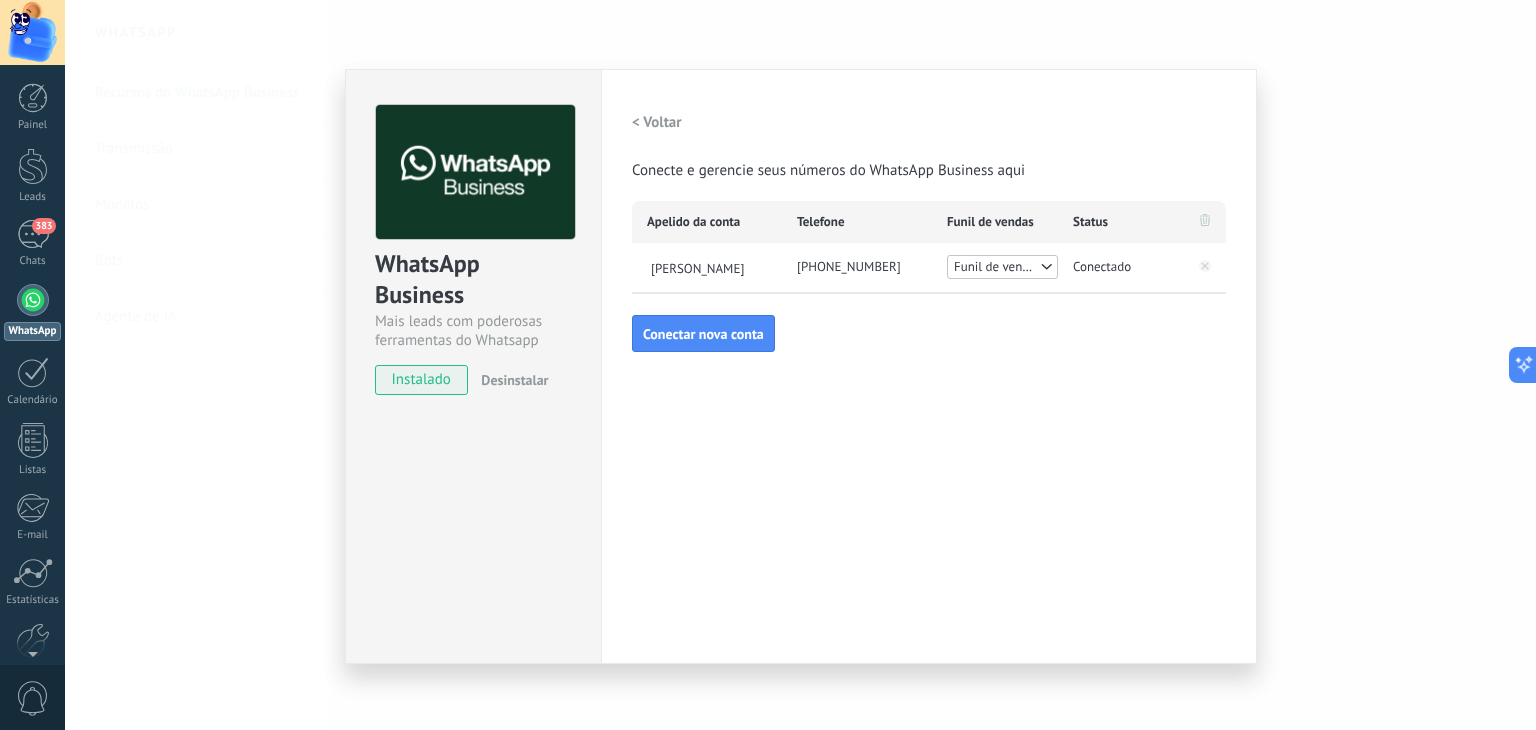 click on "Configurações Autorização Esta aba registra os usuários que permitiram acesso à esta conta. Se você quiser remover a possibilidade de um usuário de enviar solicitações para a conta em relação a esta integração, você pode revogar o acesso. Se o acesso de todos os usuários for revogado, a integração parará de funcionar. Este app está instalado, mas ninguém concedeu acesso ainda. WhatsApp Cloud API Mais _:  Salvar < Voltar Conecte e gerencie seus números do WhatsApp Business aqui Apelido da conta Telefone Funil de vendas Status [PERSON_NAME] [PHONE_NUMBER] Funil de vendas Conectado Conectar nova conta" at bounding box center (929, 366) 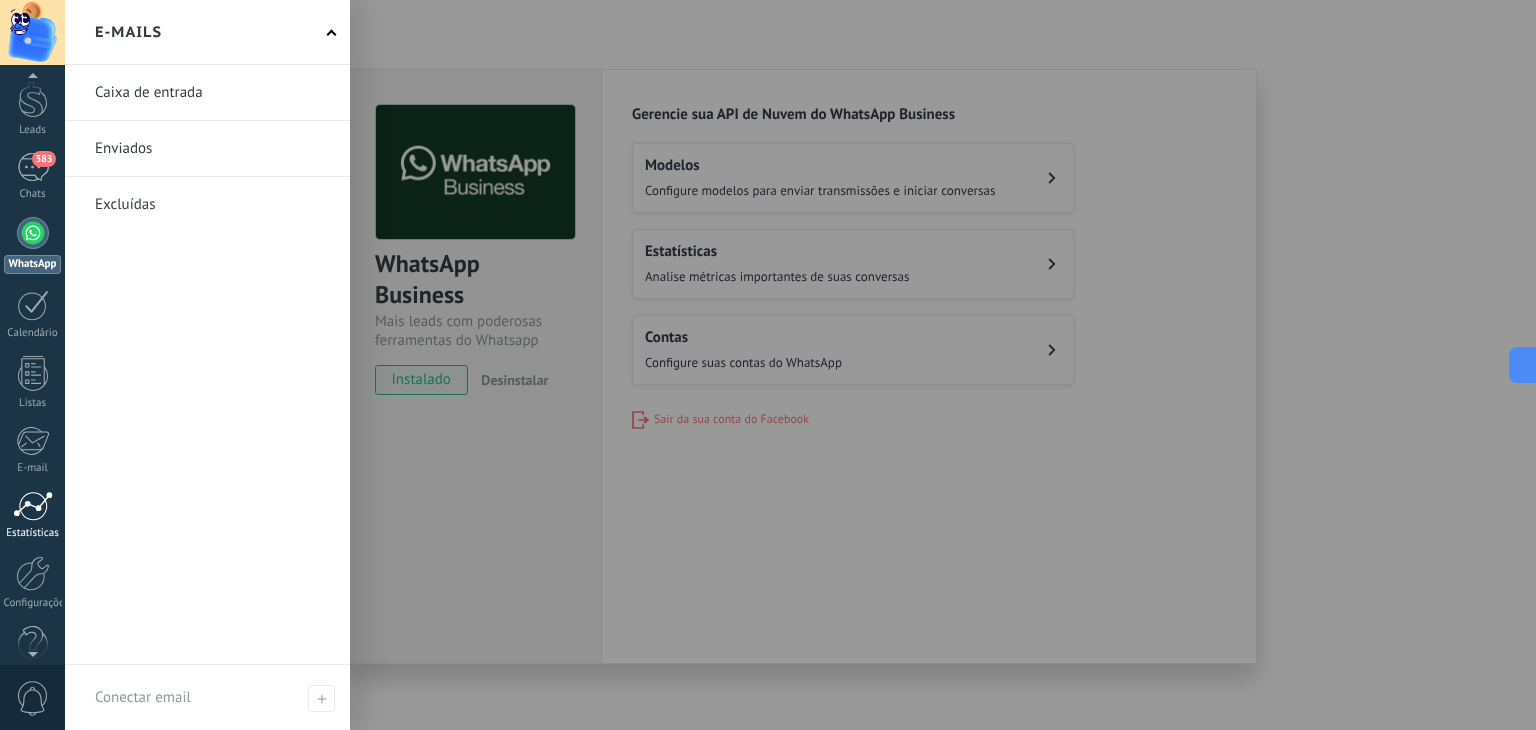 scroll, scrollTop: 101, scrollLeft: 0, axis: vertical 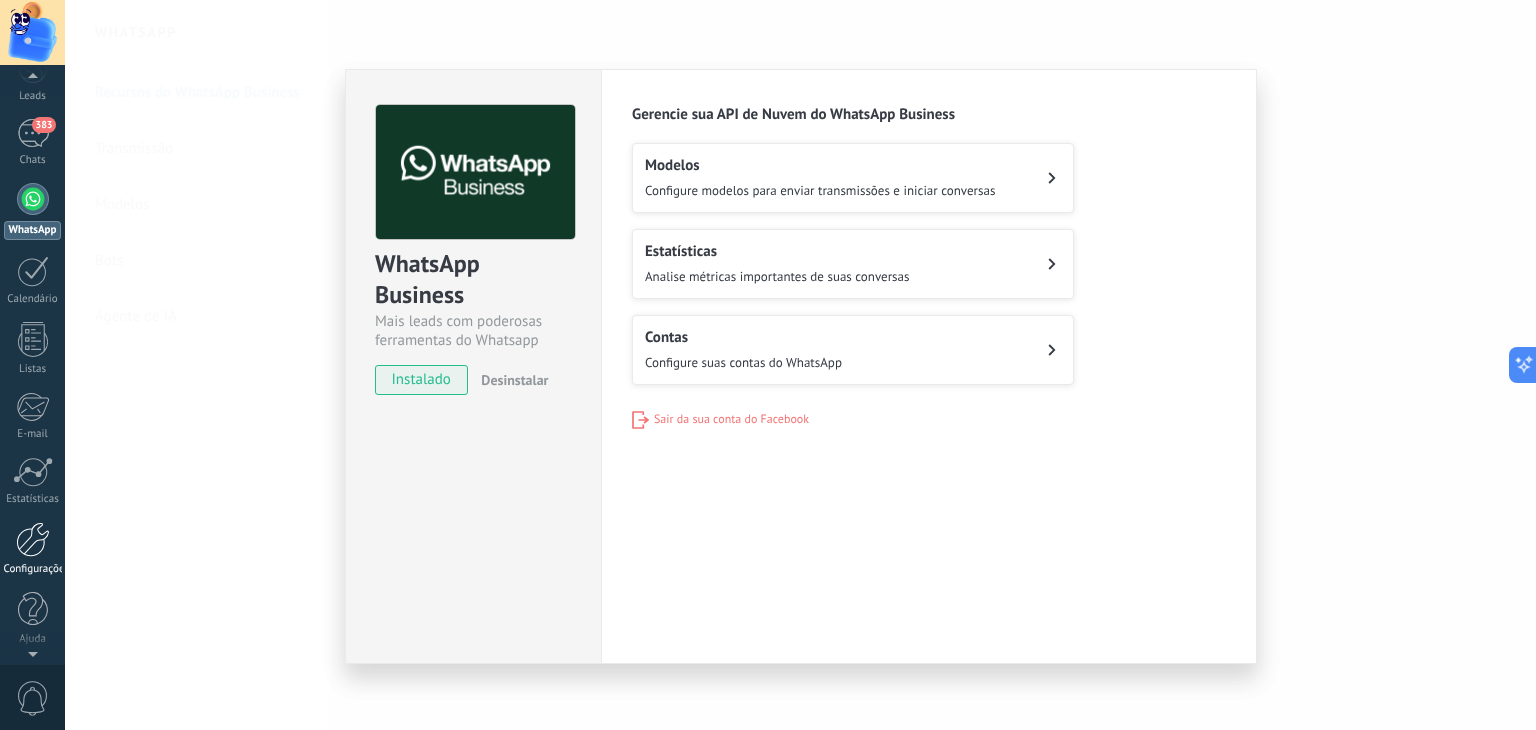 click on "Configurações" at bounding box center [32, 549] 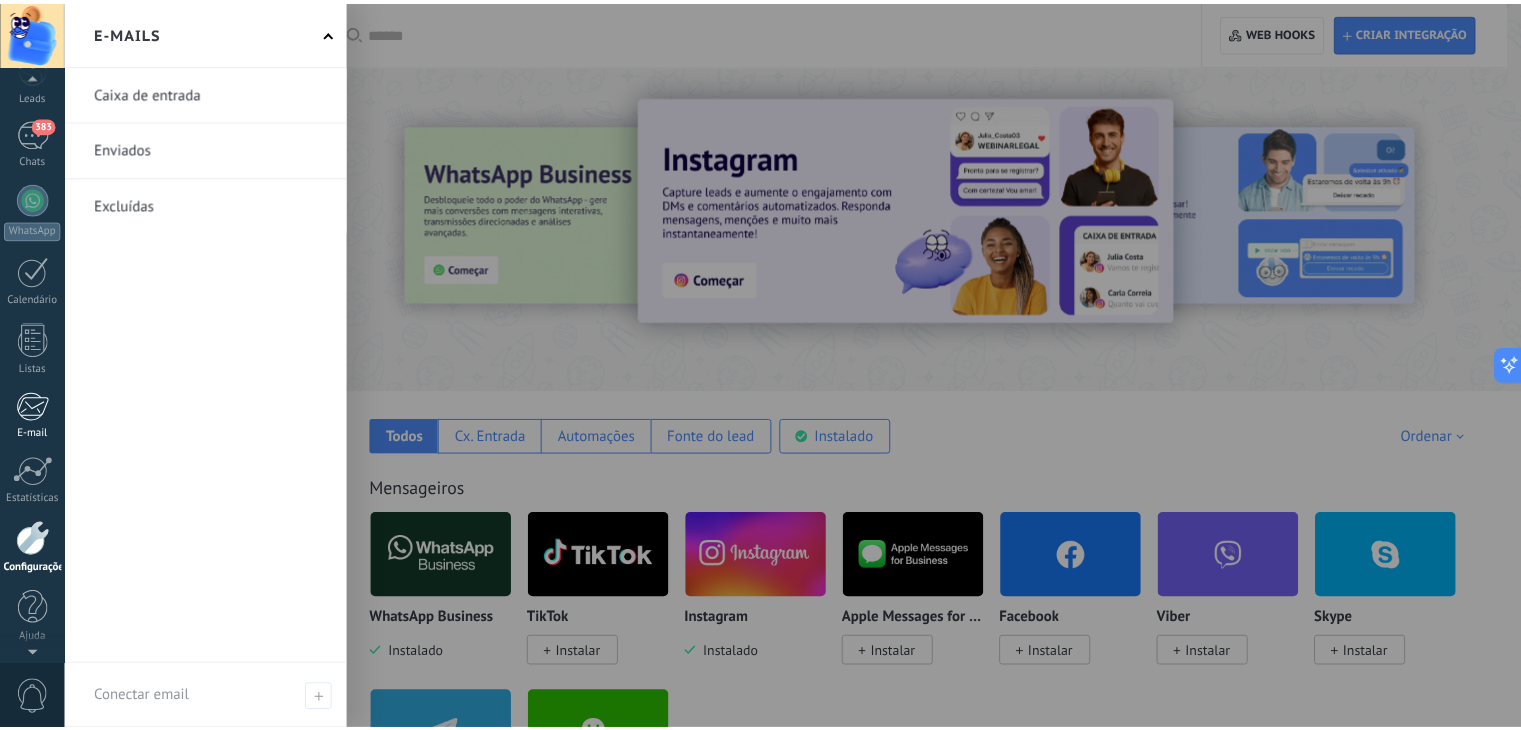 scroll, scrollTop: 0, scrollLeft: 0, axis: both 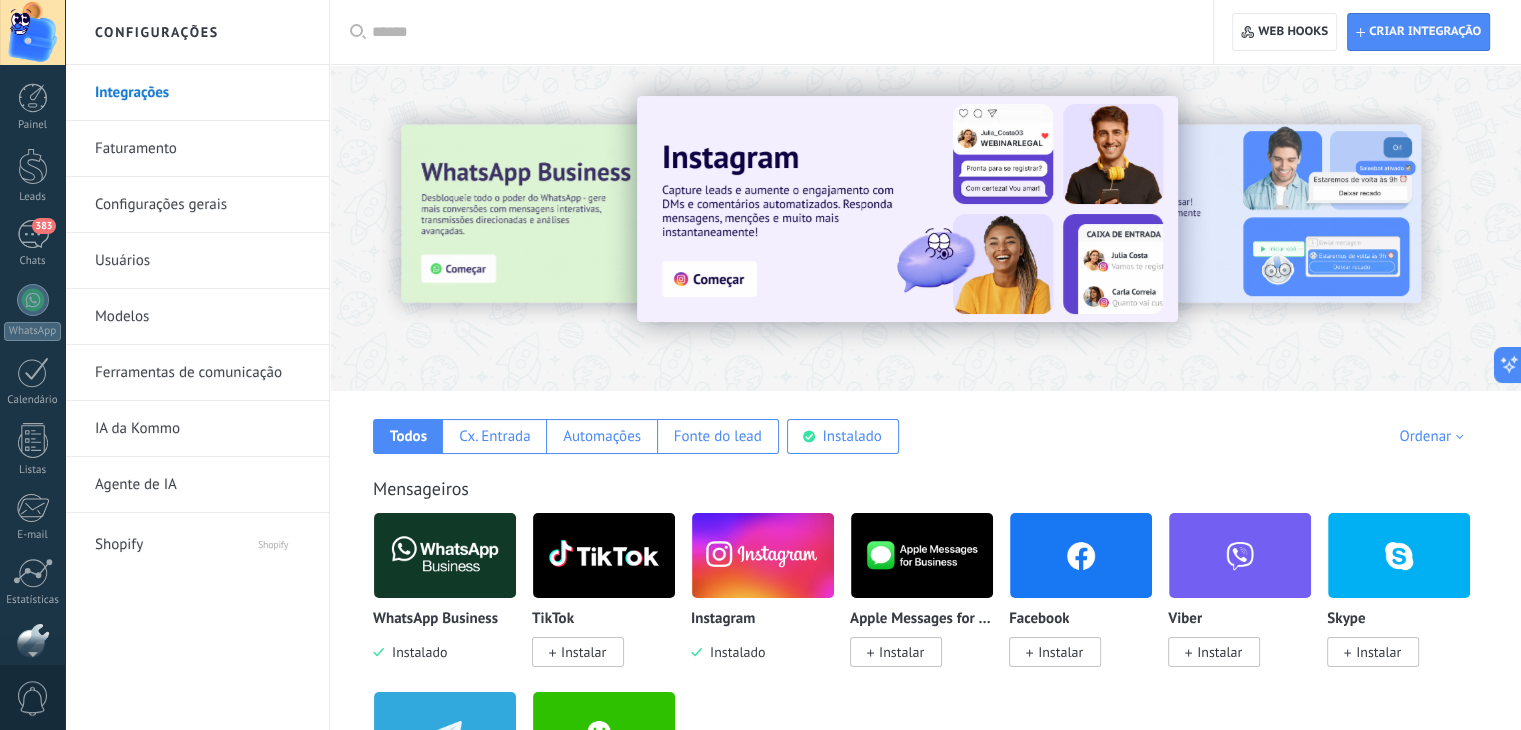 click at bounding box center (32, 32) 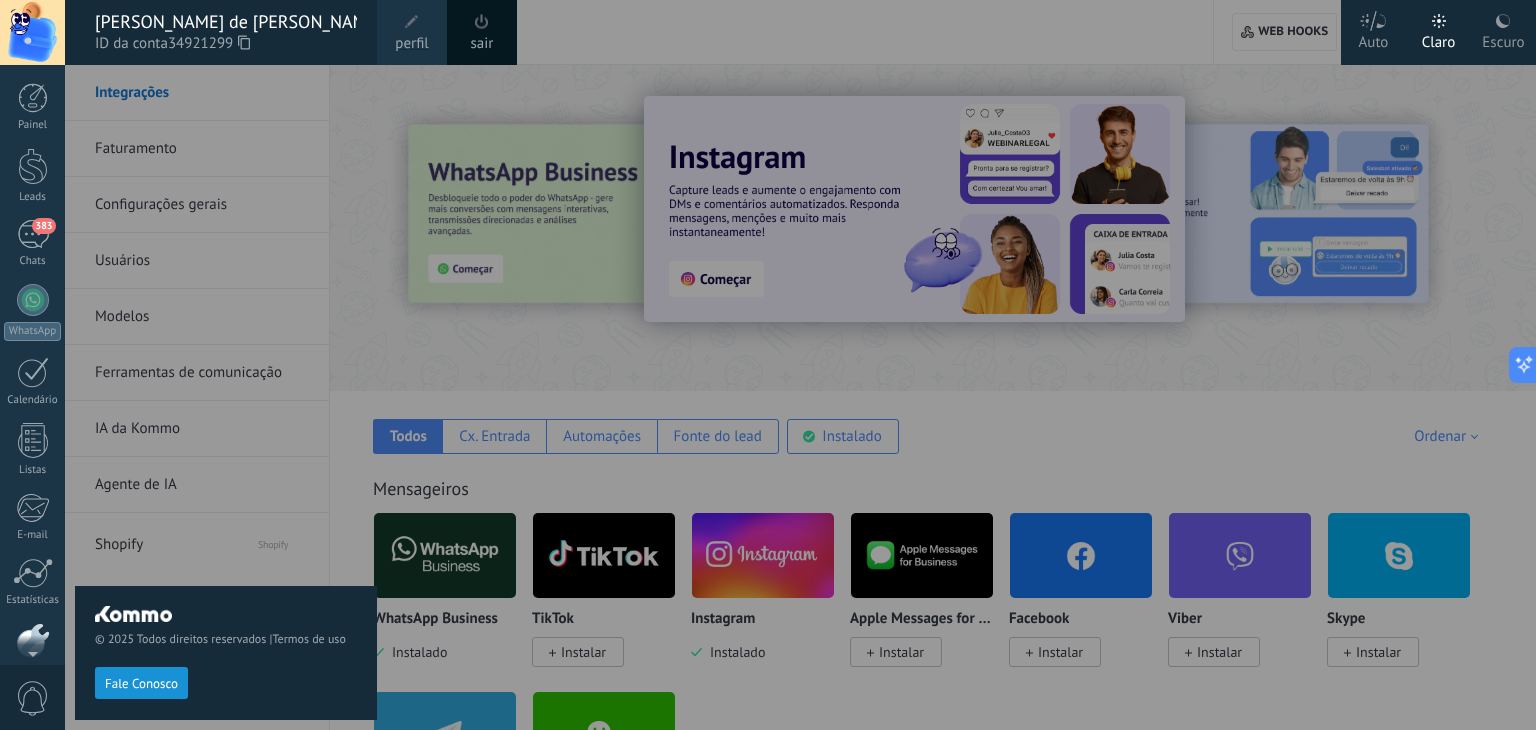click on "[PERSON_NAME] de [PERSON_NAME]" at bounding box center [226, 22] 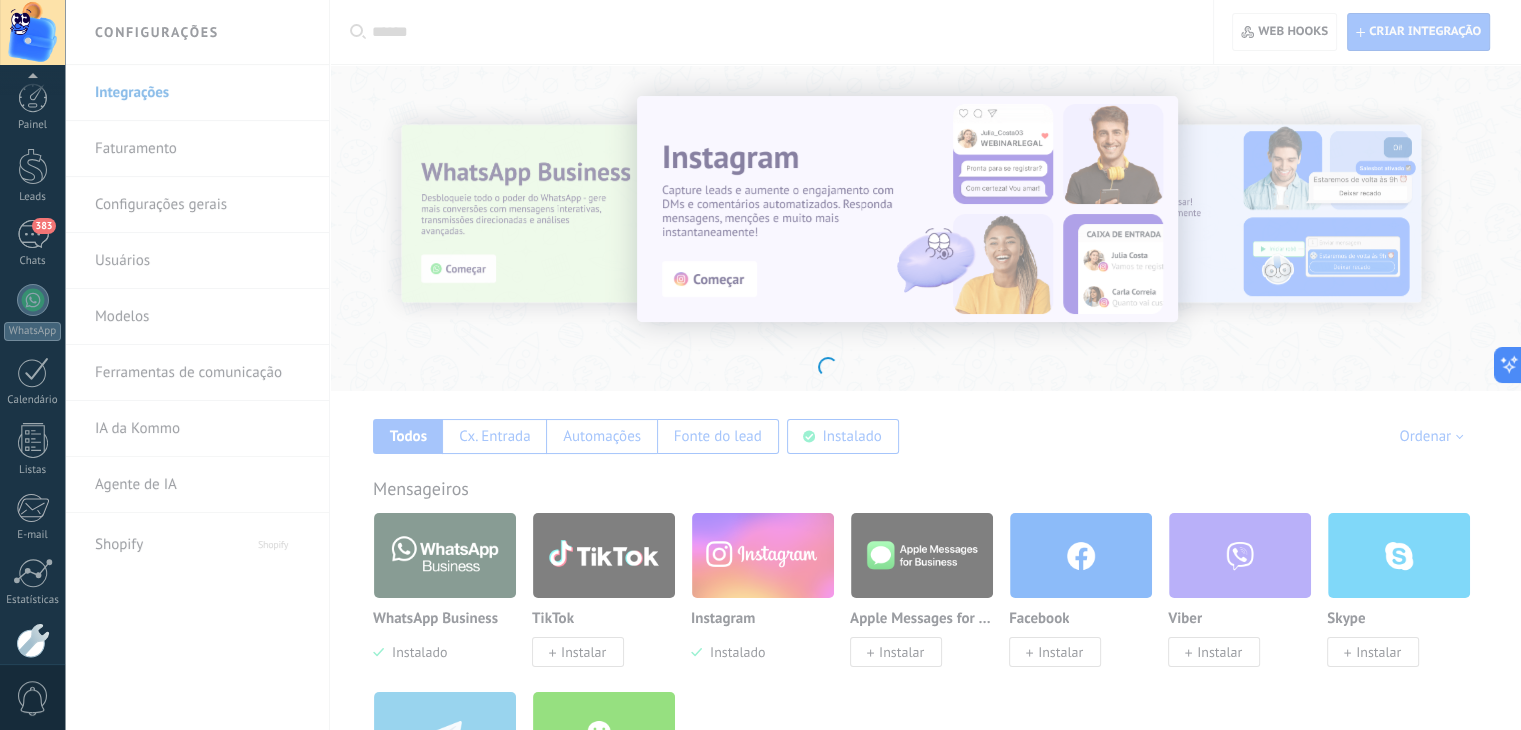 scroll, scrollTop: 101, scrollLeft: 0, axis: vertical 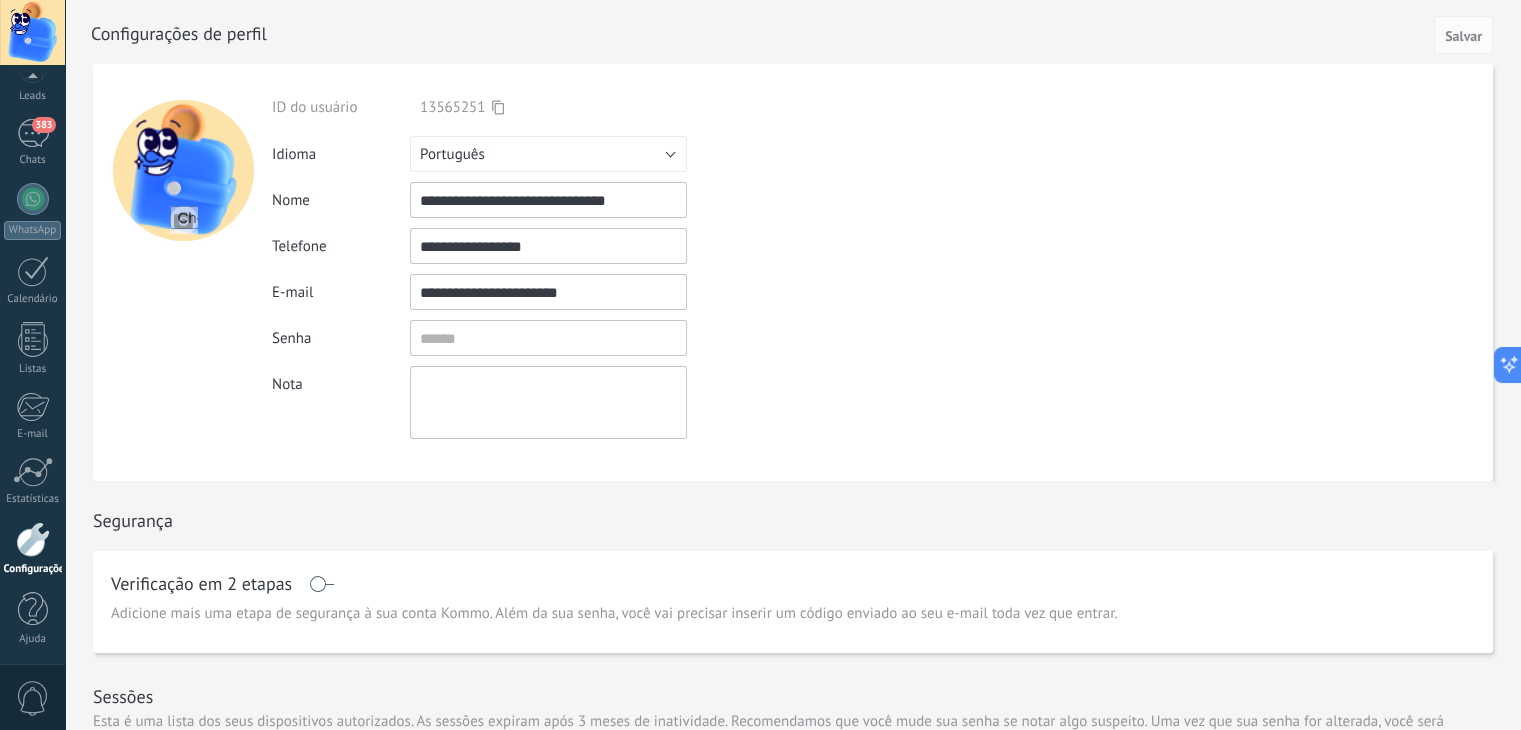 click at bounding box center (183, 170) 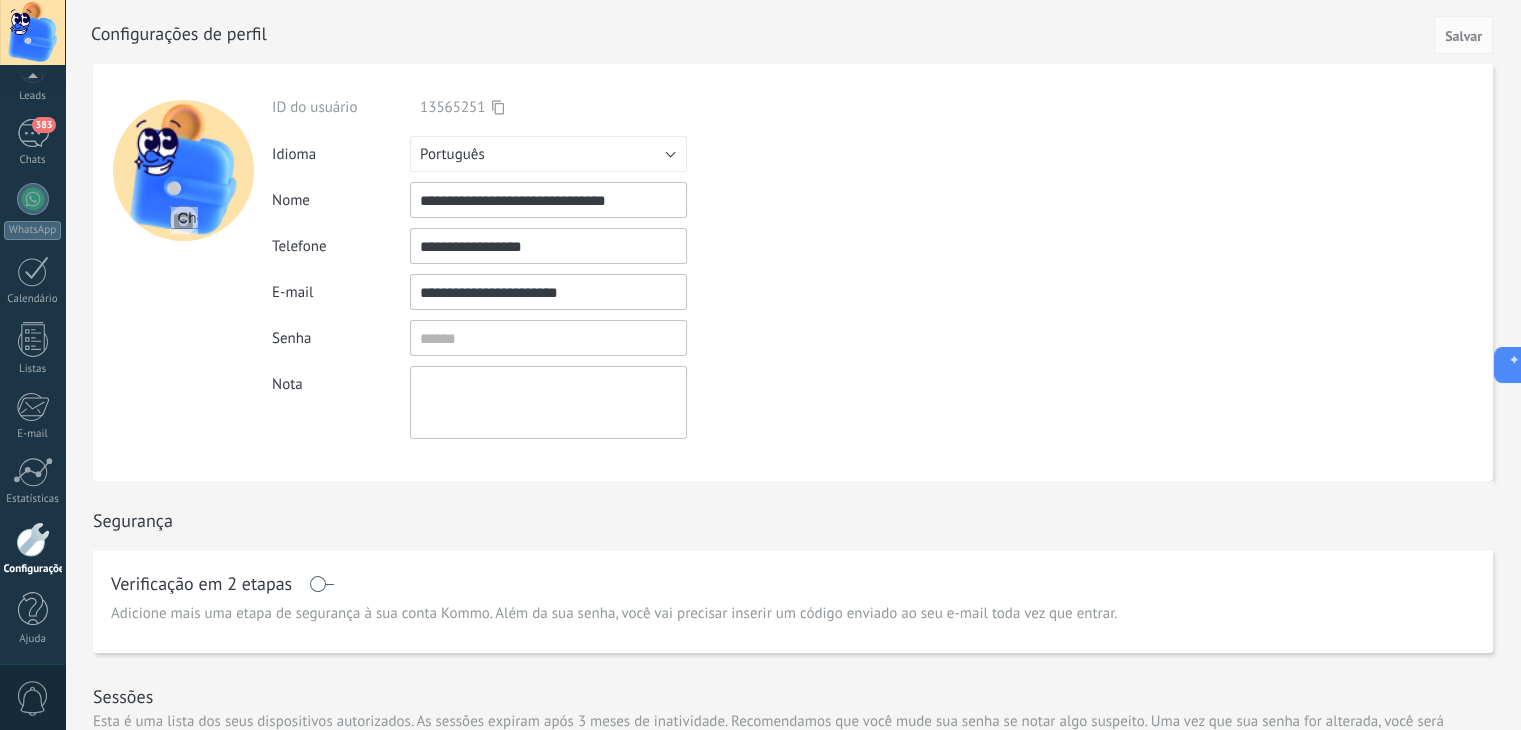 click at bounding box center (183, 170) 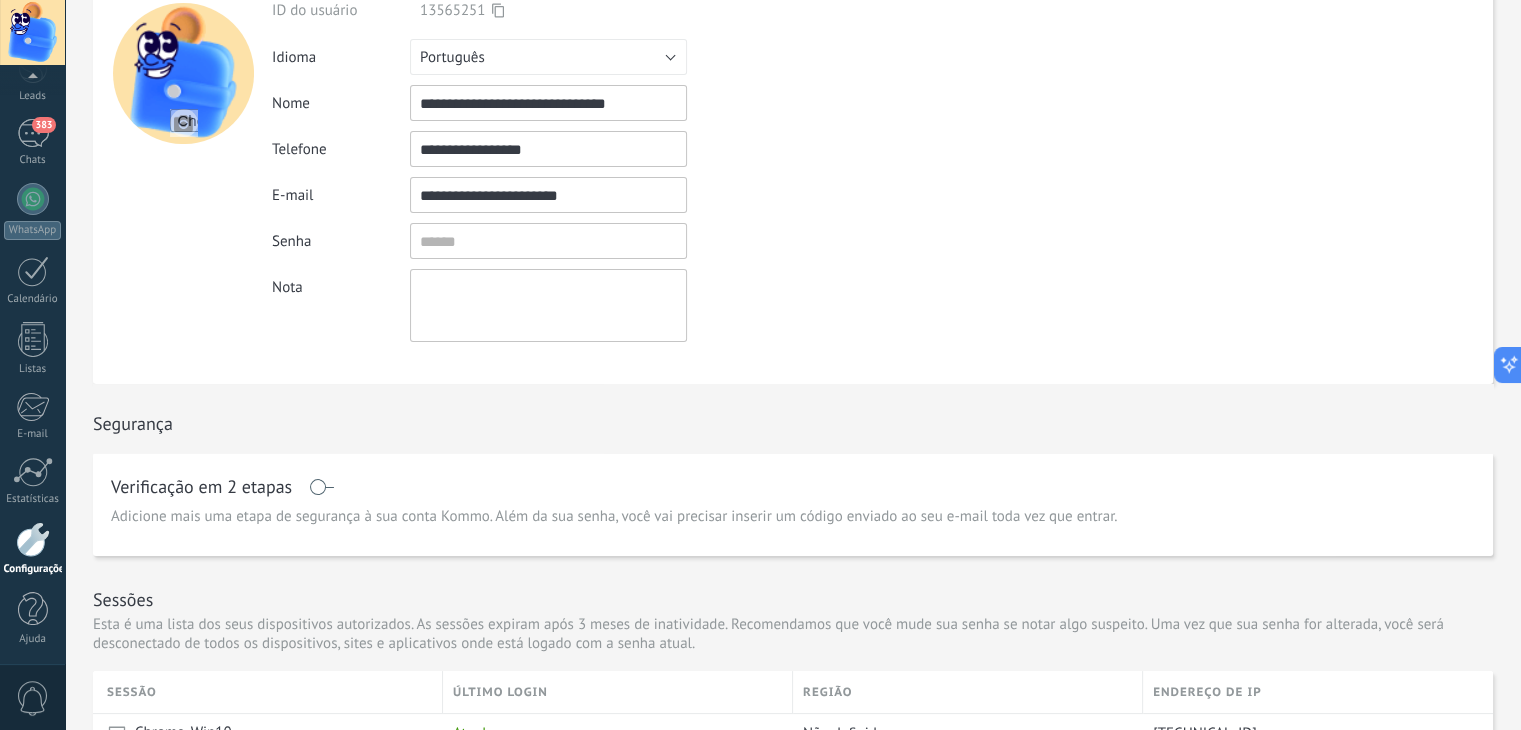 scroll, scrollTop: 0, scrollLeft: 0, axis: both 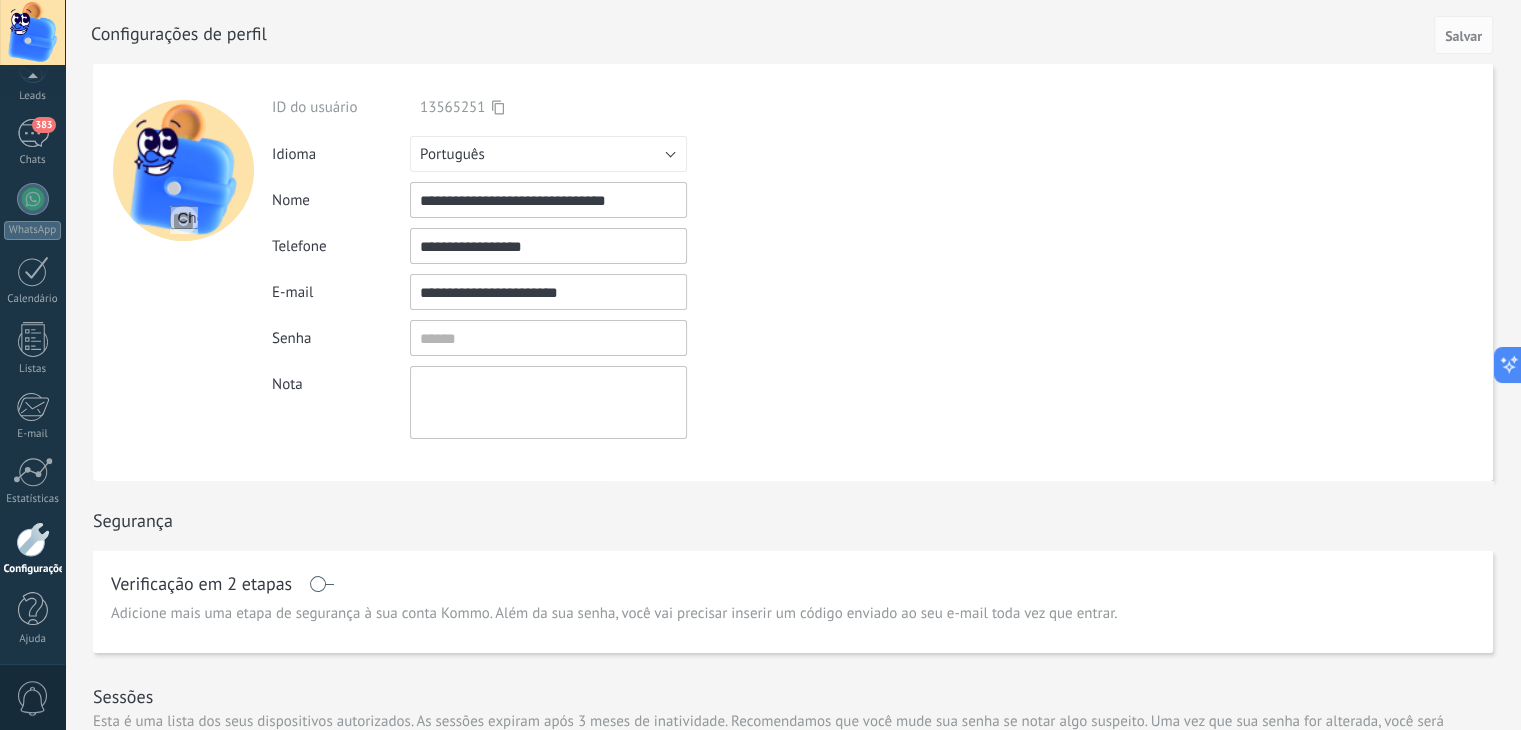 click at bounding box center (183, 170) 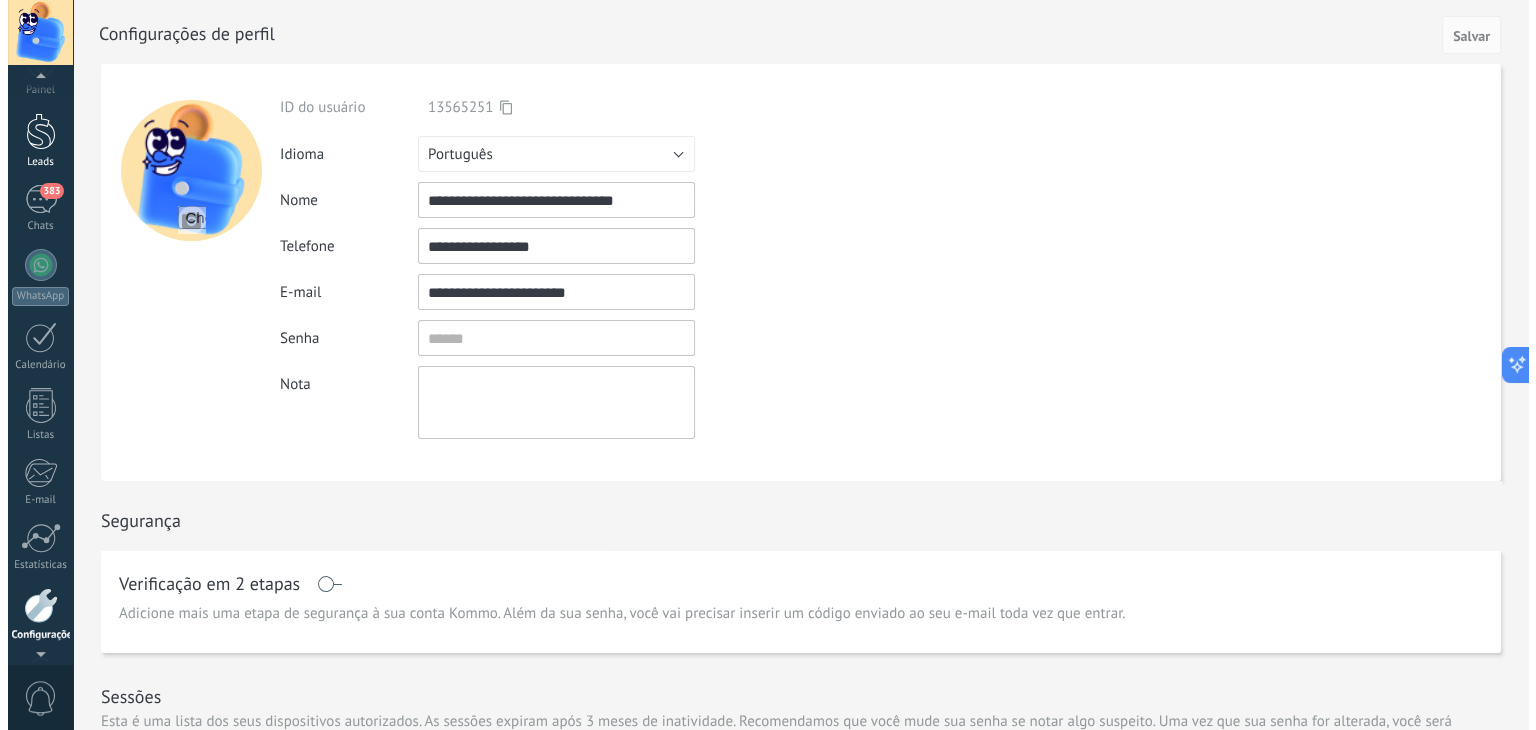 scroll, scrollTop: 0, scrollLeft: 0, axis: both 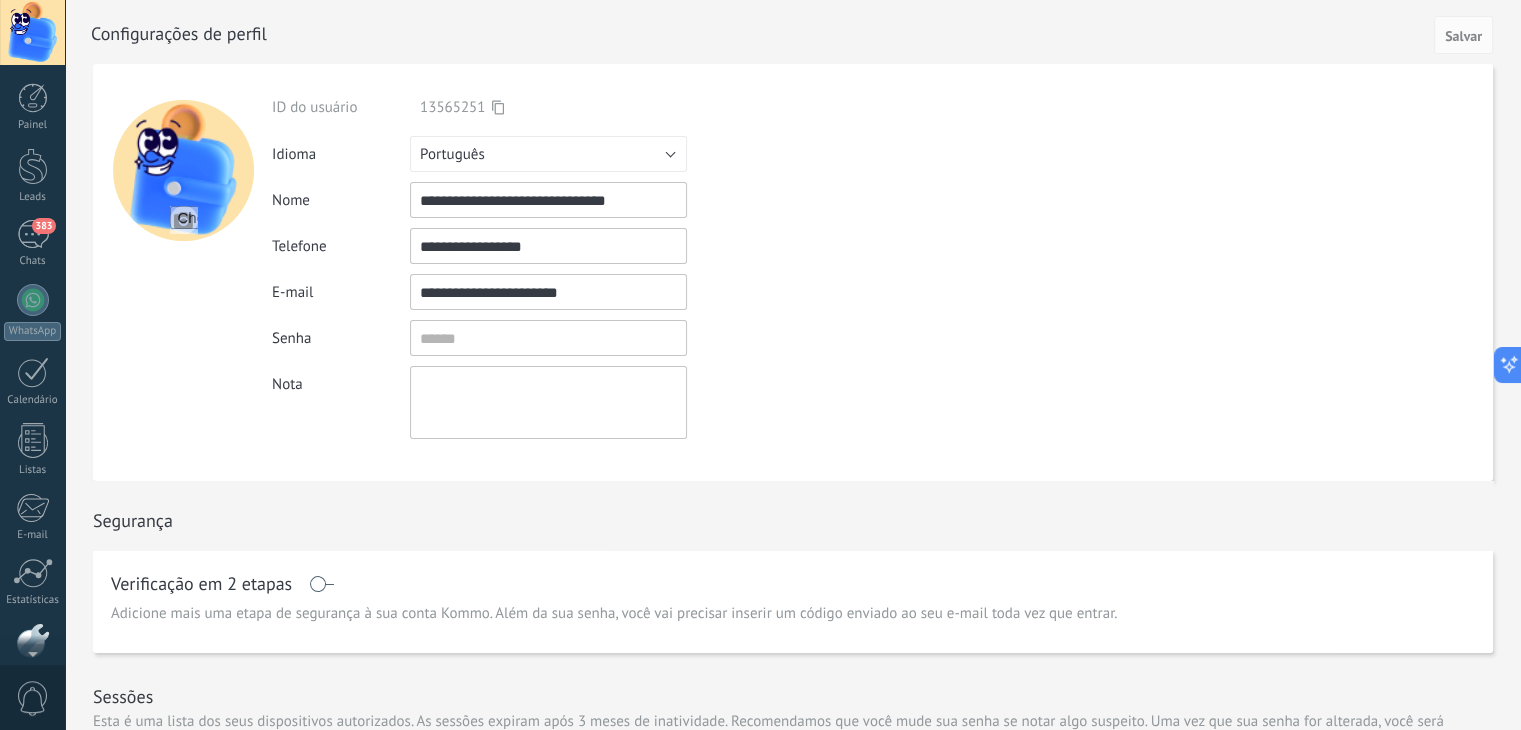 click at bounding box center (32, 32) 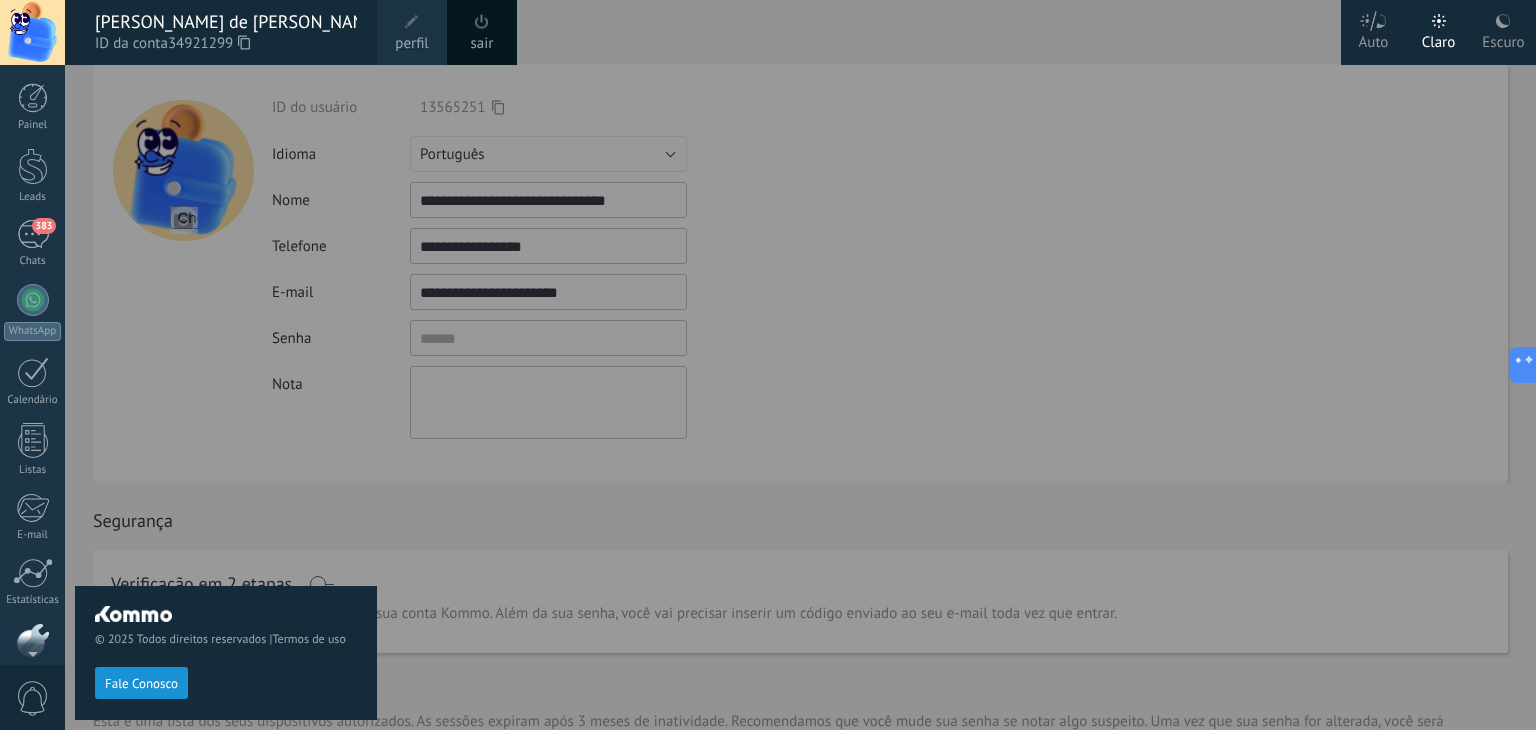 click at bounding box center [32, 32] 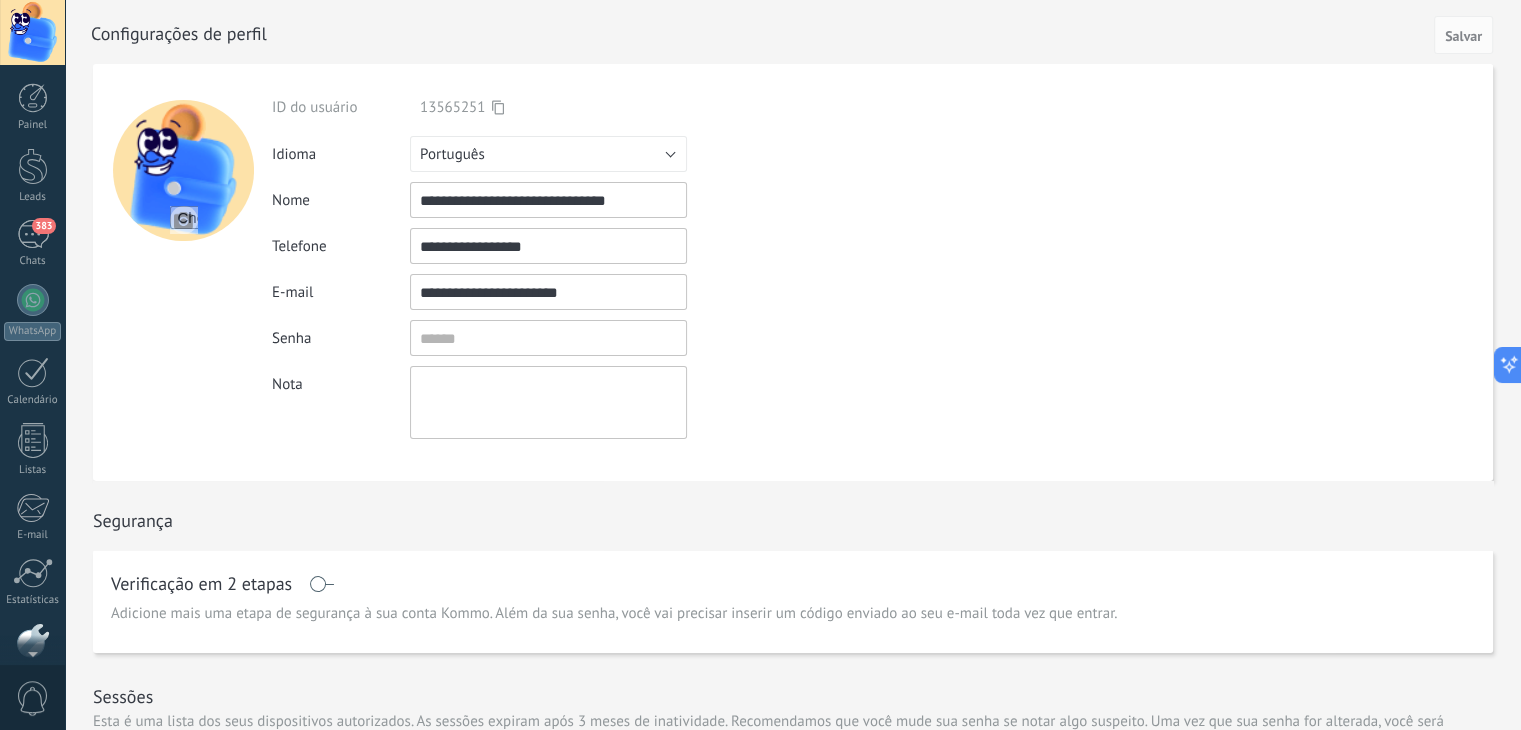 click at bounding box center [32, 32] 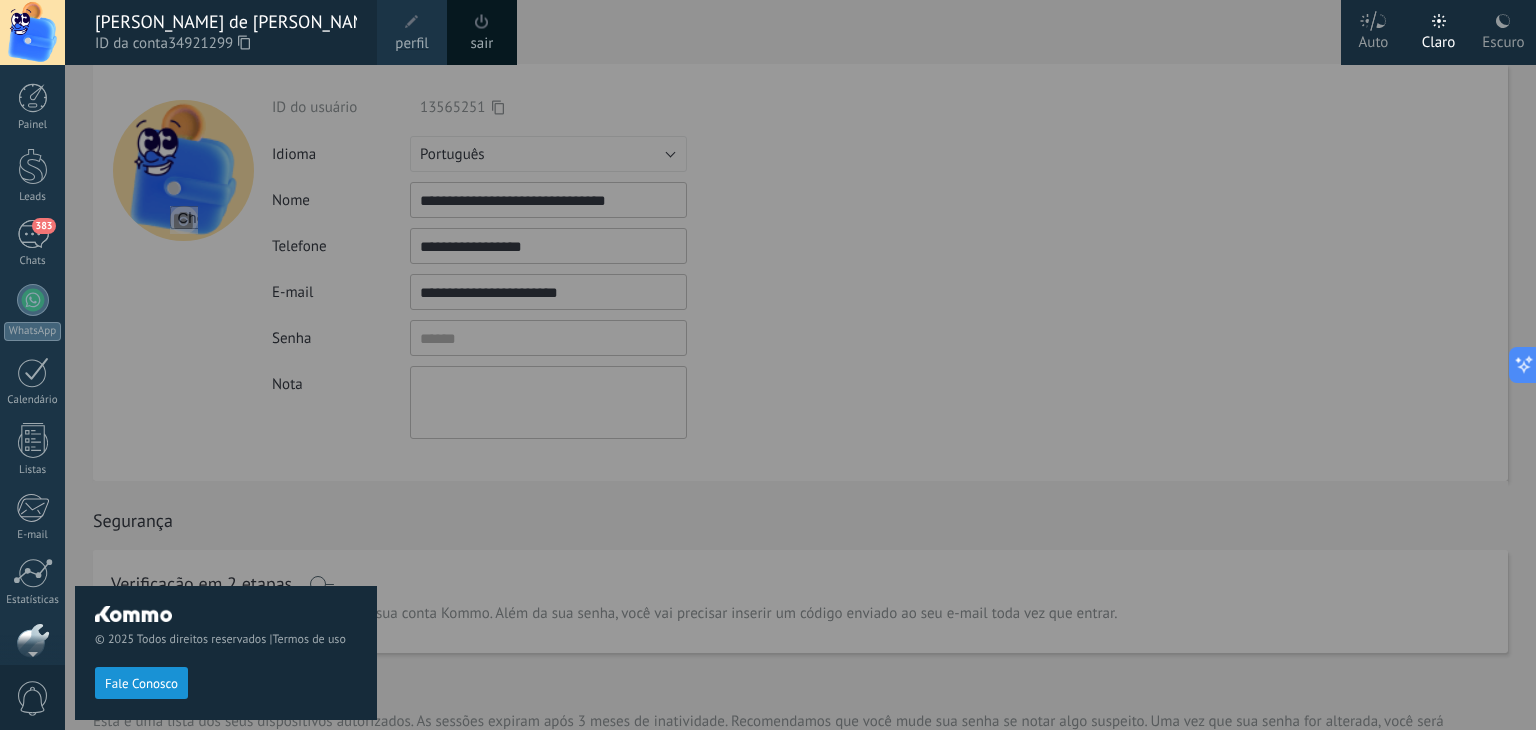click at bounding box center [32, 32] 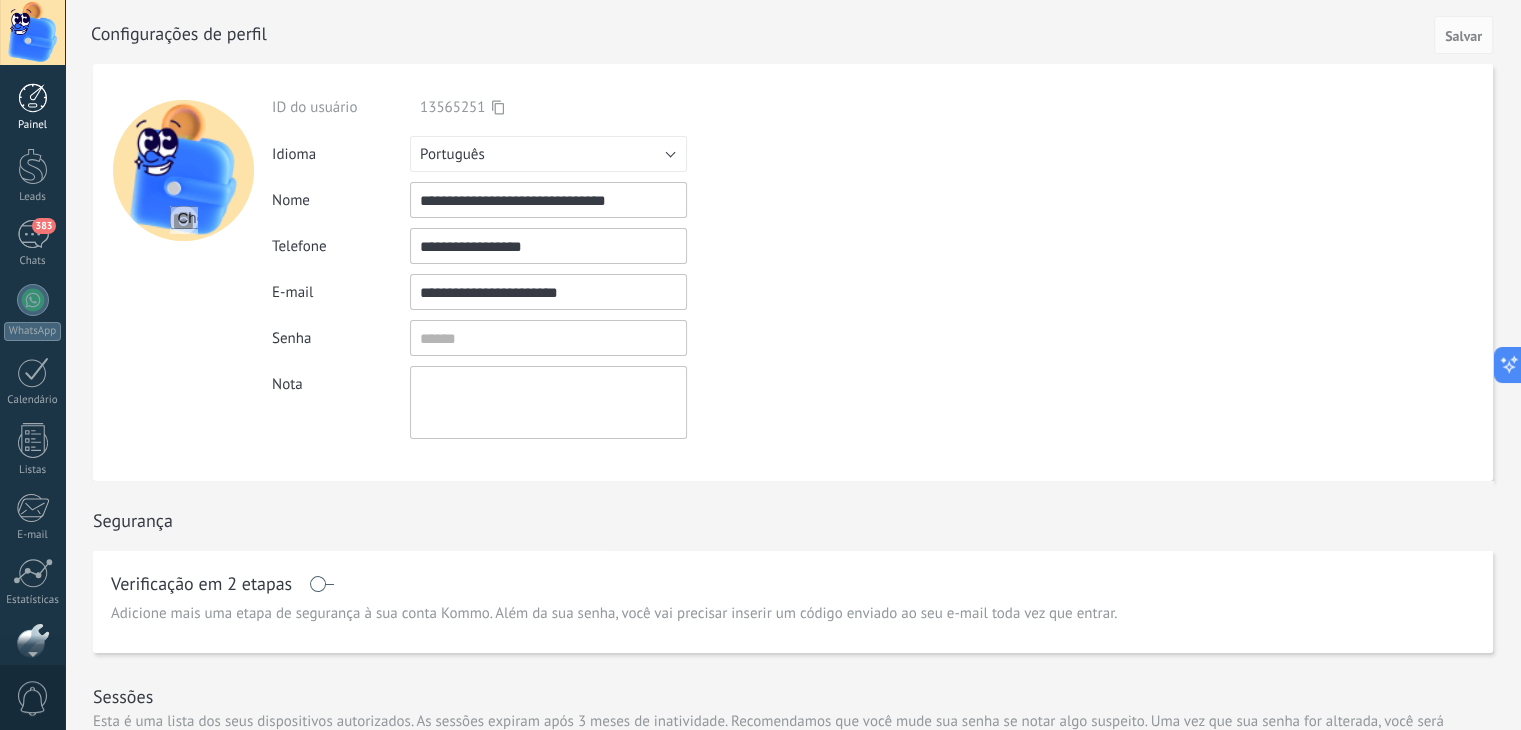 click at bounding box center (33, 98) 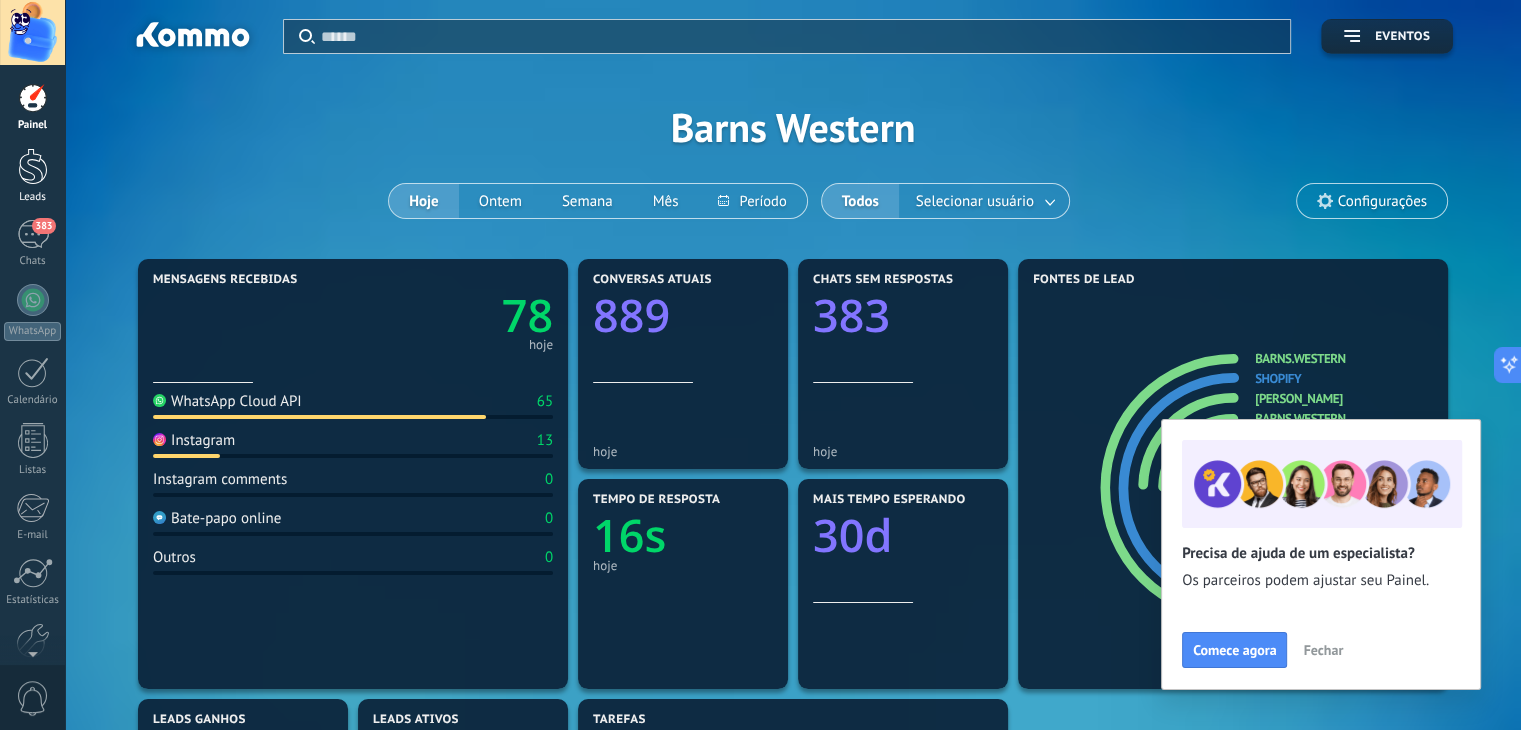 click at bounding box center [33, 166] 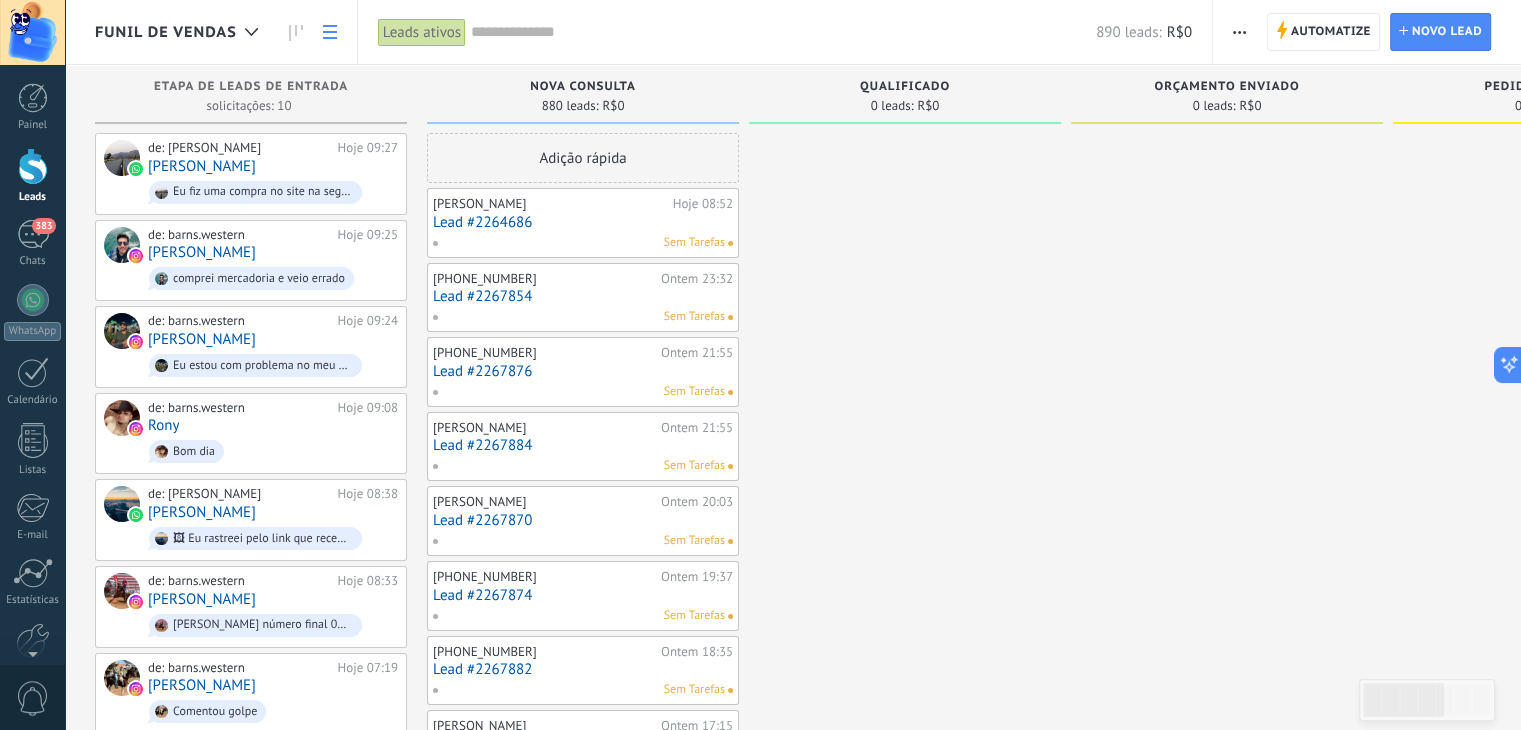 click at bounding box center (330, 32) 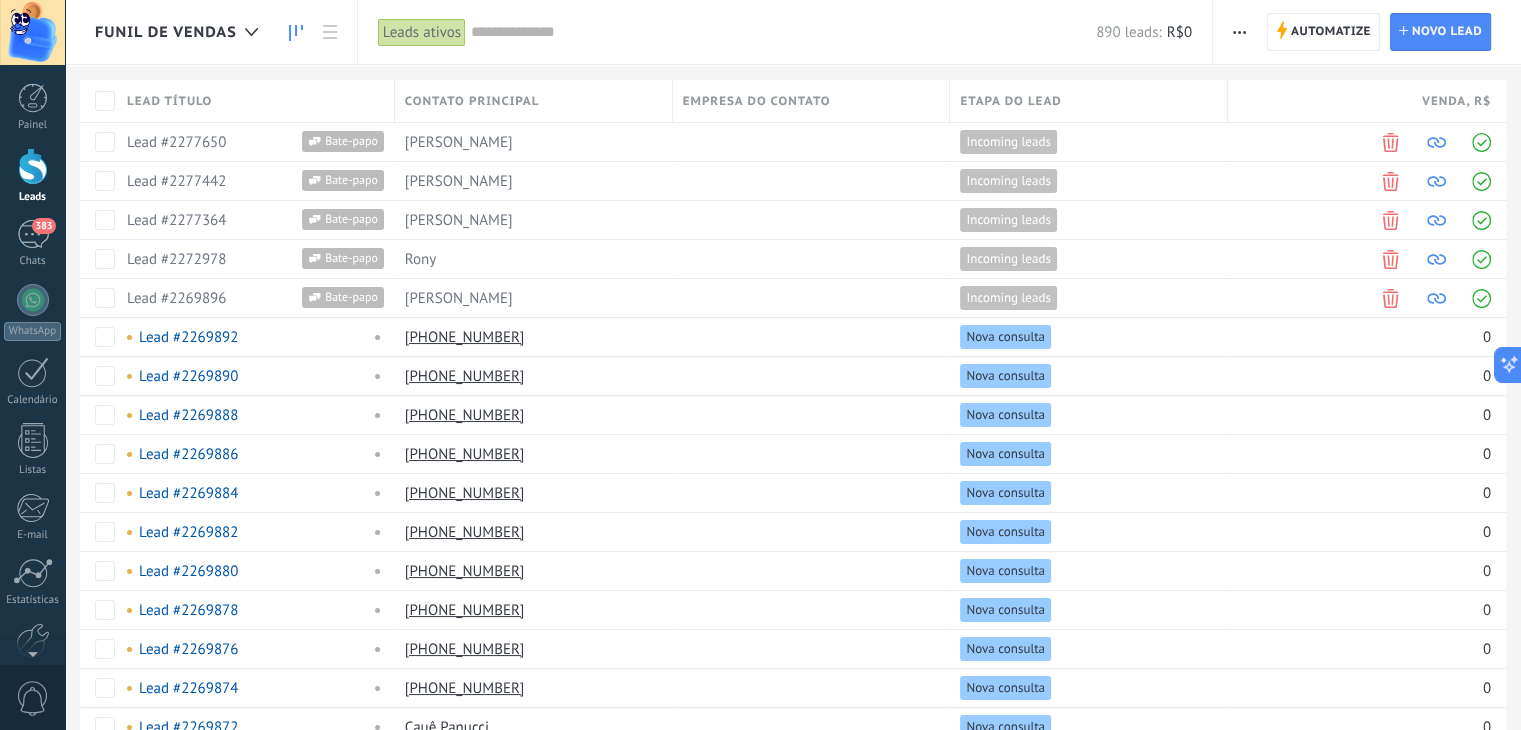 click 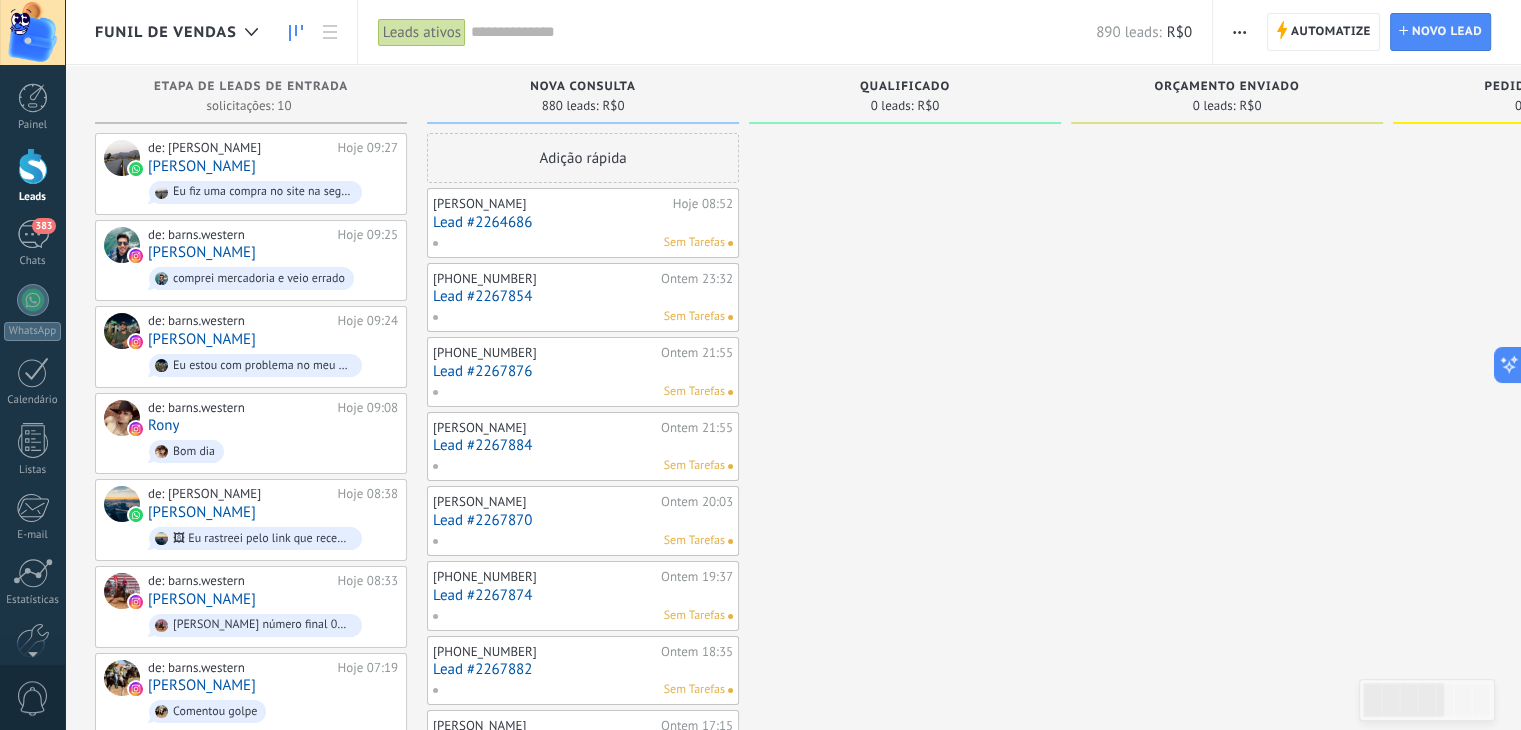 click on "Funil de vendas" at bounding box center [166, 32] 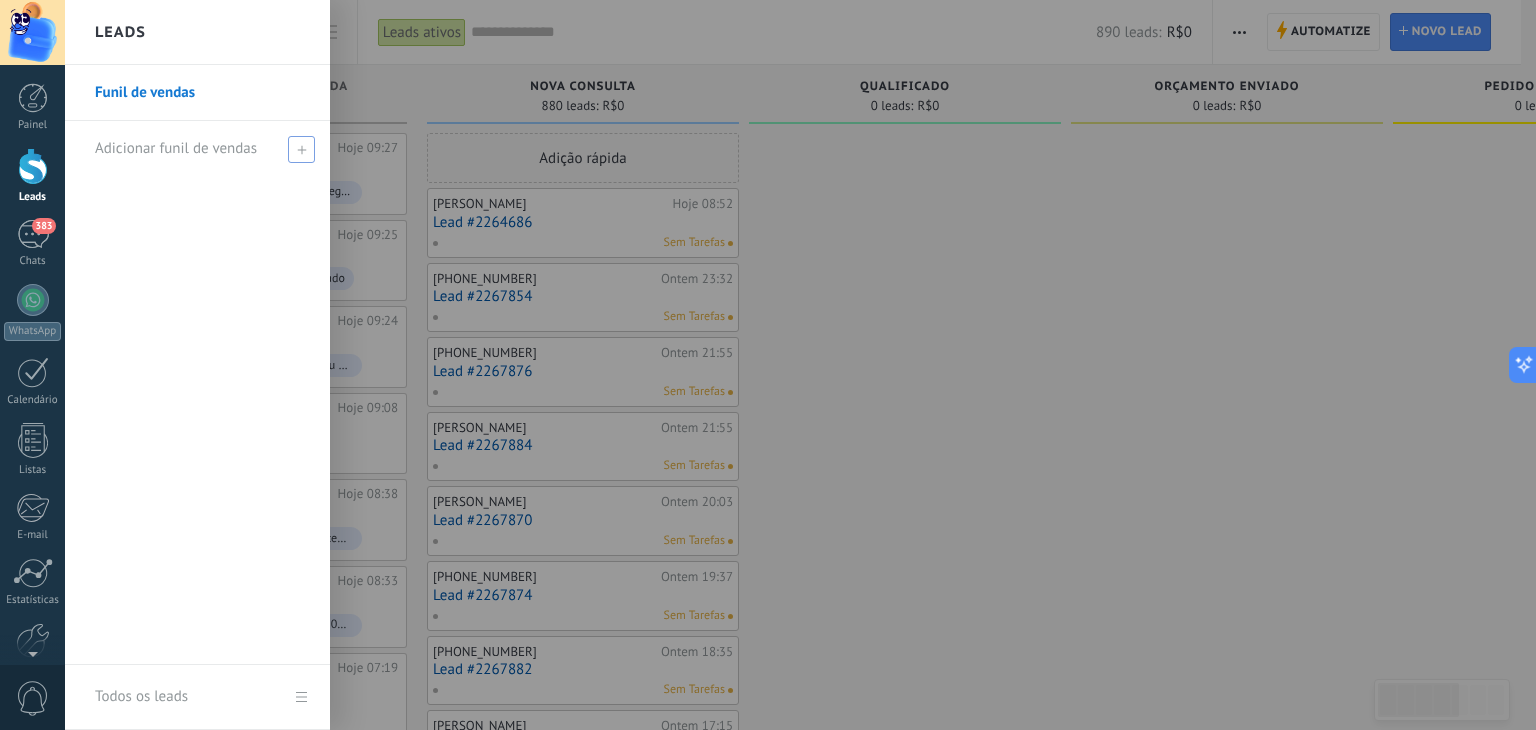 click 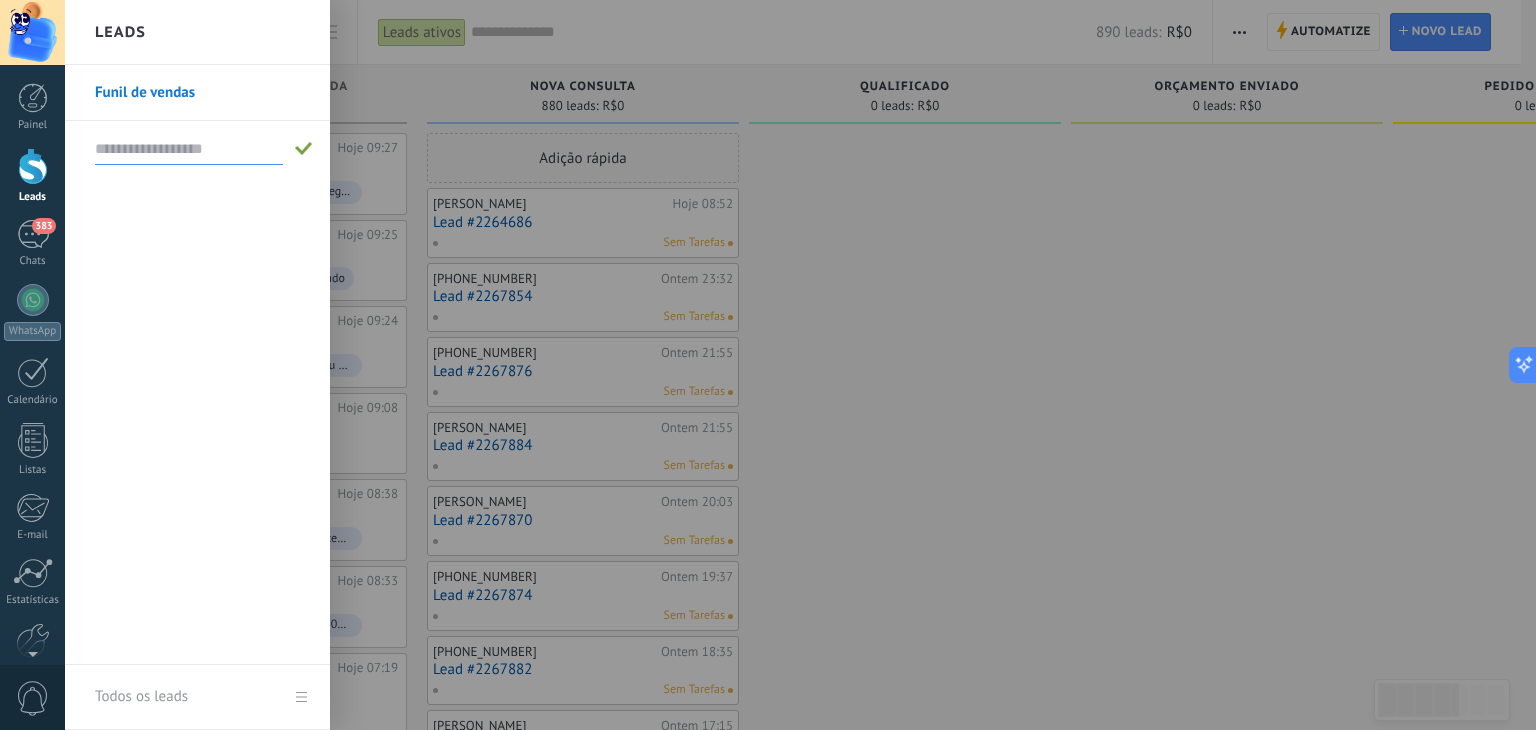 click on "Funil de vendas" at bounding box center [202, 93] 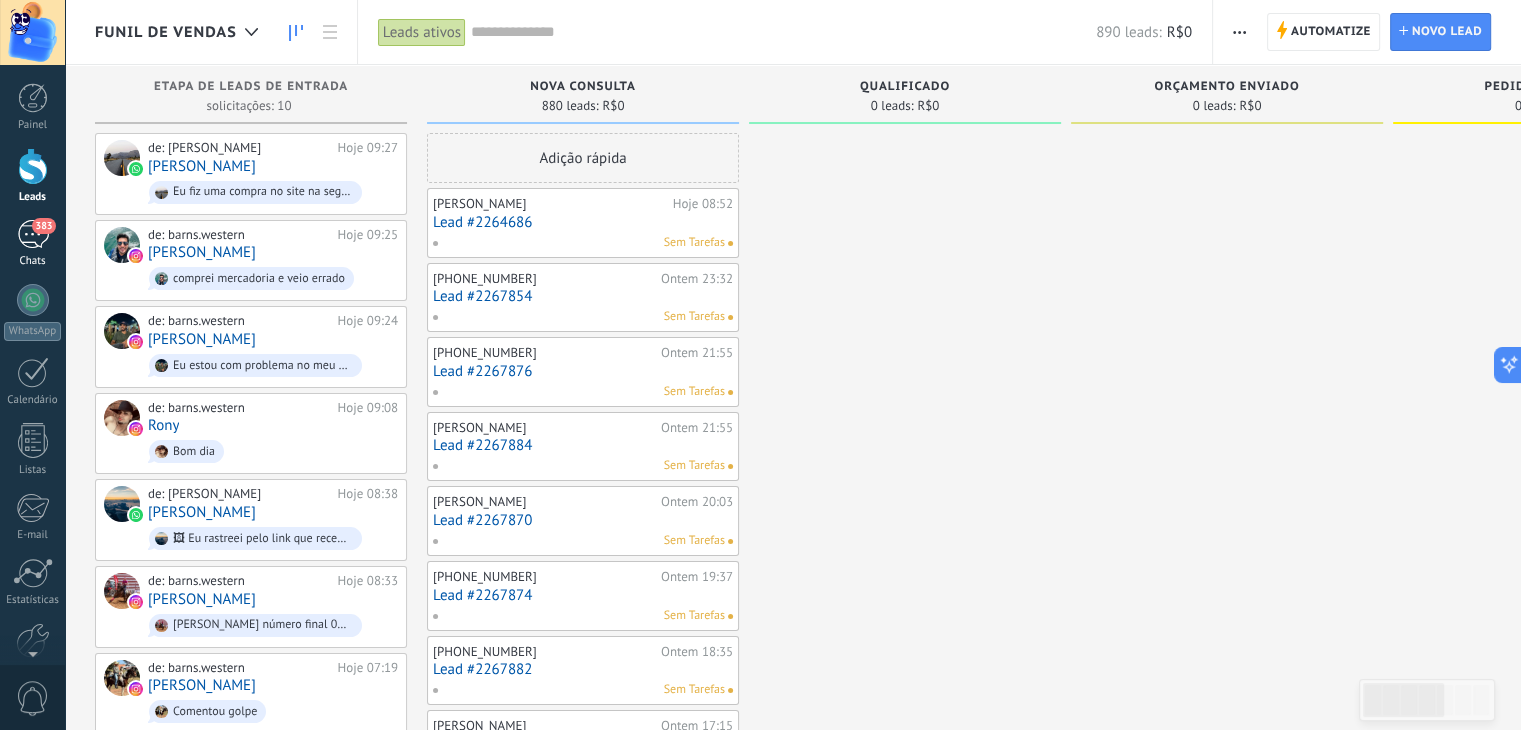 click on "383" at bounding box center [33, 234] 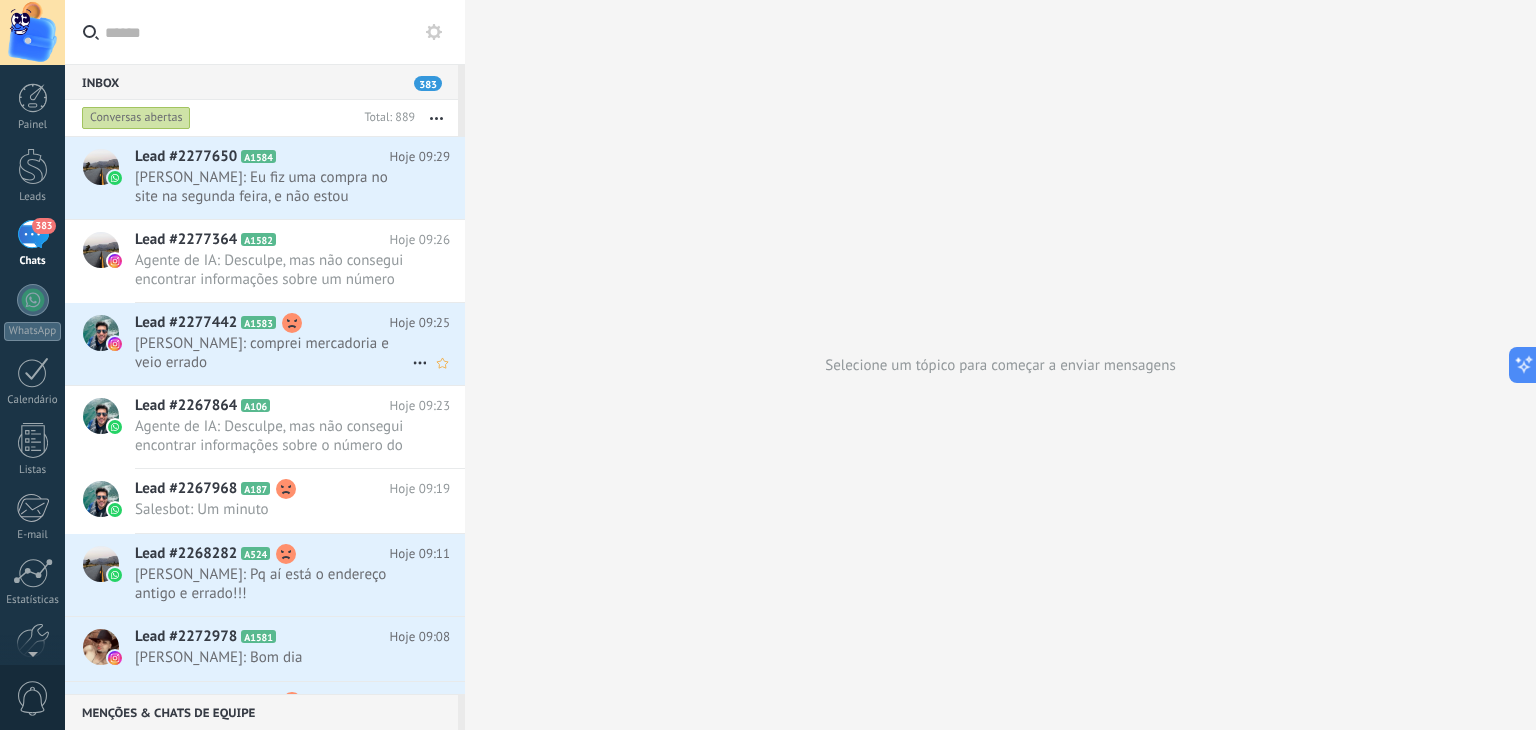 scroll, scrollTop: 0, scrollLeft: 0, axis: both 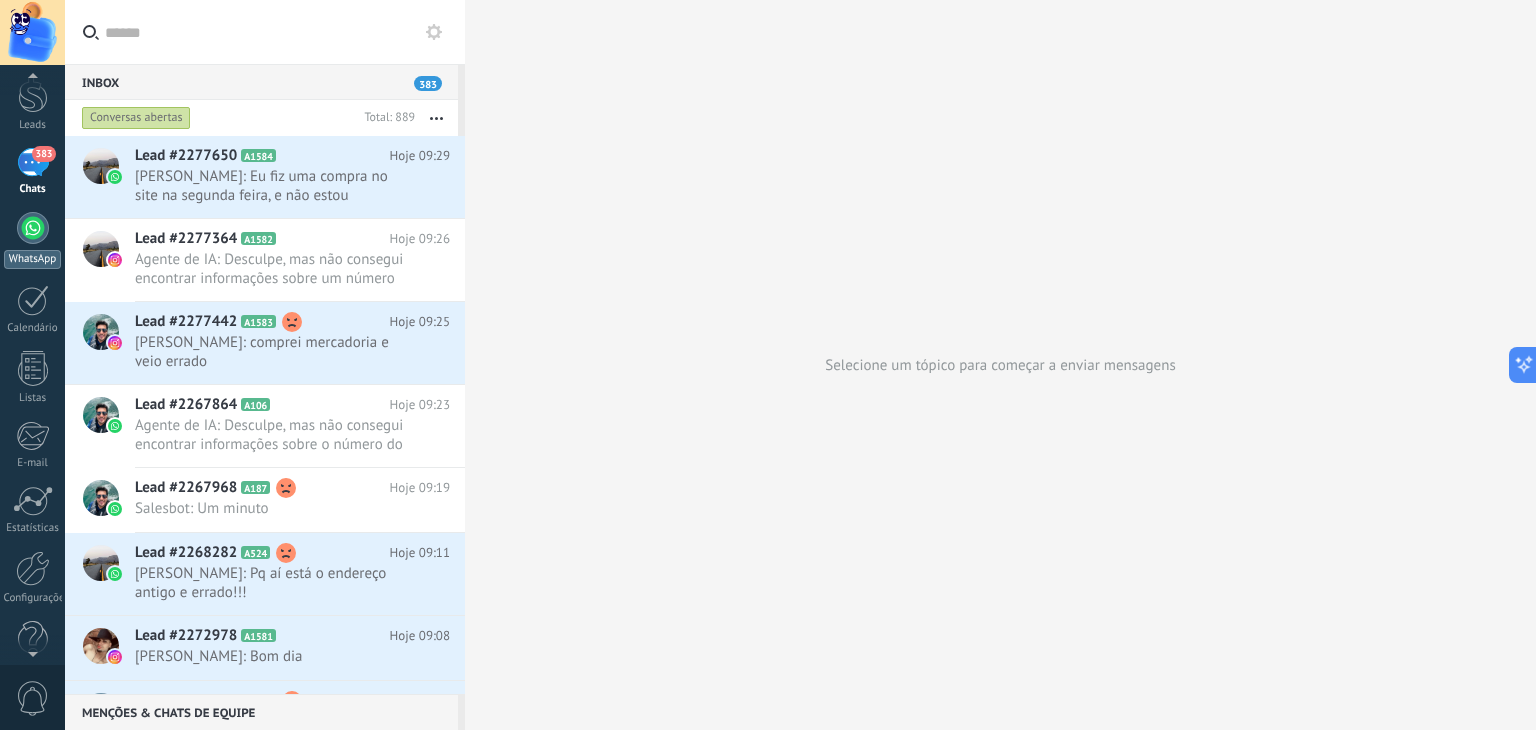 click at bounding box center [33, 228] 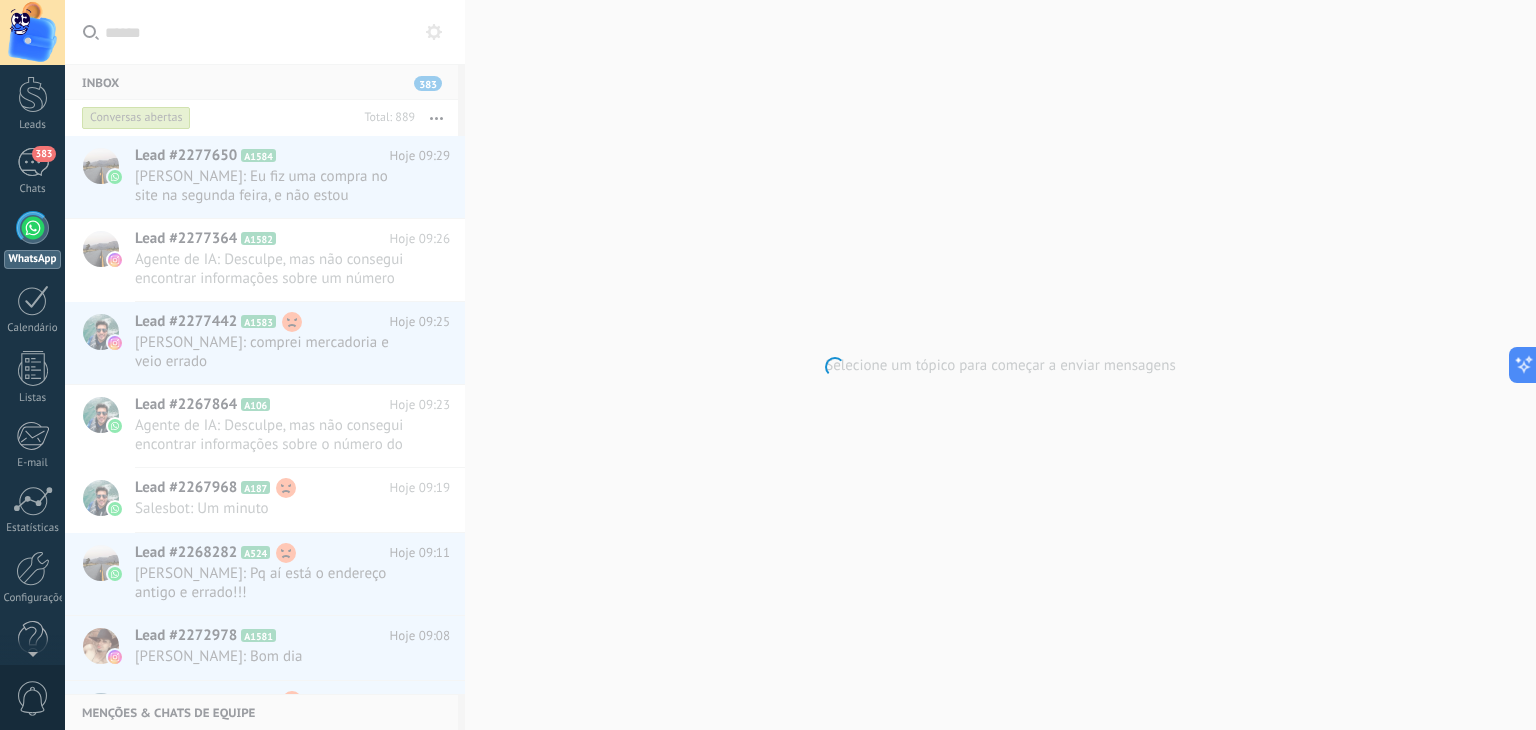 scroll, scrollTop: 0, scrollLeft: 0, axis: both 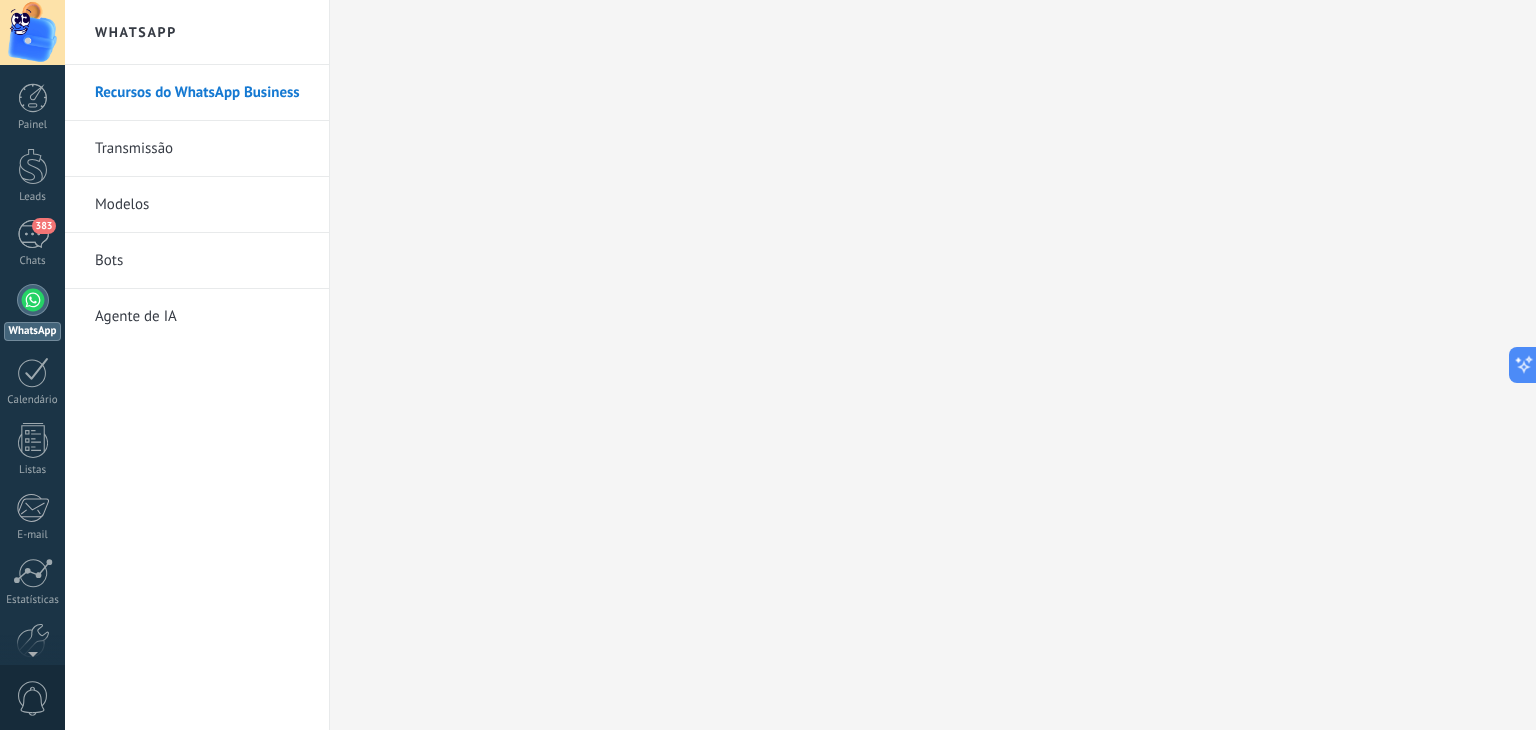 click on "Transmissão" at bounding box center [202, 149] 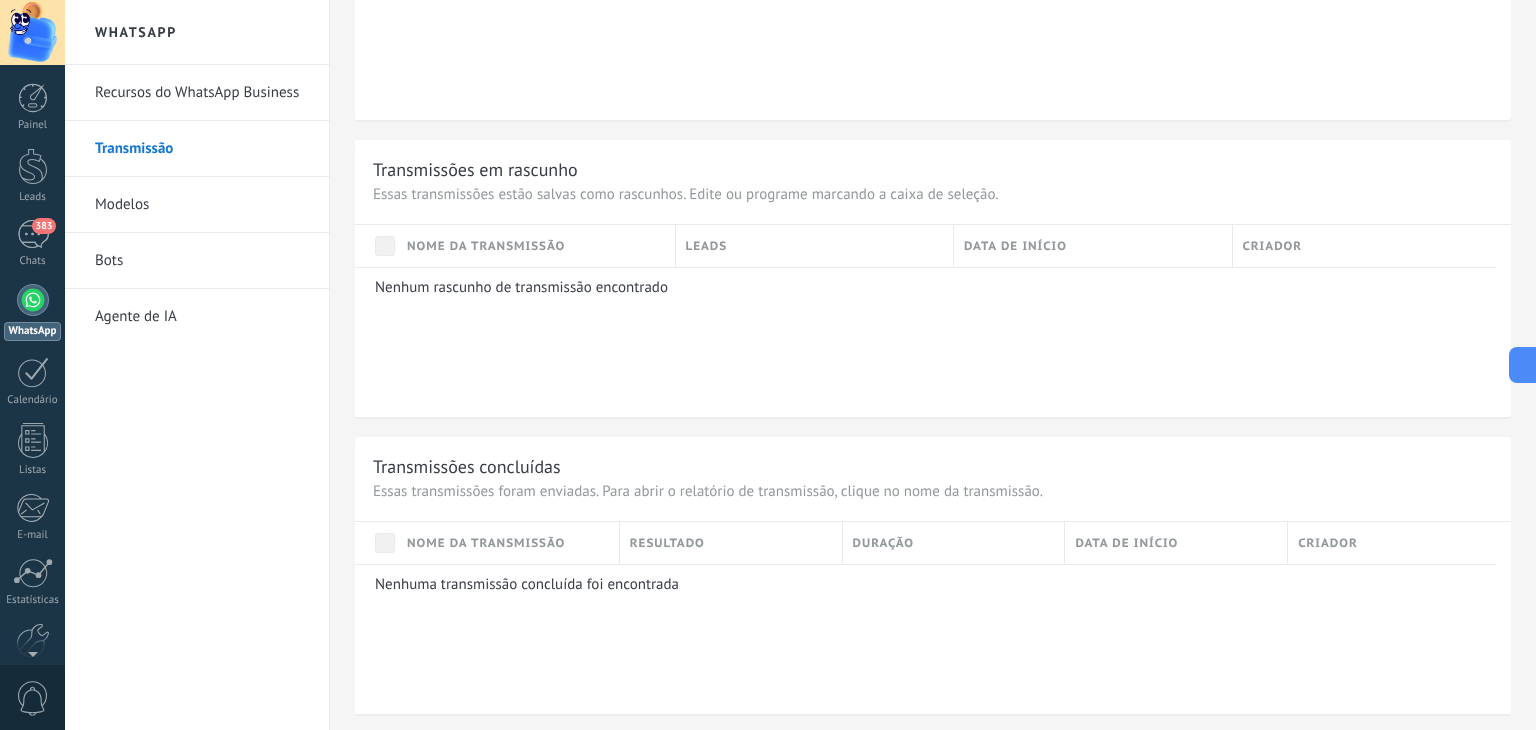 scroll, scrollTop: 1272, scrollLeft: 0, axis: vertical 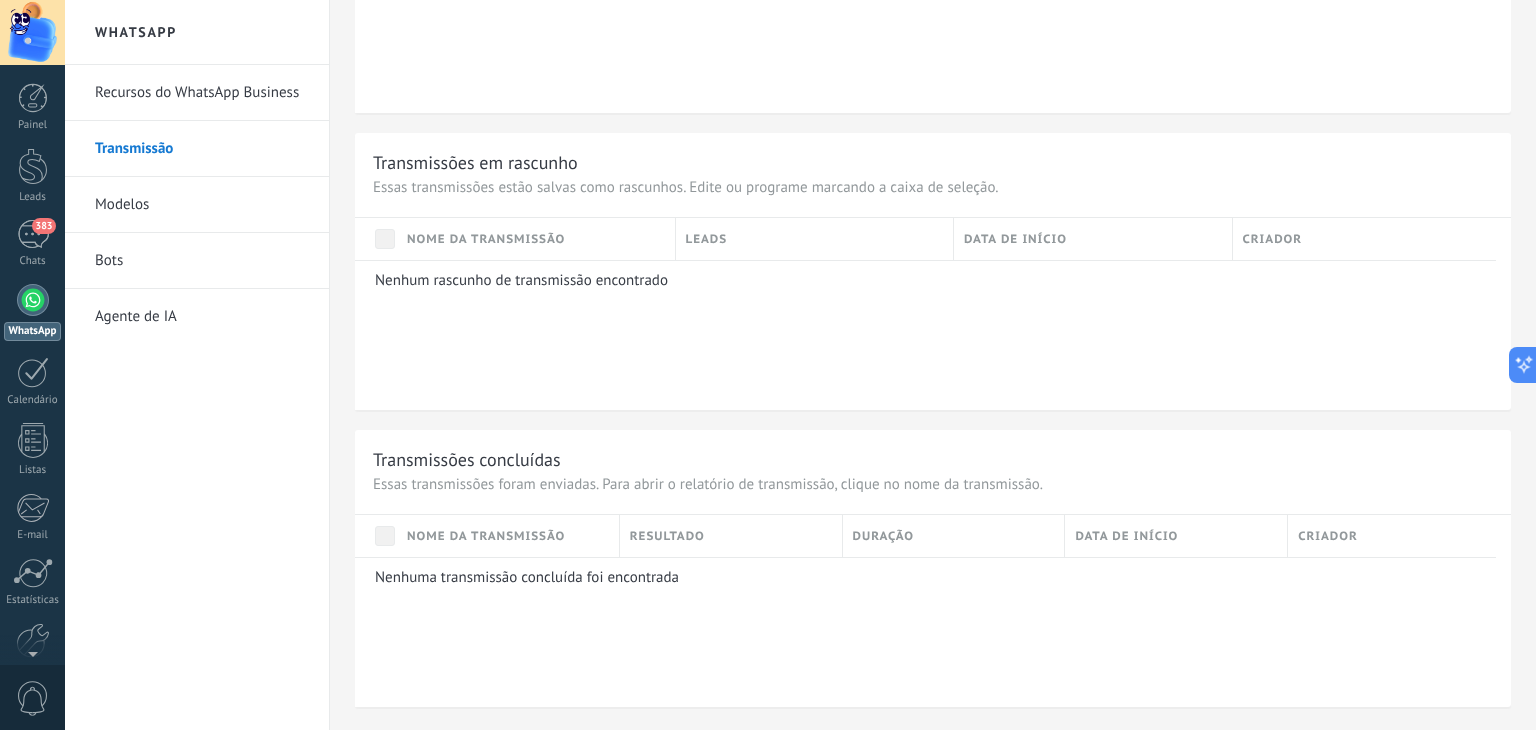 click on "Modelos" at bounding box center [202, 205] 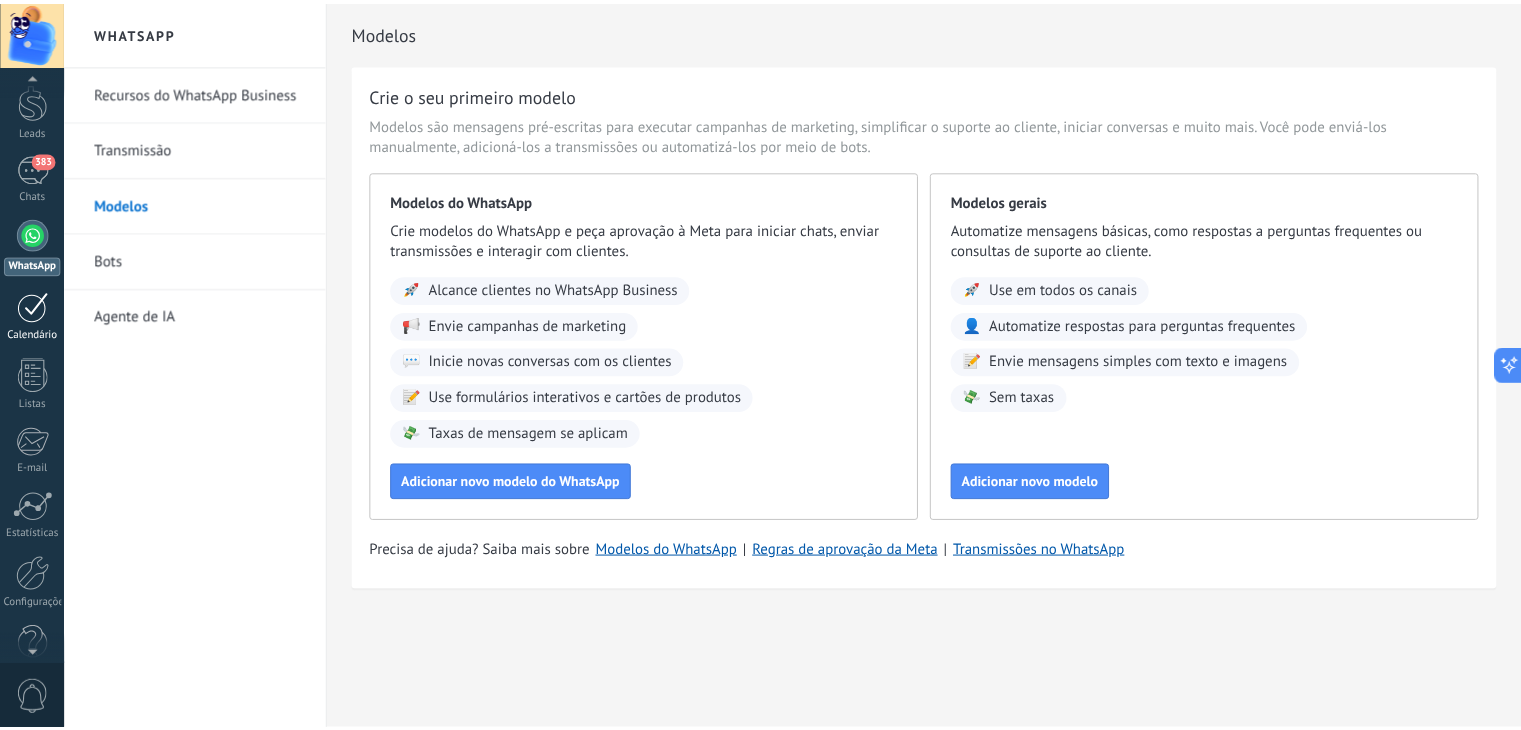 scroll, scrollTop: 101, scrollLeft: 0, axis: vertical 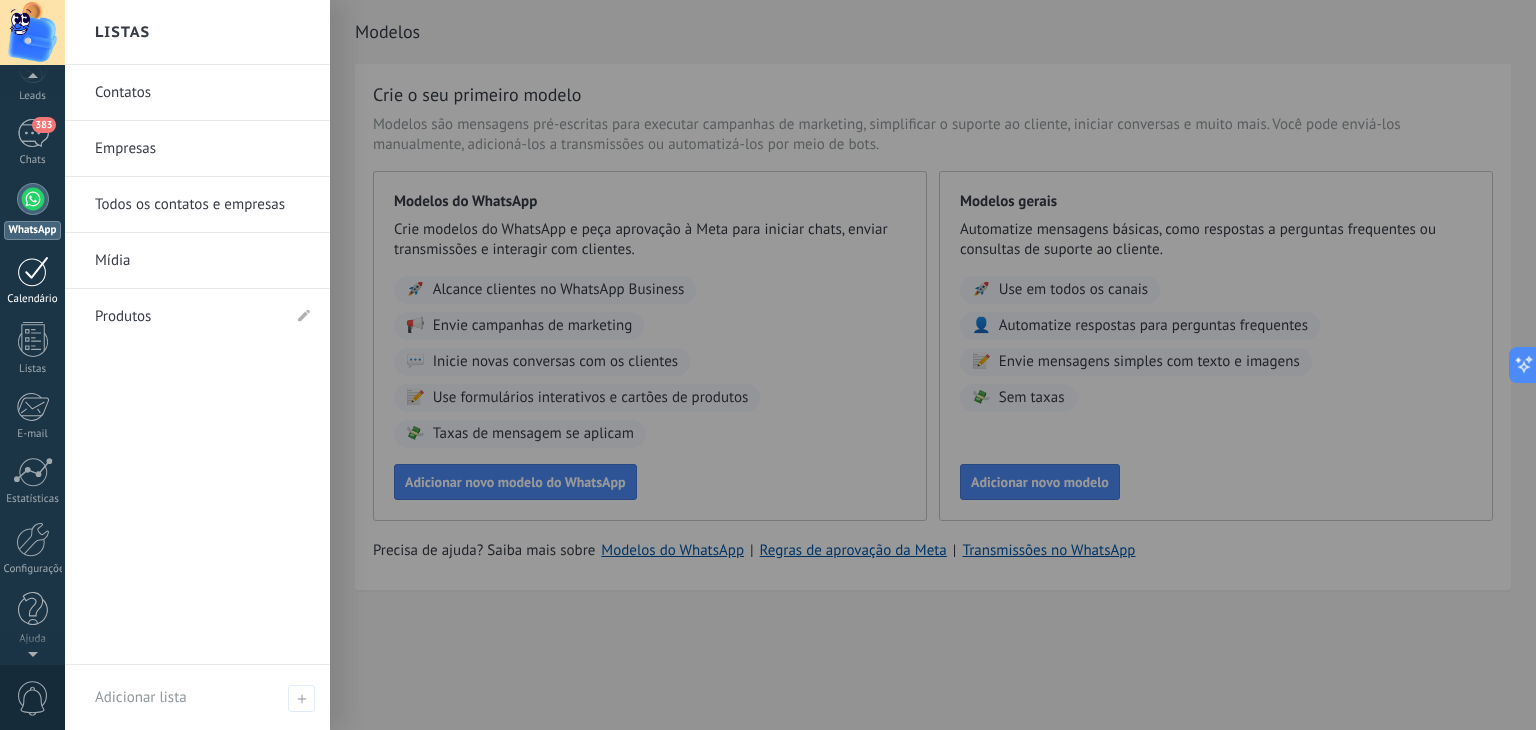 click on "Calendário" at bounding box center (32, 281) 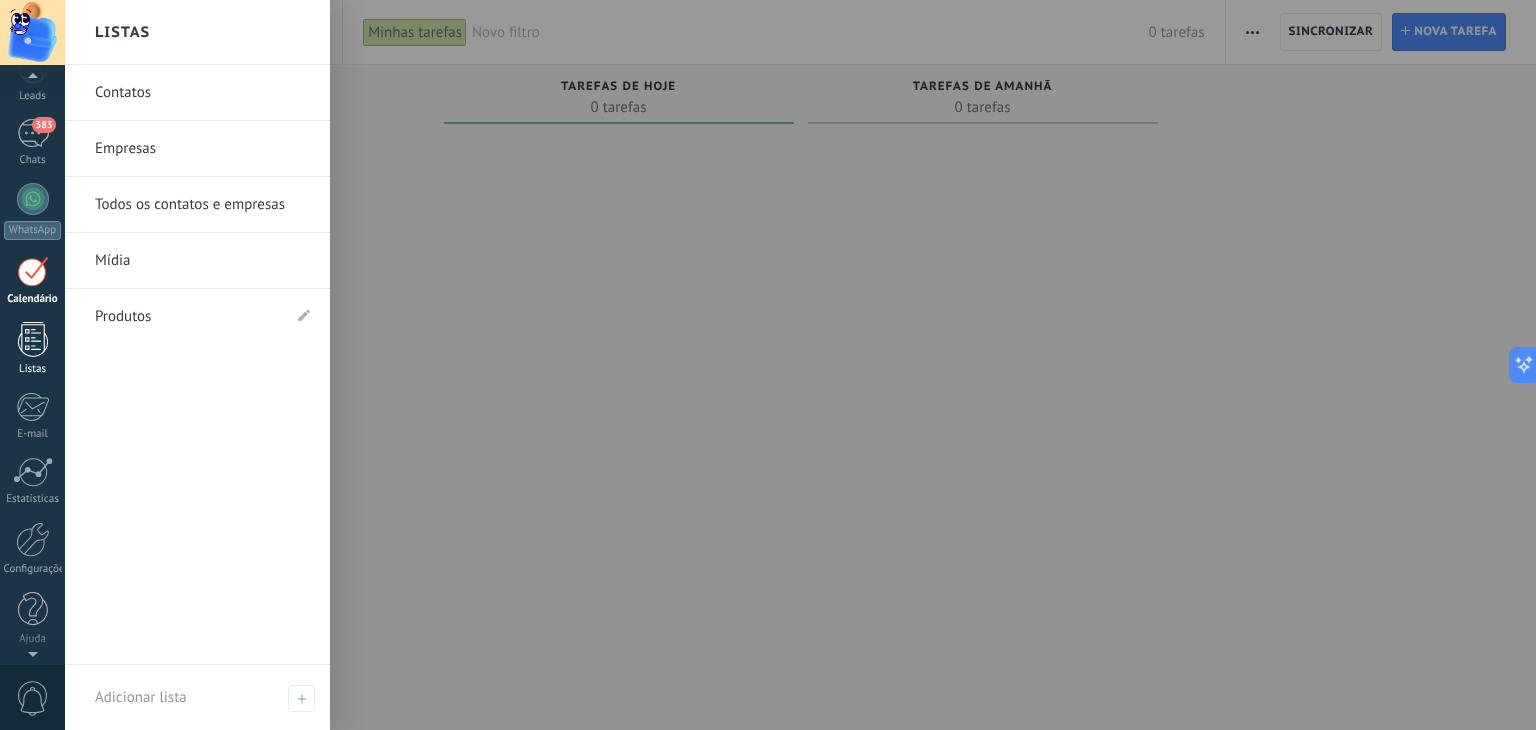 click at bounding box center [33, 339] 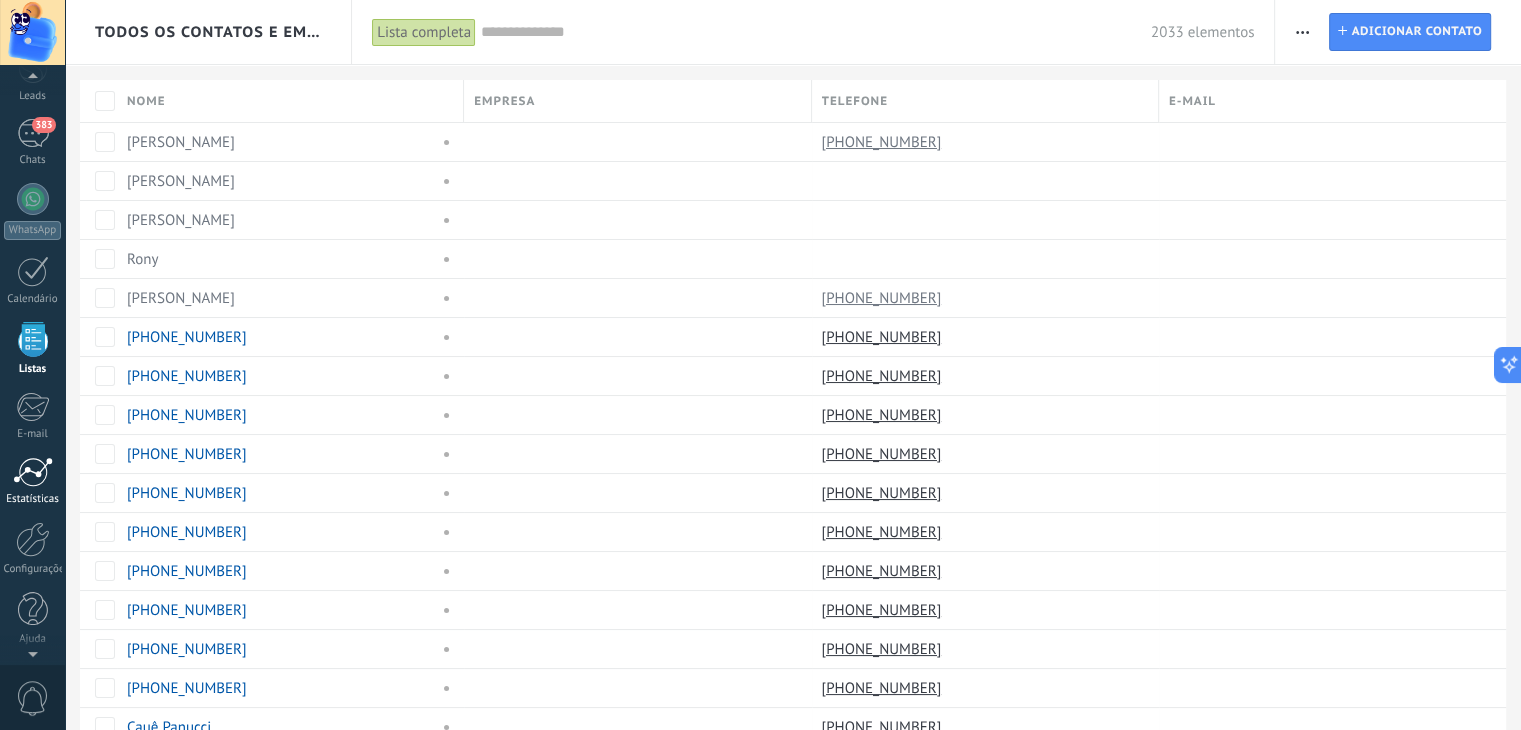 click at bounding box center (33, 472) 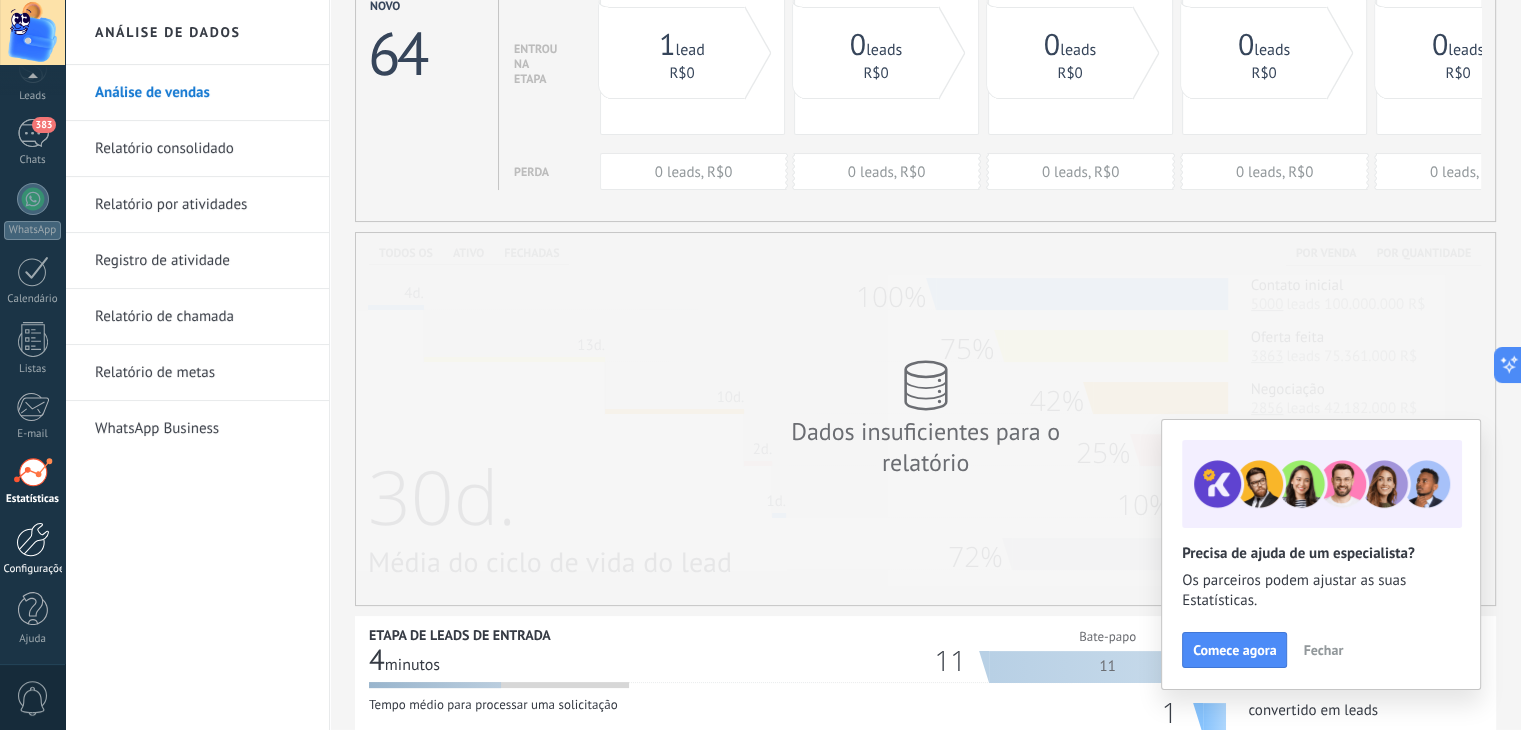 scroll, scrollTop: 400, scrollLeft: 0, axis: vertical 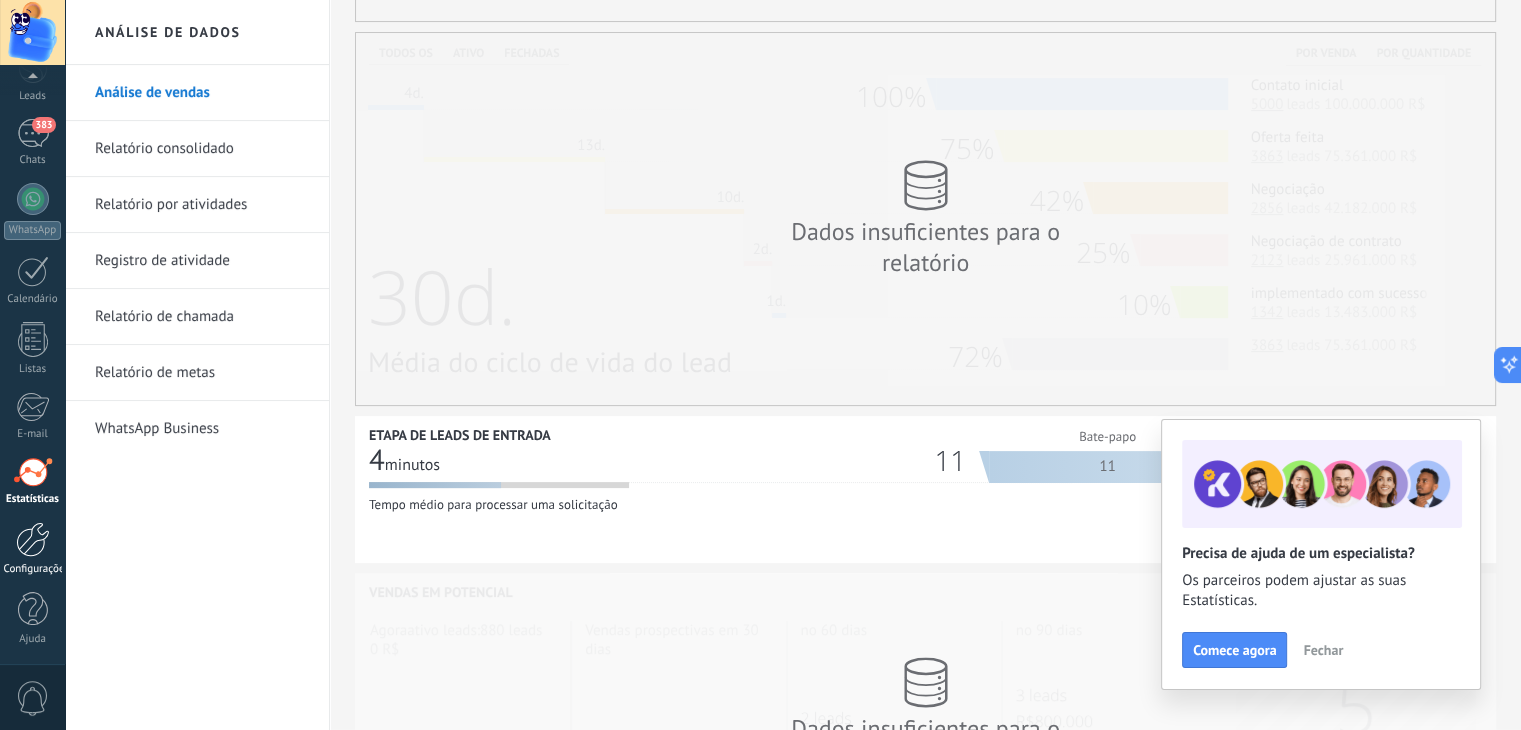 click at bounding box center [33, 539] 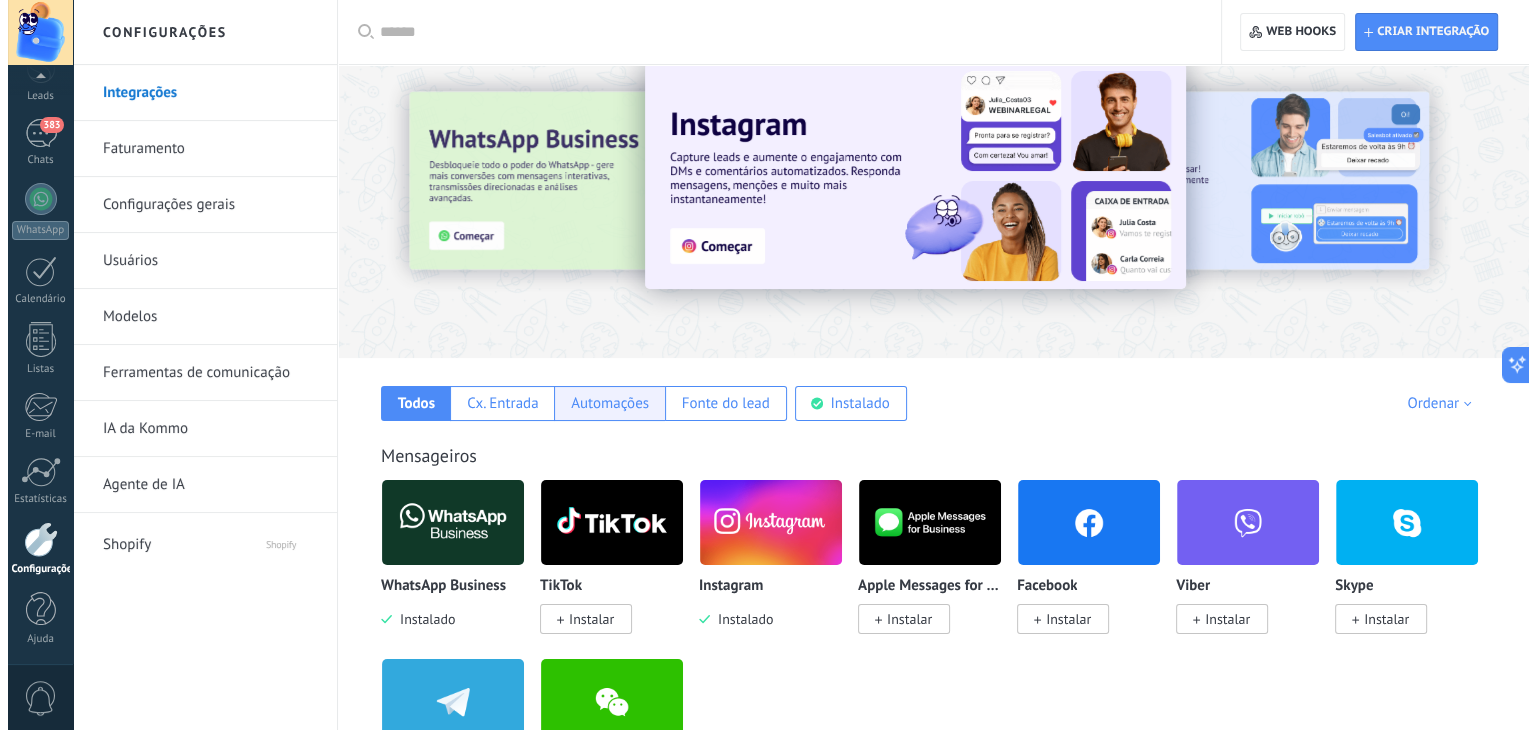 scroll, scrollTop: 0, scrollLeft: 0, axis: both 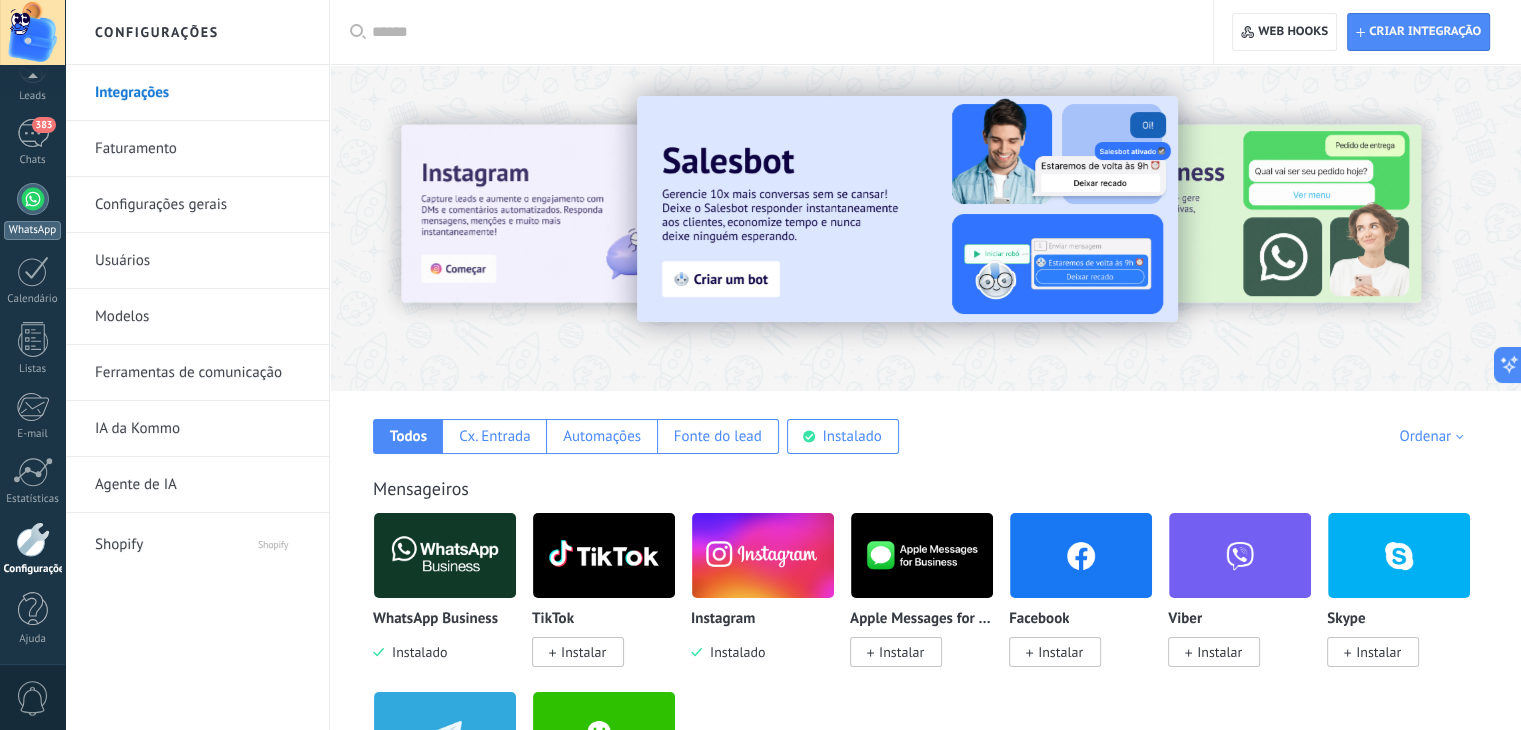 click at bounding box center [33, 199] 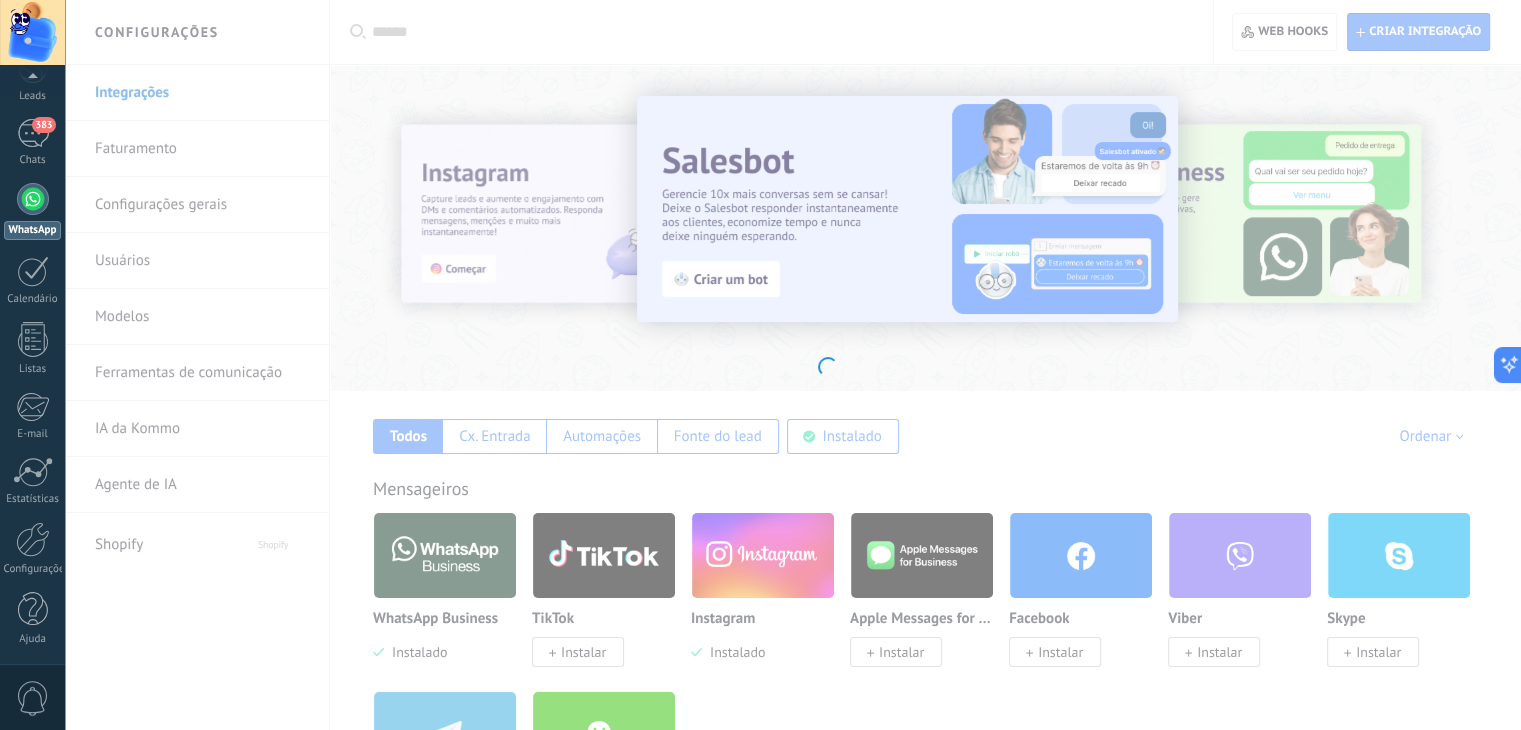 scroll, scrollTop: 0, scrollLeft: 0, axis: both 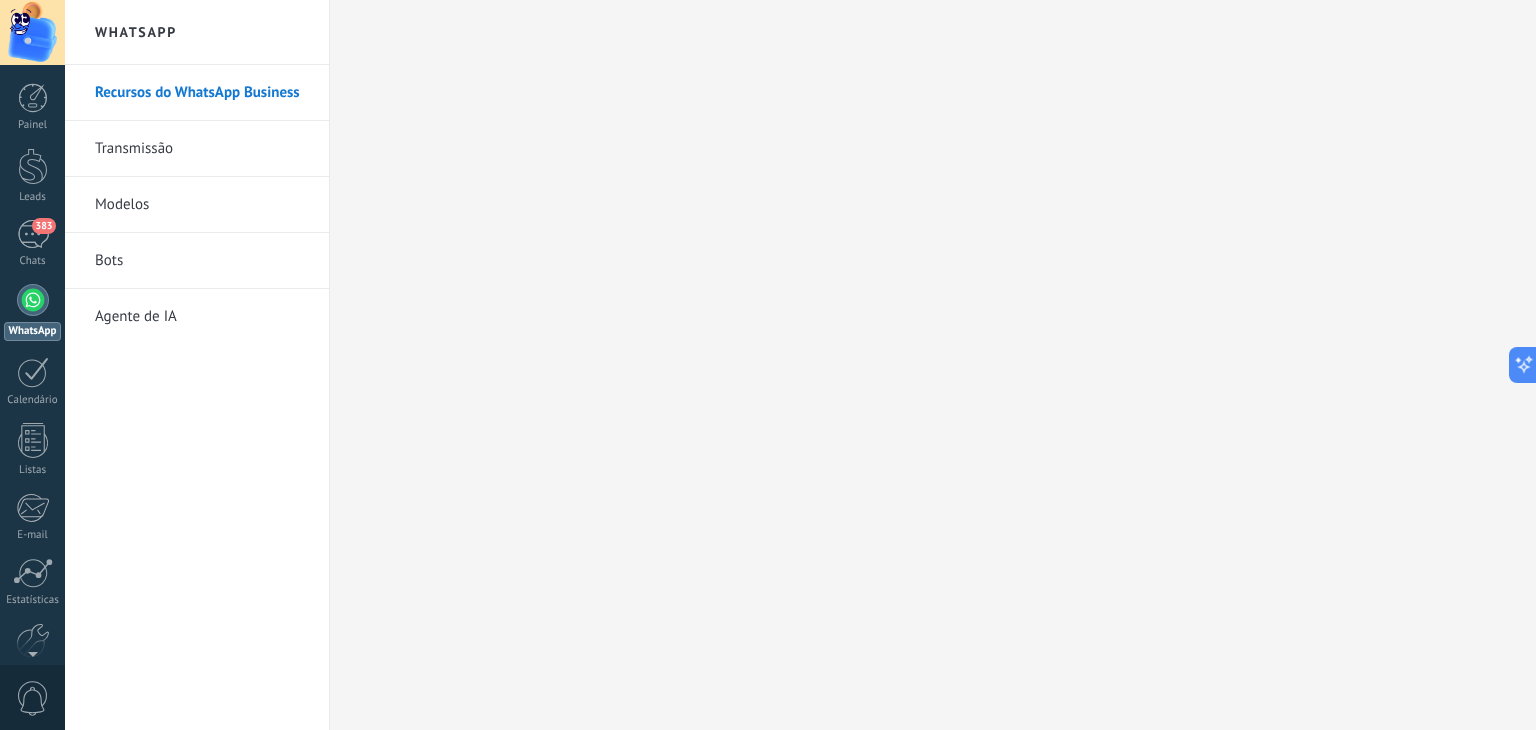 click on "Agente de IA" at bounding box center (202, 317) 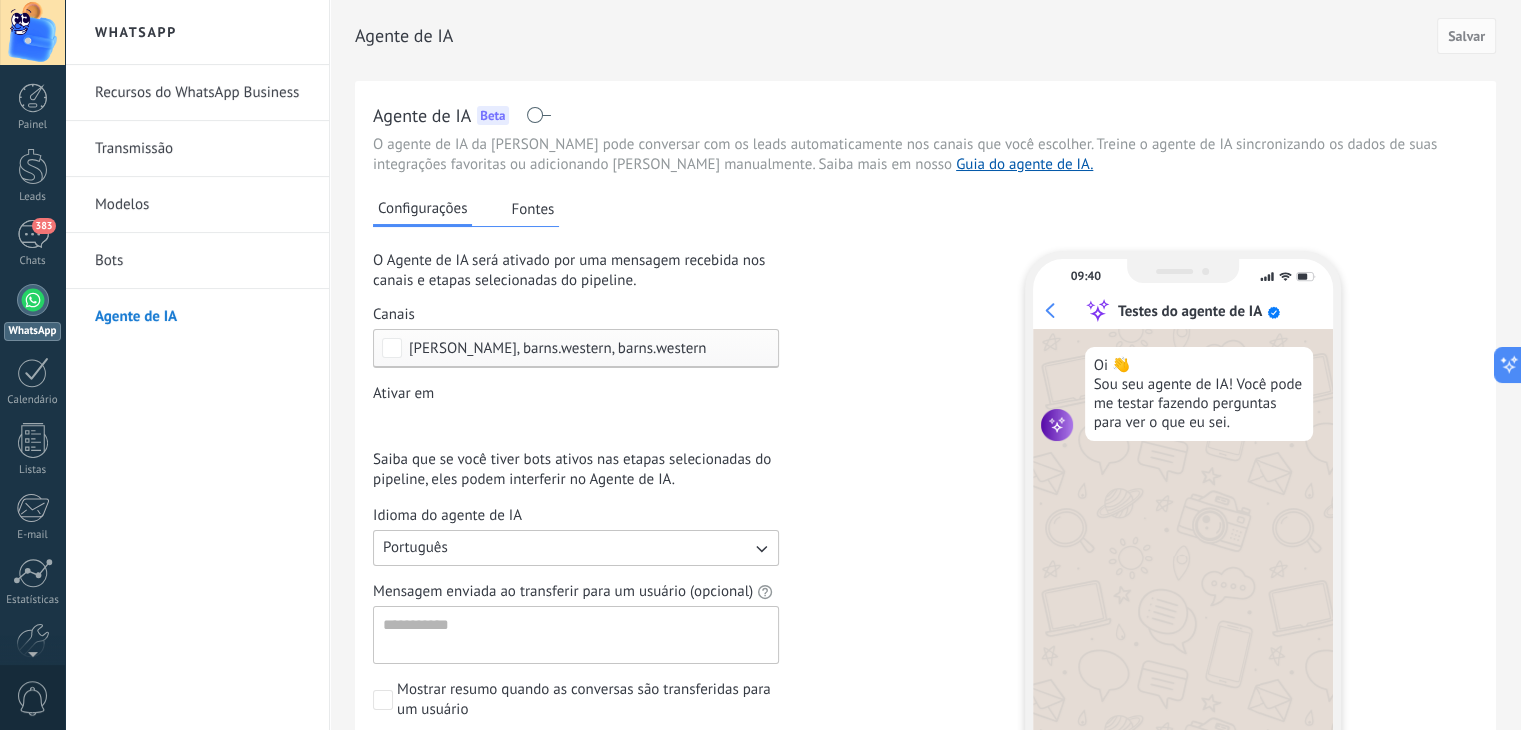click on "[PERSON_NAME], barns.western, barns.western" at bounding box center [557, 348] 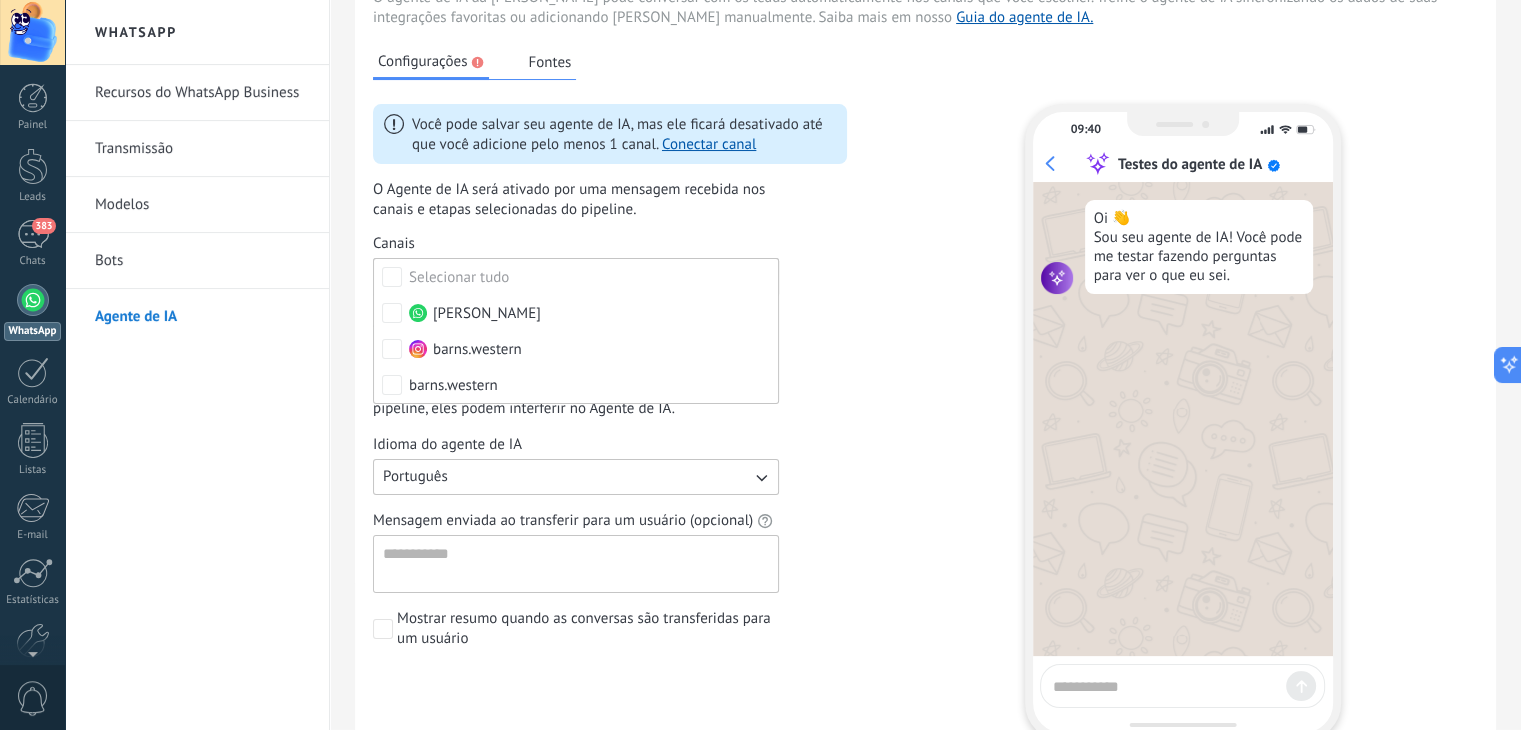 scroll, scrollTop: 113, scrollLeft: 0, axis: vertical 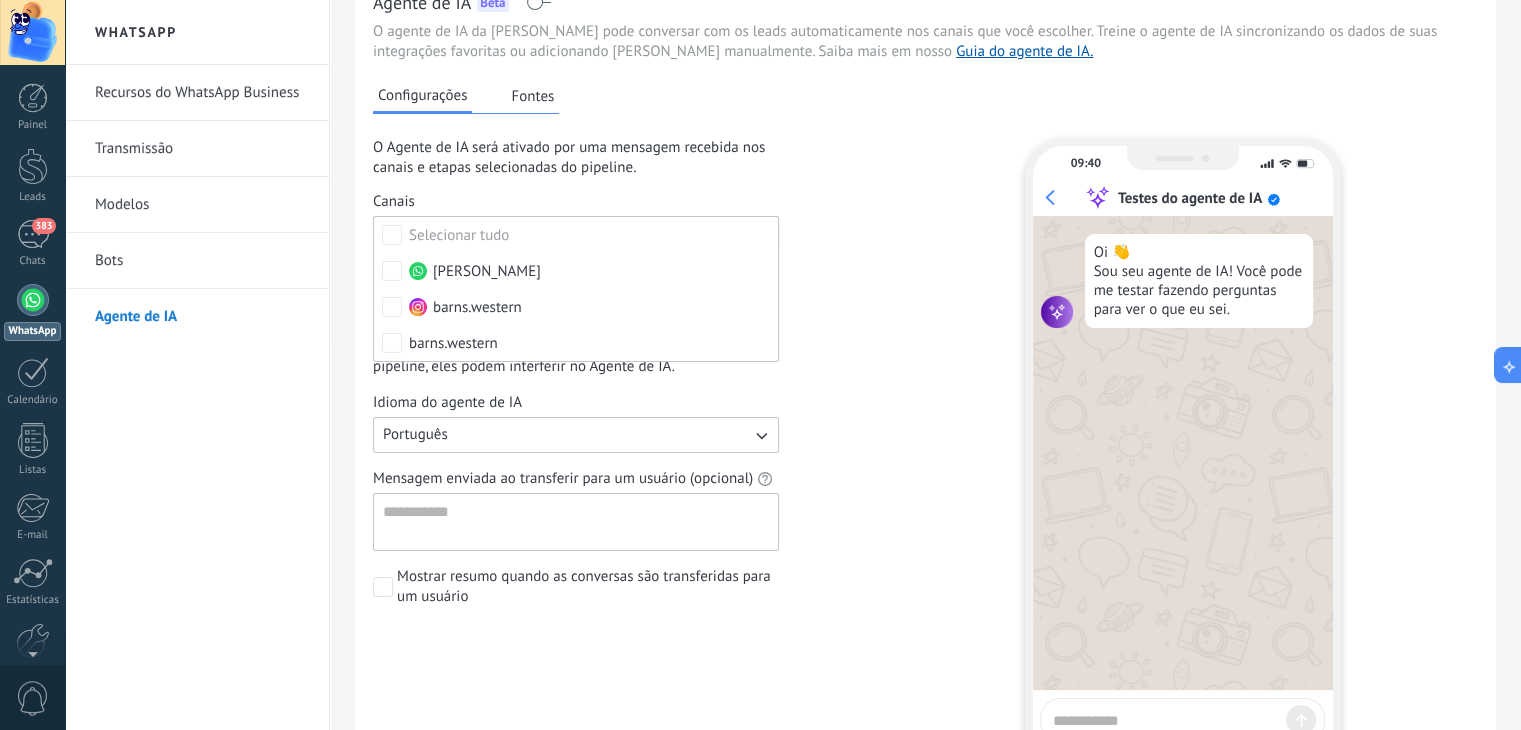 click on "Configurações [PERSON_NAME] O Agente de IA será ativado por uma mensagem recebida nos canais e etapas selecionadas do pipeline. Canais Selecionar tudo   [PERSON_NAME].western   barns.western [PERSON_NAME], barns.western, barns.western Ativar em Incoming leads Nova consulta Qualificado Orçamento enviado Pedido realizado Pedido processado Pedido enviado Pedido entregue – ganho Pedido cancelado – perdido Interest Expressed Product Added Order Created Order archived Order canceled Interest Expressed Product Added Order Created Order archived Order canceled Saiba que se você tiver bots ativos nas etapas selecionadas do pipeline, eles podem interferir no Agente de IA. Idioma do agente de IA Português Mensagem enviada ao transferir para um usuário (opcional) Mostrar resumo quando as conversas são transferidas para um usuário 09:40 Testes do agente de IA Oi 👋 Sou seu agente de IA! Você pode me testar fazendo perguntas para ver o que eu sei. Reiniciar" at bounding box center [925, 449] 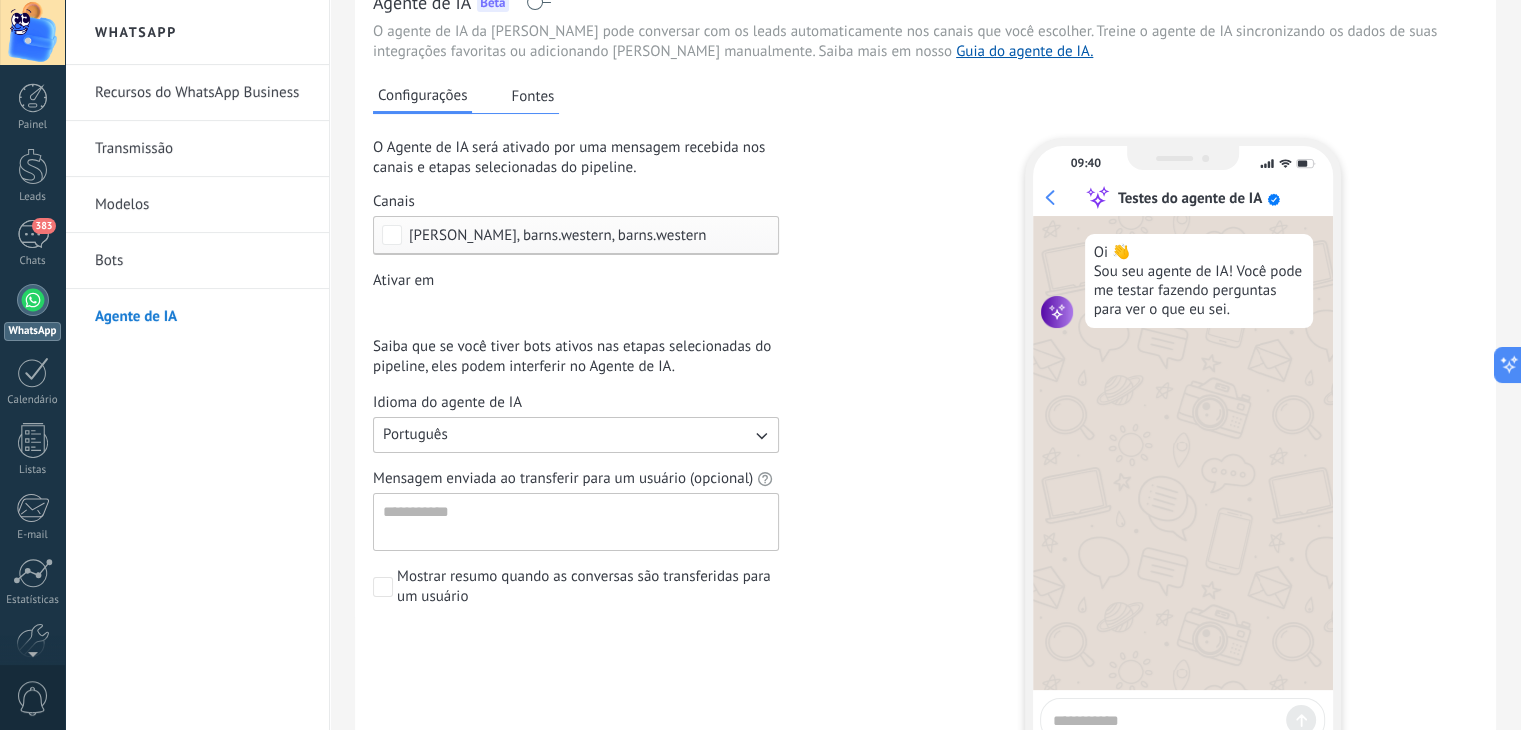 click on "Mostrar resumo quando as conversas são transferidas para um usuário" at bounding box center (588, 587) 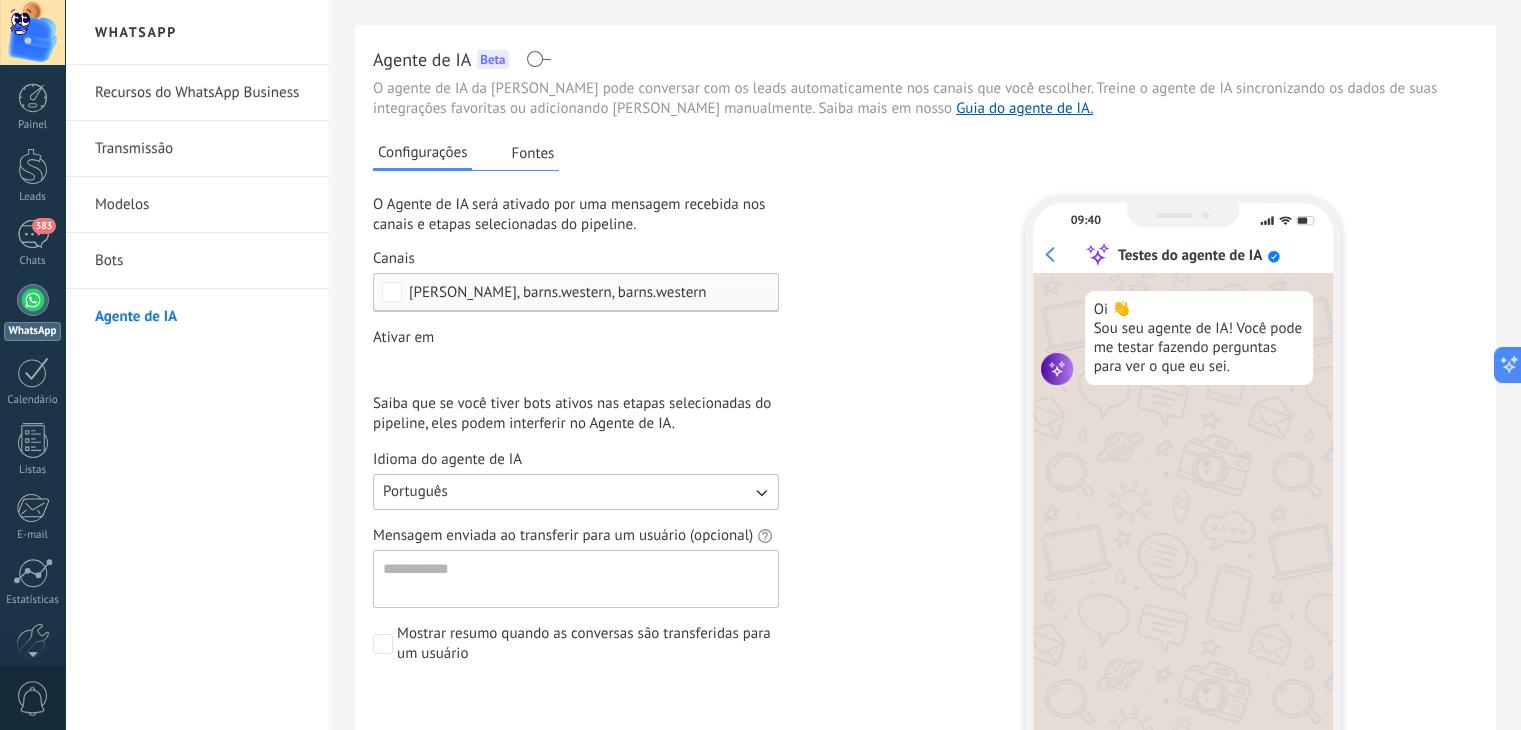scroll, scrollTop: 0, scrollLeft: 0, axis: both 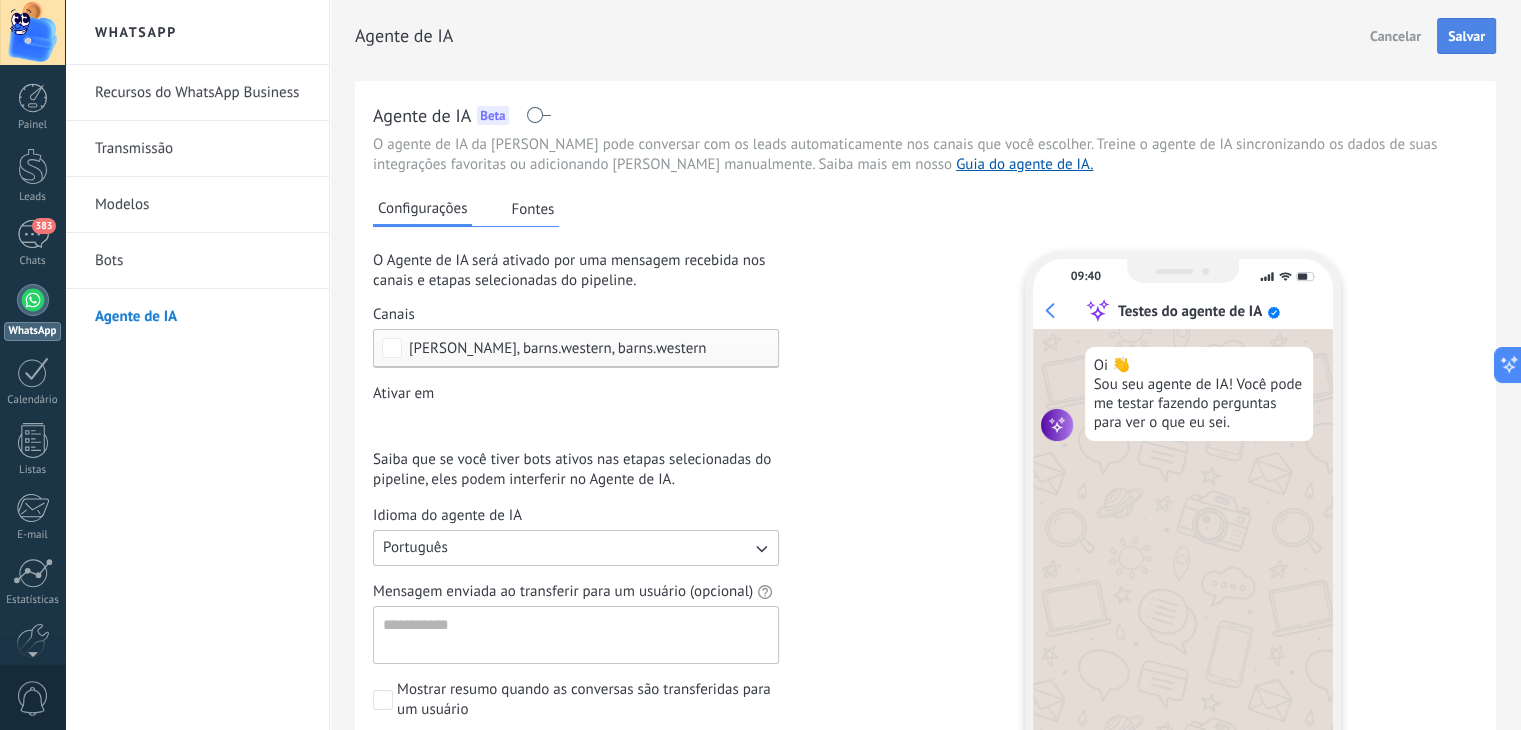 click on "Salvar" at bounding box center (1466, 36) 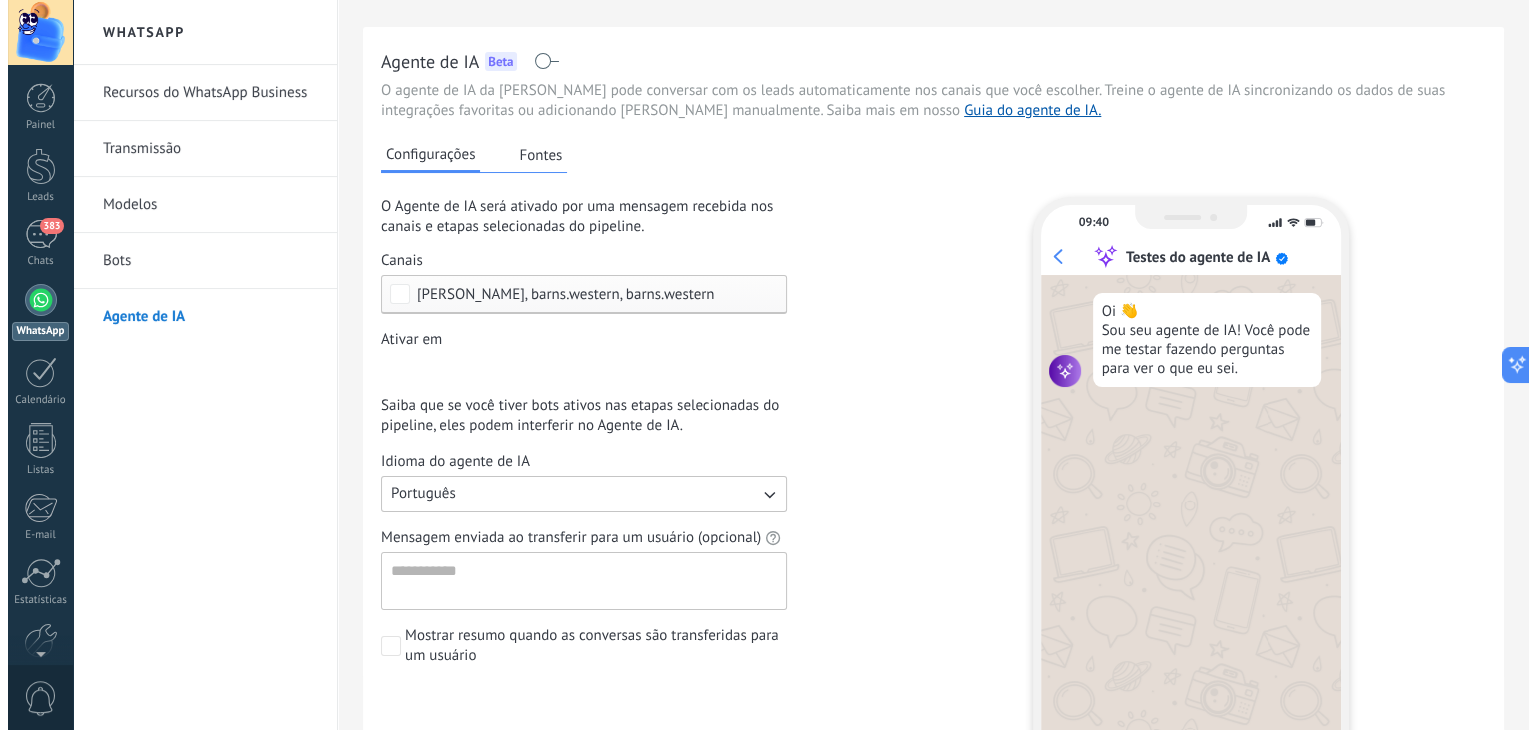 scroll, scrollTop: 0, scrollLeft: 0, axis: both 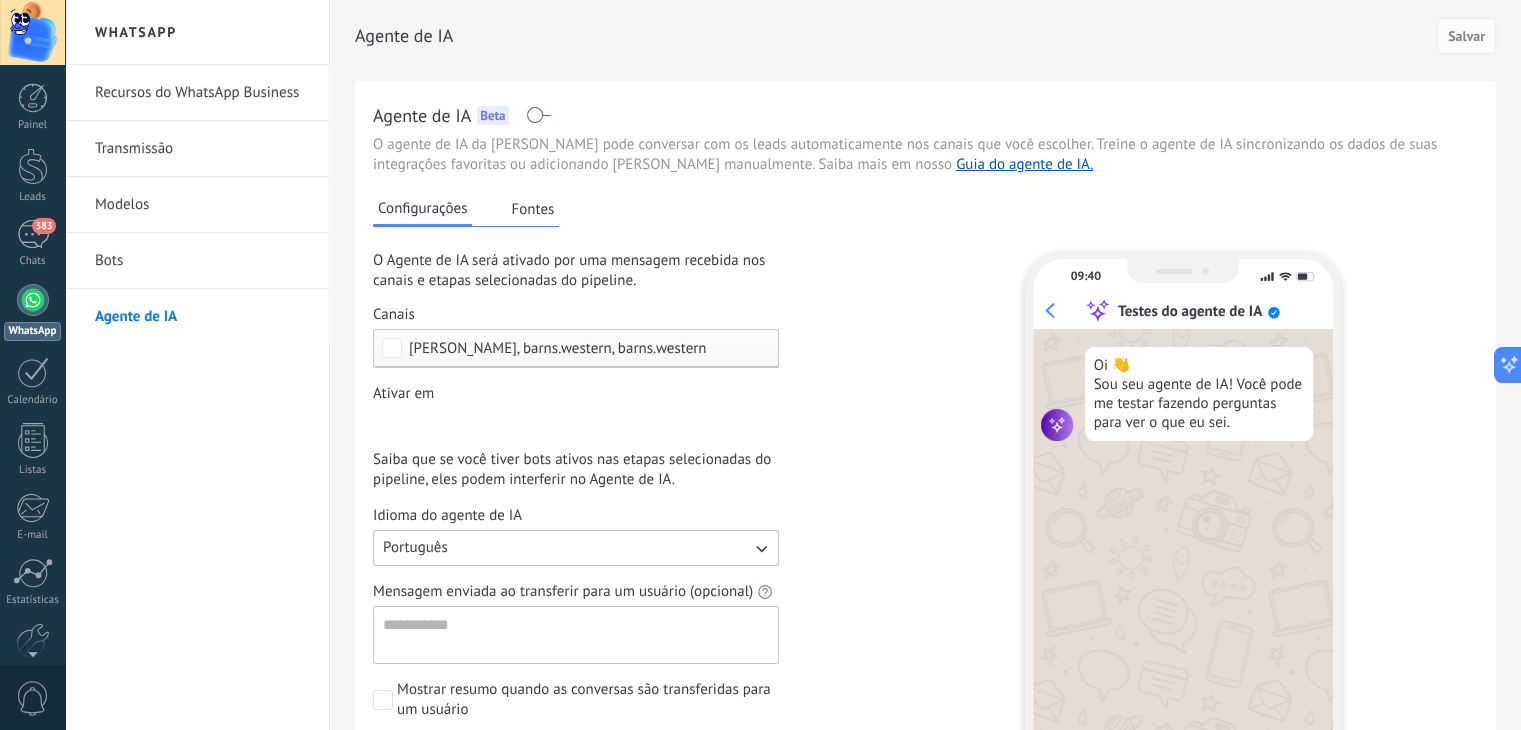 click on "Fontes" at bounding box center [532, 209] 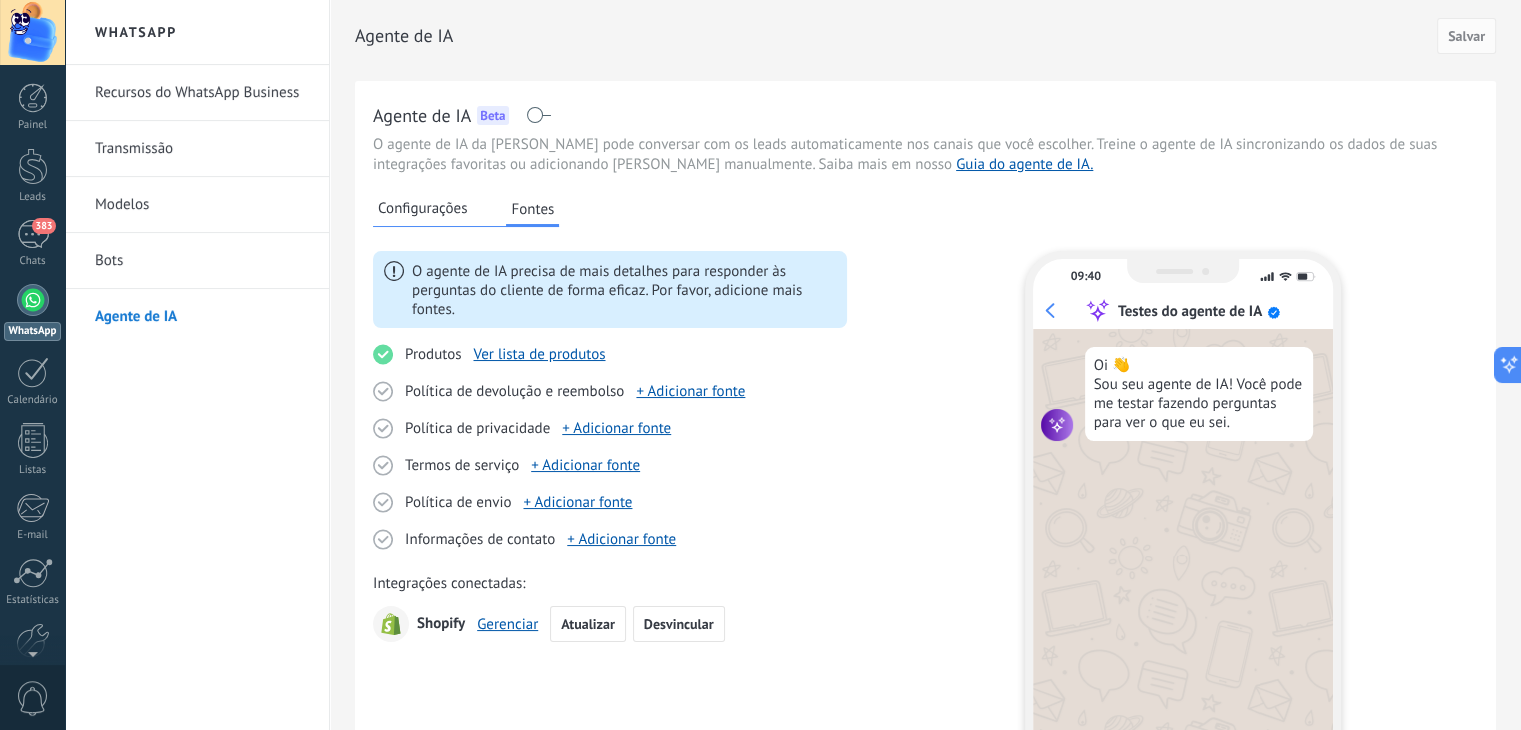 click 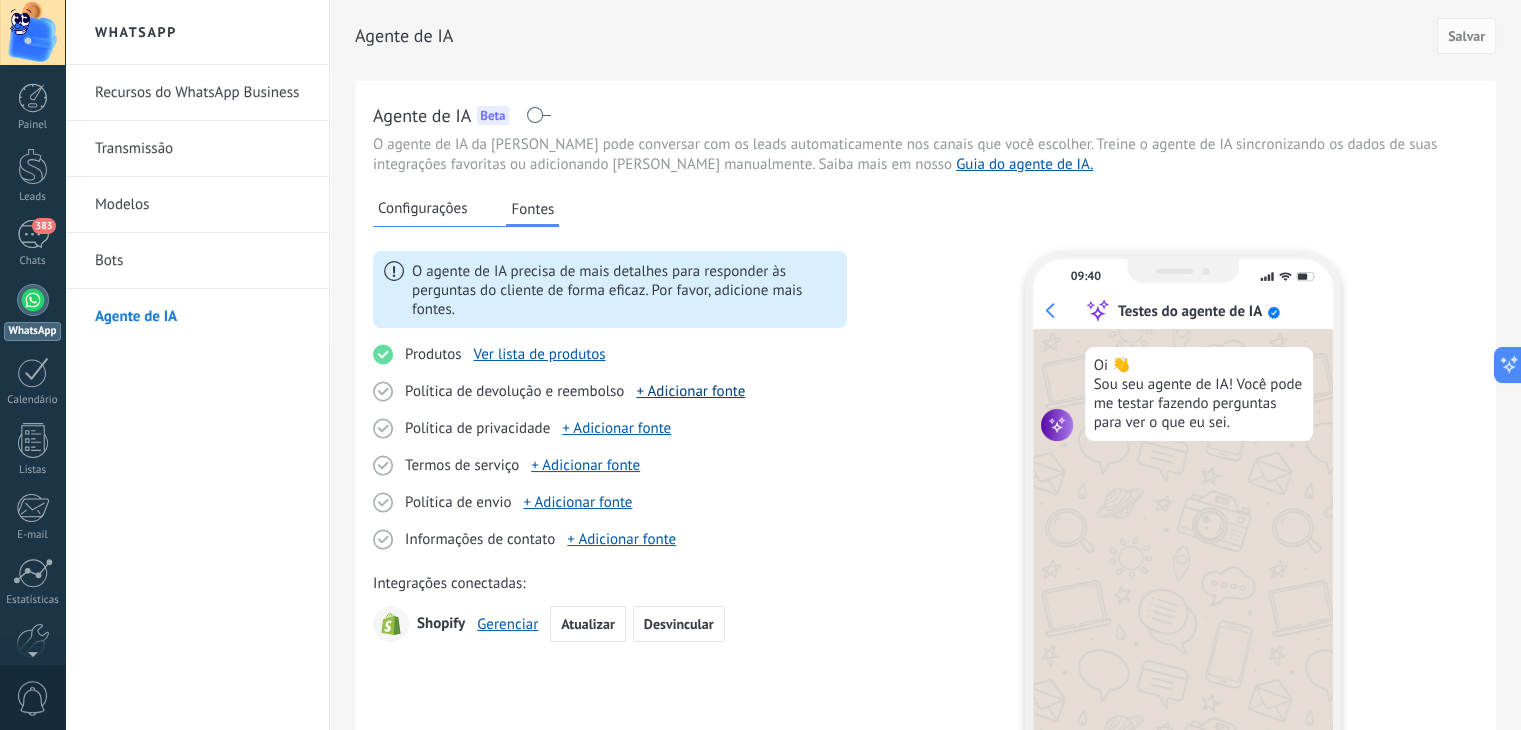 click on "+ Adicionar fonte" at bounding box center [690, 391] 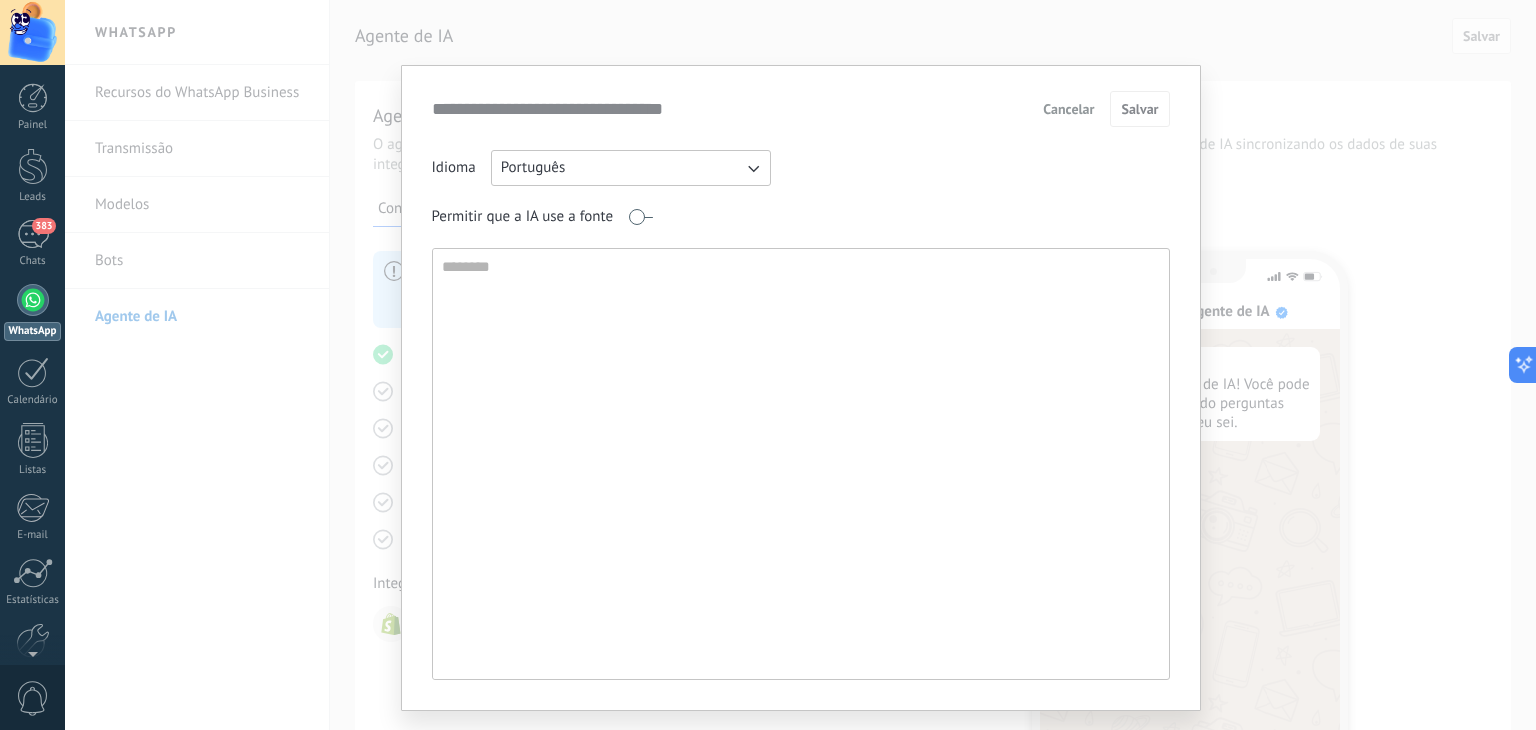 click on "Português" at bounding box center [631, 168] 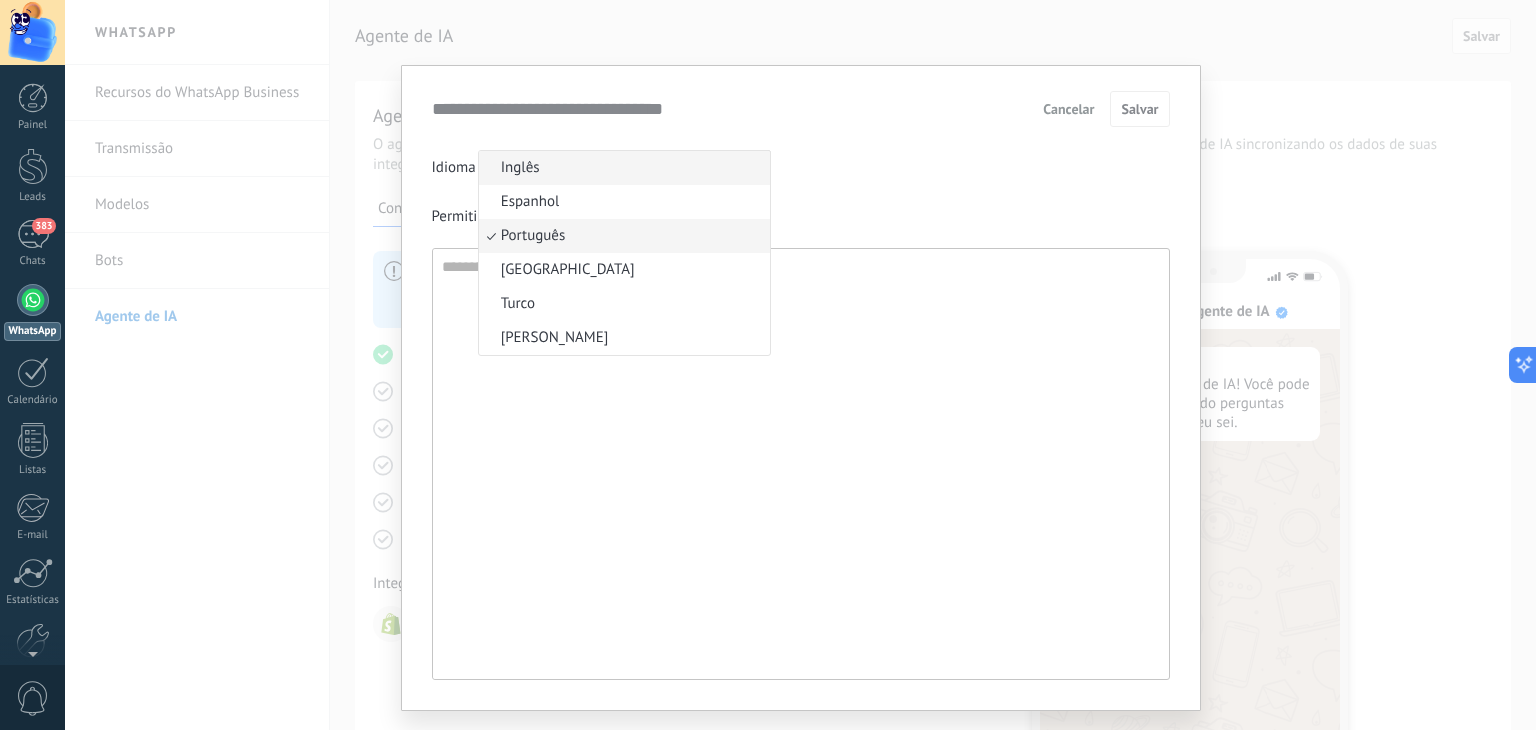 click on "Inglês" at bounding box center (624, 168) 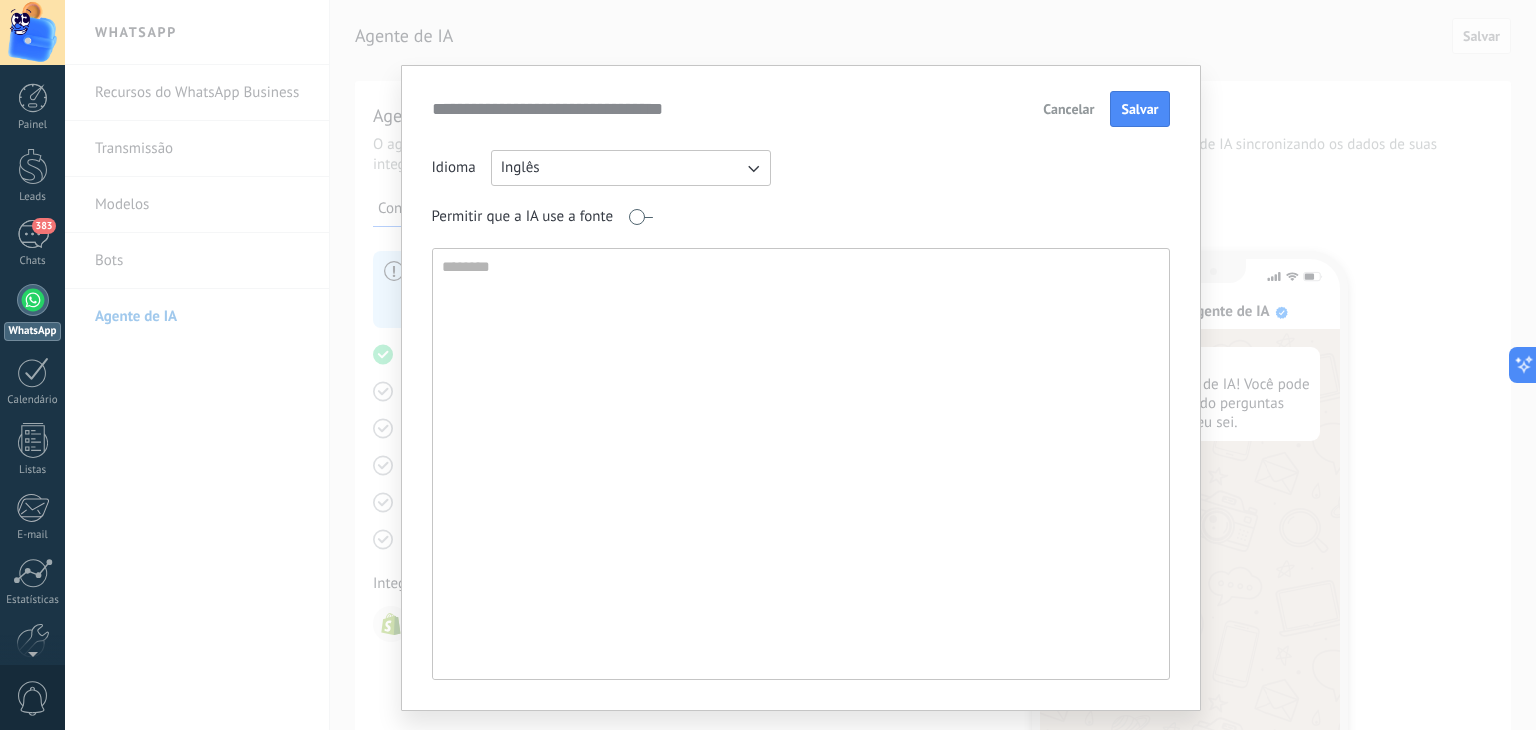 click on "Inglês" at bounding box center (631, 168) 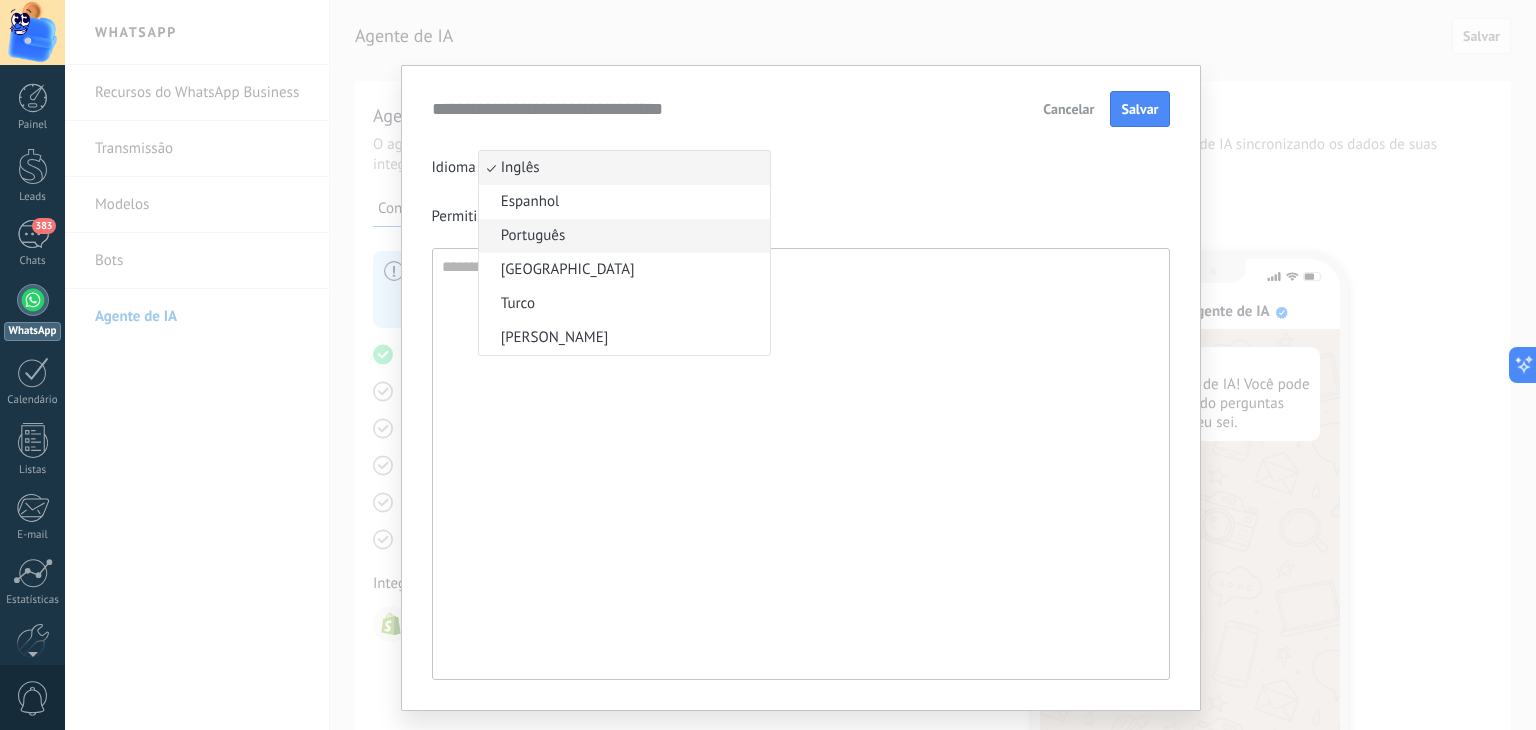 click on "Português" at bounding box center [624, 236] 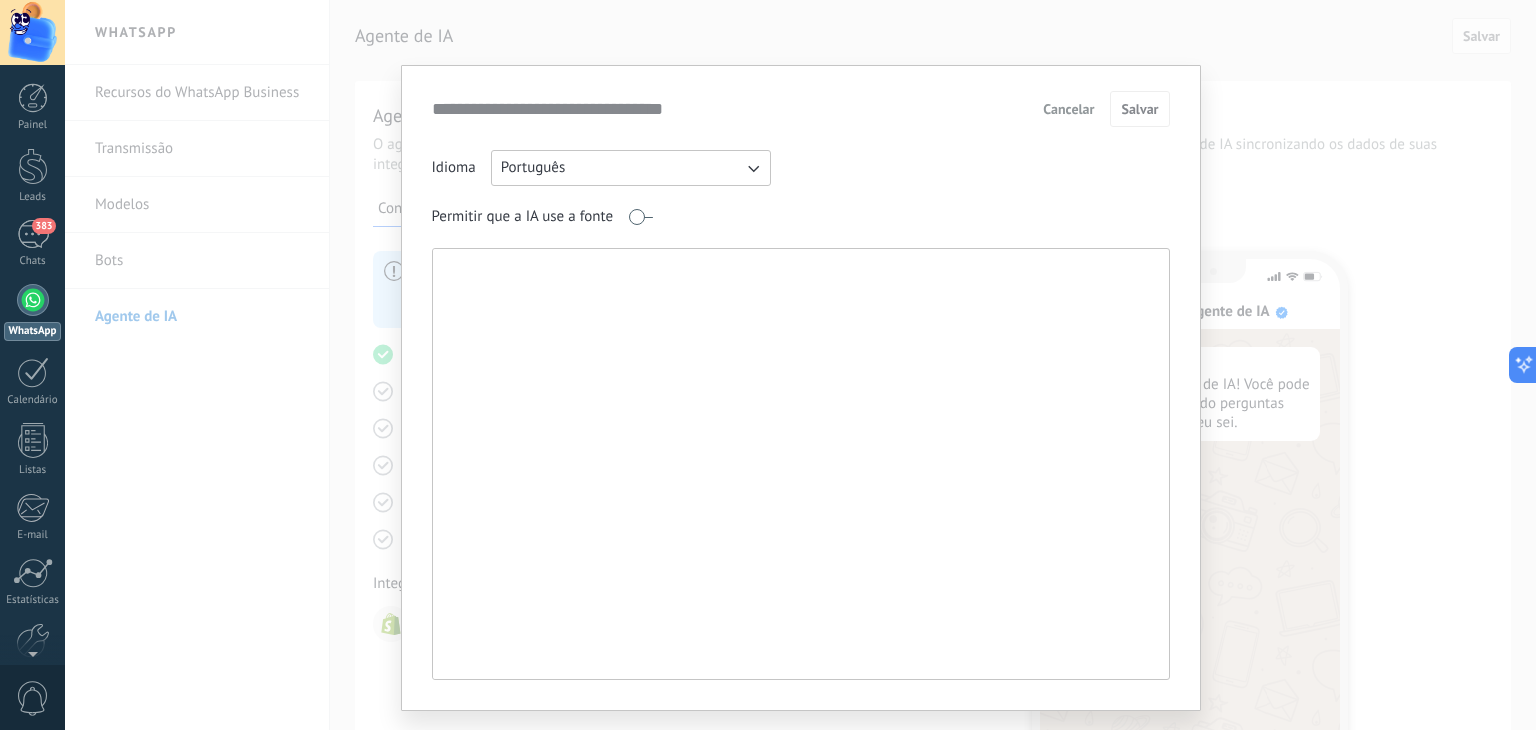 click at bounding box center (799, 464) 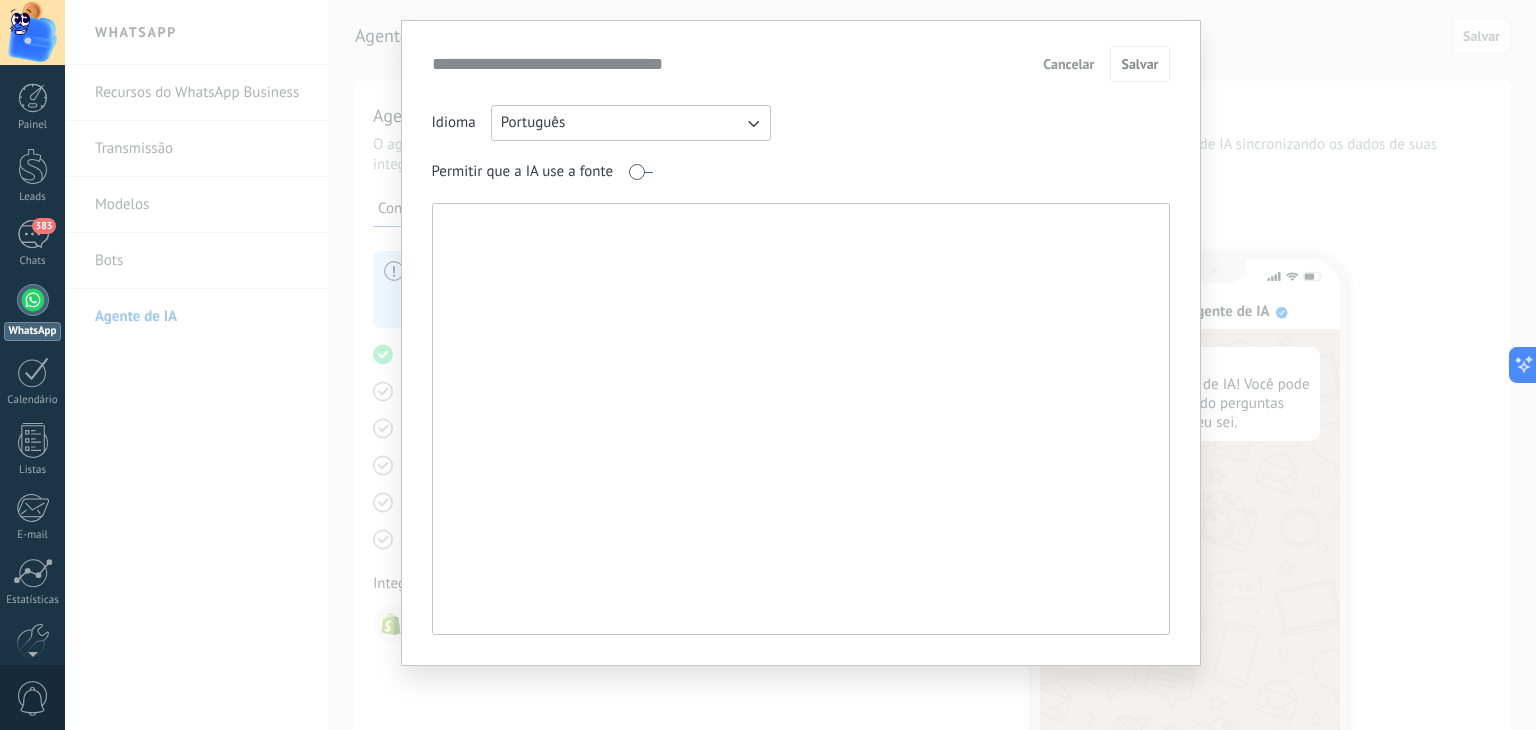 scroll, scrollTop: 0, scrollLeft: 0, axis: both 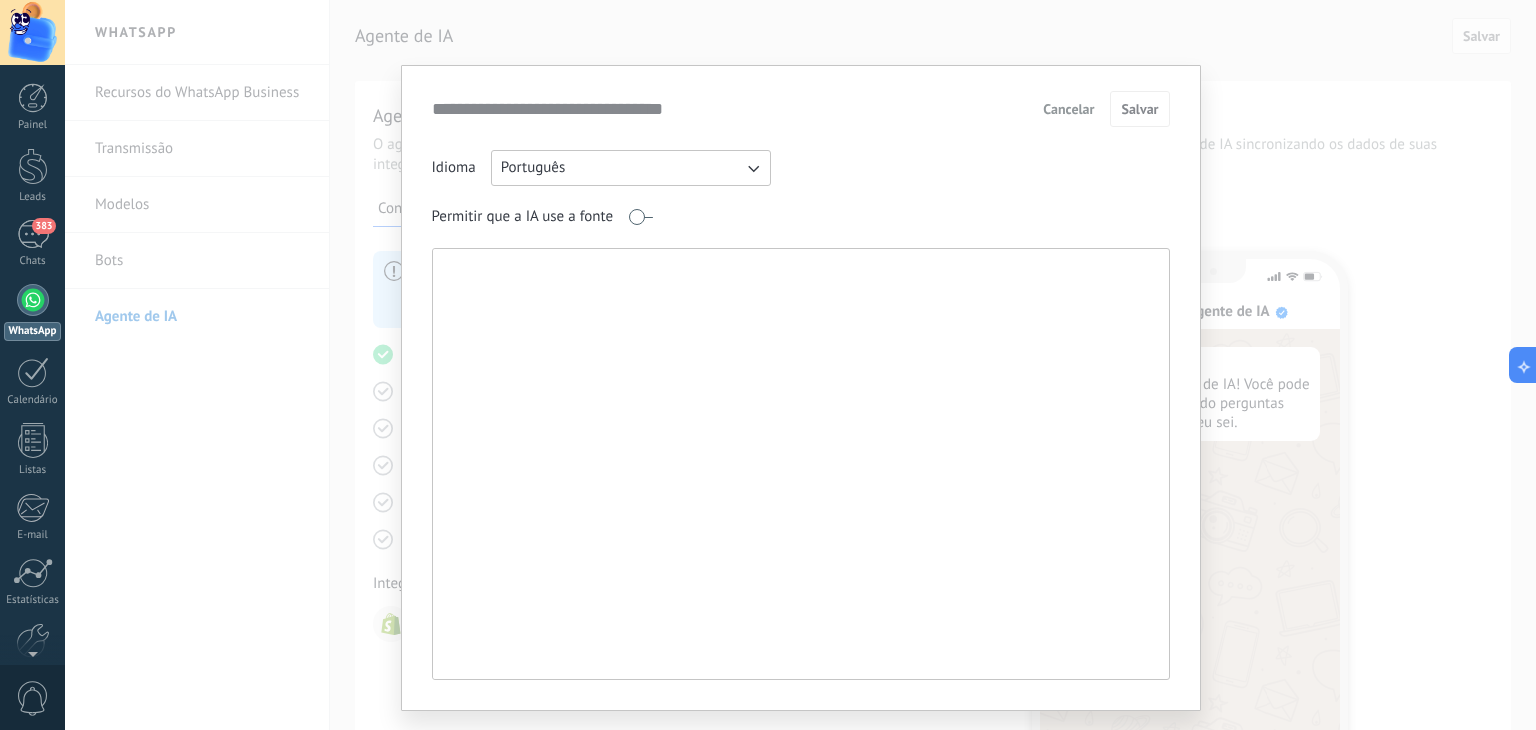 paste on "**********" 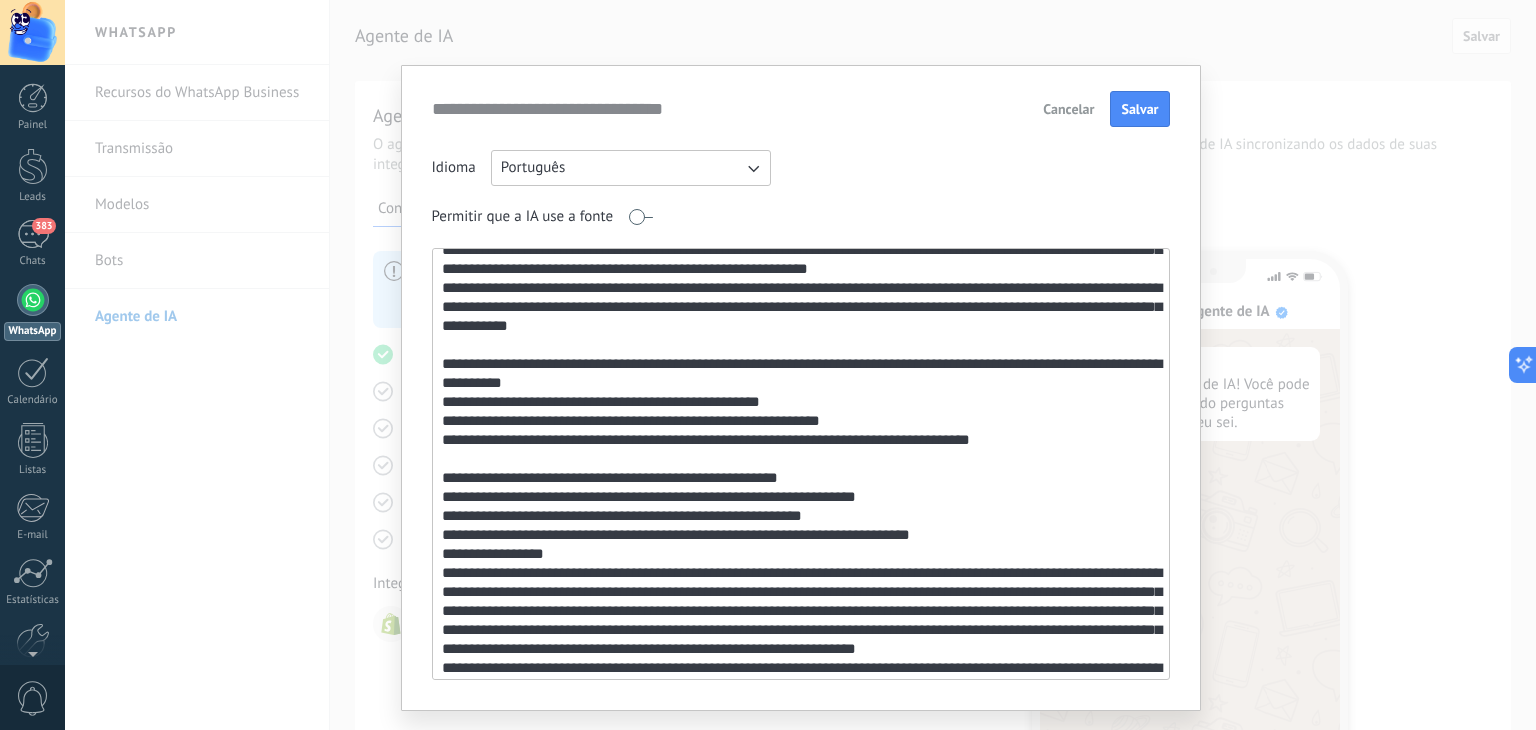 scroll, scrollTop: 0, scrollLeft: 0, axis: both 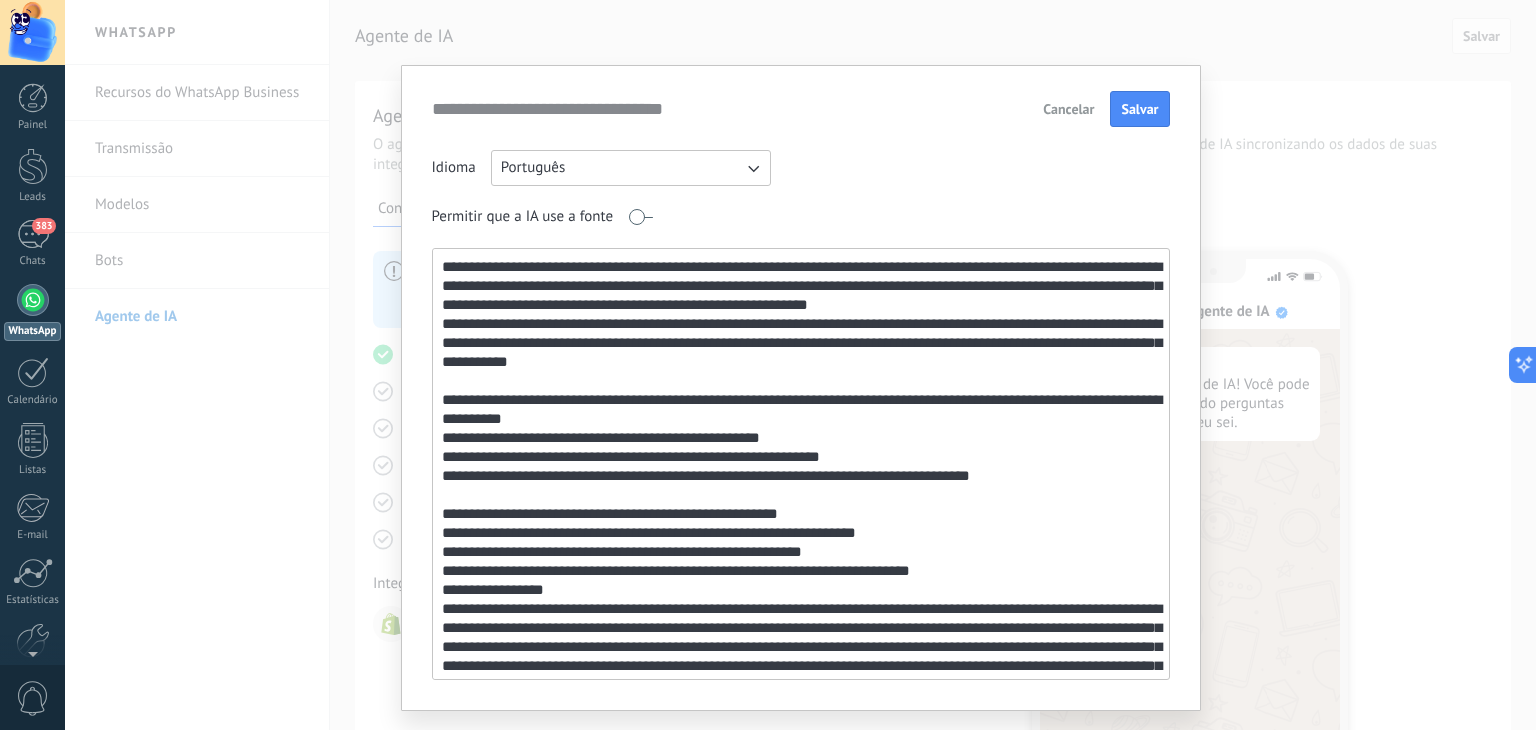 drag, startPoint x: 568, startPoint y: 284, endPoint x: 508, endPoint y: 282, distance: 60.033325 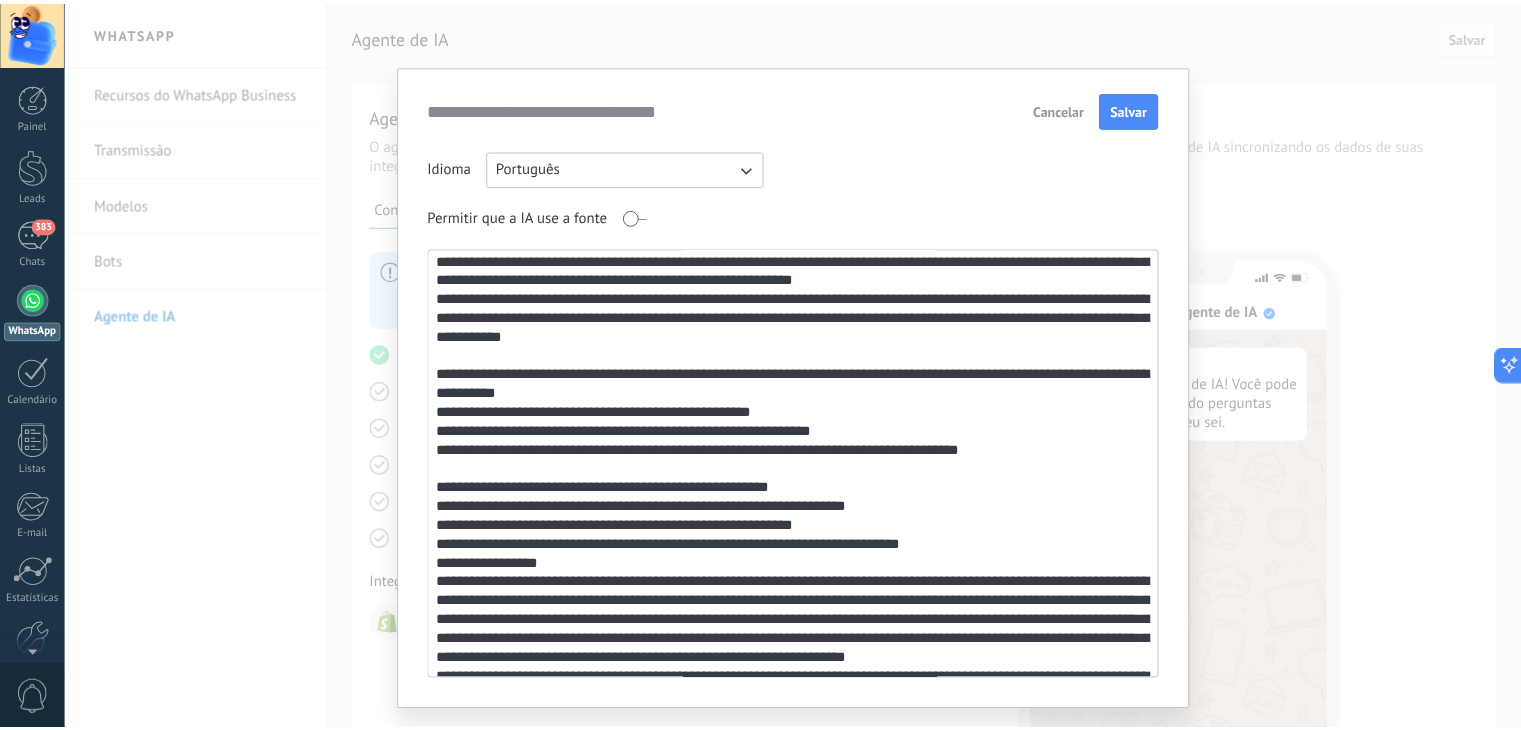 scroll, scrollTop: 0, scrollLeft: 0, axis: both 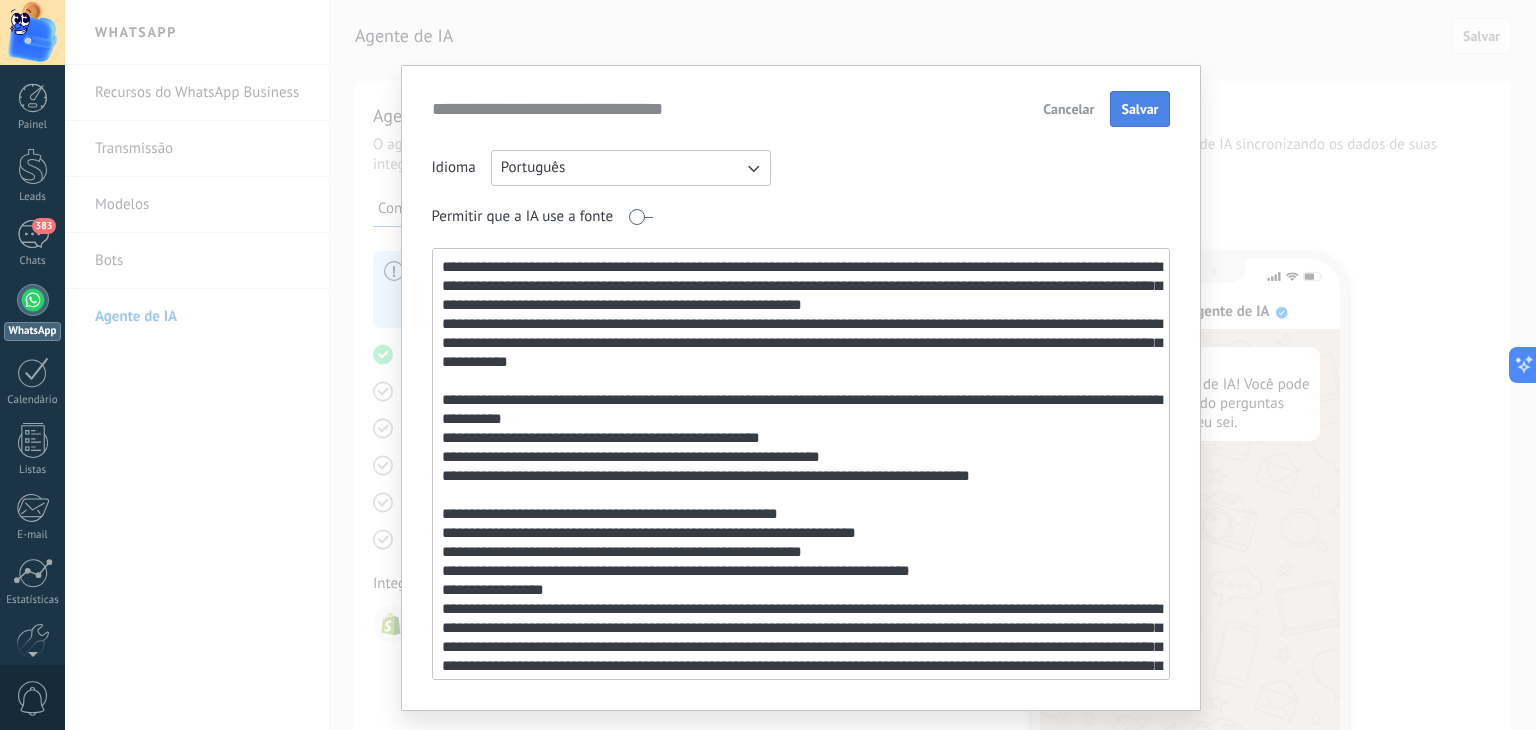 type on "**********" 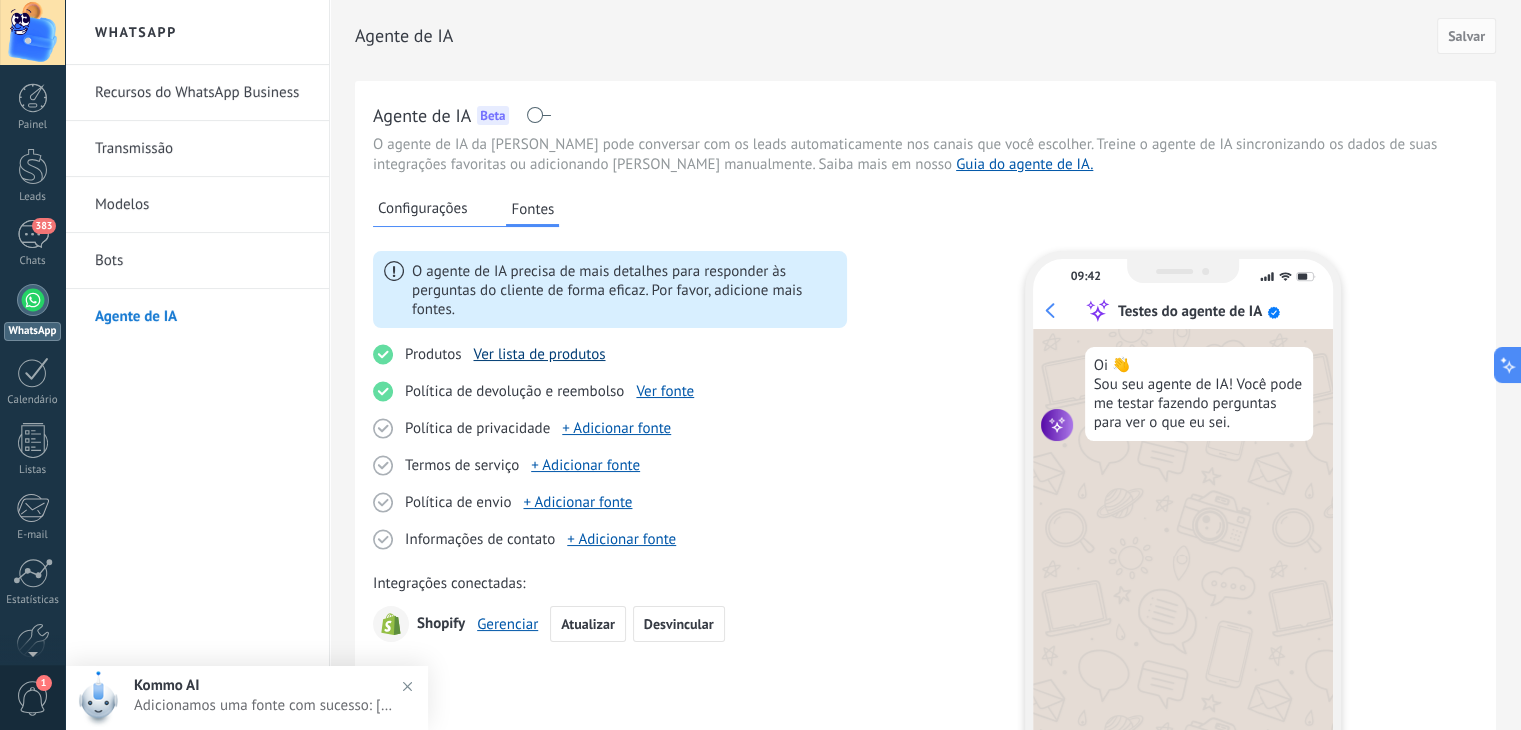 click on "Ver lista de produtos" at bounding box center [539, 354] 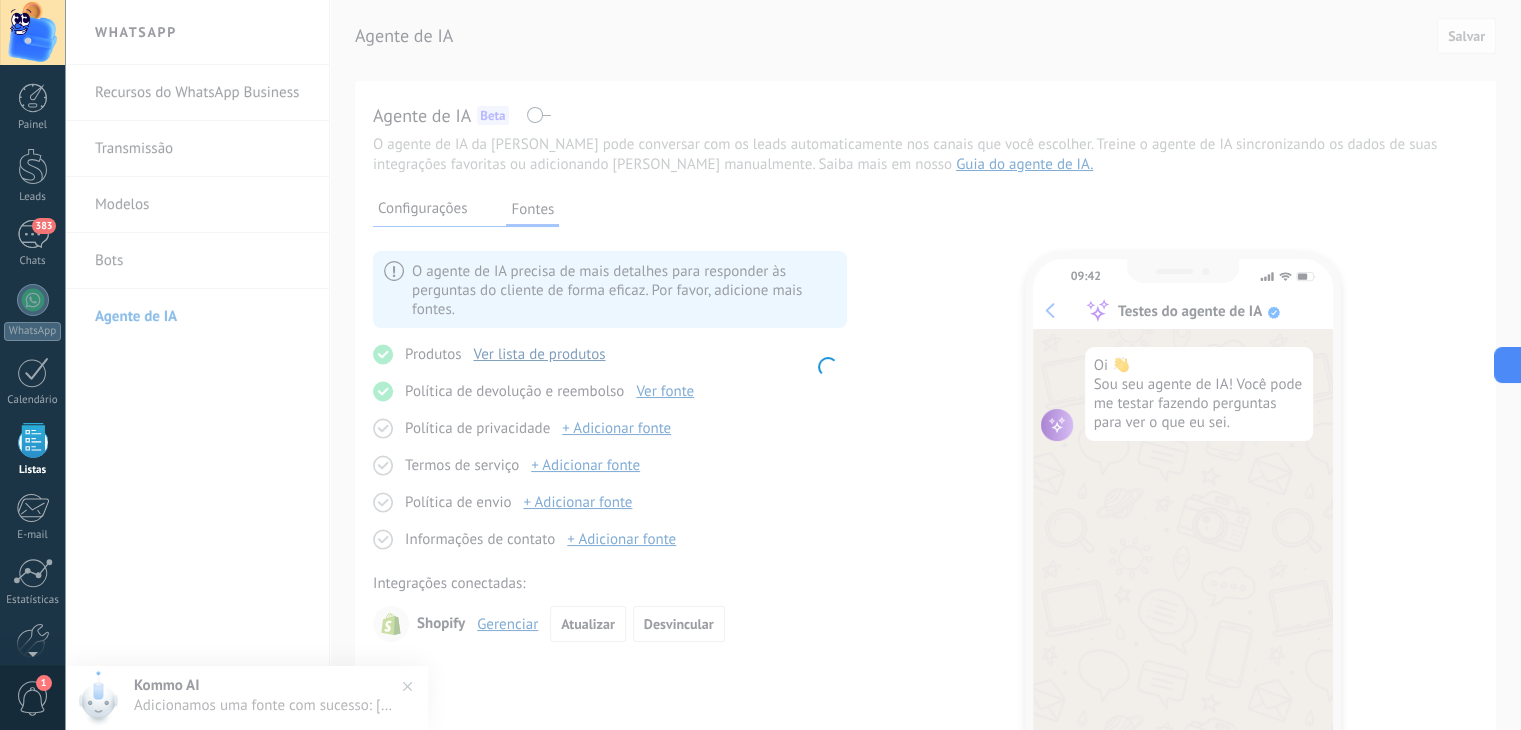 scroll, scrollTop: 51, scrollLeft: 0, axis: vertical 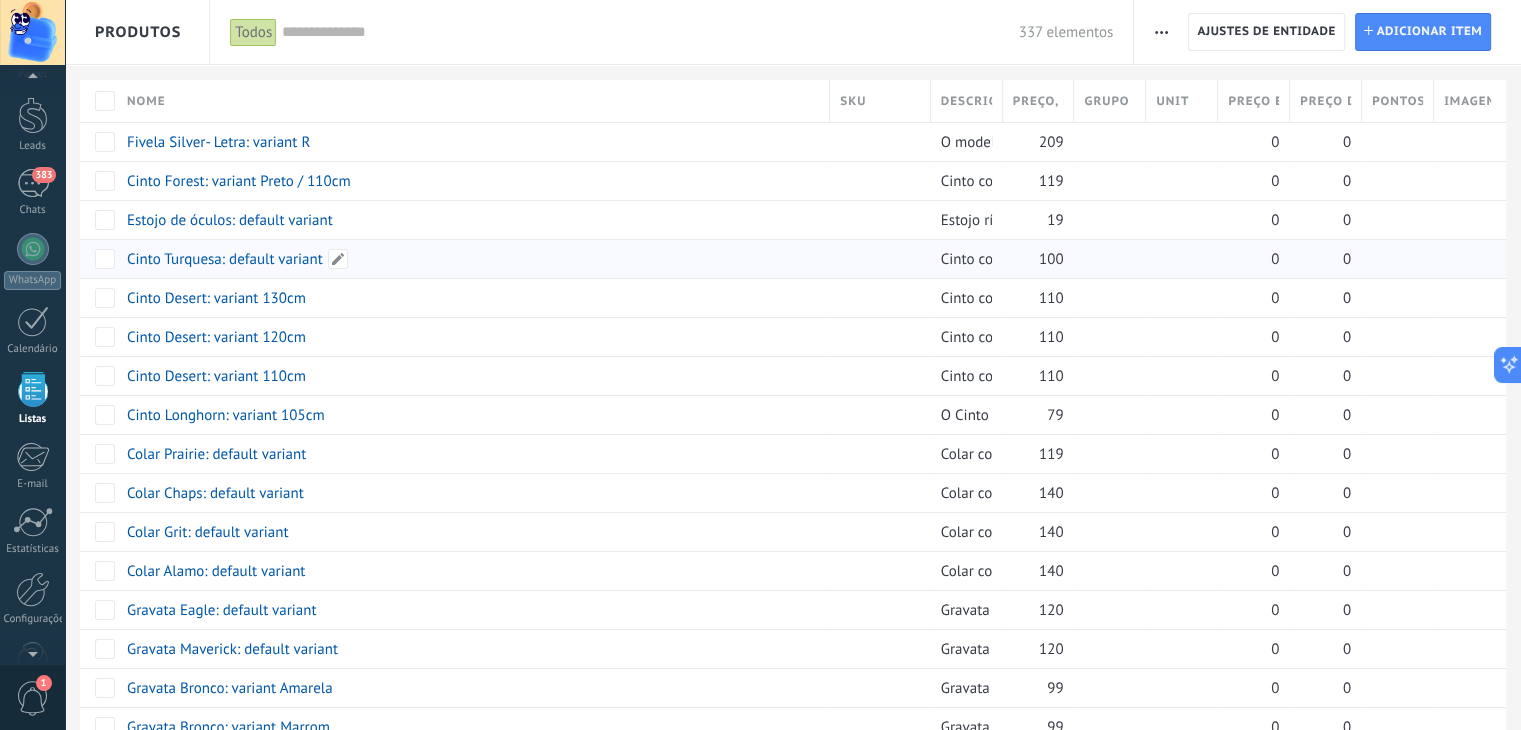 click on "Cinto Turquesa: default variant" at bounding box center [225, 259] 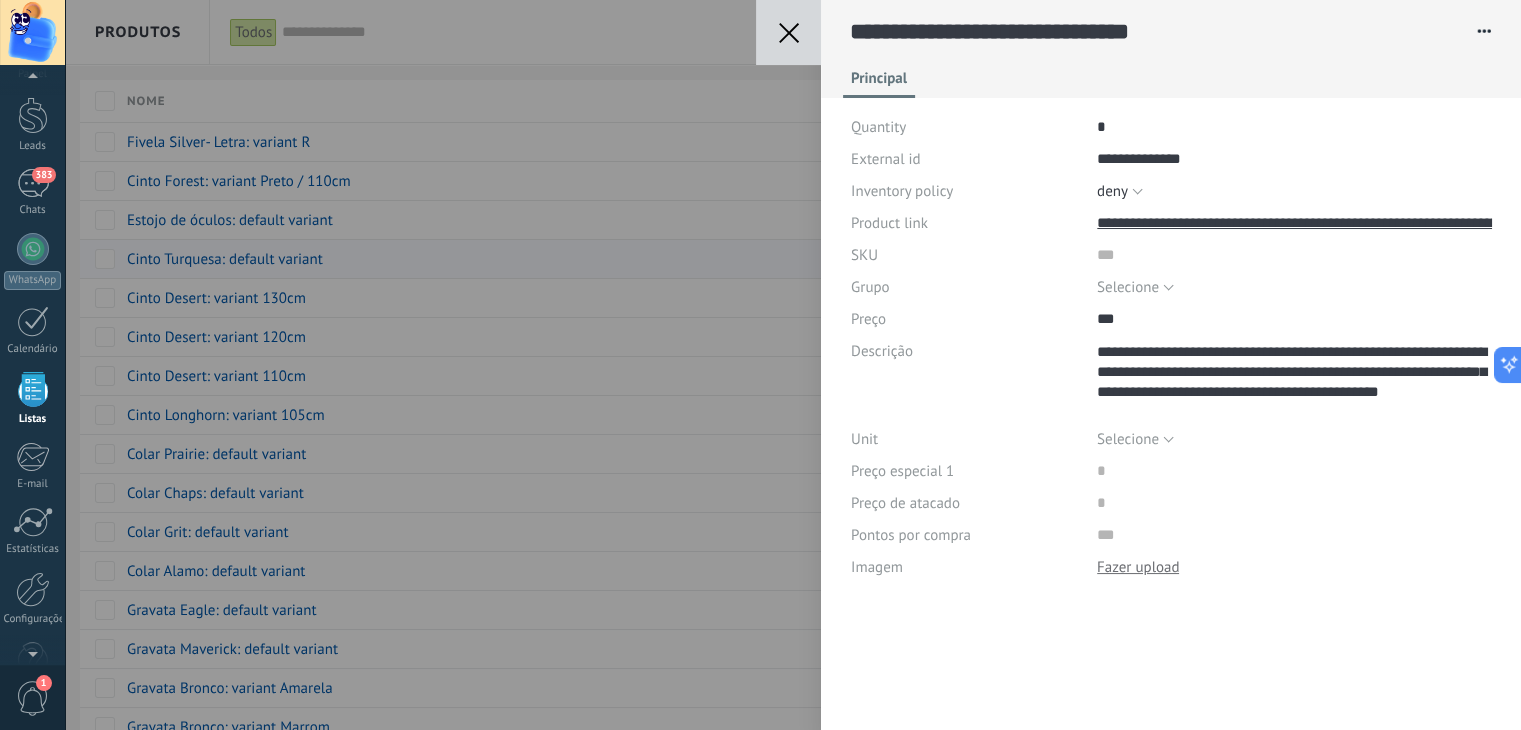 scroll, scrollTop: 80, scrollLeft: 0, axis: vertical 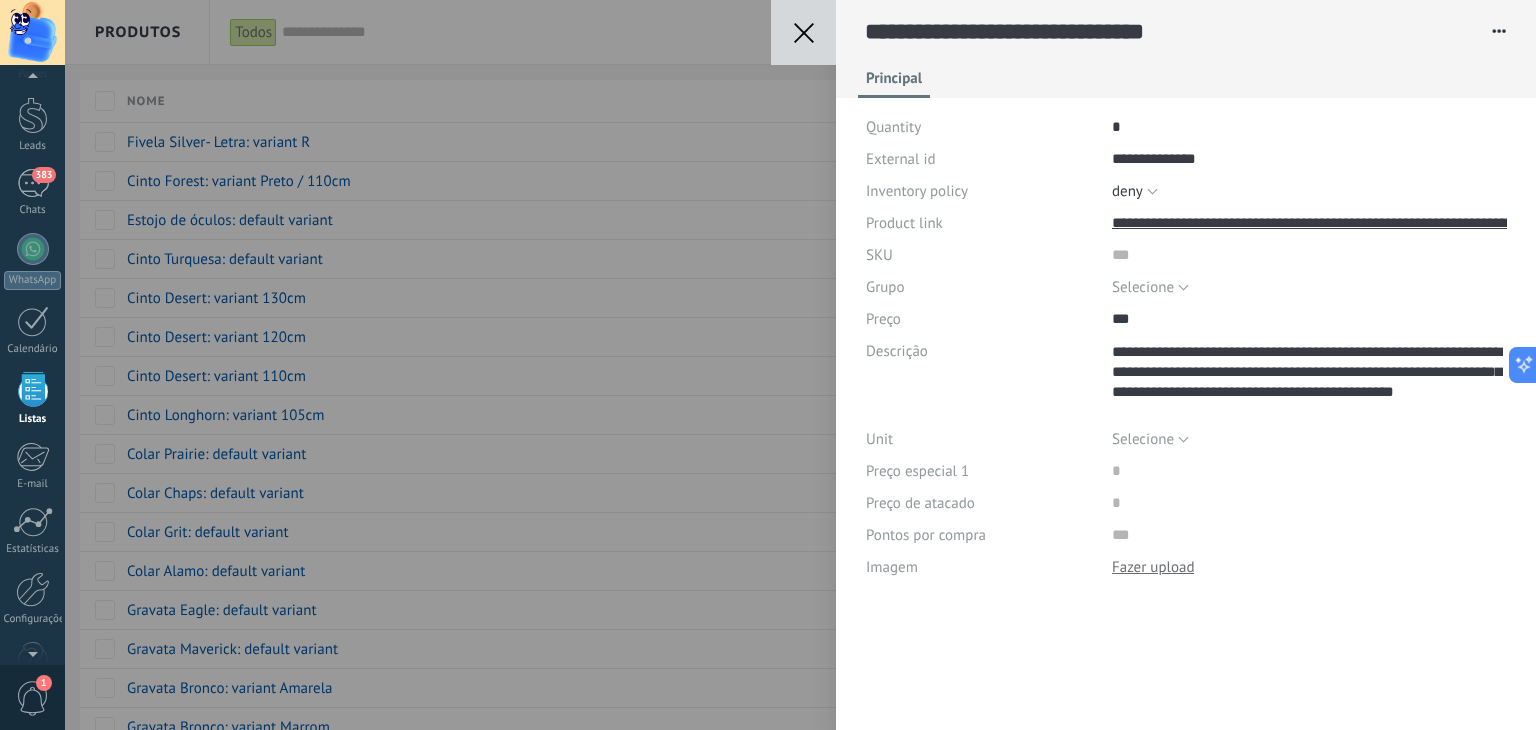 drag, startPoint x: 788, startPoint y: 29, endPoint x: 768, endPoint y: 26, distance: 20.22375 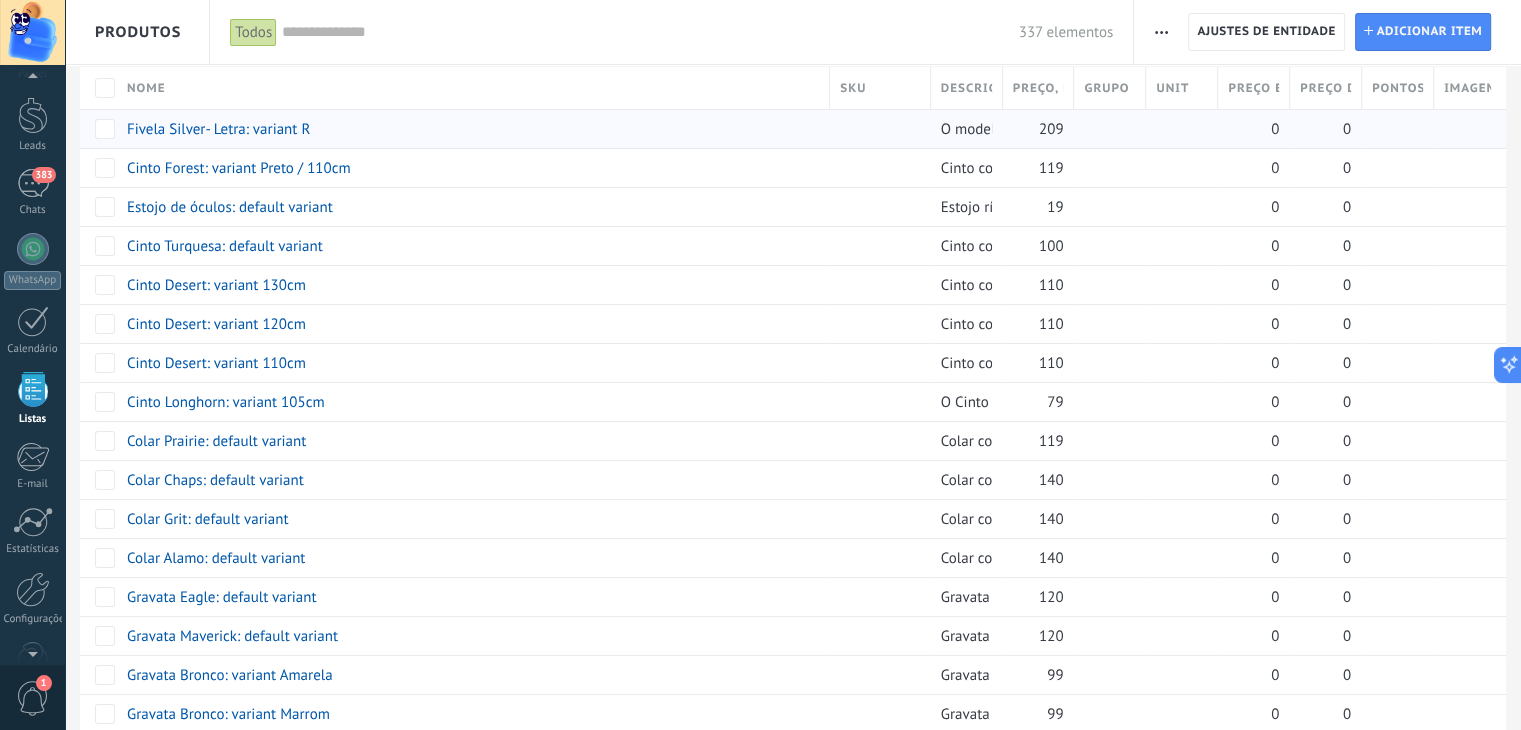 scroll, scrollTop: 0, scrollLeft: 0, axis: both 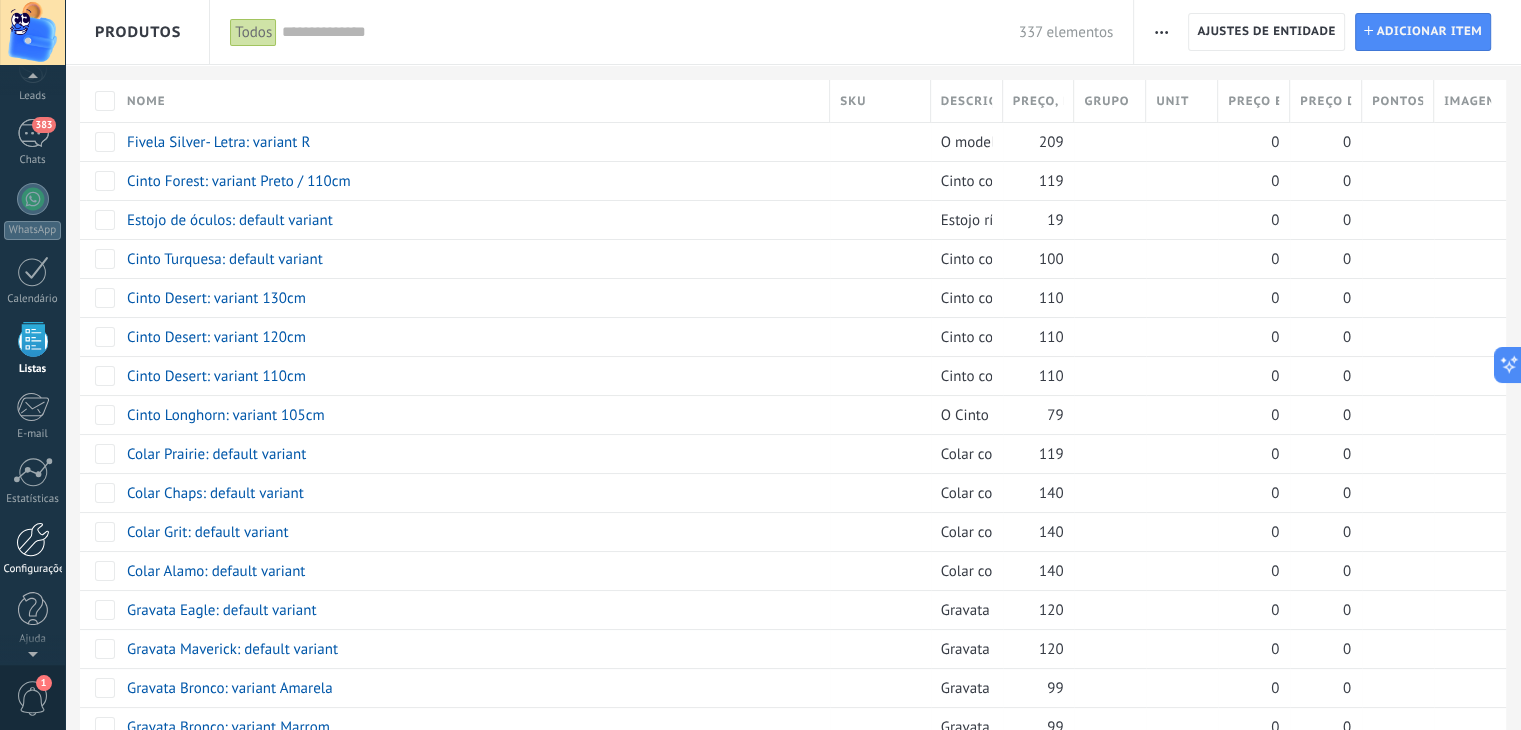 click at bounding box center (33, 539) 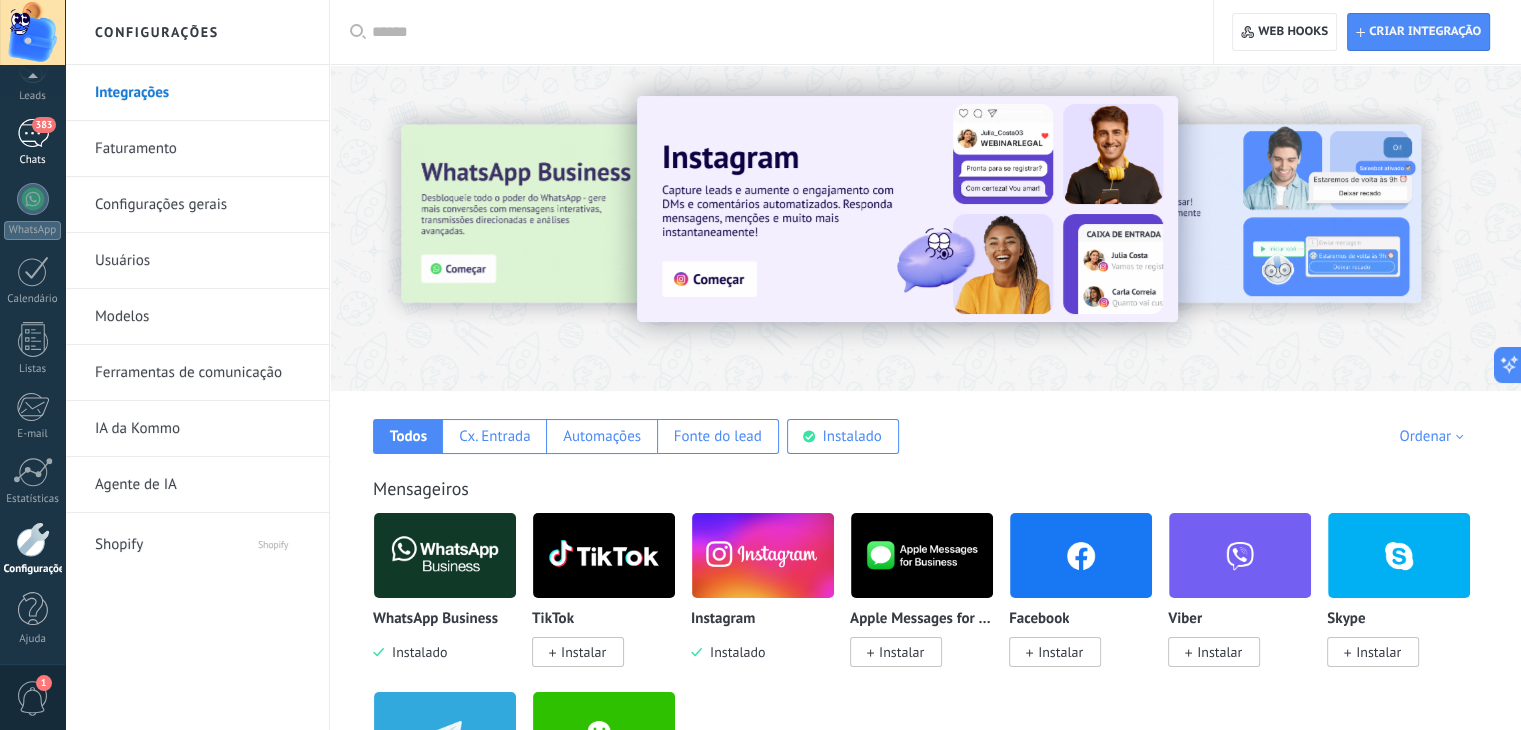 click on "383" at bounding box center [43, 125] 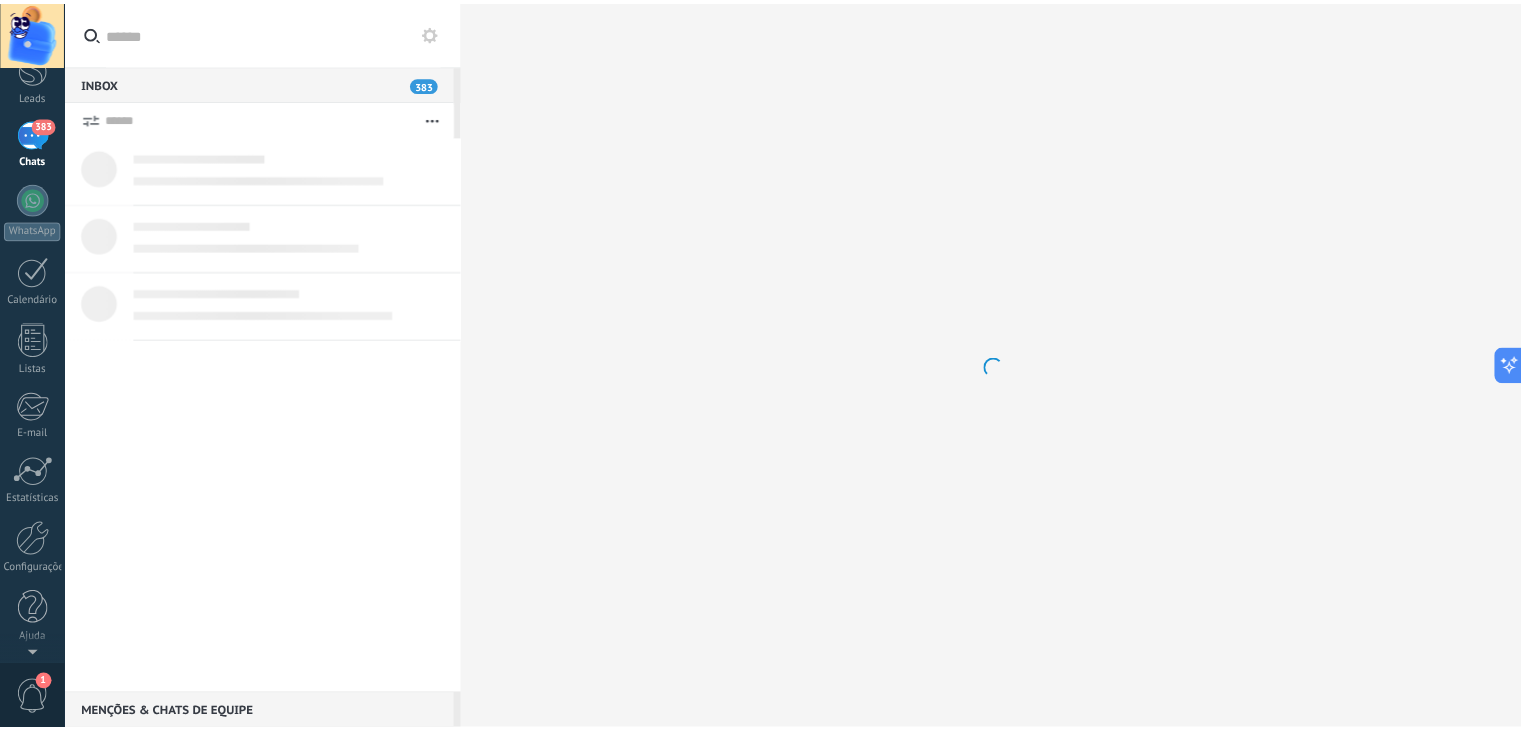 scroll, scrollTop: 0, scrollLeft: 0, axis: both 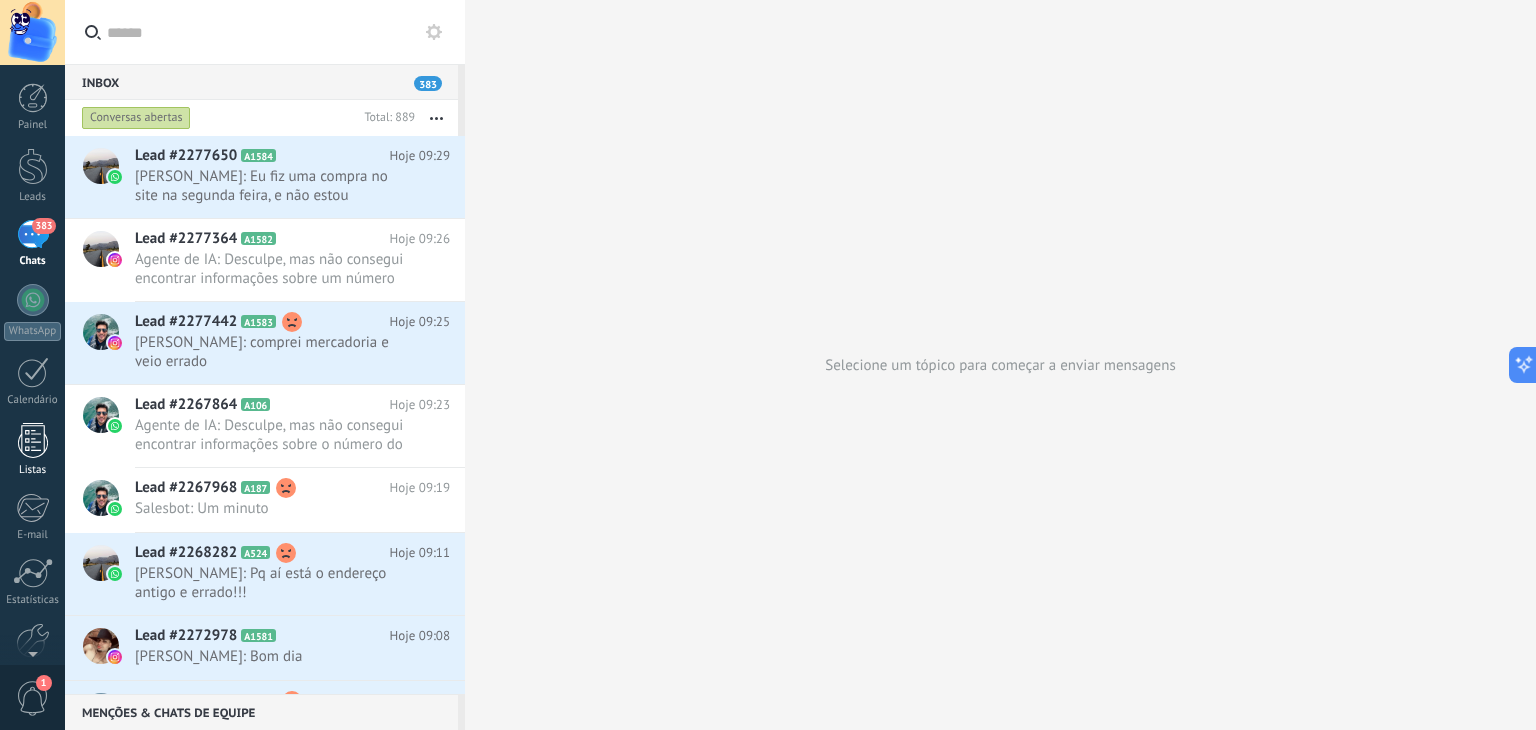 click at bounding box center (33, 440) 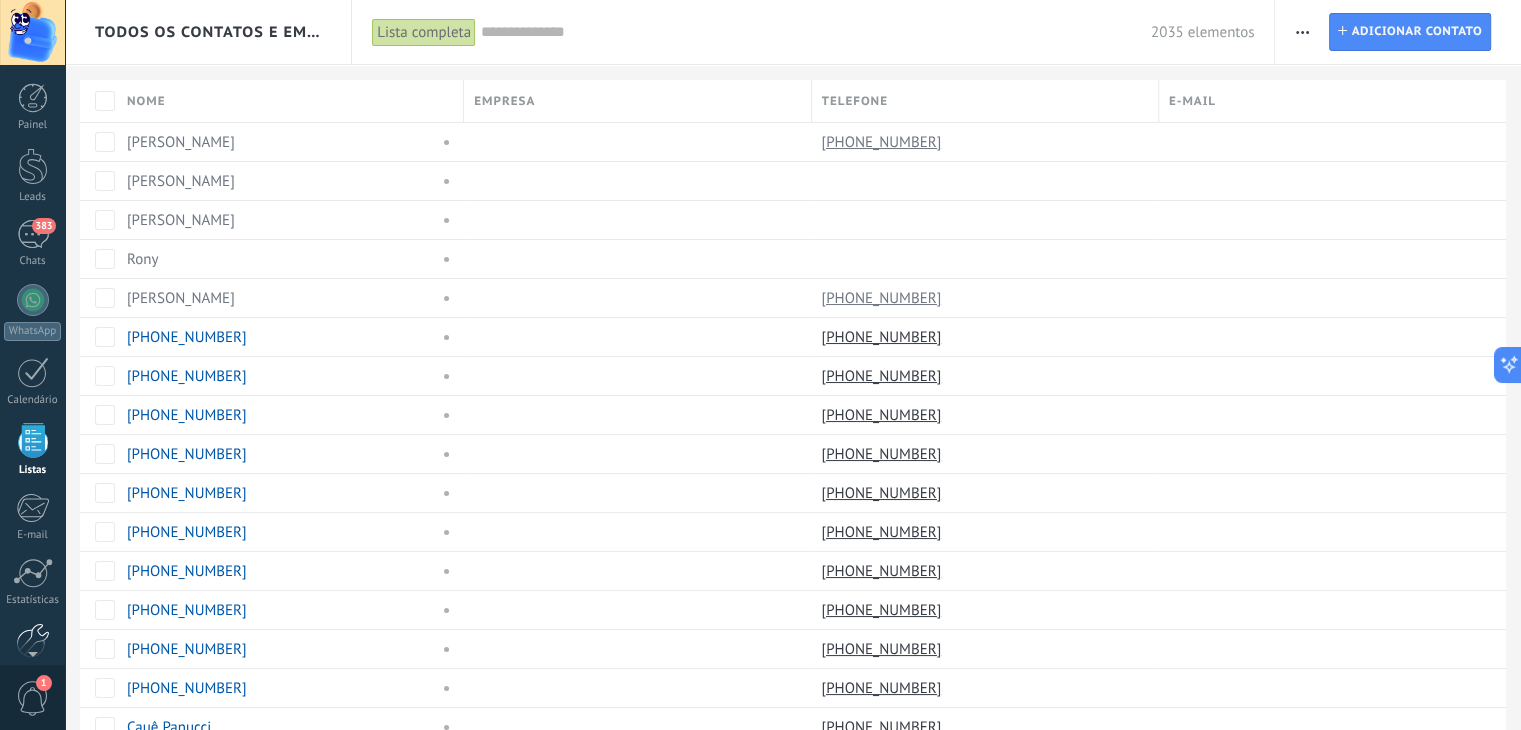 click at bounding box center (33, 640) 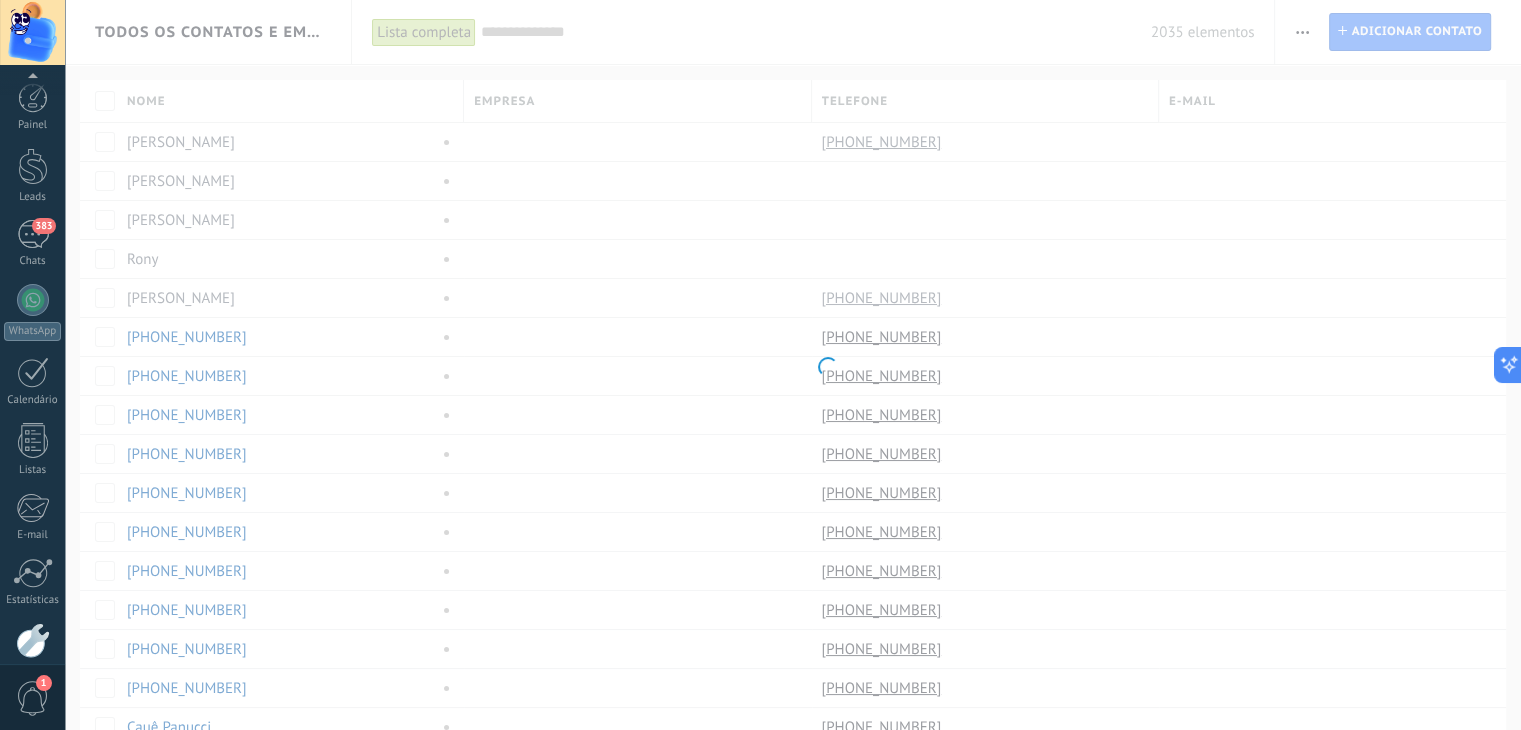 scroll, scrollTop: 101, scrollLeft: 0, axis: vertical 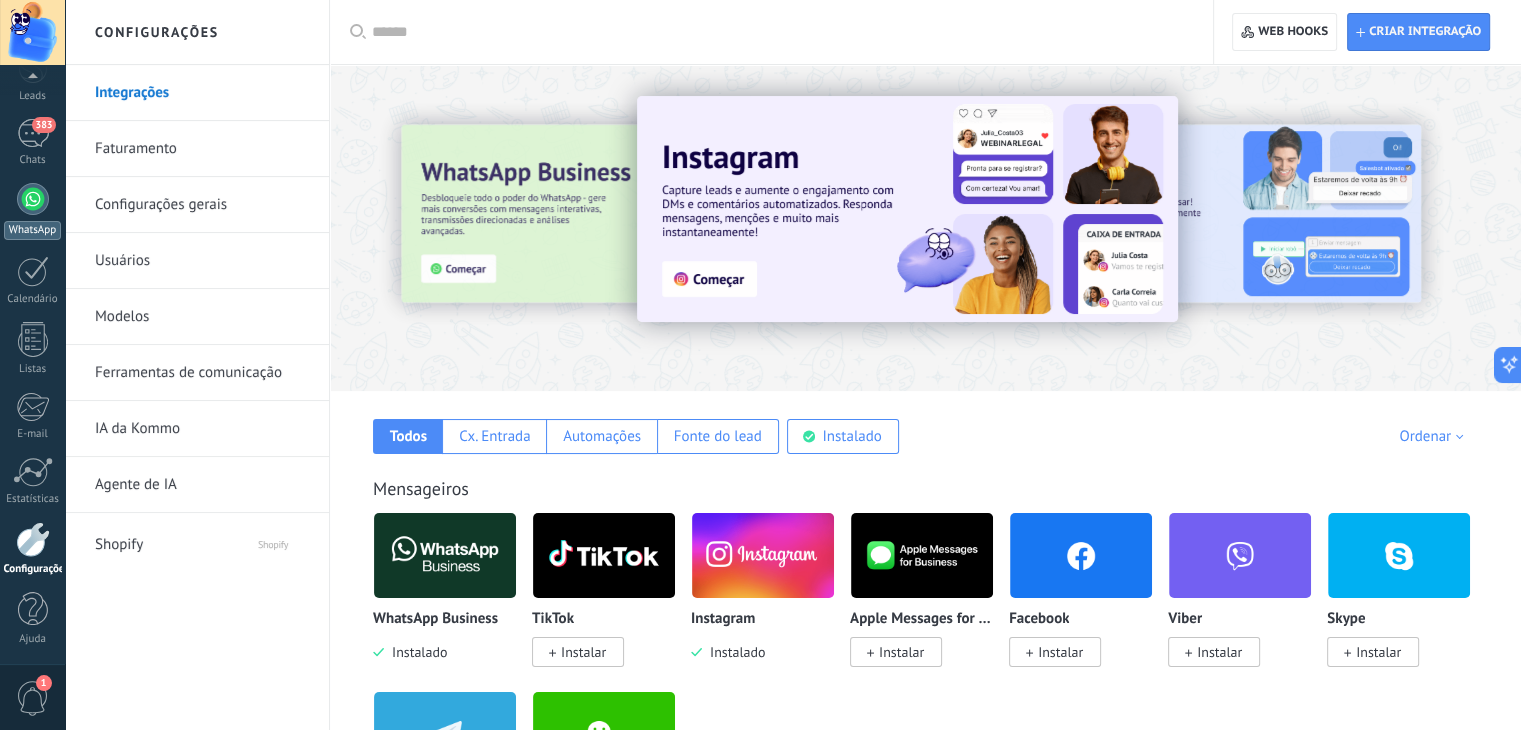 click on "WhatsApp" at bounding box center [32, 211] 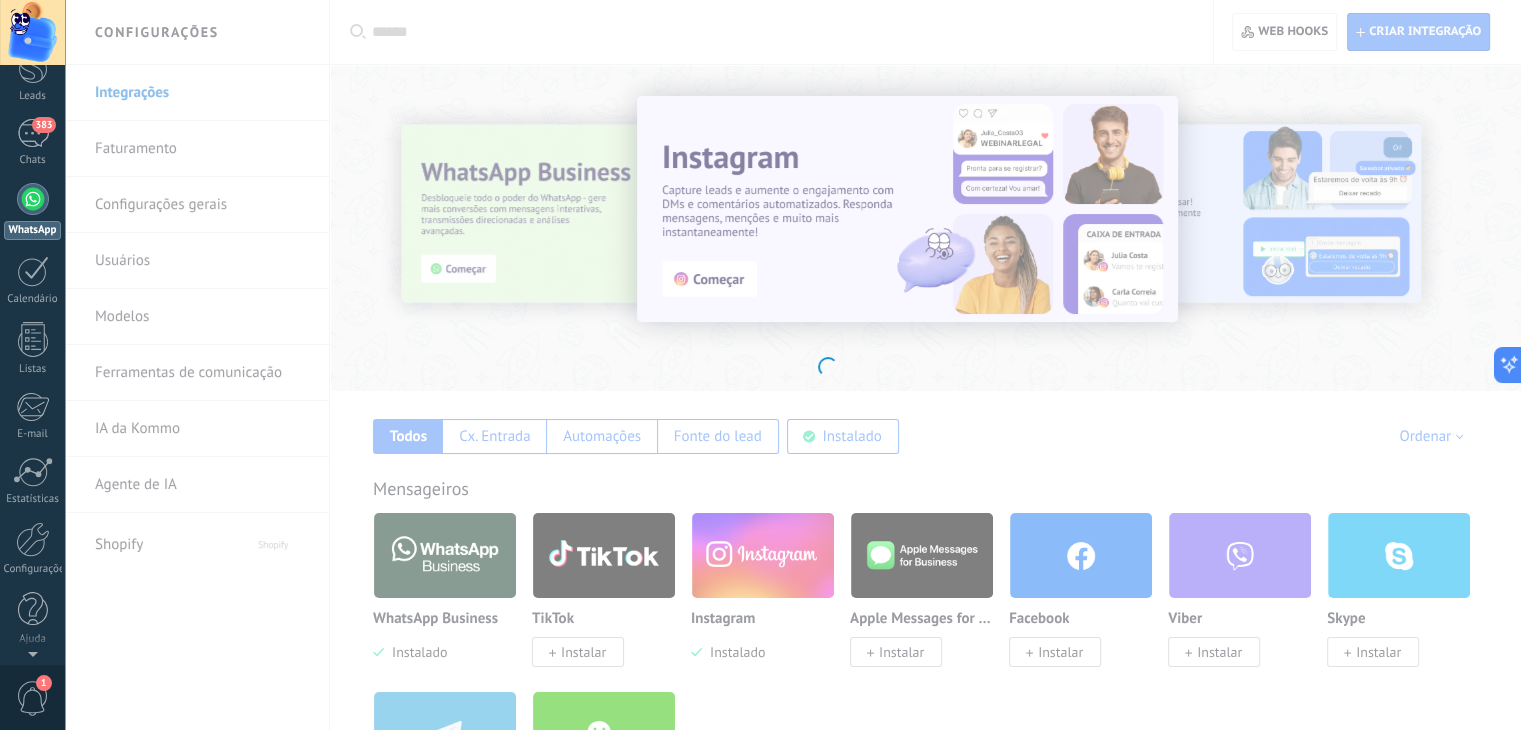 scroll, scrollTop: 0, scrollLeft: 0, axis: both 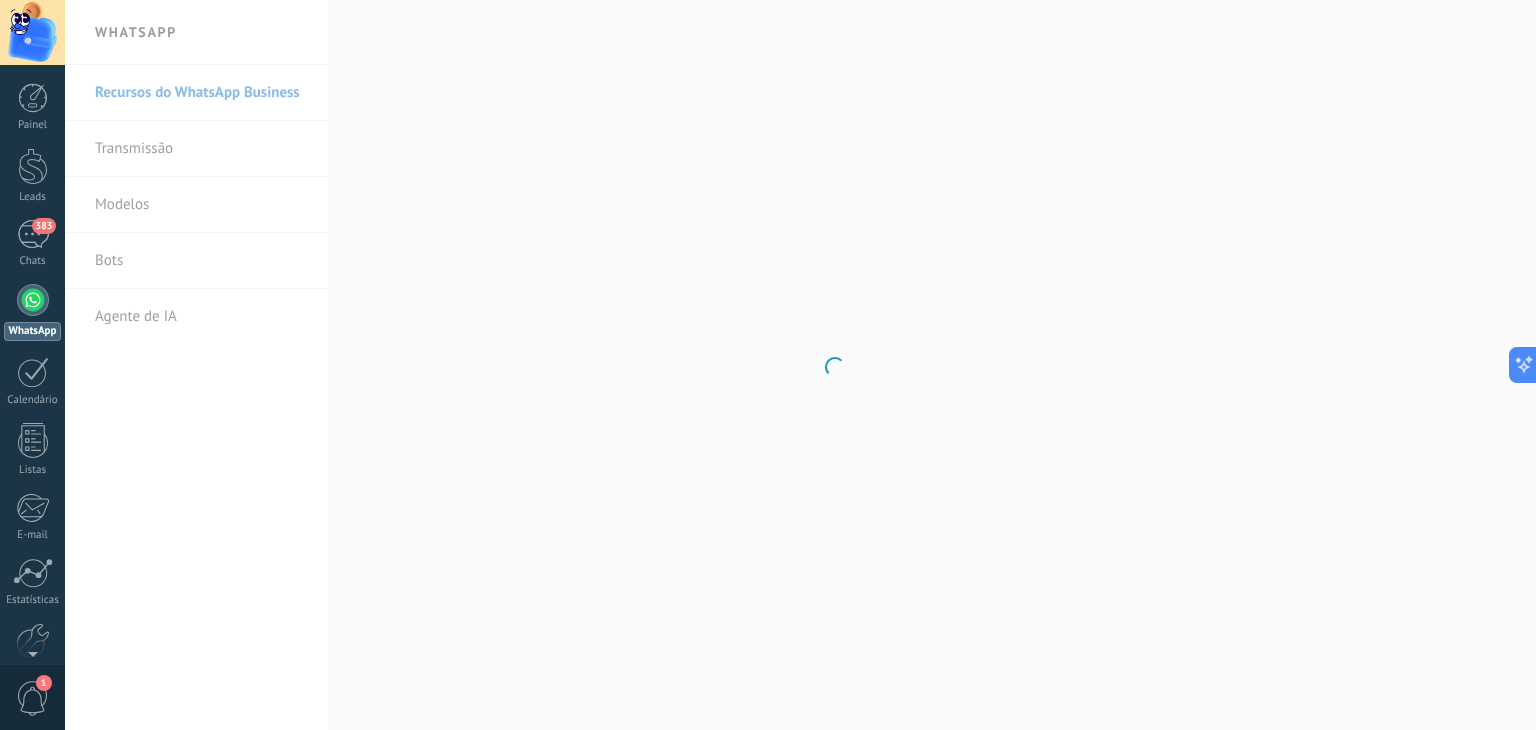 click on ".abccls-1,.abccls-2{fill-rule:evenodd}.abccls-2{fill:#fff} .abfcls-1{fill:none}.abfcls-2{fill:#fff} .abncls-1{isolation:isolate}.abncls-2{opacity:.06}.abncls-2,.abncls-3,.abncls-6{mix-blend-mode:multiply}.abncls-3{opacity:.15}.abncls-4,.abncls-8{fill:#fff}.abncls-5{fill:url(#abnlinear-gradient)}.abncls-6{opacity:.04}.abncls-7{fill:url(#abnlinear-gradient-2)}.abncls-8{fill-rule:evenodd} .abqst0{fill:#ffa200} .abwcls-1{fill:#252525} .cls-1{isolation:isolate} .acicls-1{fill:none} .aclcls-1{fill:#232323} .acnst0{display:none} .addcls-1,.addcls-2{fill:none;stroke-miterlimit:10}.addcls-1{stroke:#dfe0e5}.addcls-2{stroke:#a1a7ab} .adecls-1,.adecls-2{fill:none;stroke-miterlimit:10}.adecls-1{stroke:#dfe0e5}.adecls-2{stroke:#a1a7ab} .adqcls-1{fill:#8591a5;fill-rule:evenodd} .aeccls-1{fill:#5c9f37} .aeecls-1{fill:#f86161} .aejcls-1{fill:#8591a5;fill-rule:evenodd} .aekcls-1{fill-rule:evenodd} .aelcls-1{fill-rule:evenodd;fill:currentColor} .aemcls-1{fill-rule:evenodd;fill:currentColor} .aencls-2{fill:#f86161;opacity:.3}" at bounding box center [768, 365] 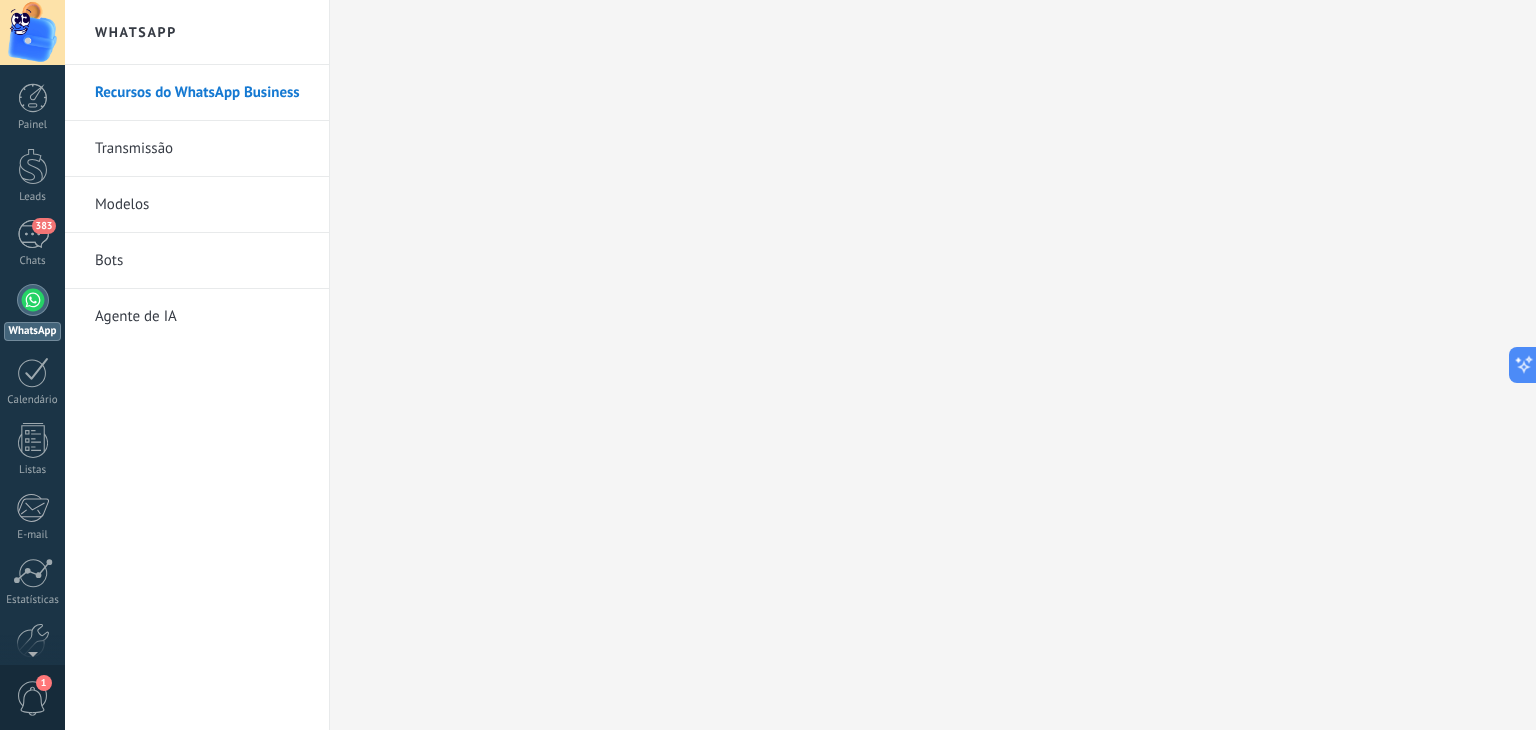 click on "Agente de IA" at bounding box center [202, 317] 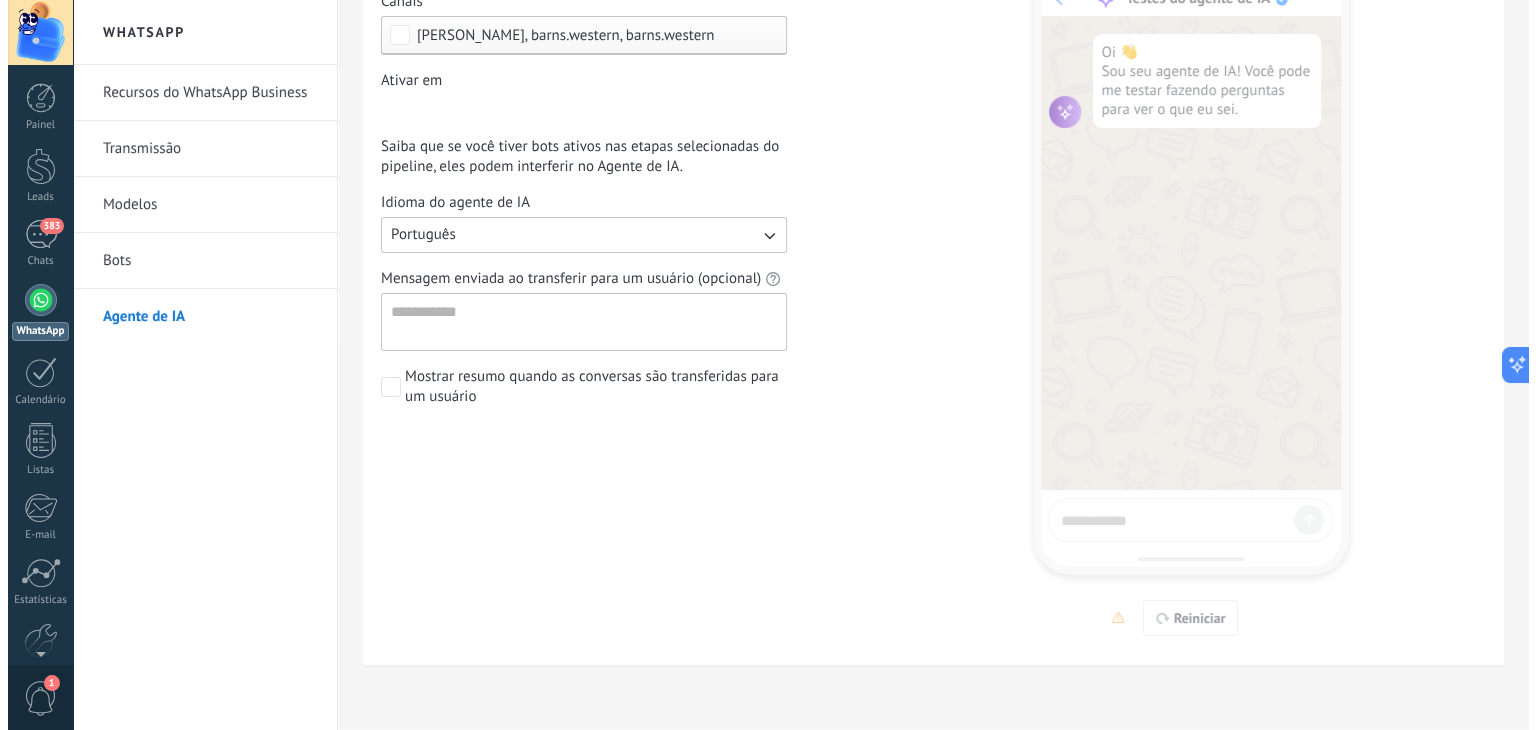 scroll, scrollTop: 0, scrollLeft: 0, axis: both 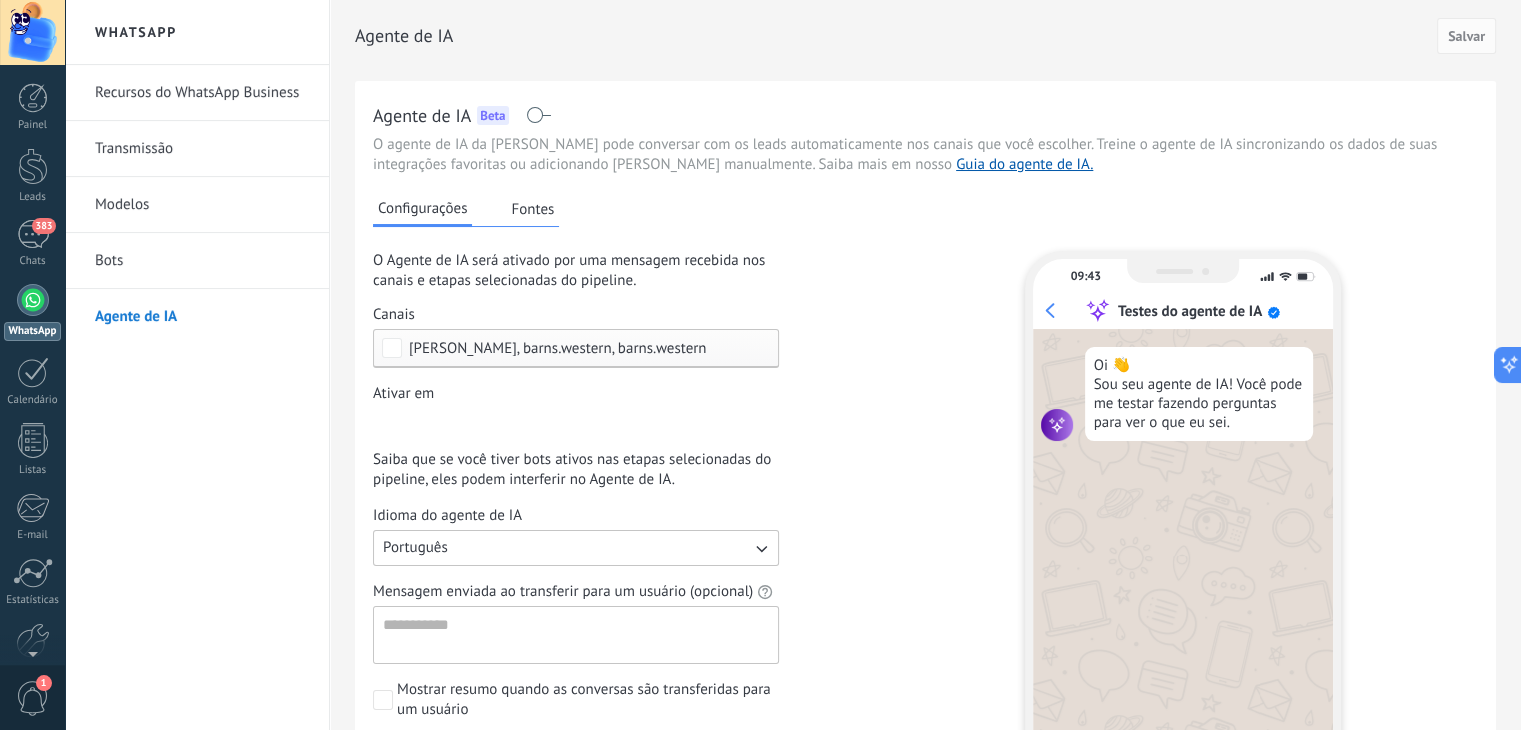 click on "Configurações Fontes" at bounding box center (466, 210) 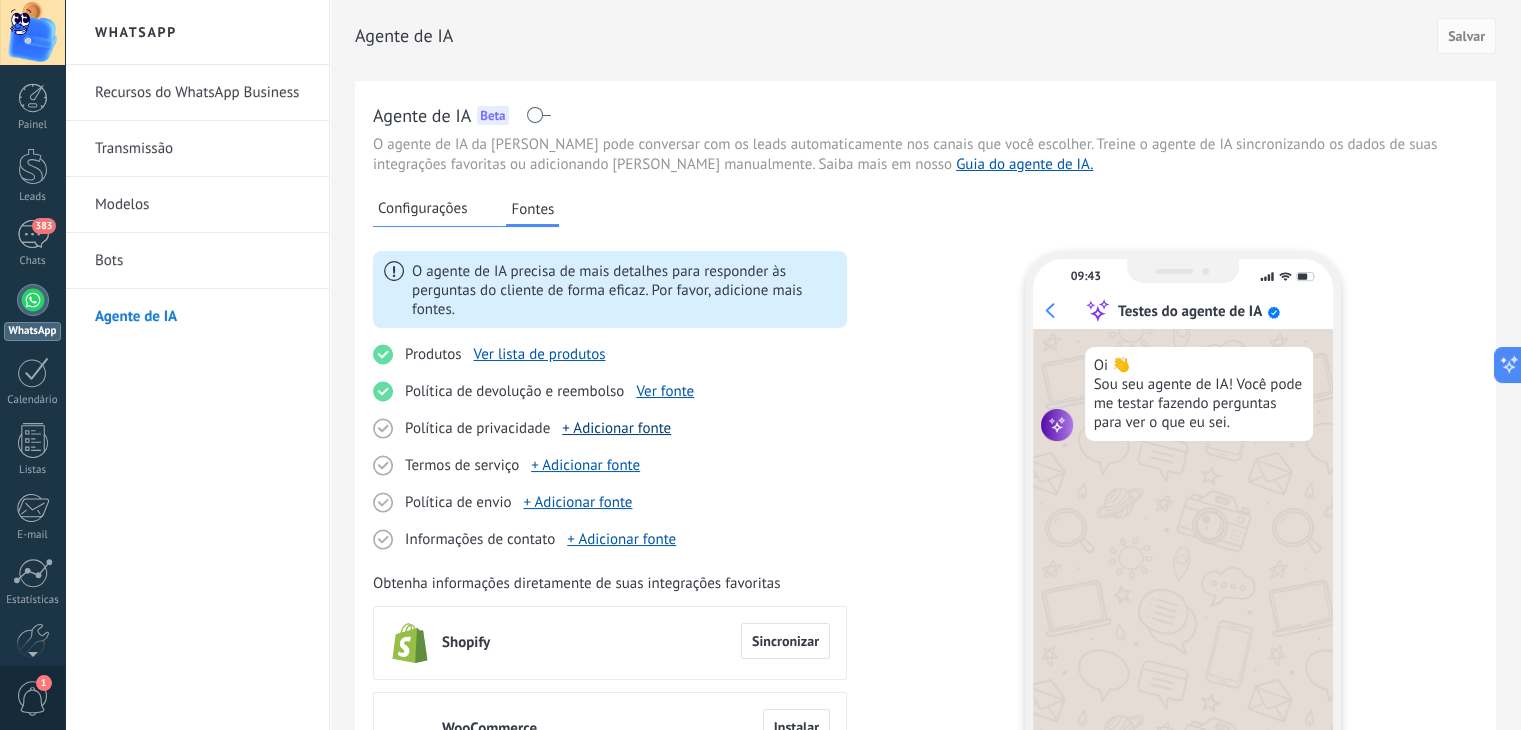 click on "+ Adicionar fonte" at bounding box center (616, 428) 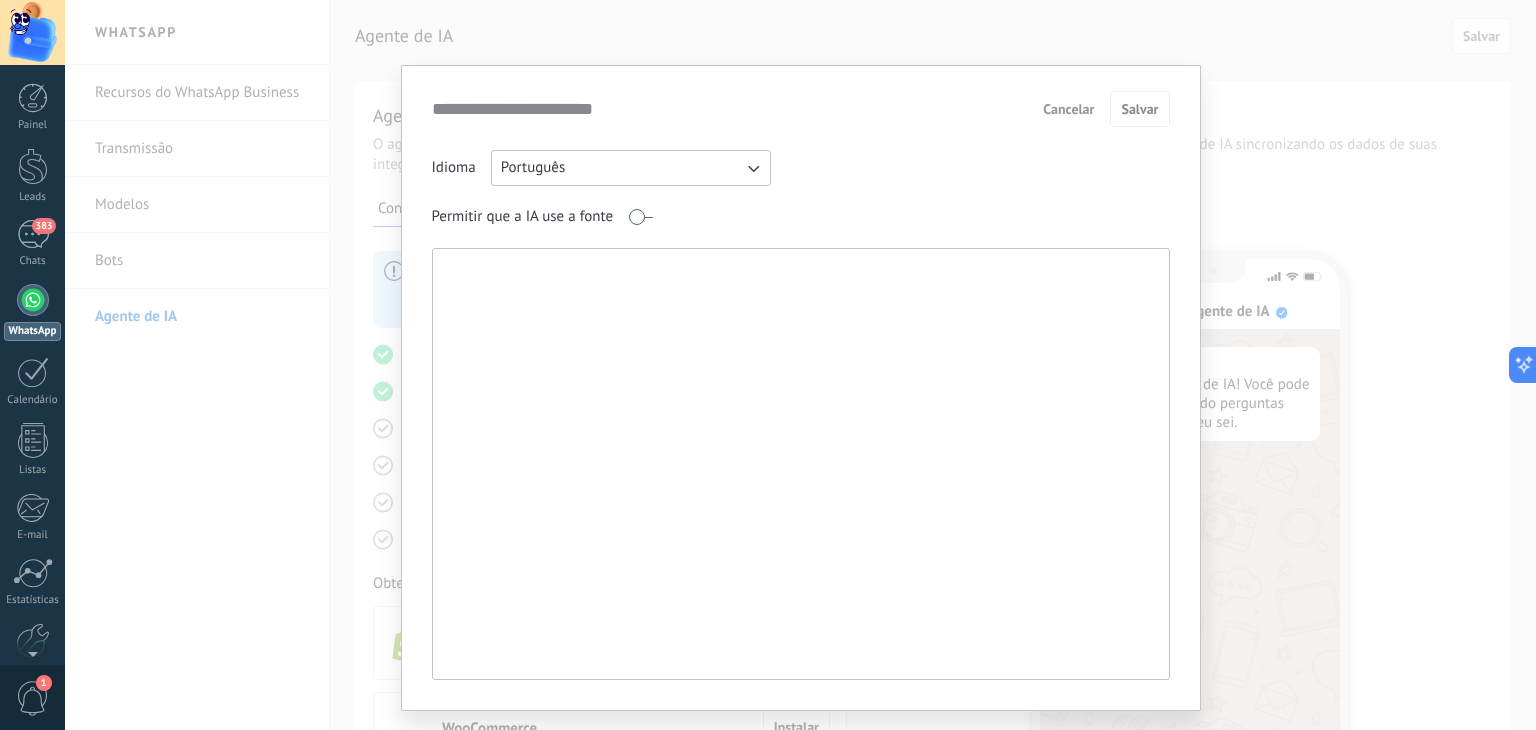 paste on "**********" 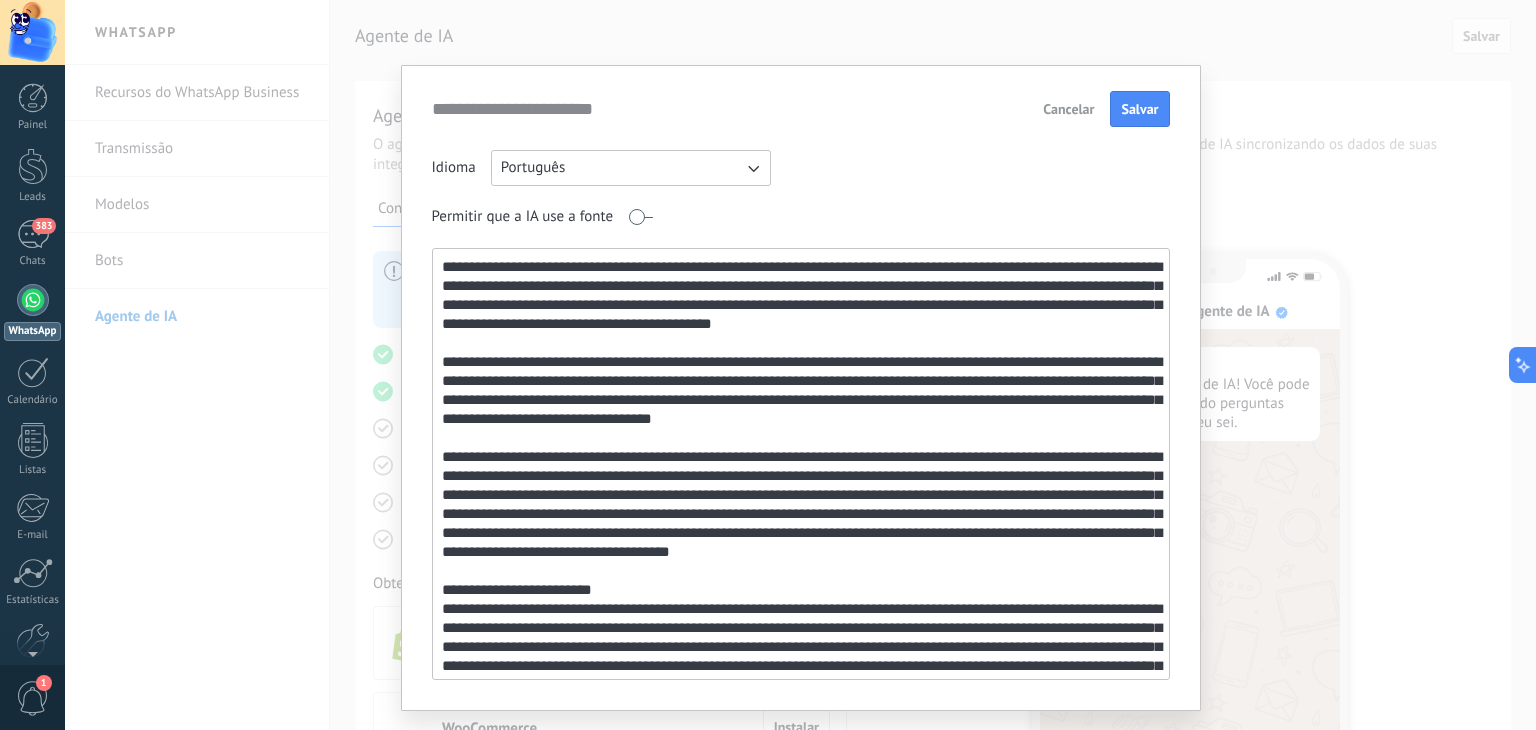 scroll, scrollTop: 888, scrollLeft: 0, axis: vertical 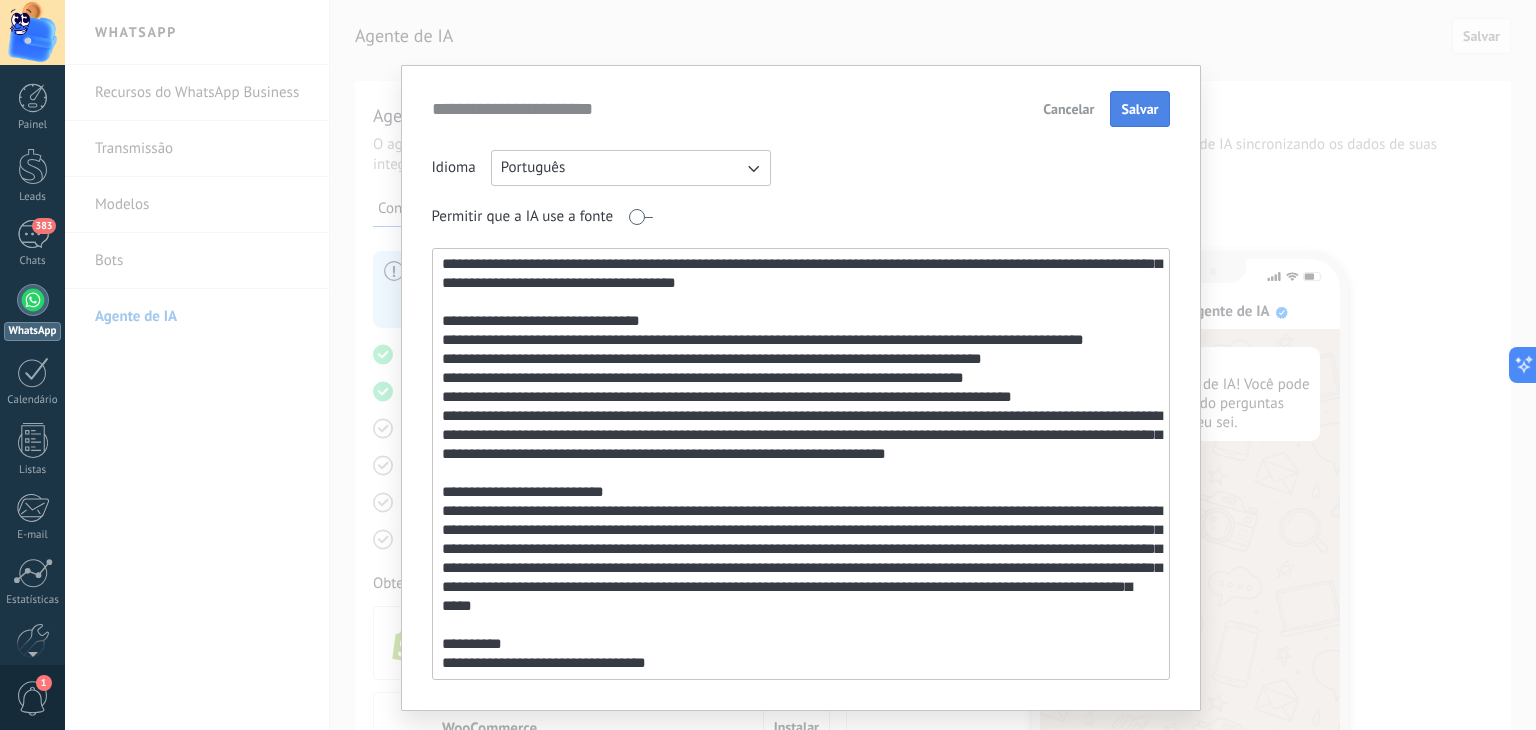 type on "**********" 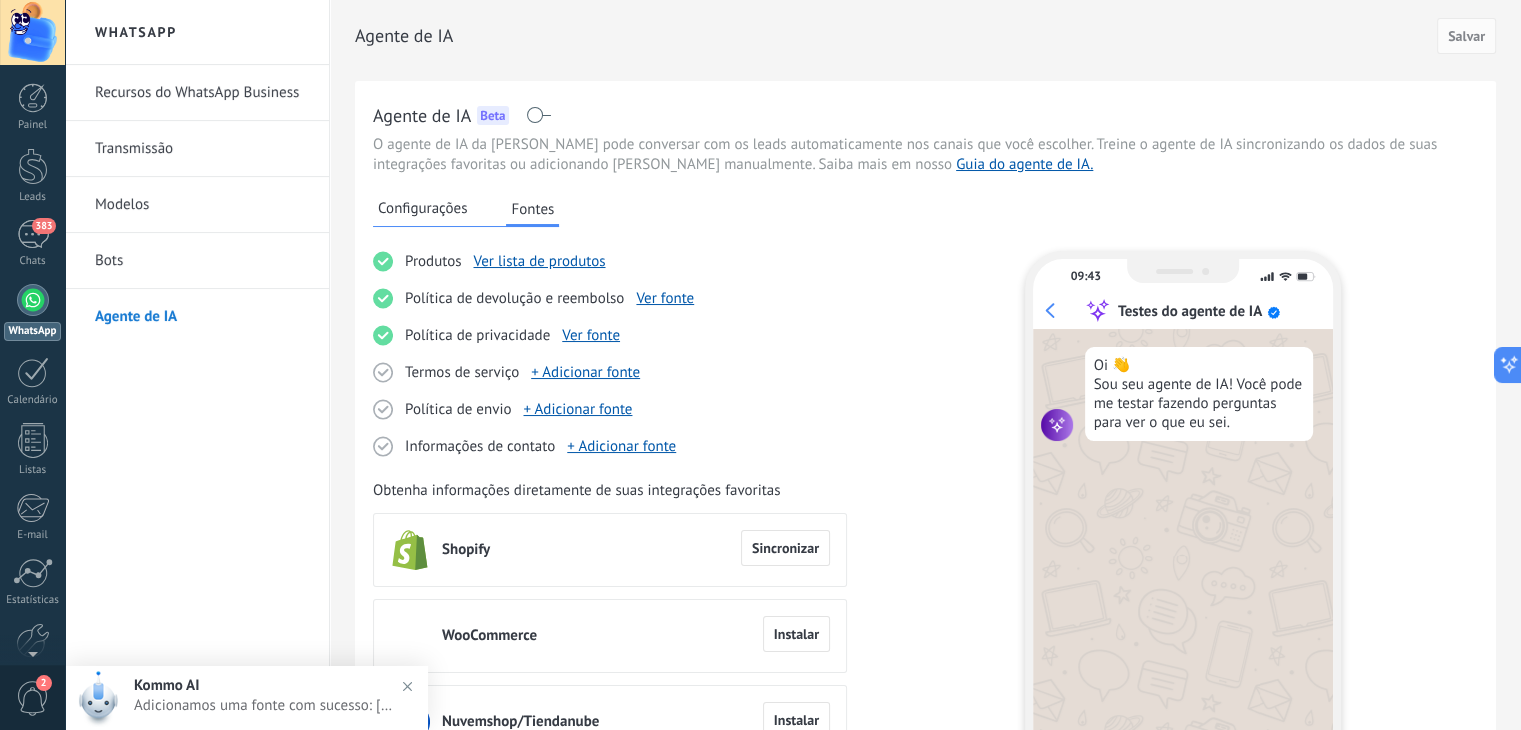 click on "+ Adicionar fonte" at bounding box center [585, 372] 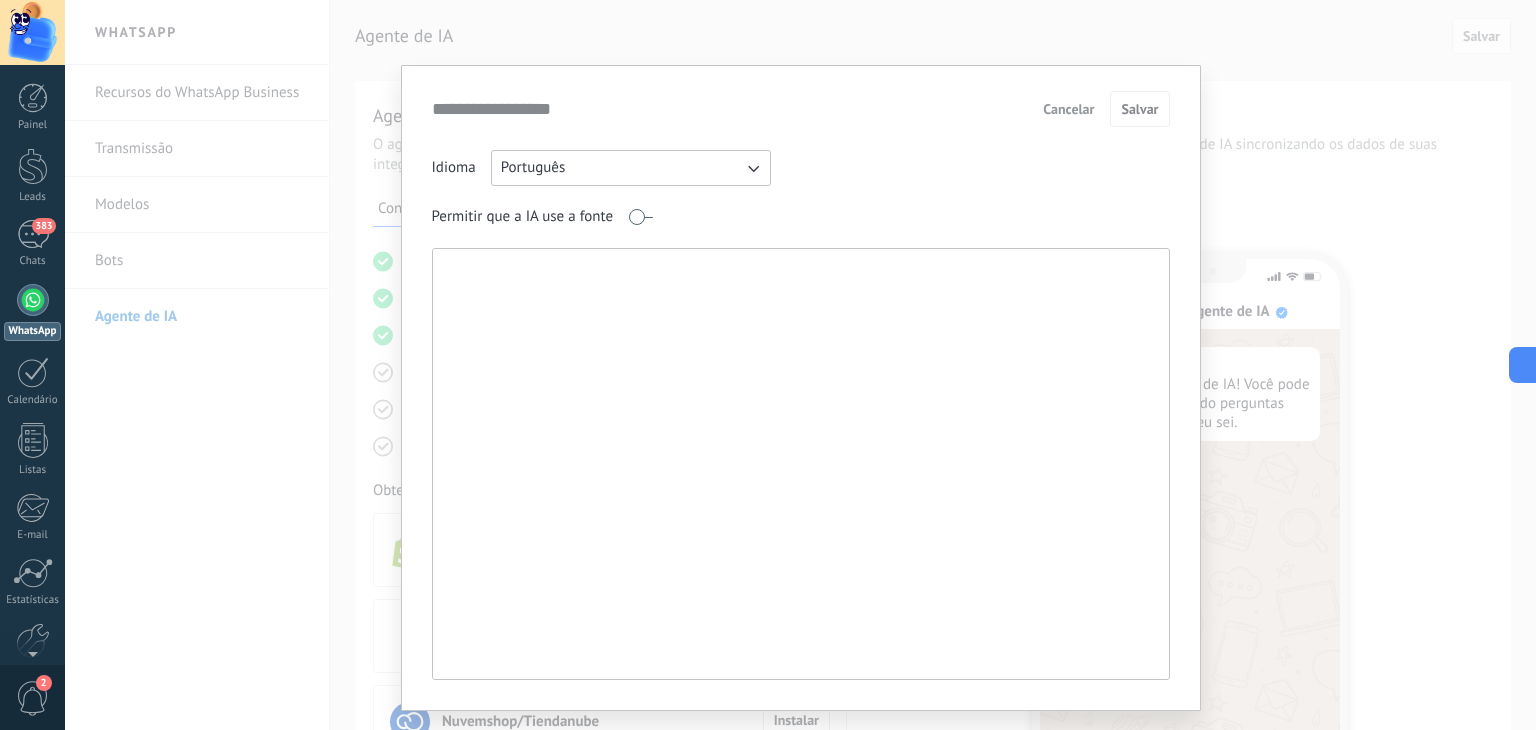 paste on "**********" 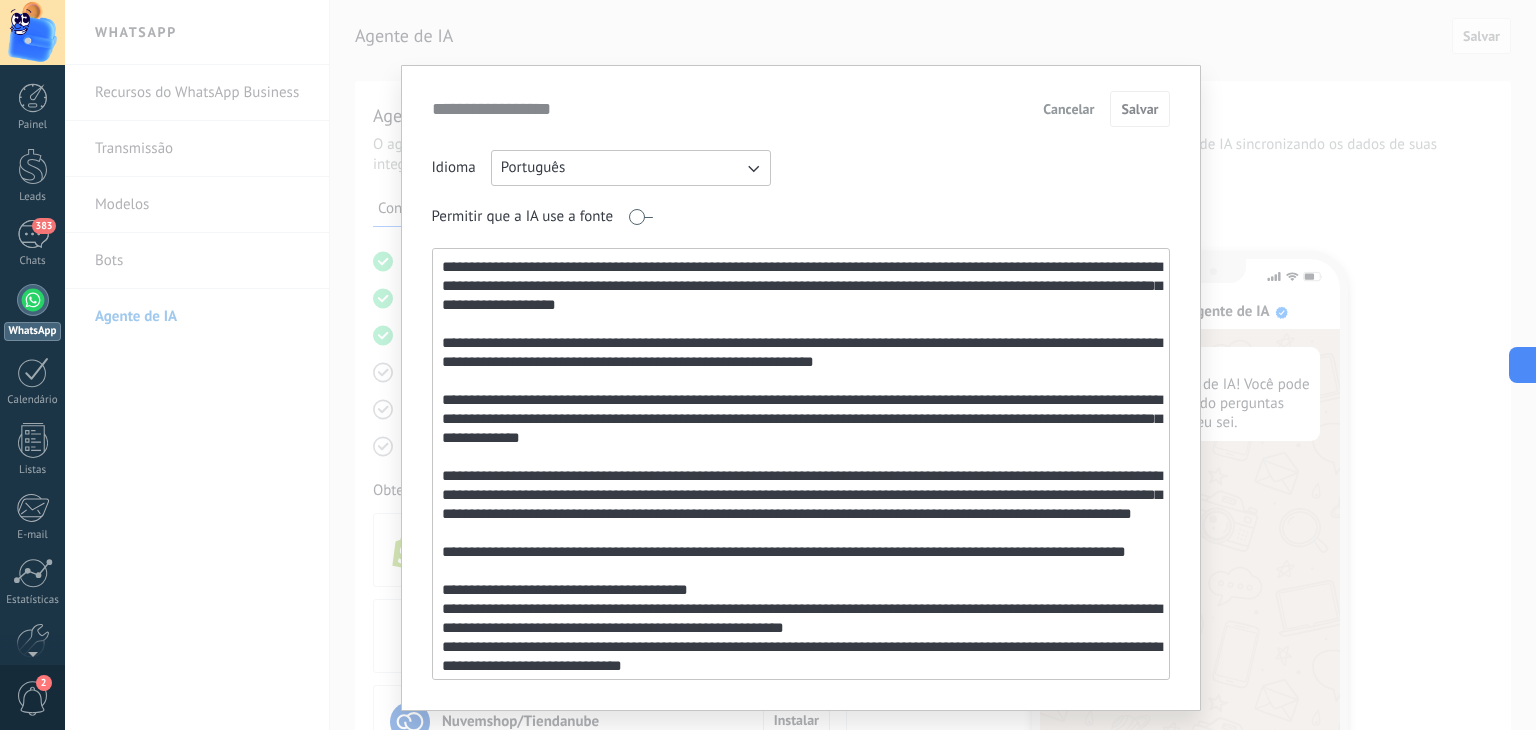 scroll, scrollTop: 109, scrollLeft: 0, axis: vertical 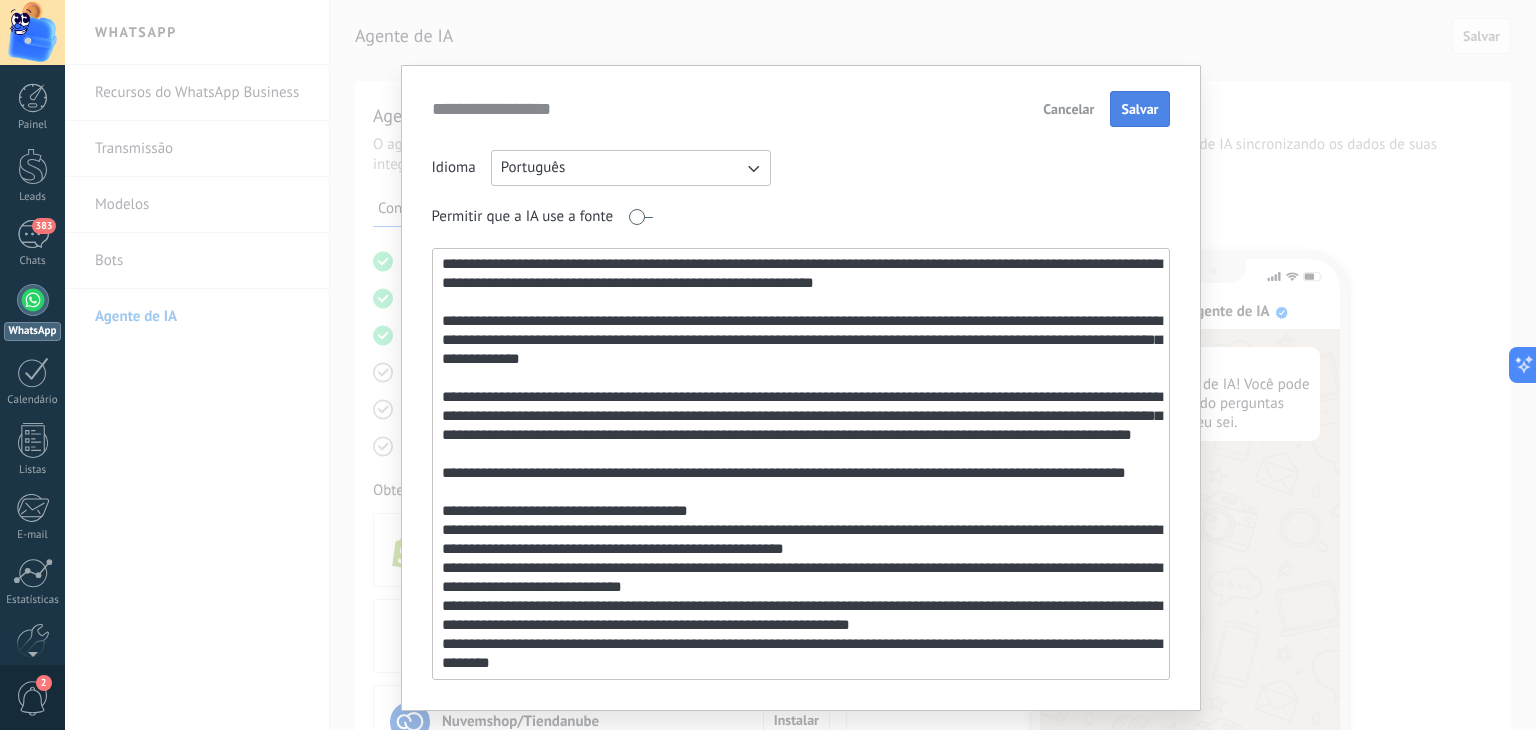 type on "**********" 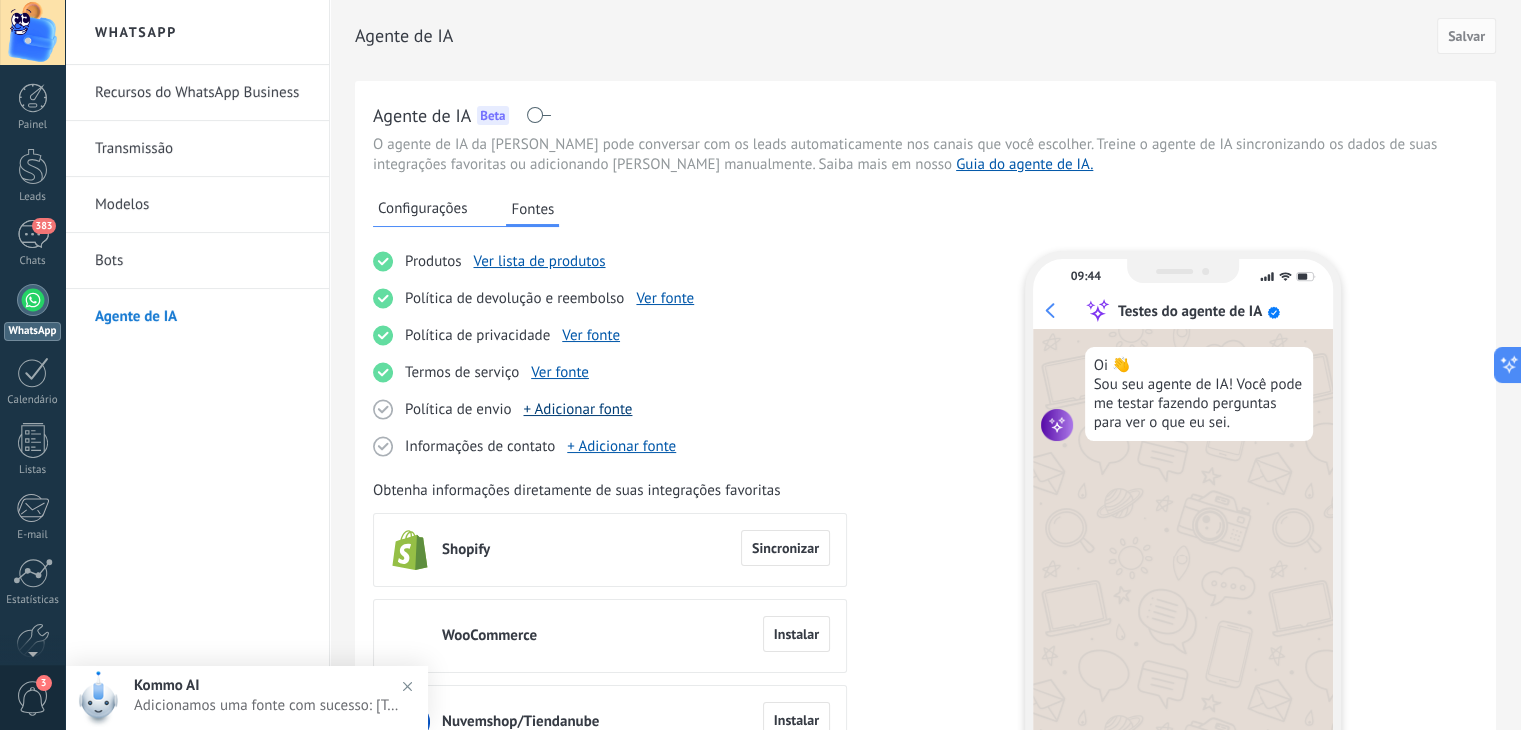 click on "+ Adicionar fonte" at bounding box center (577, 409) 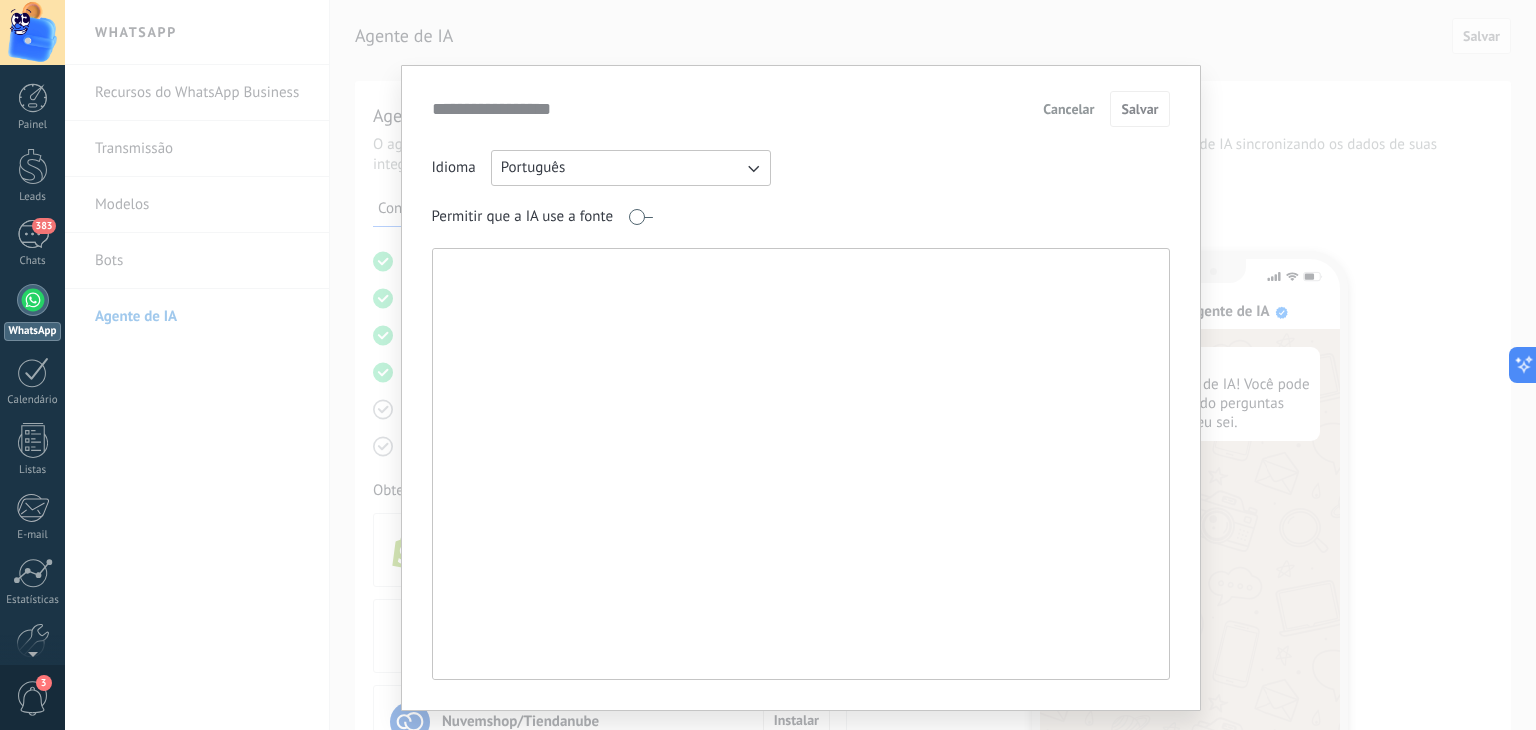paste on "**********" 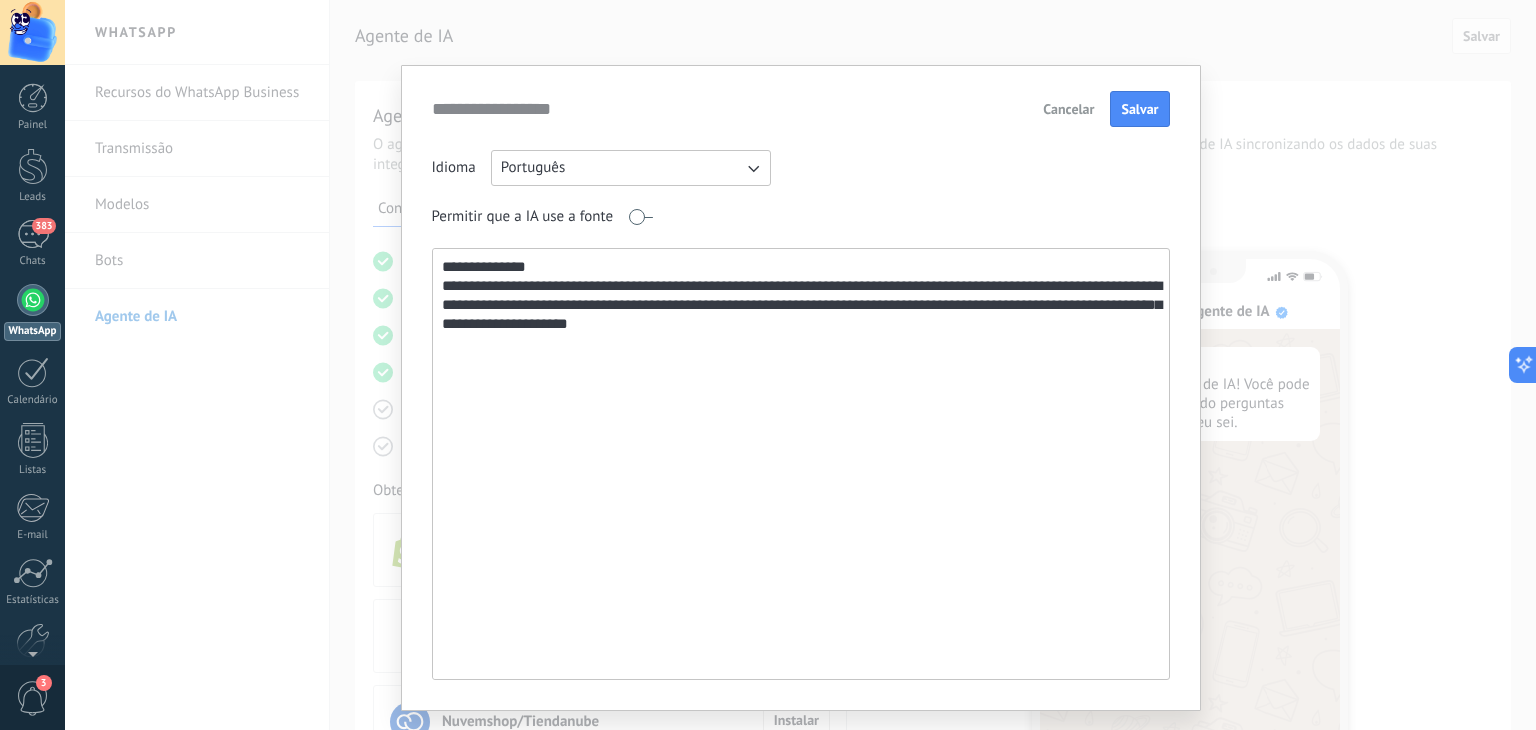 paste on "**********" 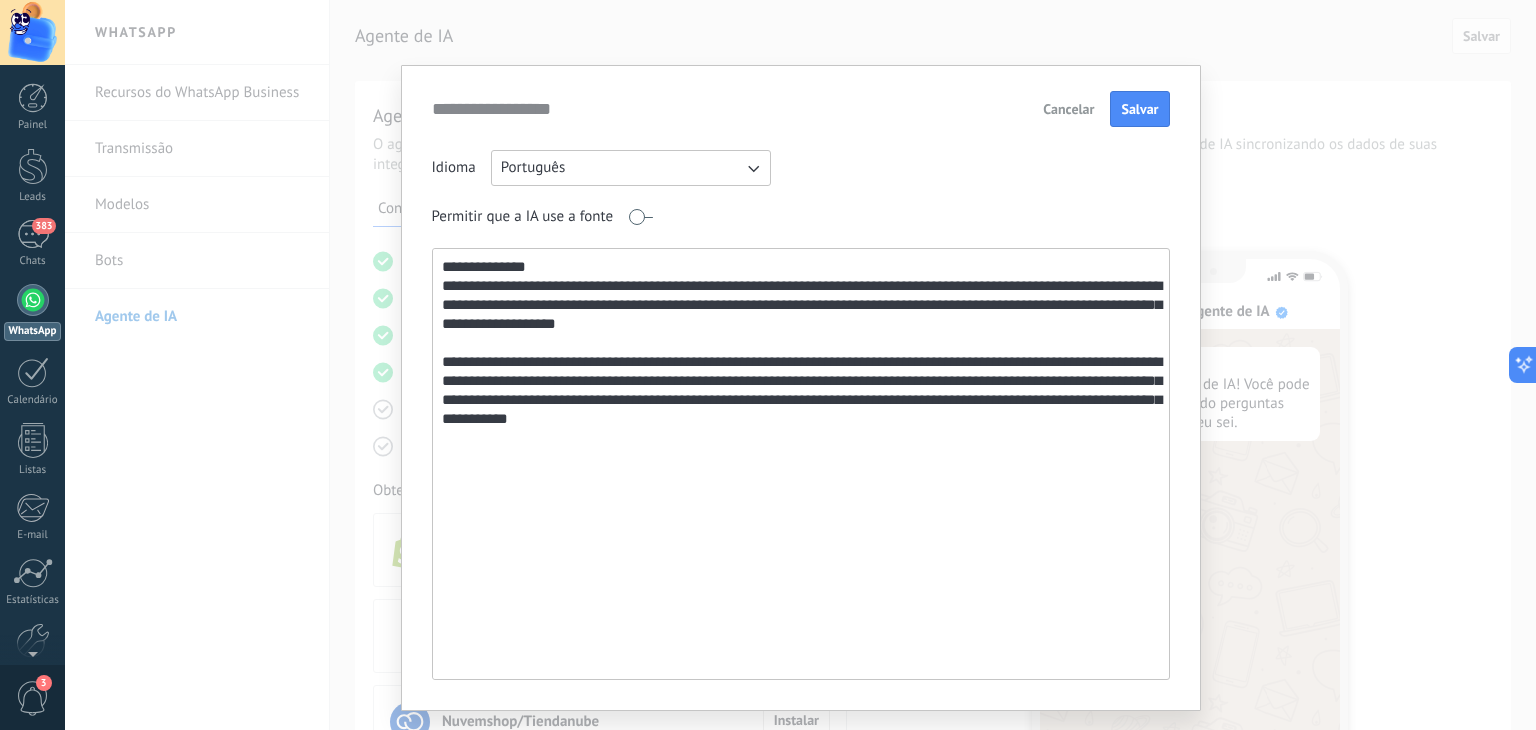 type on "**********" 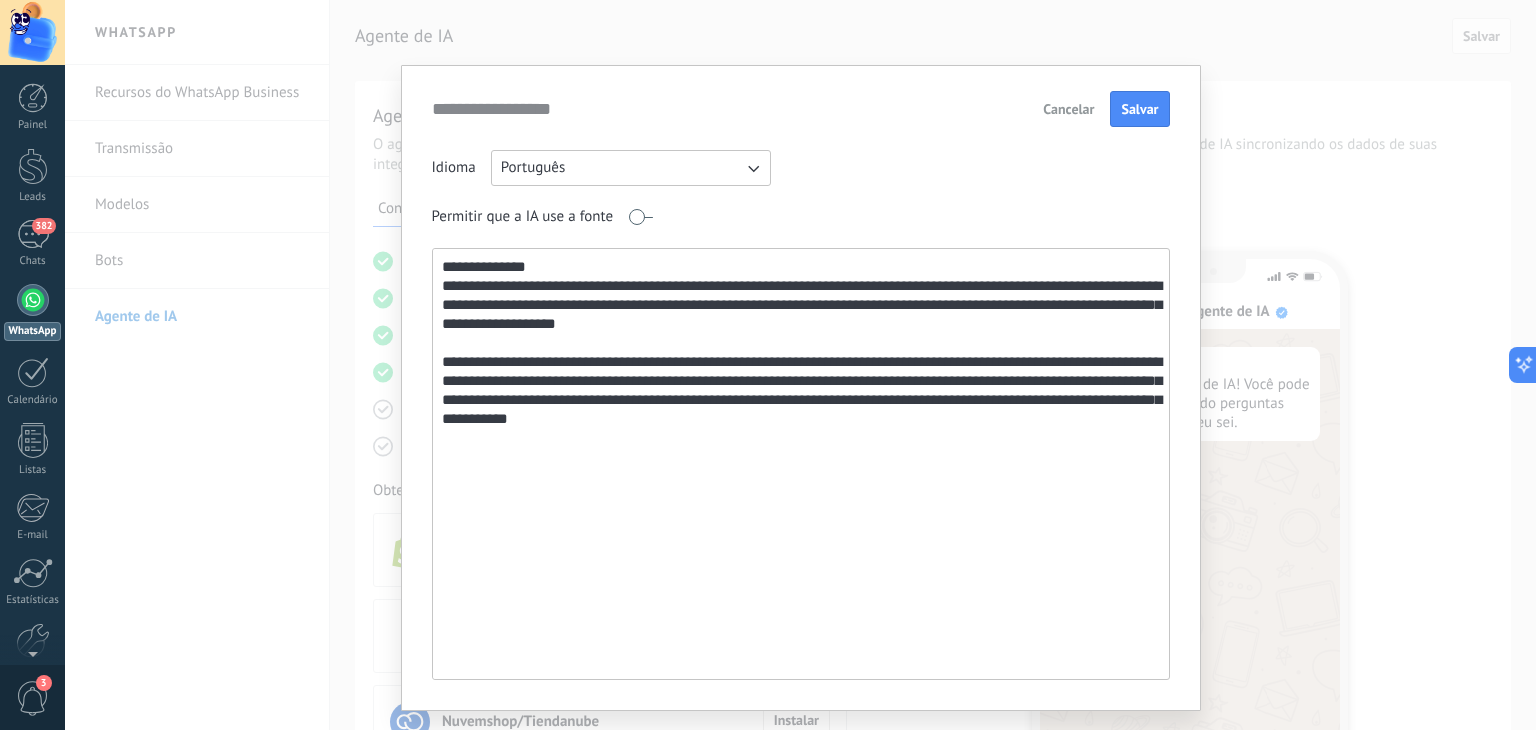 click on "Cancelar" at bounding box center [1068, 109] 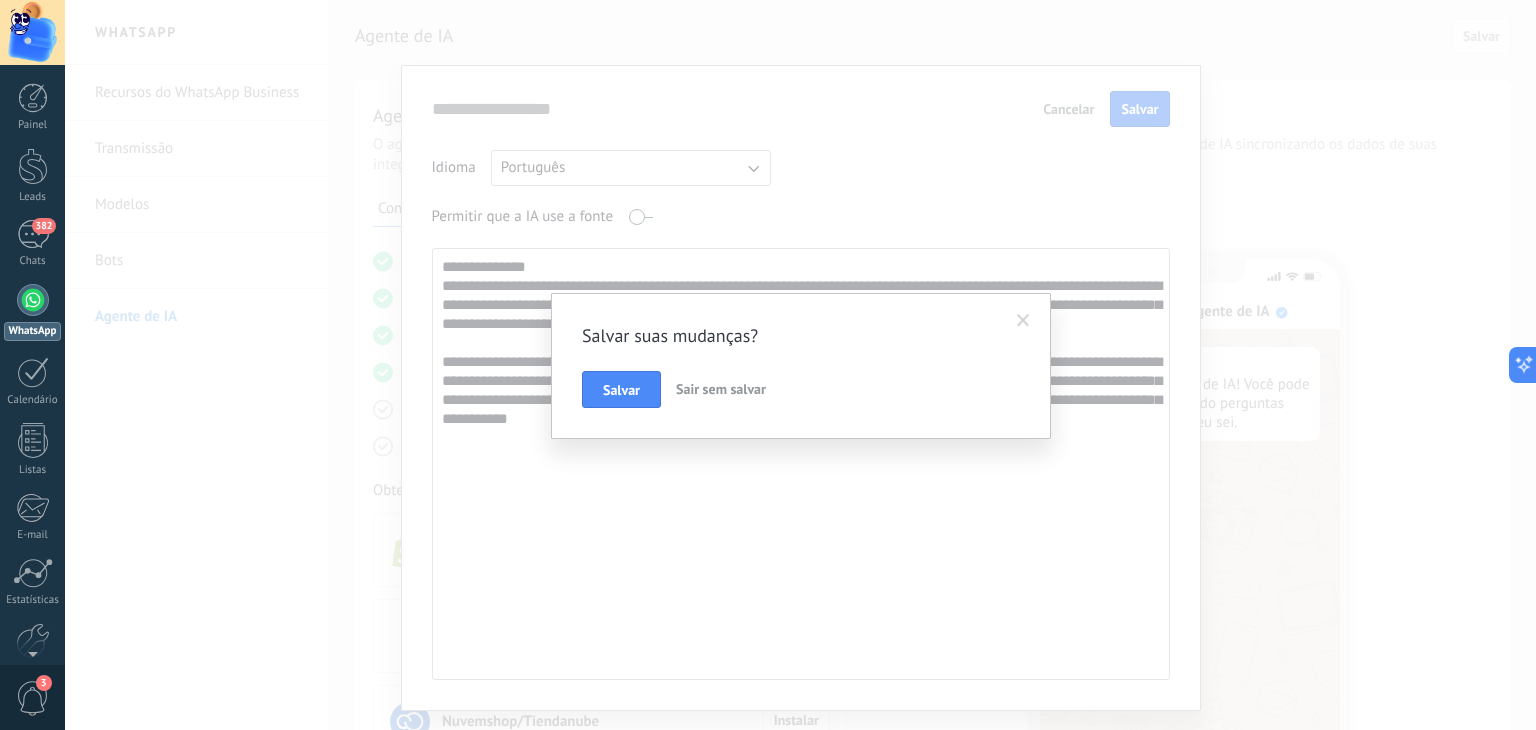 click on "Sair sem salvar" at bounding box center (721, 390) 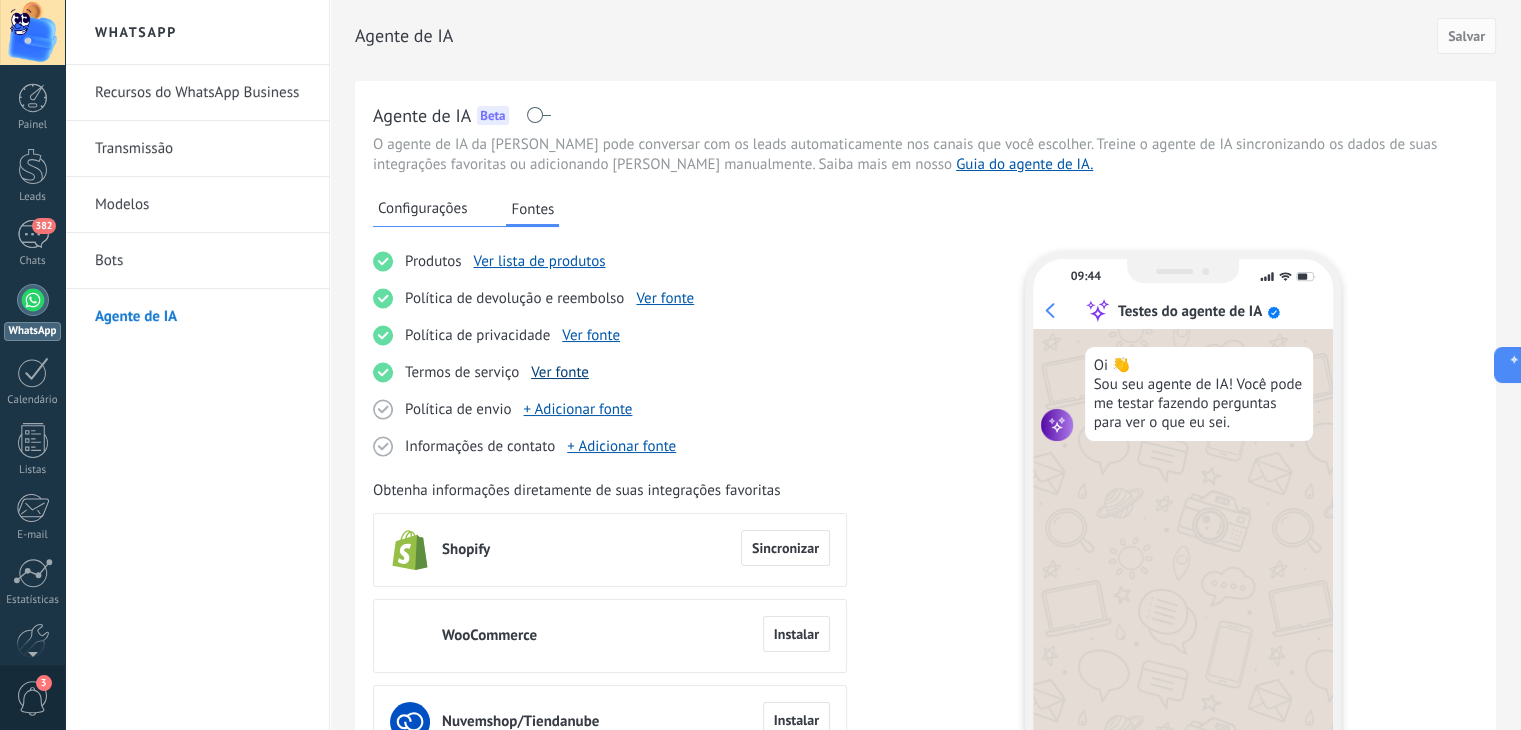 click on "Ver fonte" at bounding box center [560, 372] 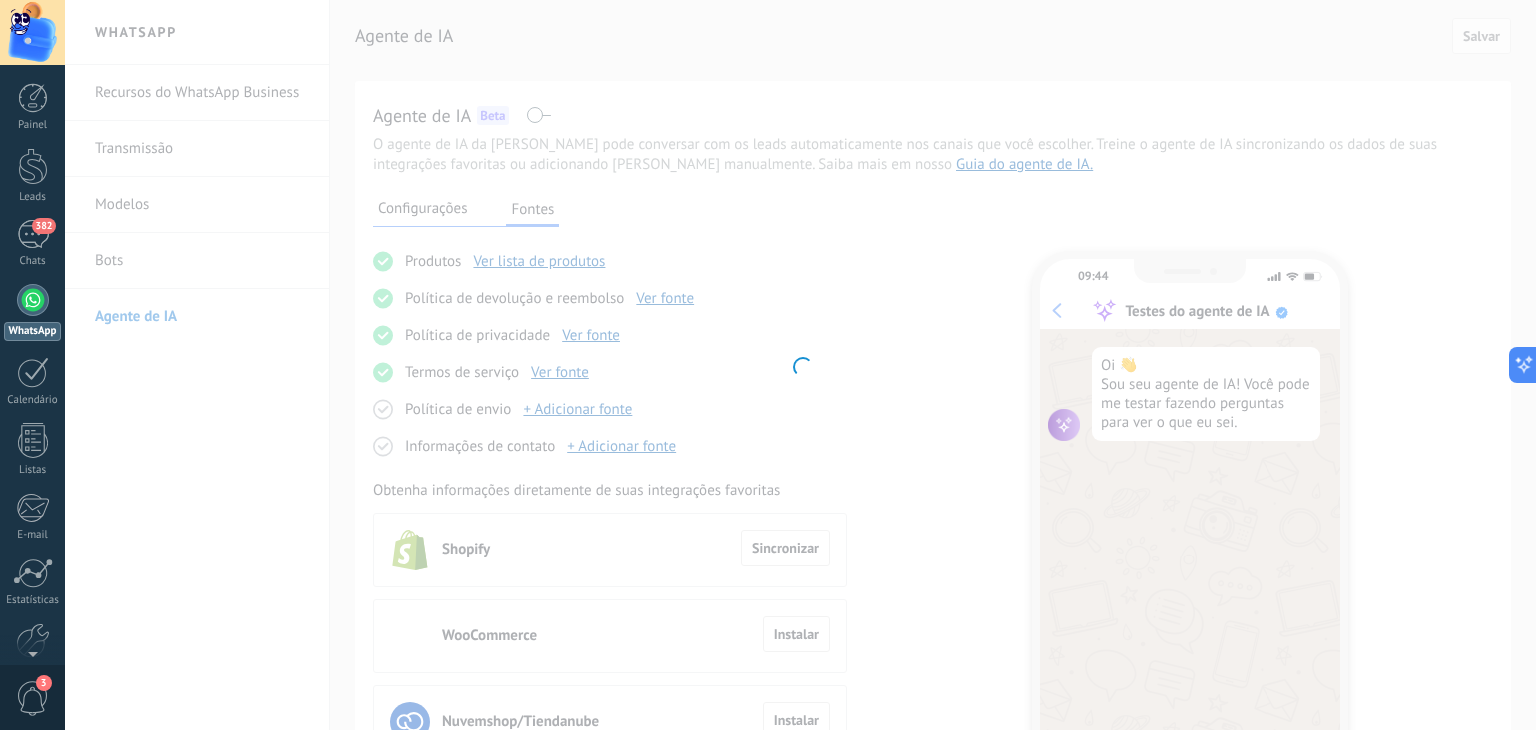 type on "**********" 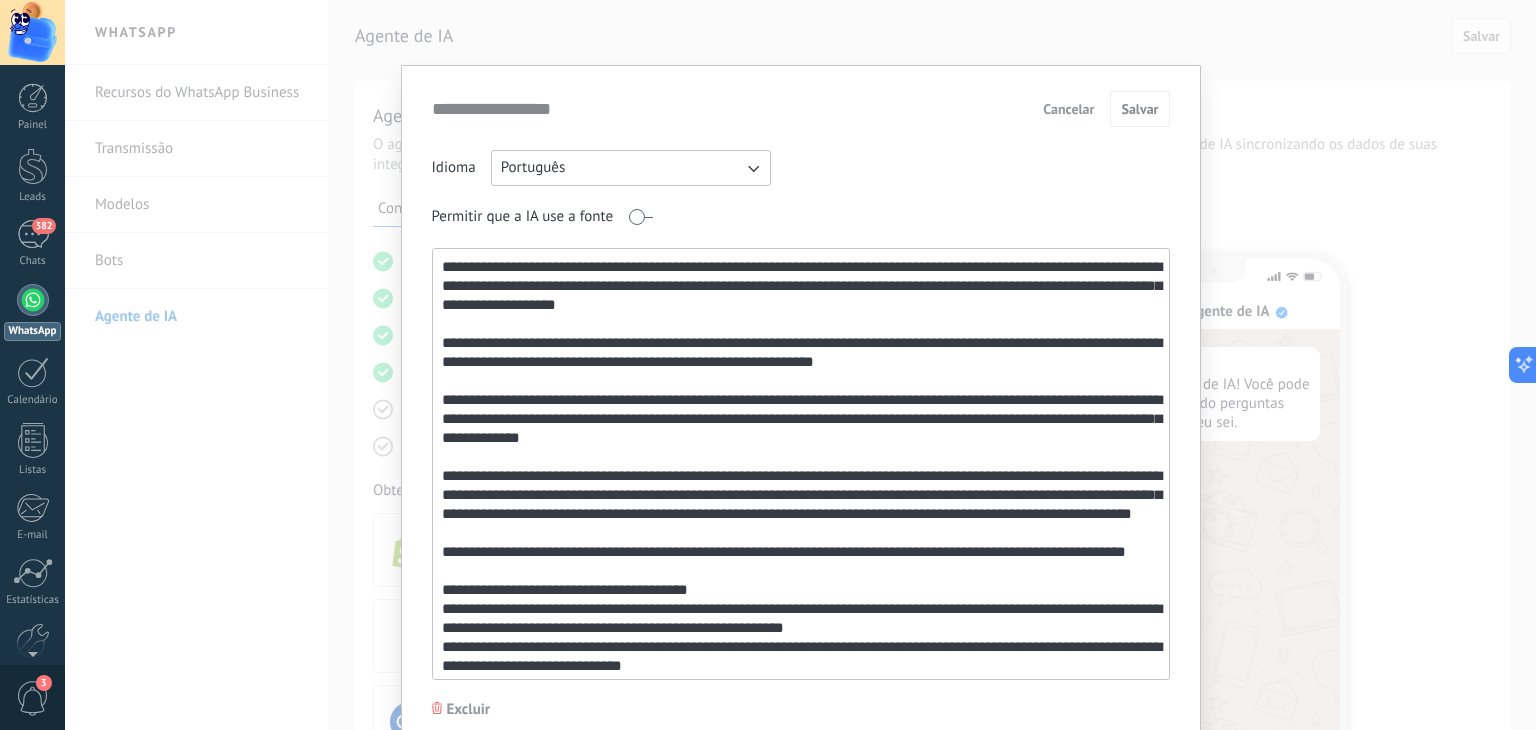 click at bounding box center (799, 464) 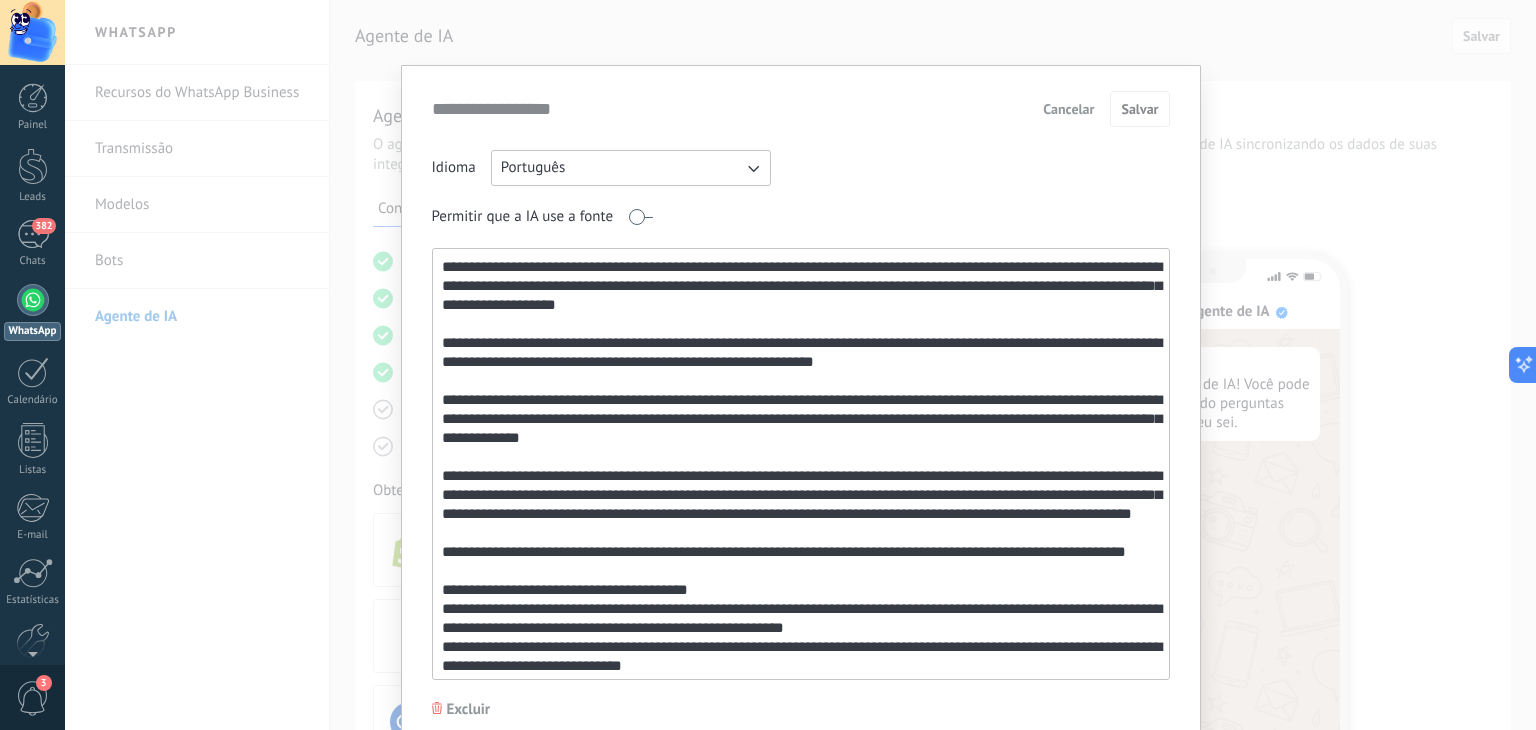 scroll, scrollTop: 109, scrollLeft: 0, axis: vertical 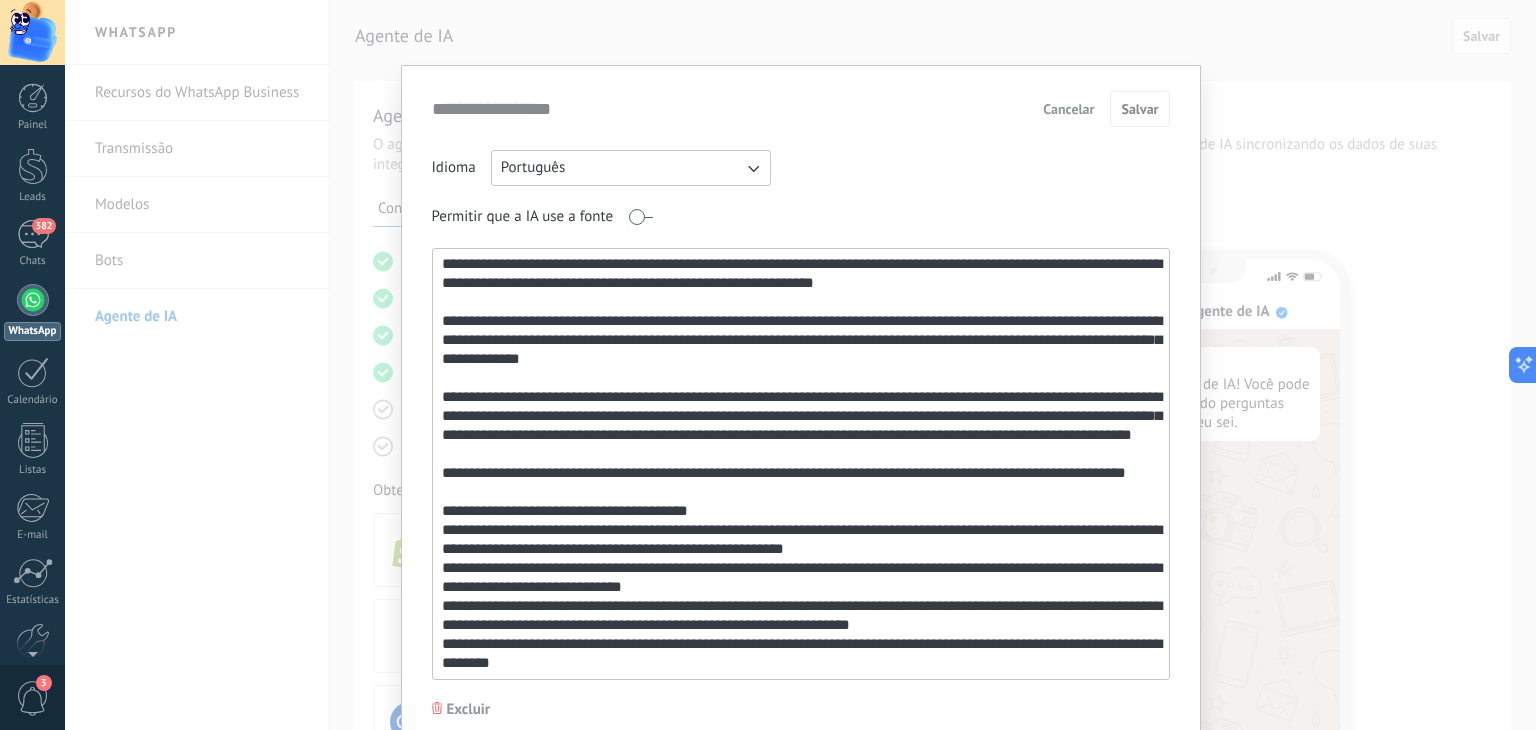 drag, startPoint x: 536, startPoint y: 406, endPoint x: 620, endPoint y: 403, distance: 84.05355 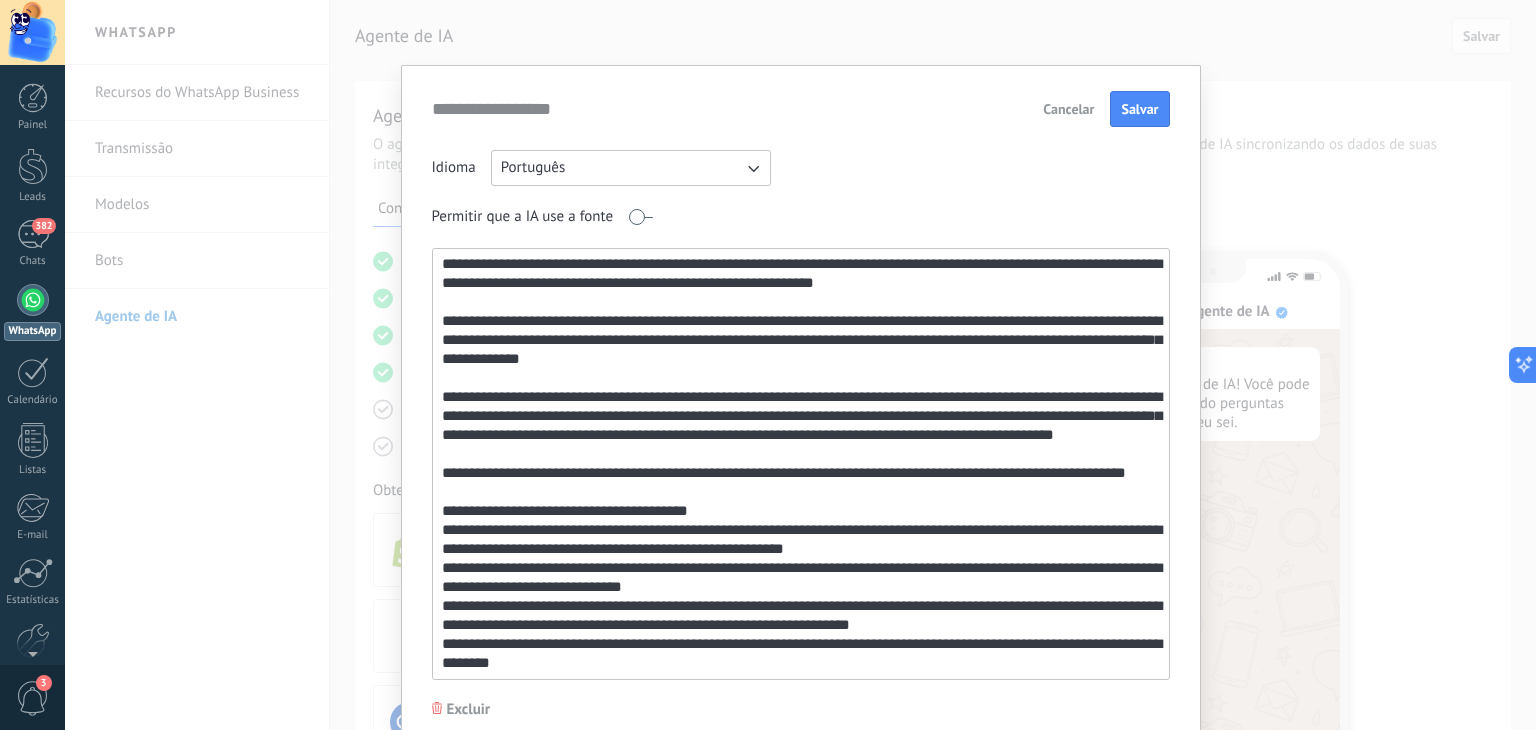 scroll, scrollTop: 116, scrollLeft: 0, axis: vertical 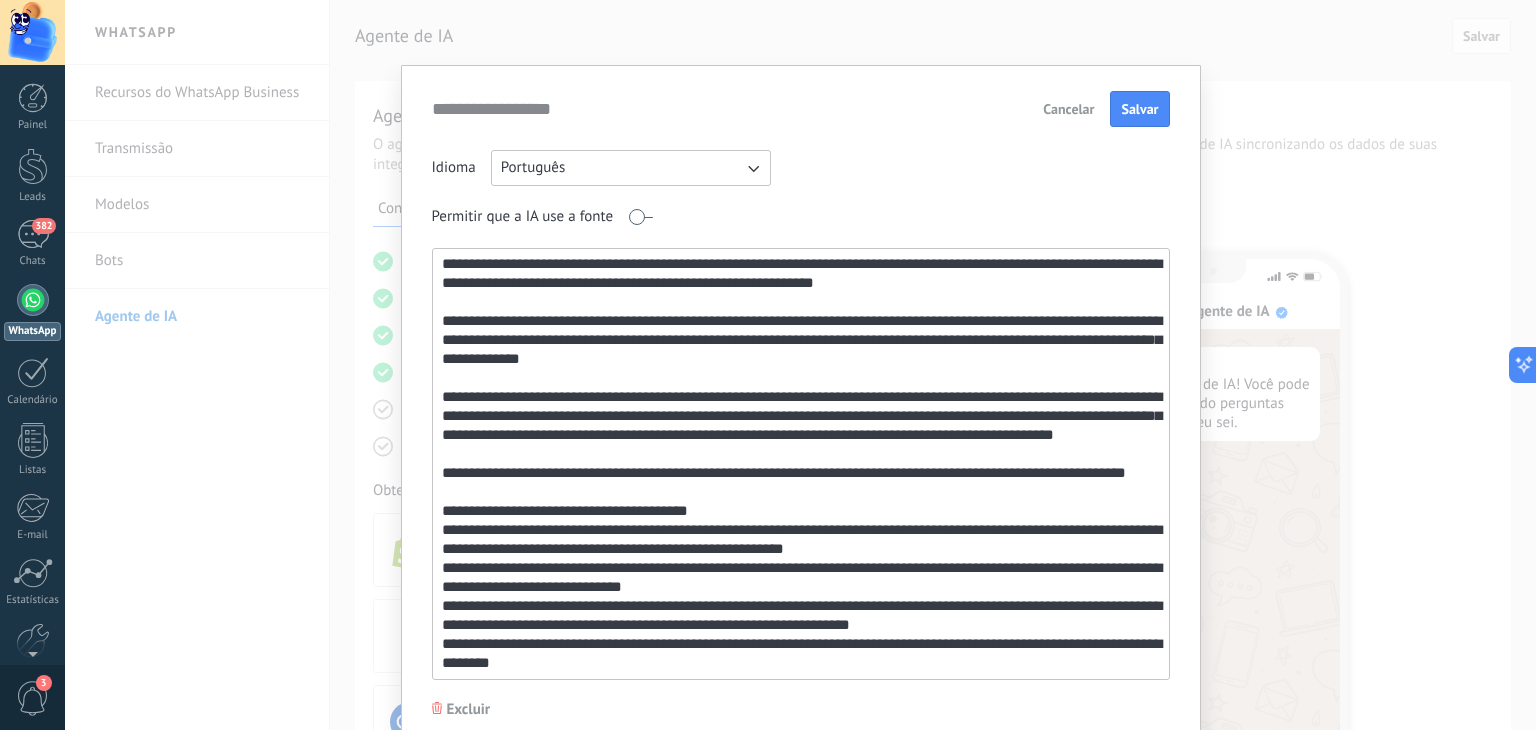 drag, startPoint x: 1072, startPoint y: 529, endPoint x: 1001, endPoint y: 529, distance: 71 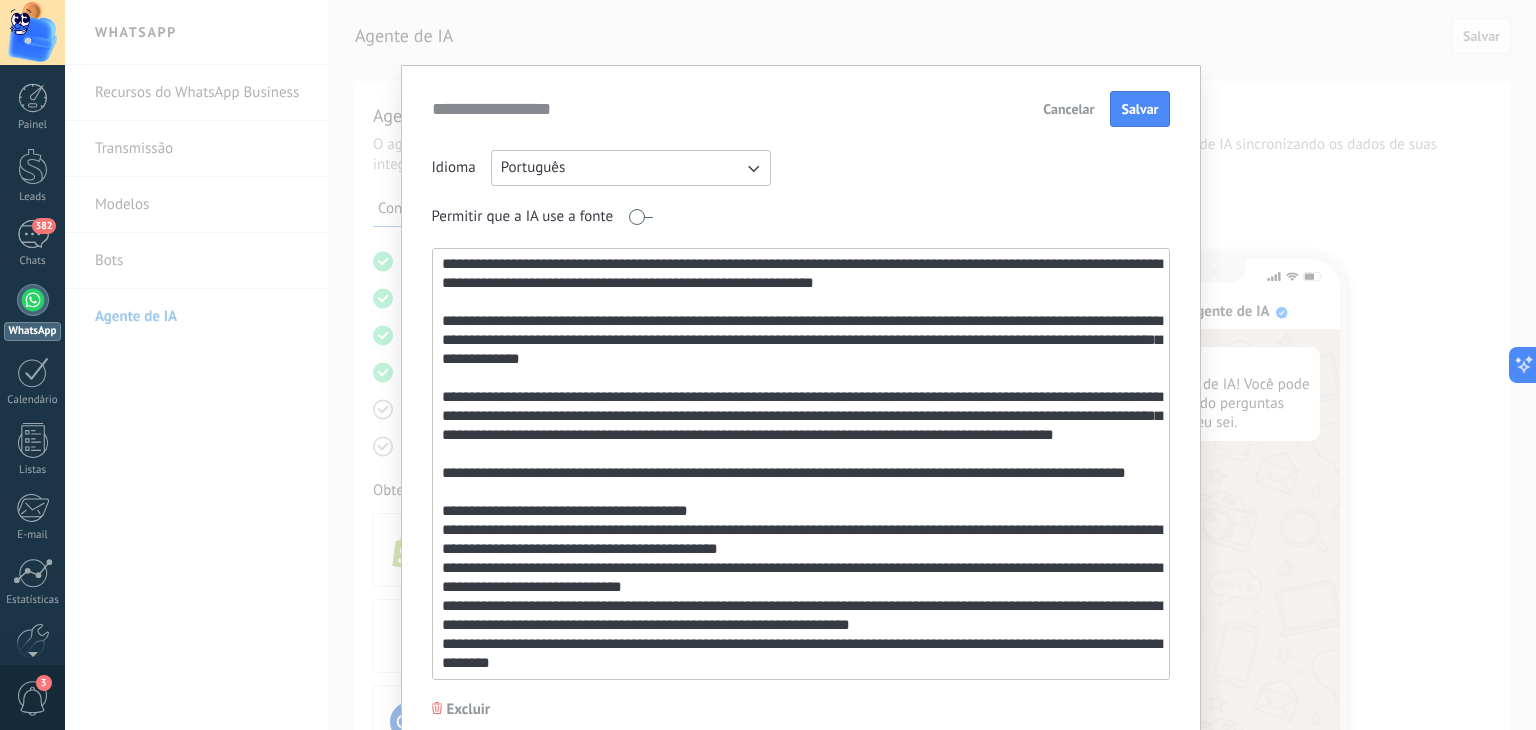 drag, startPoint x: 846, startPoint y: 553, endPoint x: 1002, endPoint y: 532, distance: 157.40712 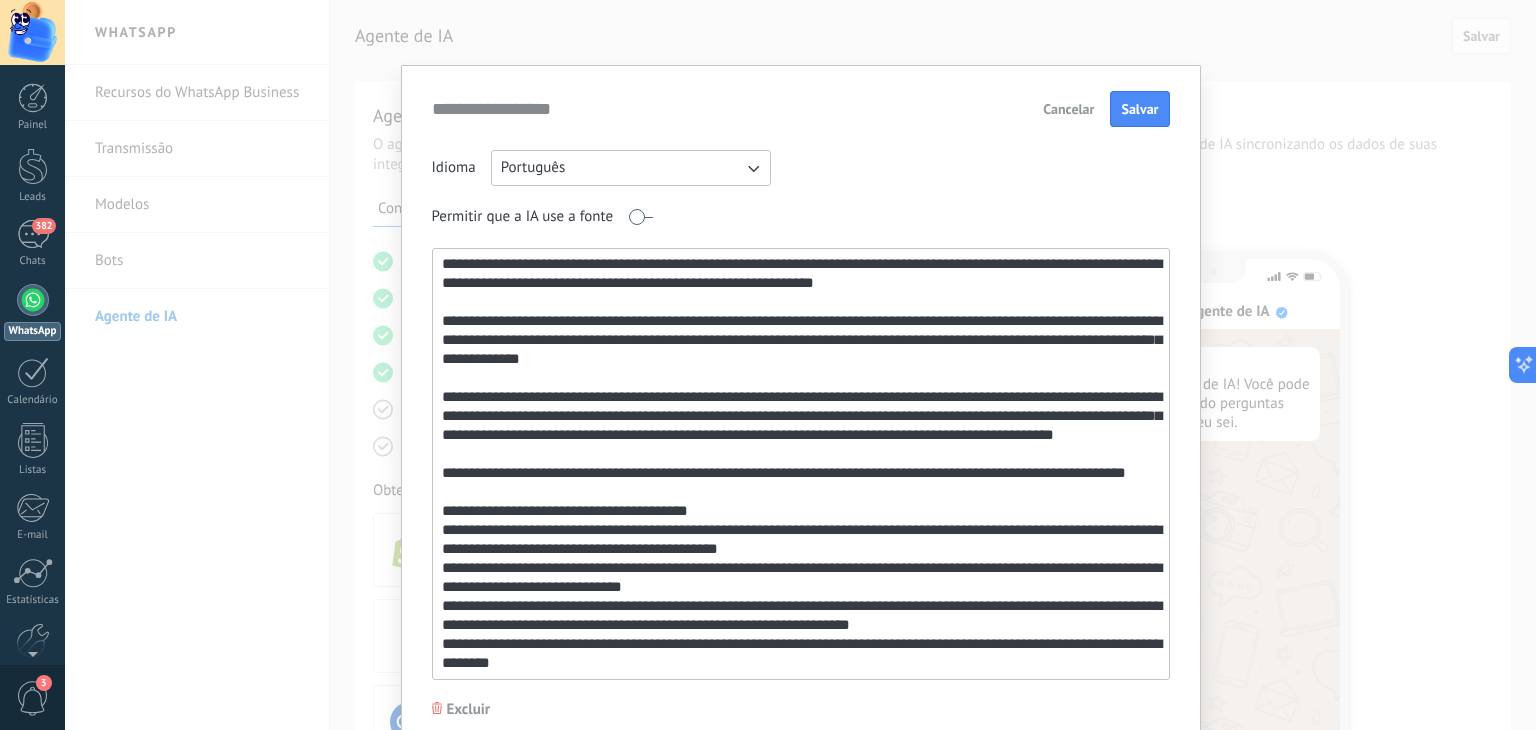 drag, startPoint x: 833, startPoint y: 549, endPoint x: 1006, endPoint y: 527, distance: 174.39323 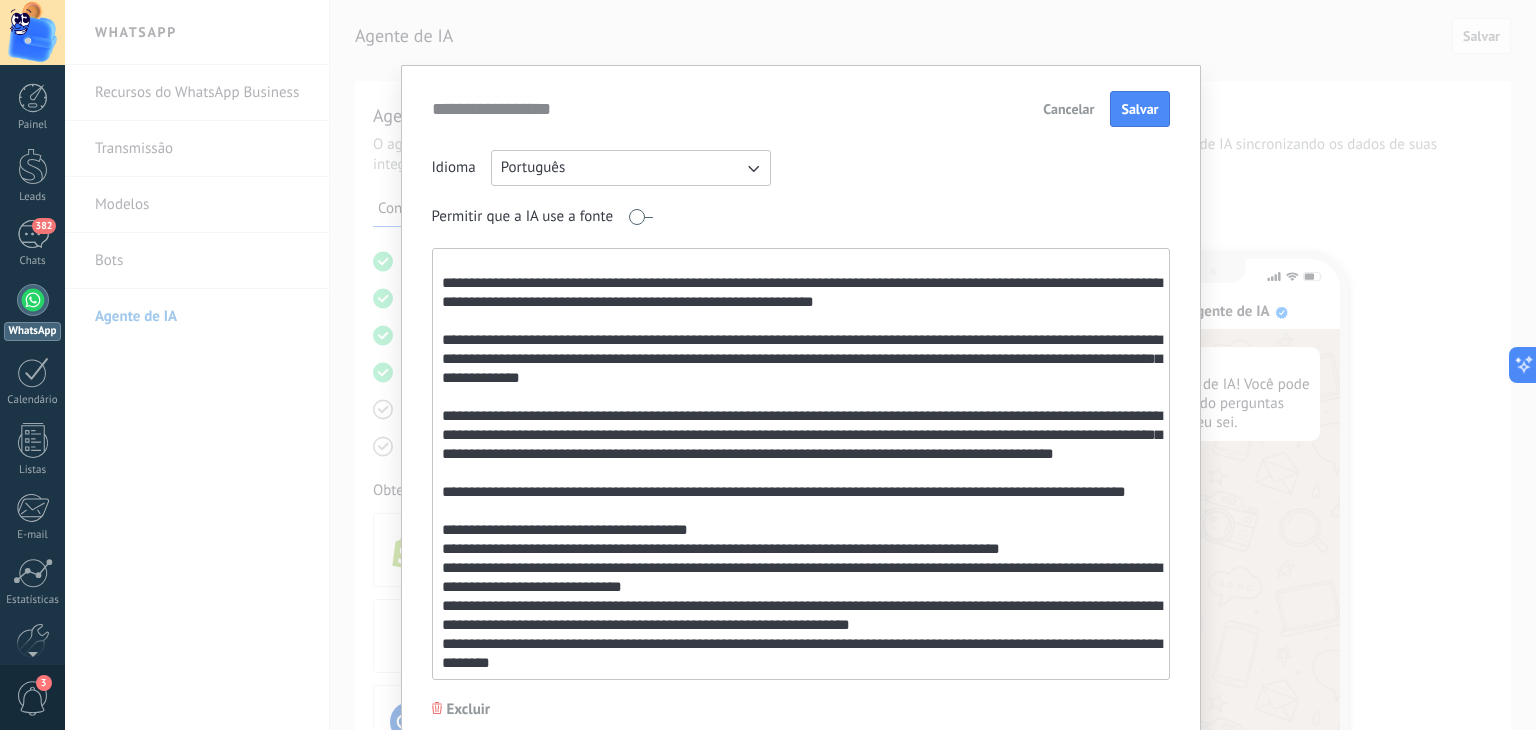 scroll, scrollTop: 97, scrollLeft: 0, axis: vertical 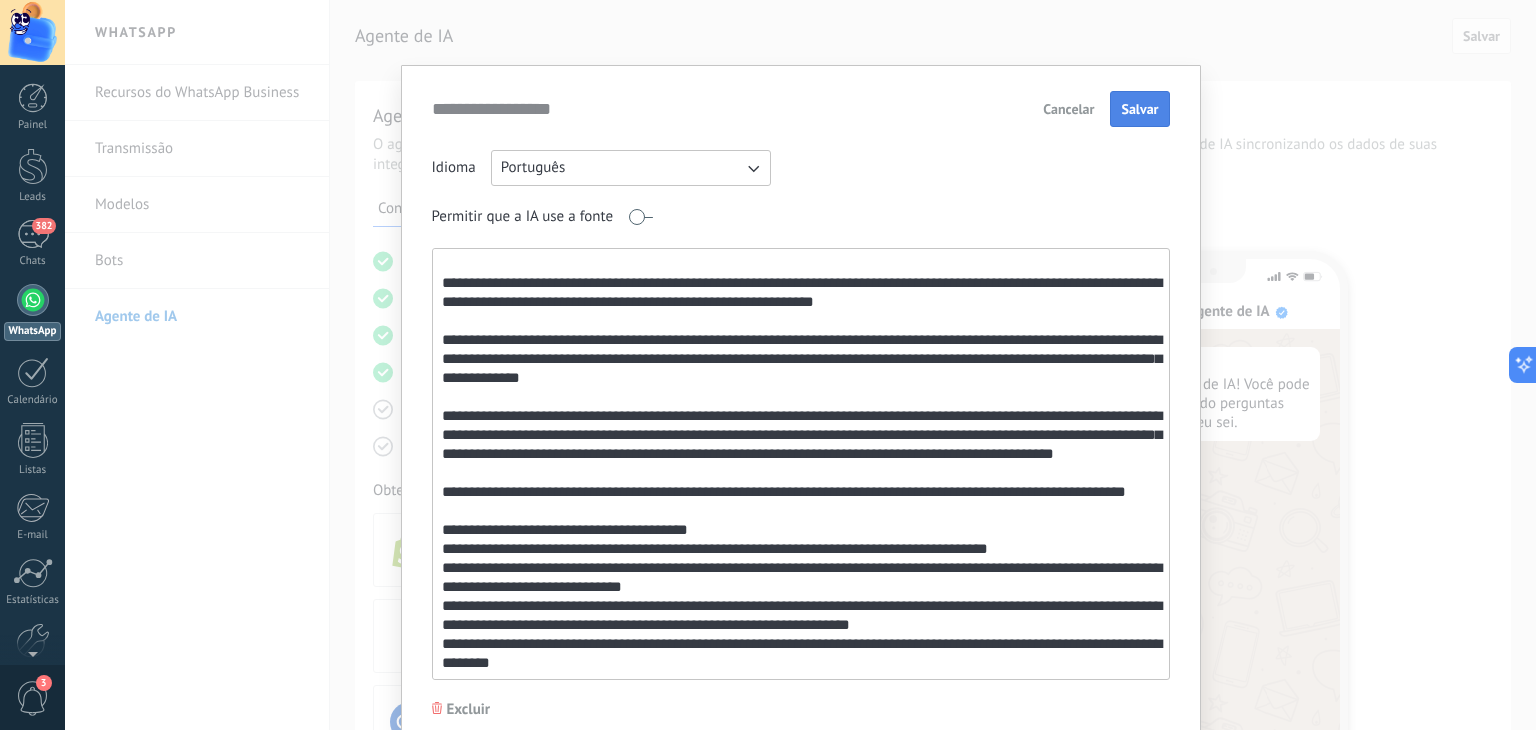 type on "**********" 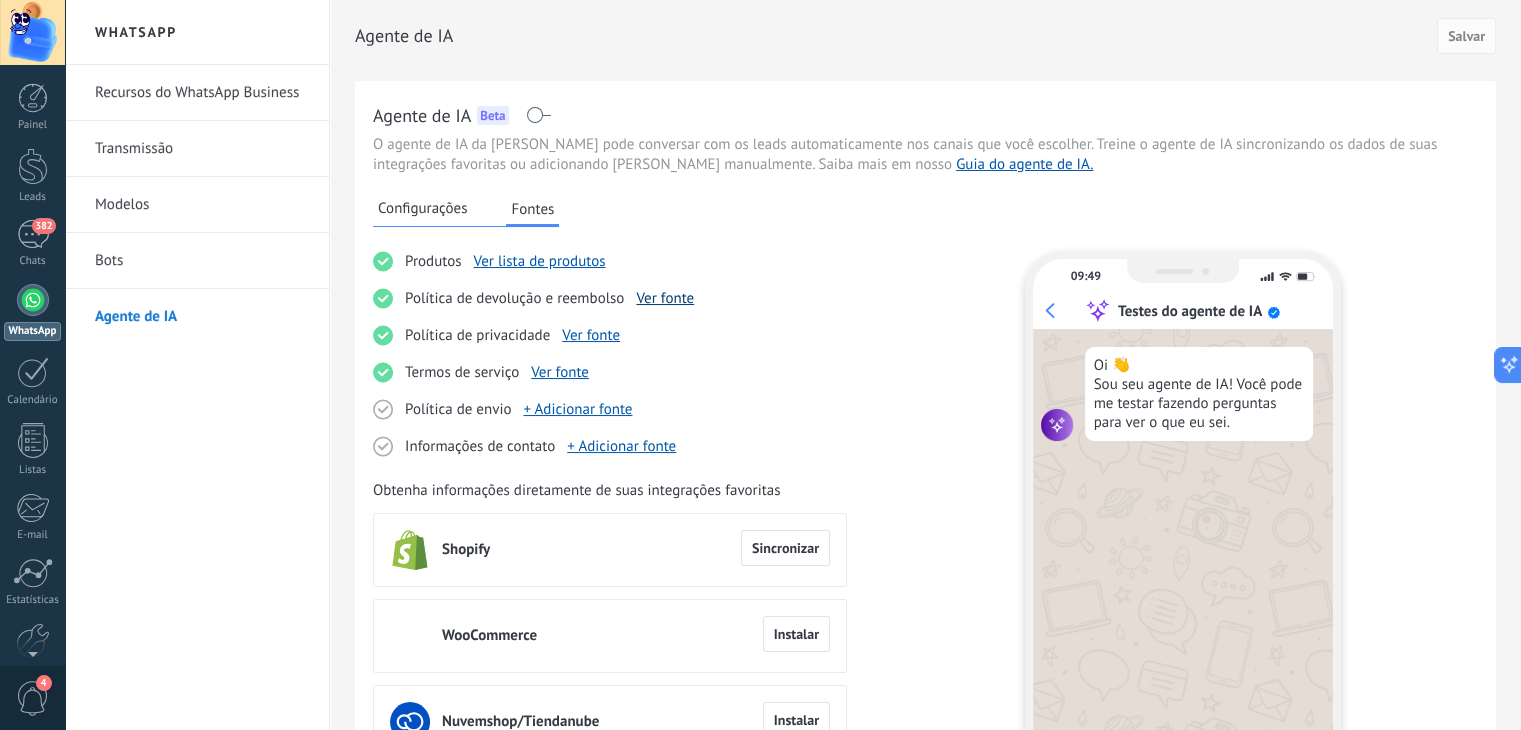 click on "Ver fonte" at bounding box center [665, 298] 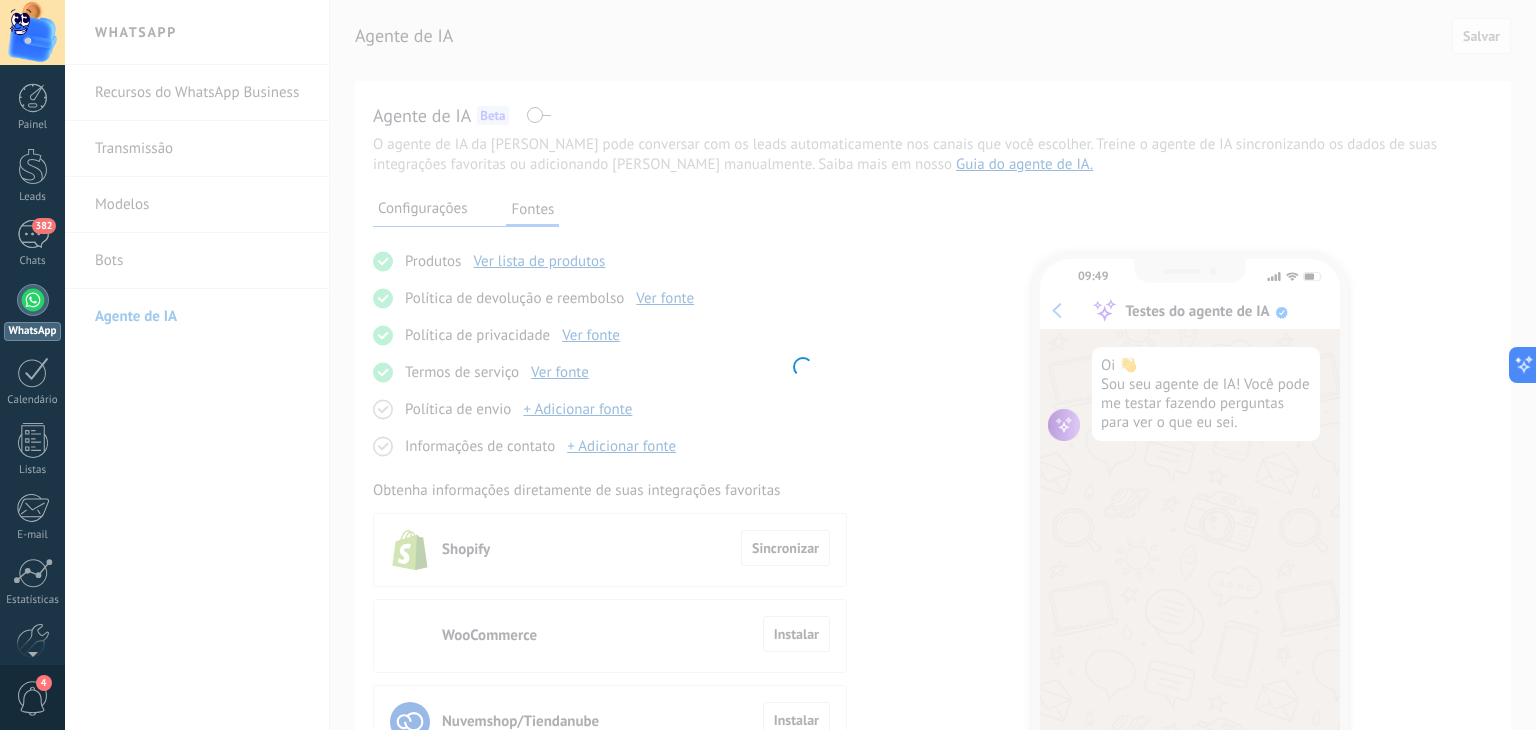 type on "**********" 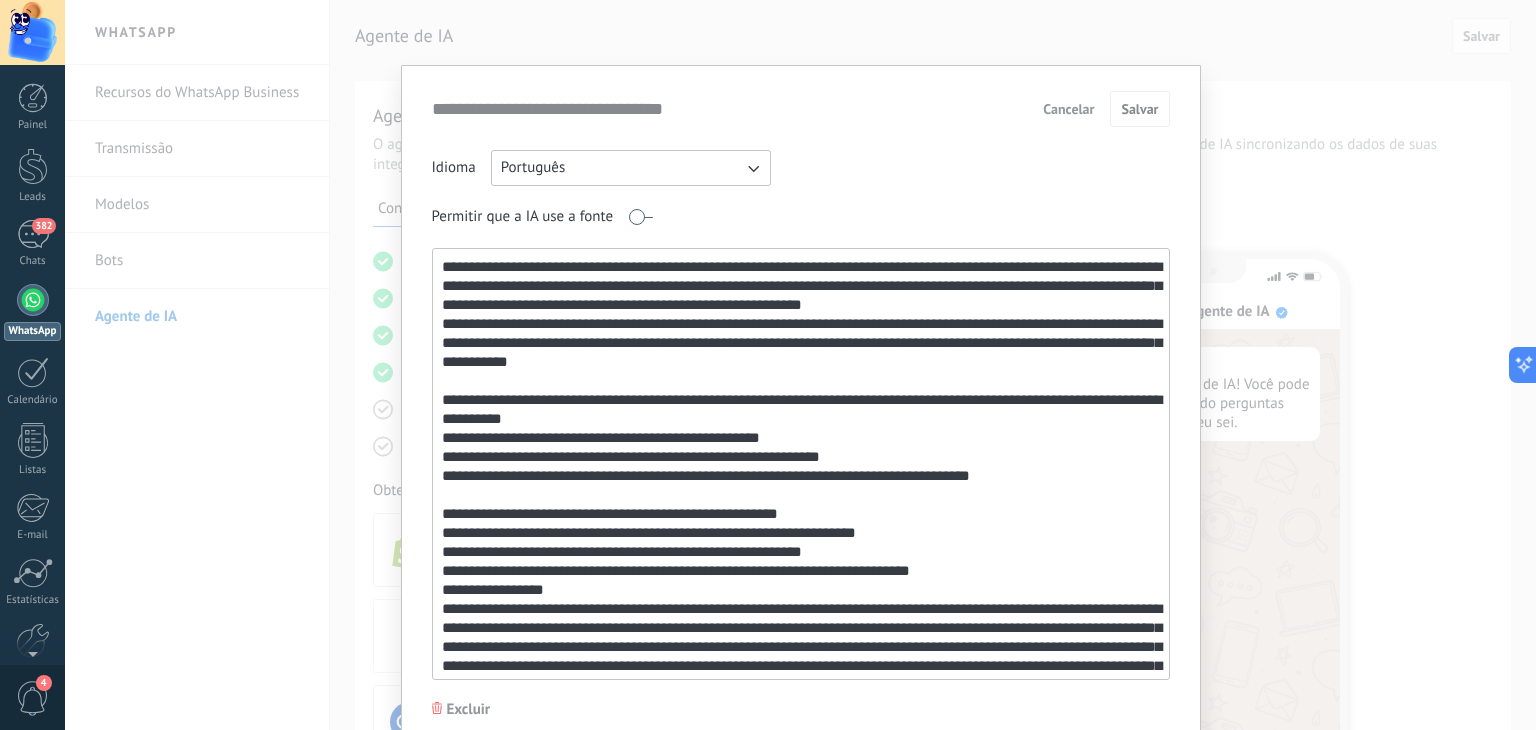 click at bounding box center (799, 464) 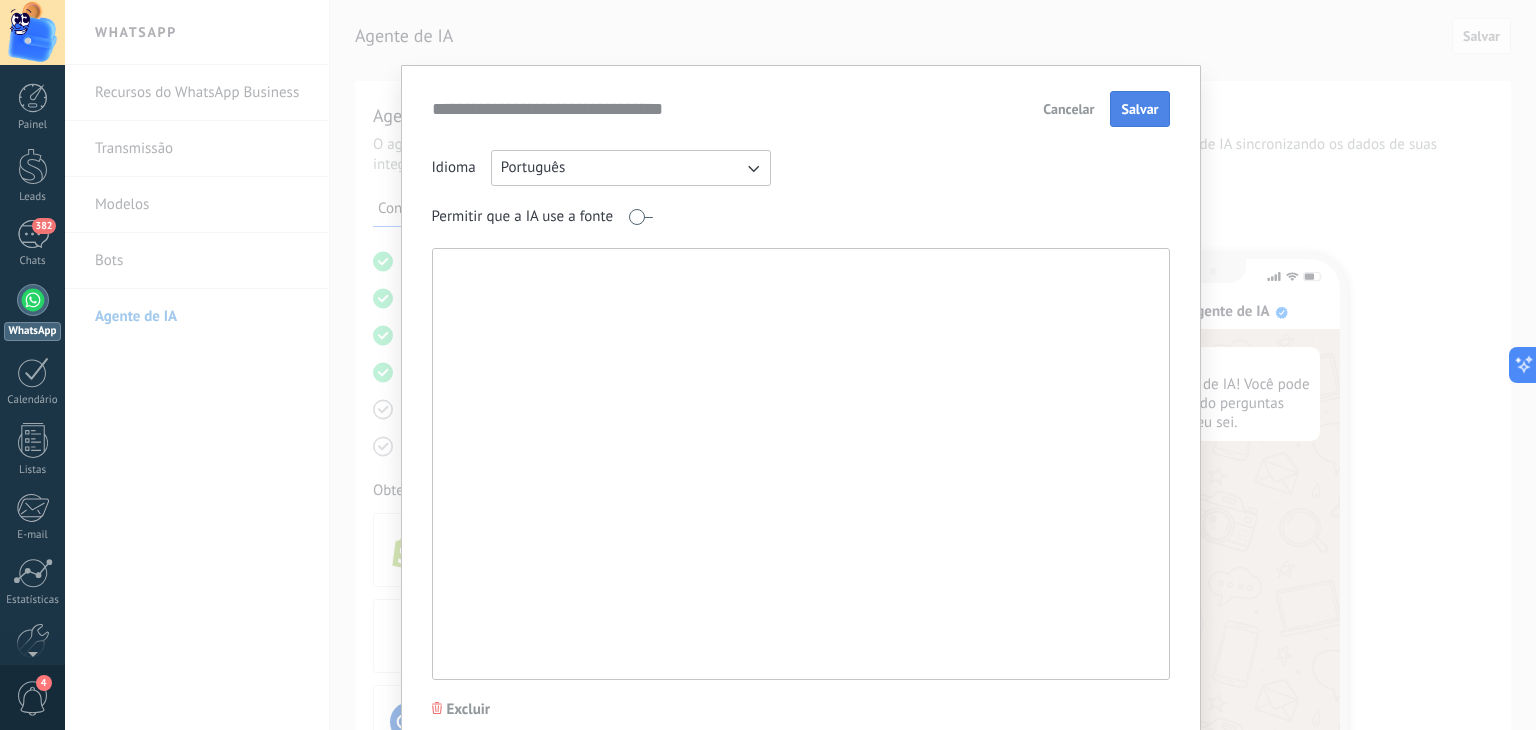 type 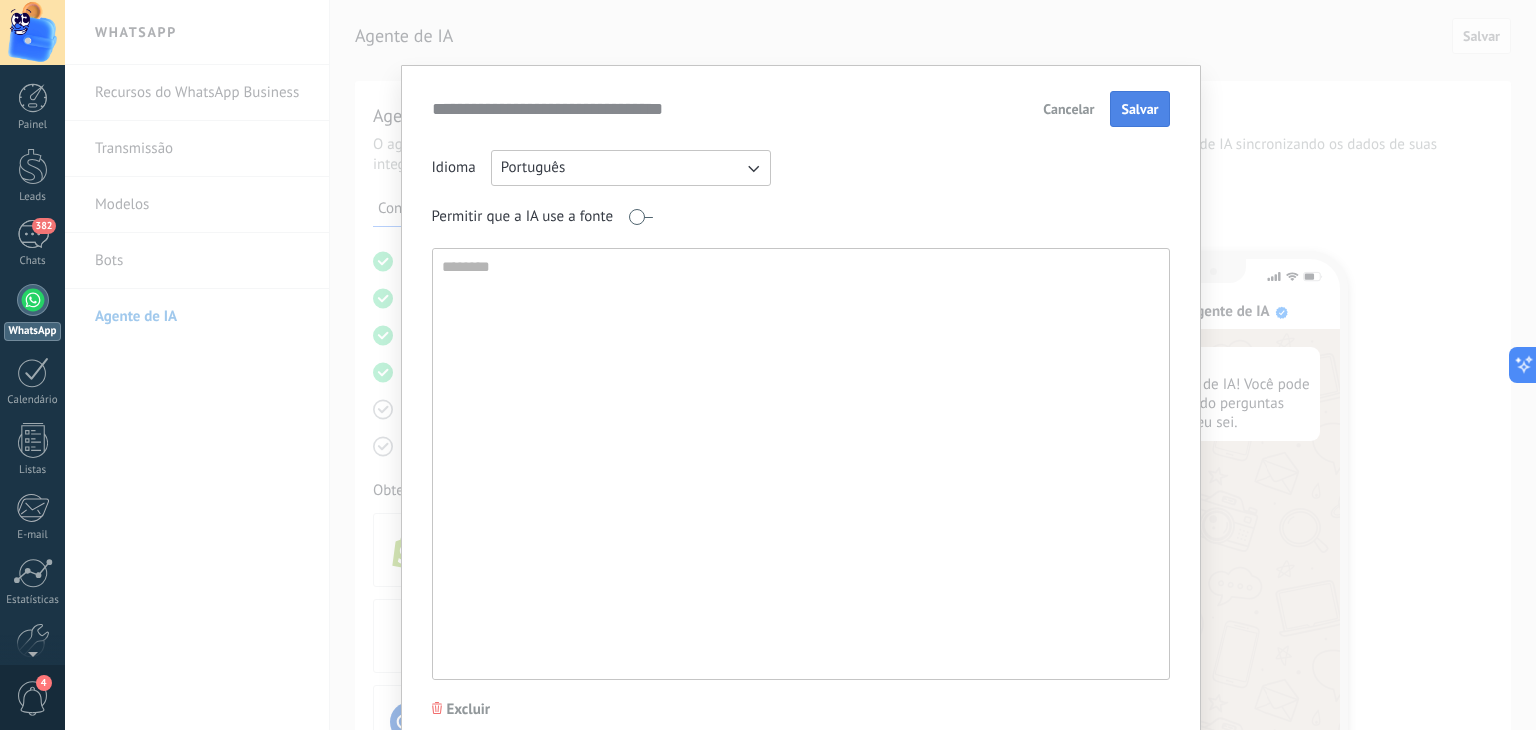click on "Salvar" at bounding box center [1139, 109] 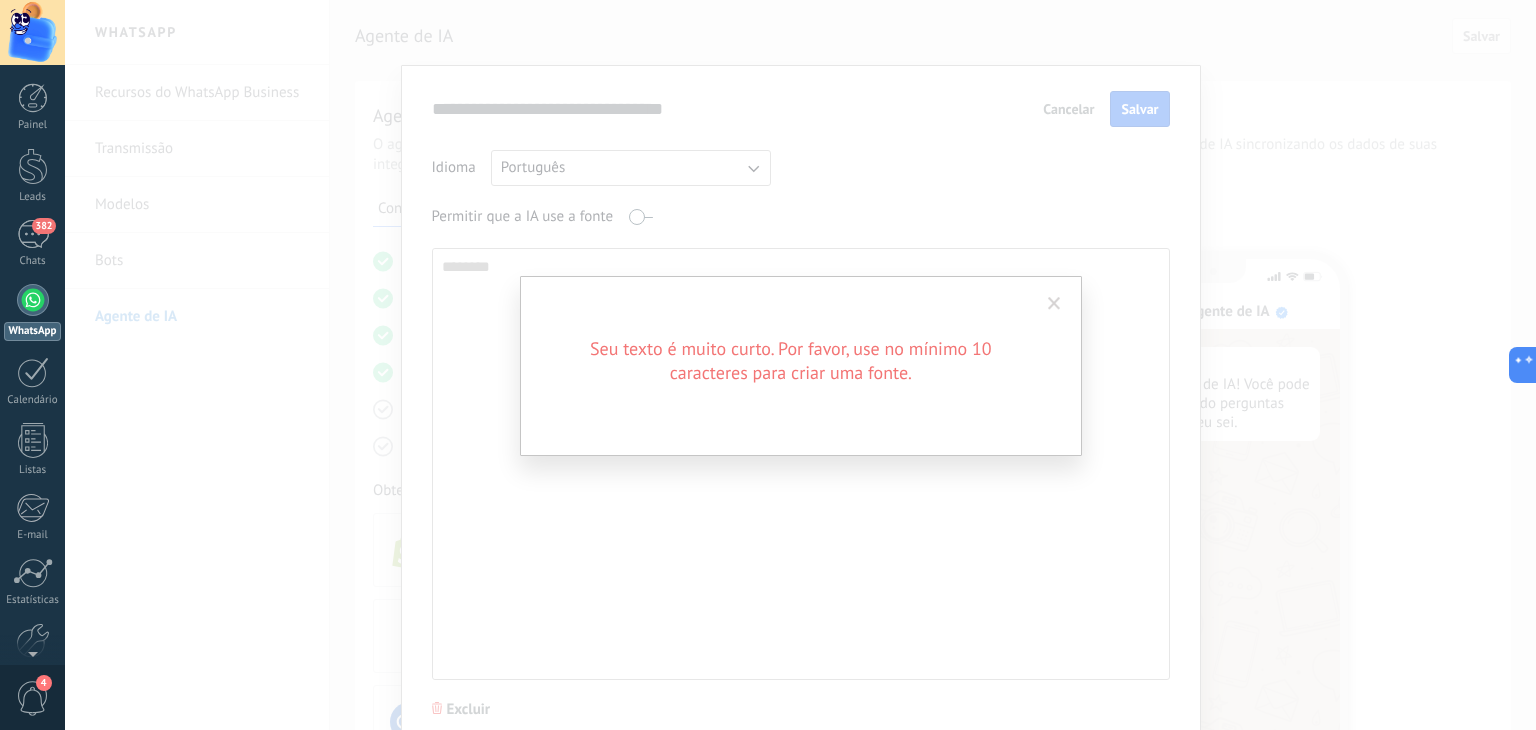 click on "Seu texto é muito curto. Por favor, use no mínimo 10 caracteres para criar uma fonte." at bounding box center (800, 365) 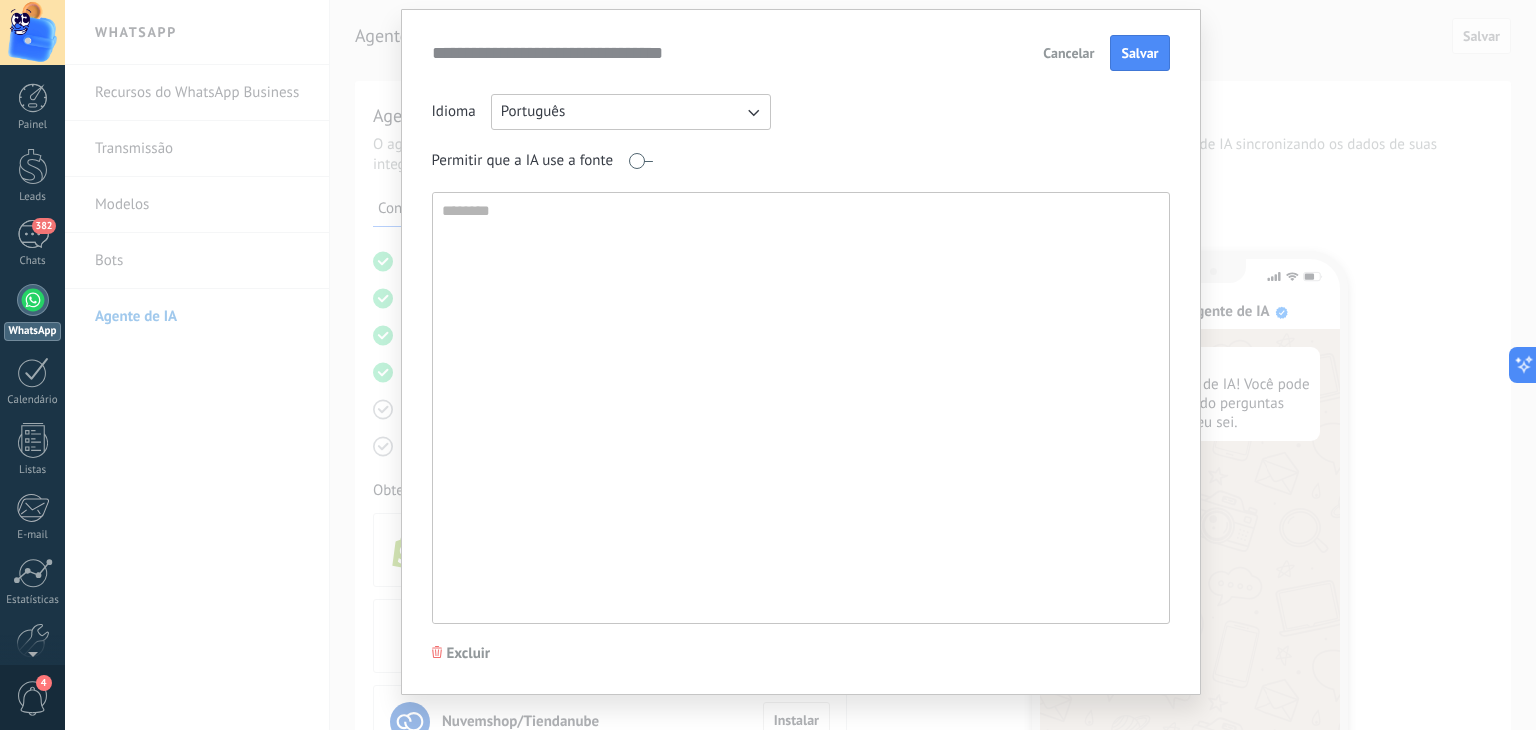 scroll, scrollTop: 85, scrollLeft: 0, axis: vertical 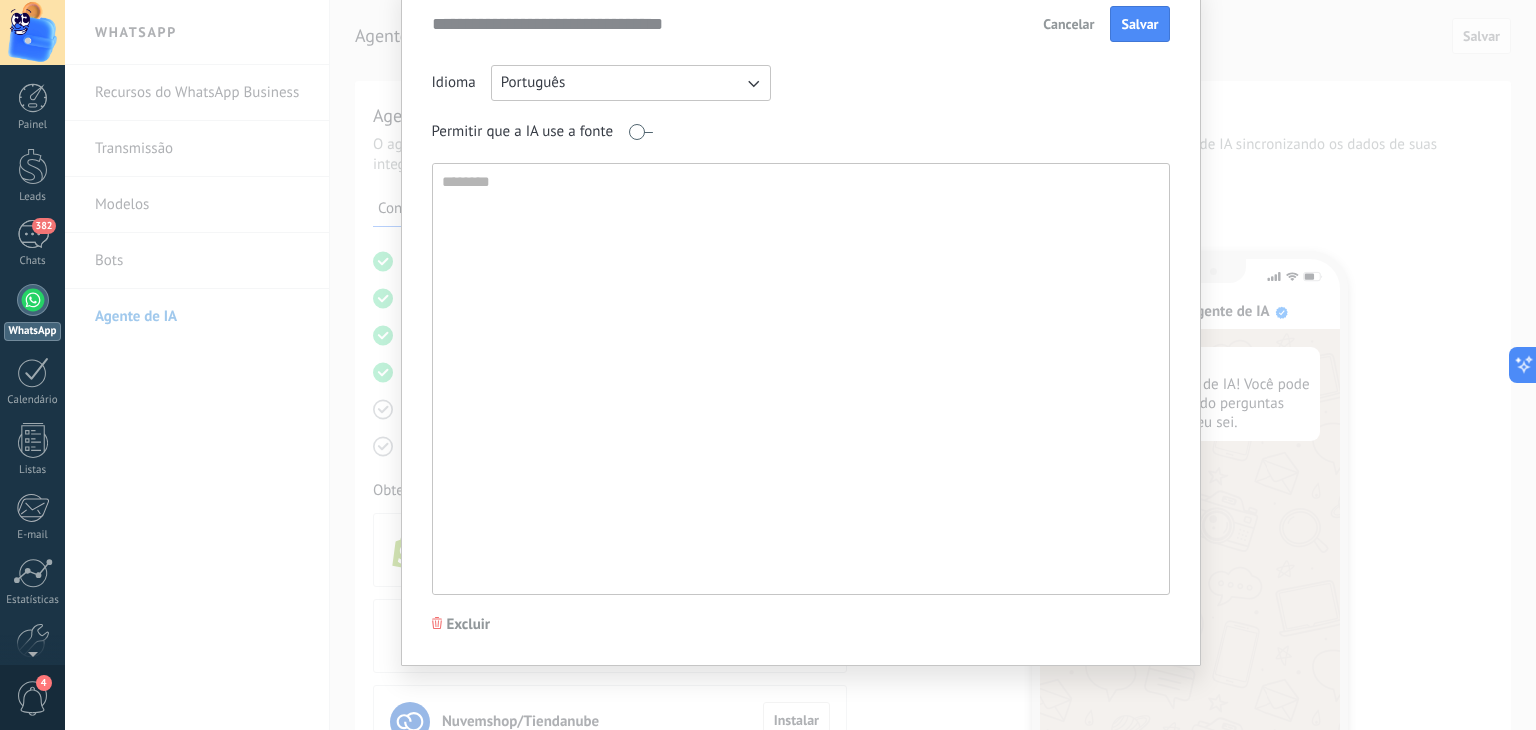 click on "Excluir" at bounding box center (461, 625) 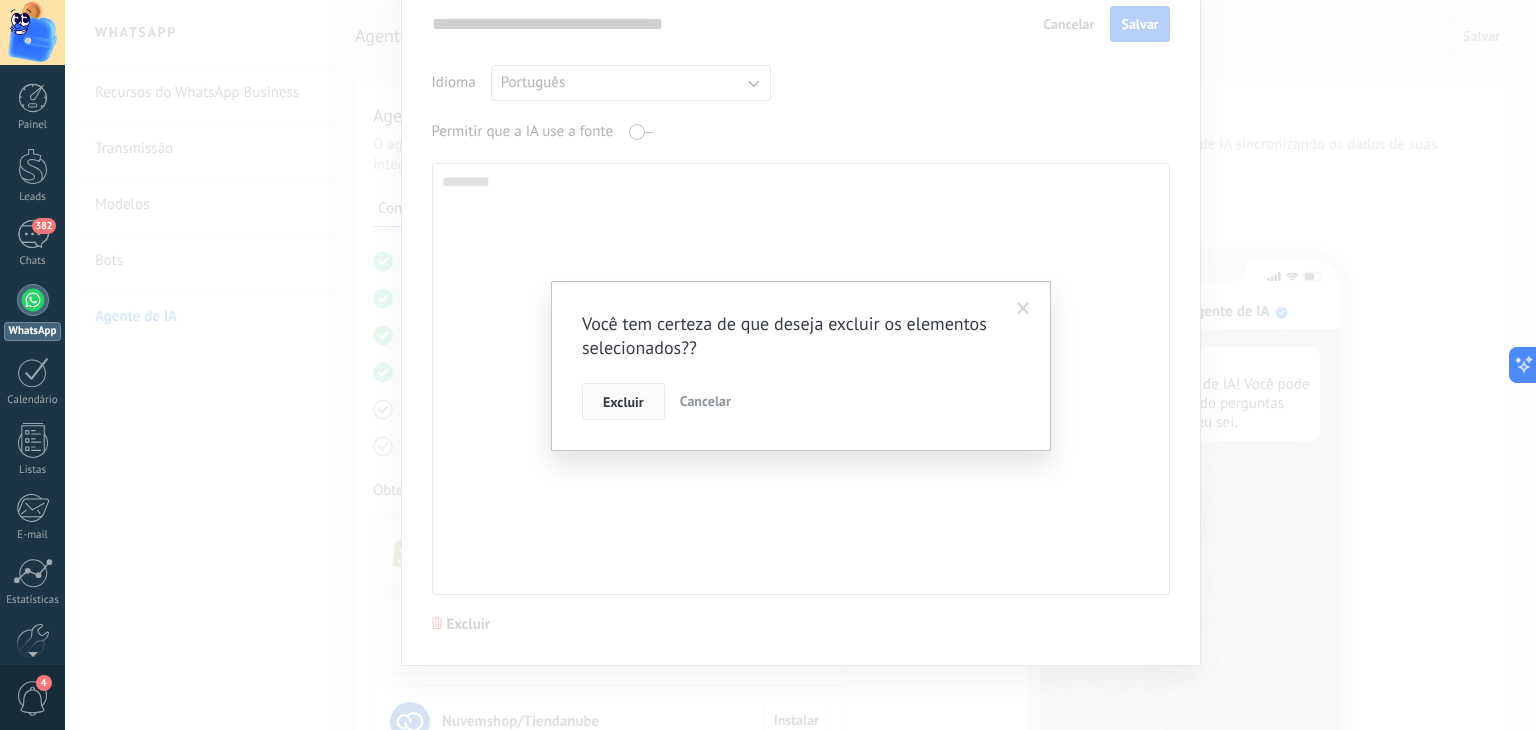 click on "Excluir" at bounding box center (623, 402) 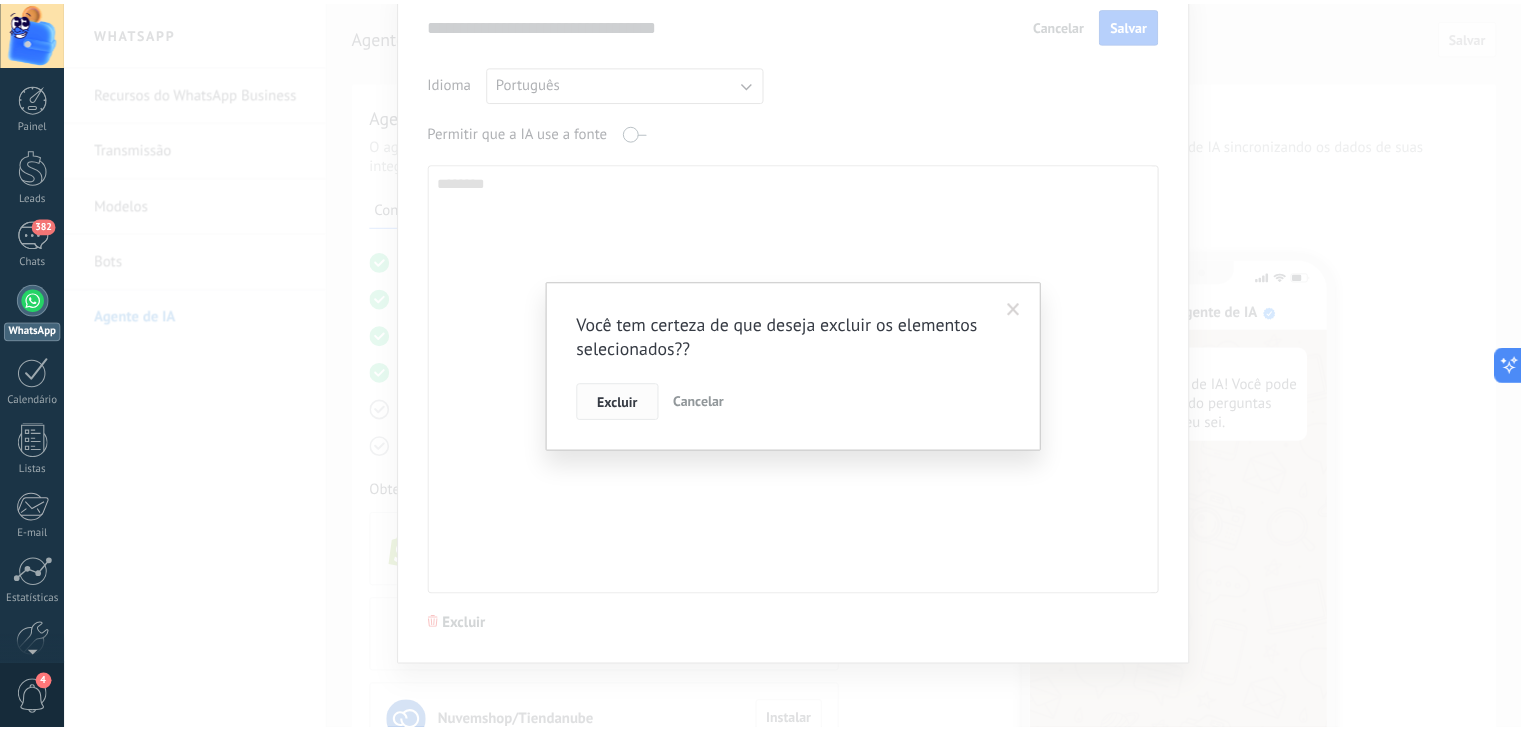 scroll, scrollTop: 0, scrollLeft: 0, axis: both 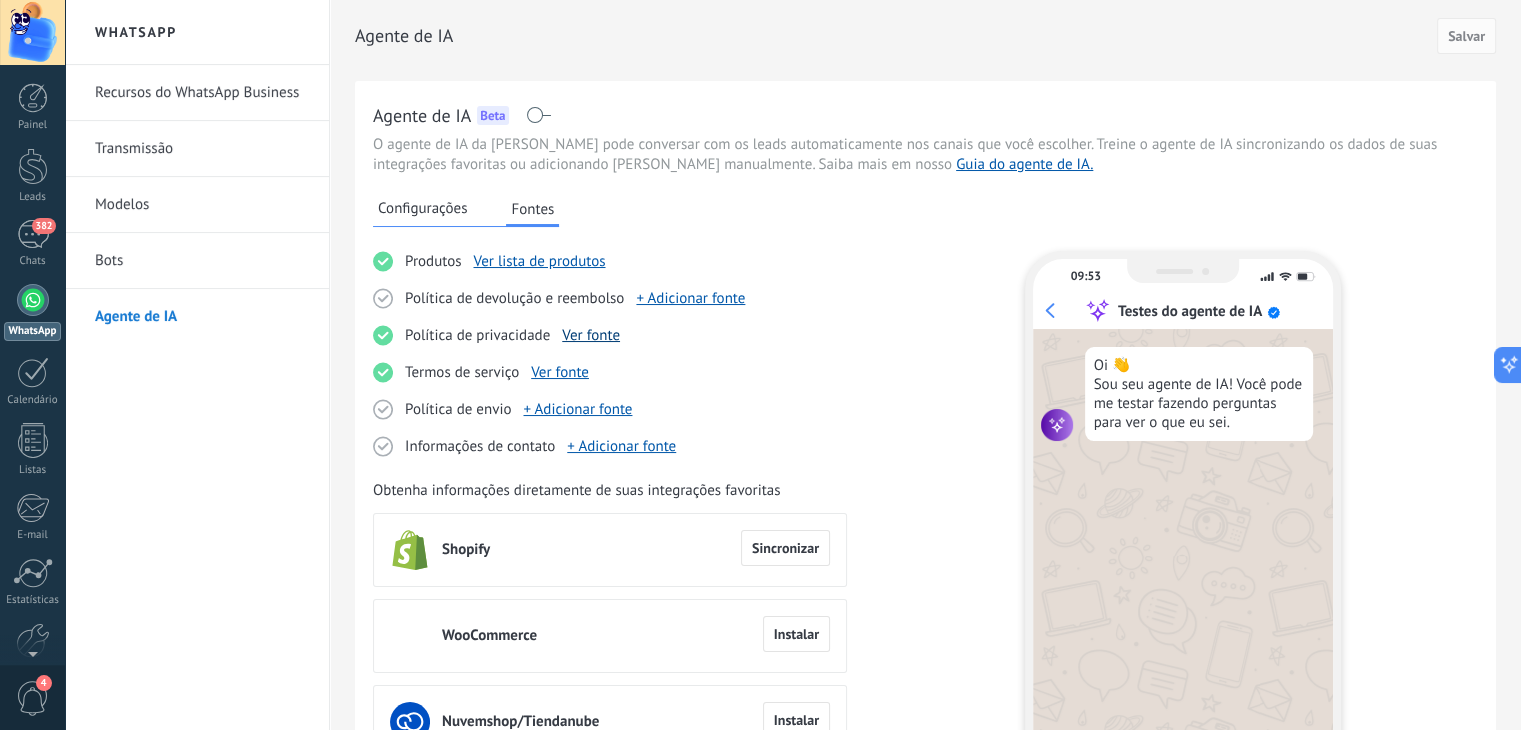click on "Ver fonte" at bounding box center (591, 335) 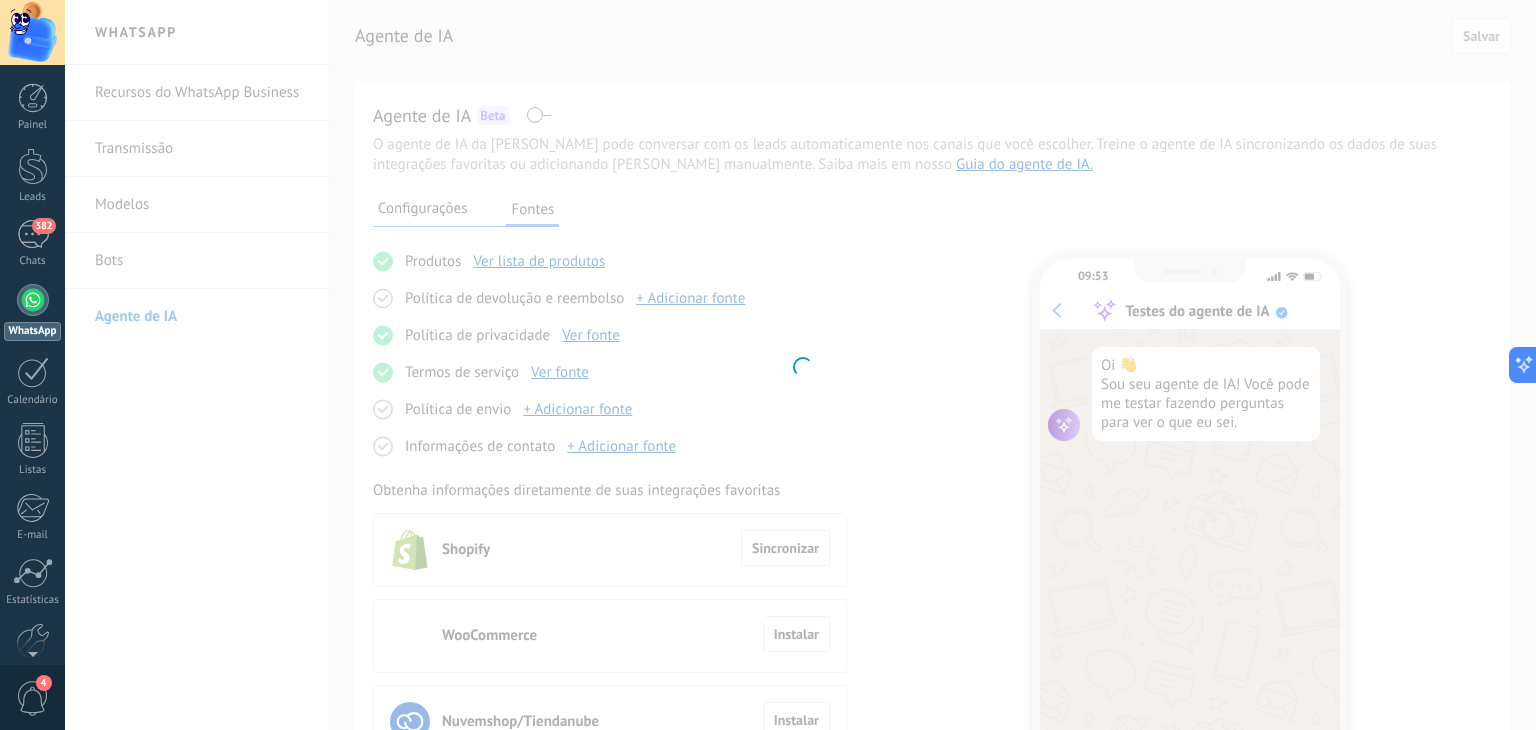 type on "**********" 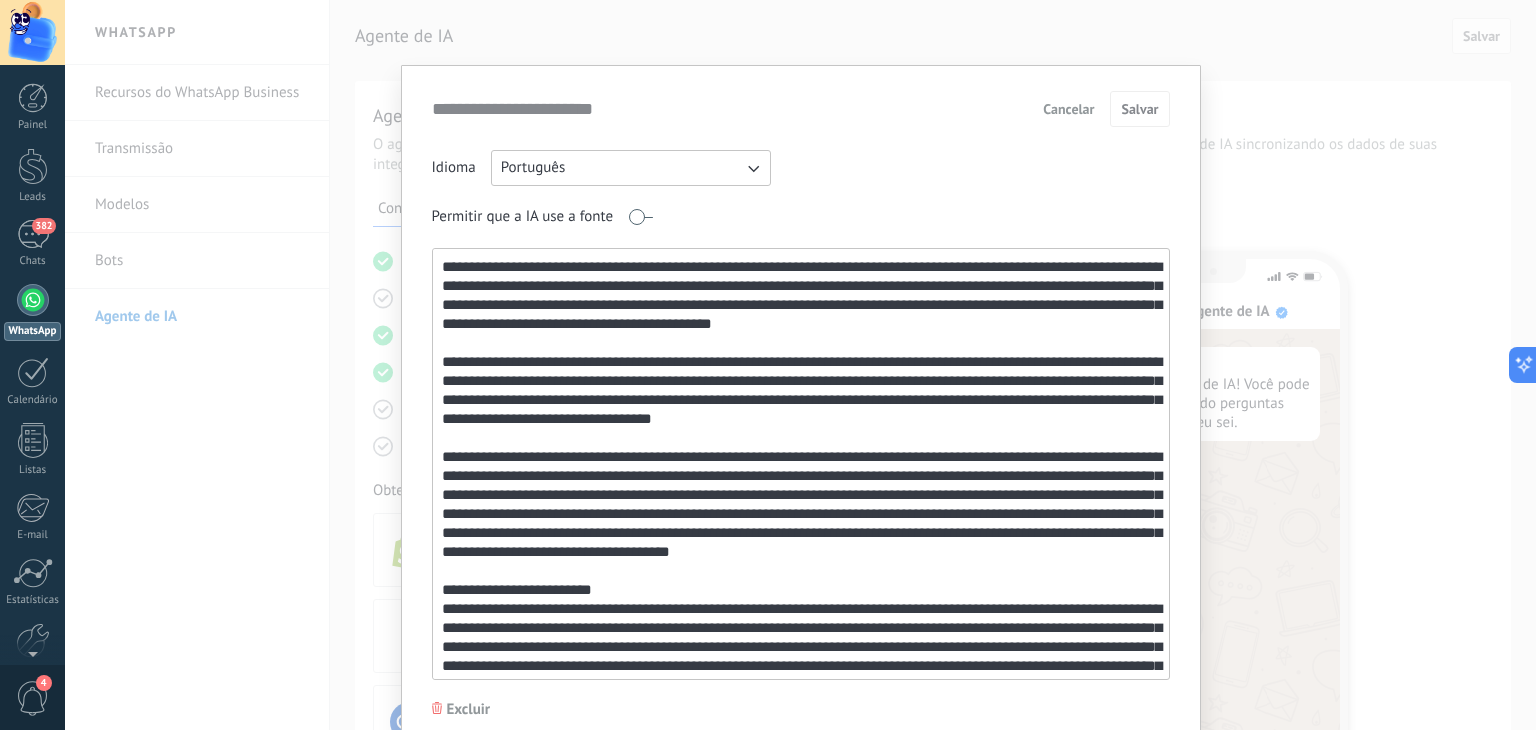 click on "Excluir" at bounding box center [469, 710] 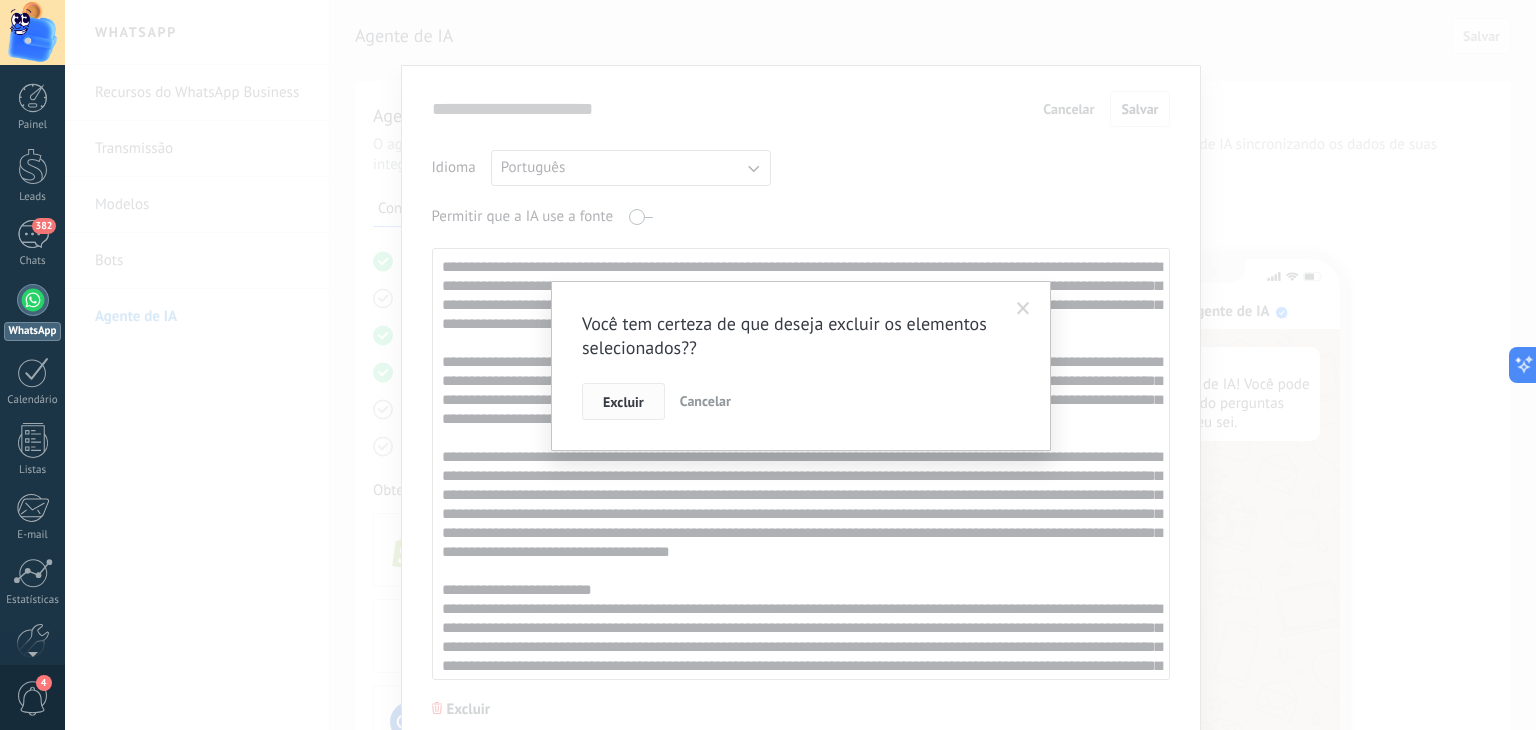 click on "Excluir" at bounding box center [623, 402] 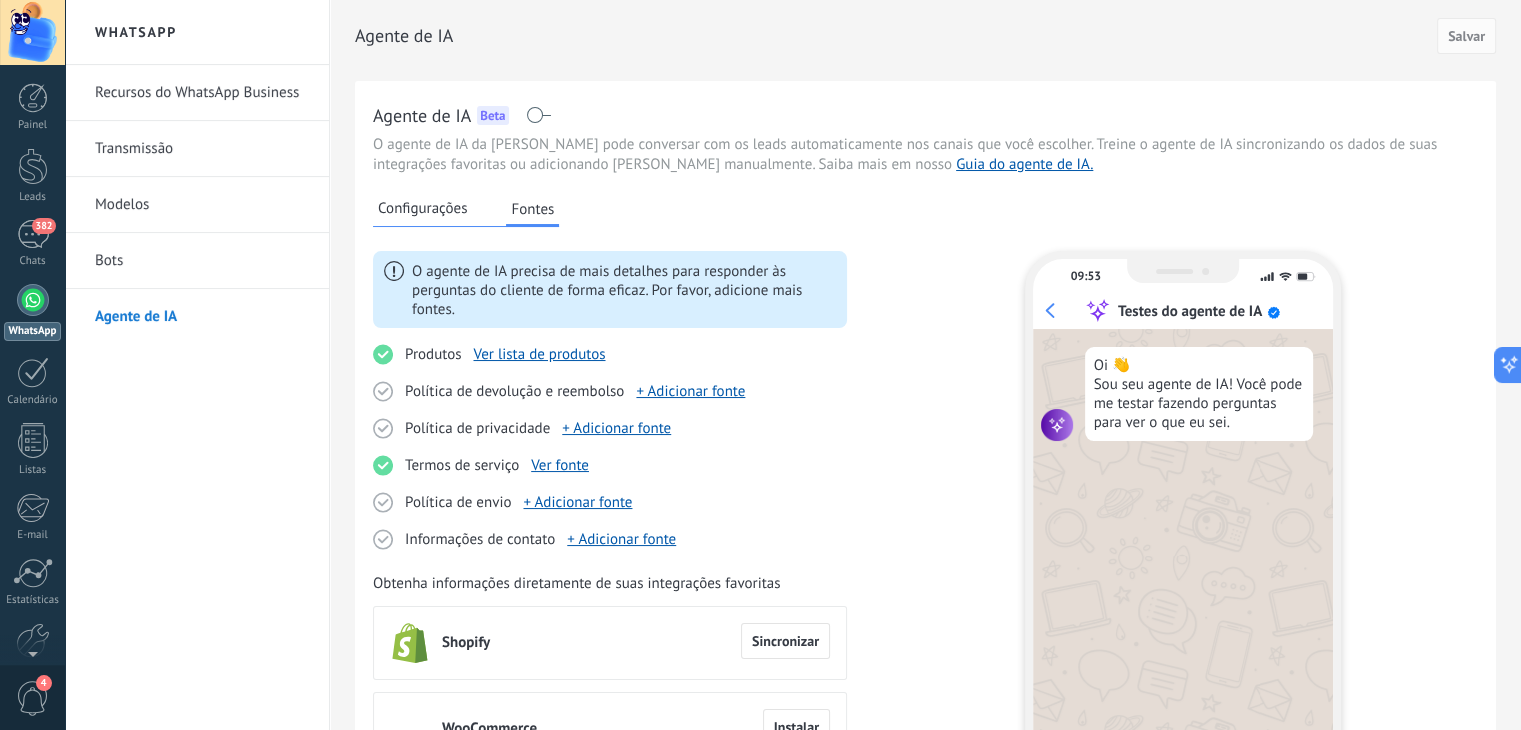 click on "Termos de serviço" at bounding box center (462, 466) 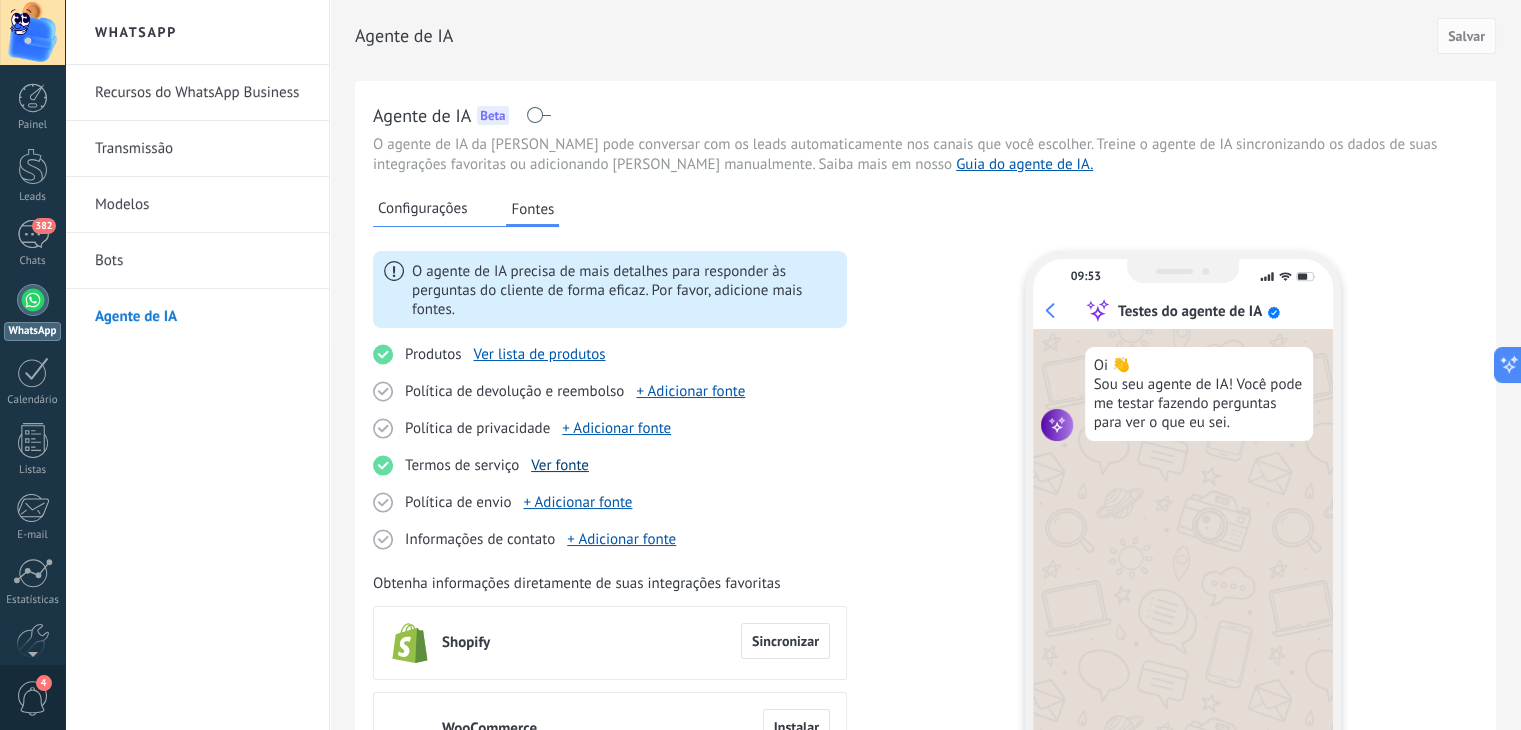 click on "Ver fonte" at bounding box center [560, 465] 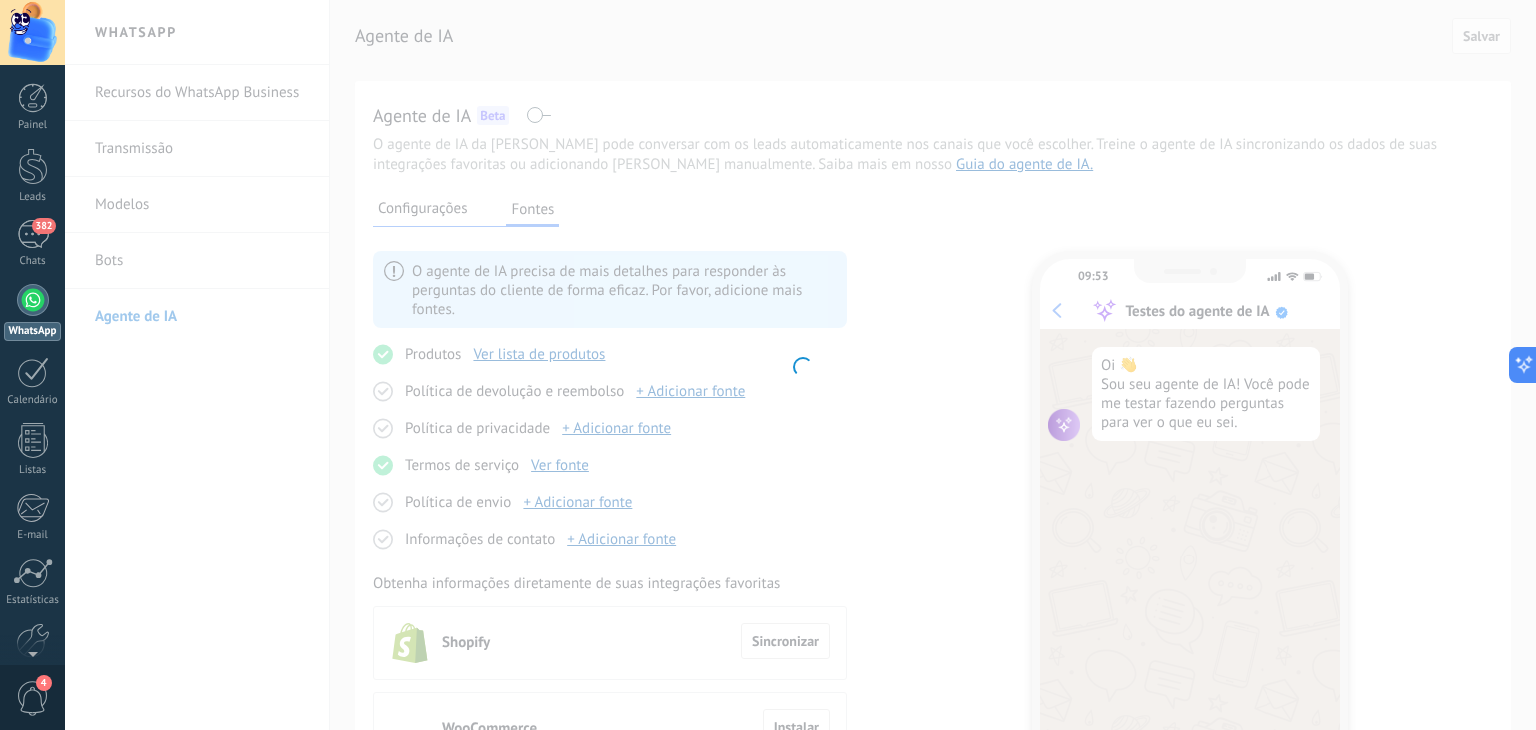 type on "**********" 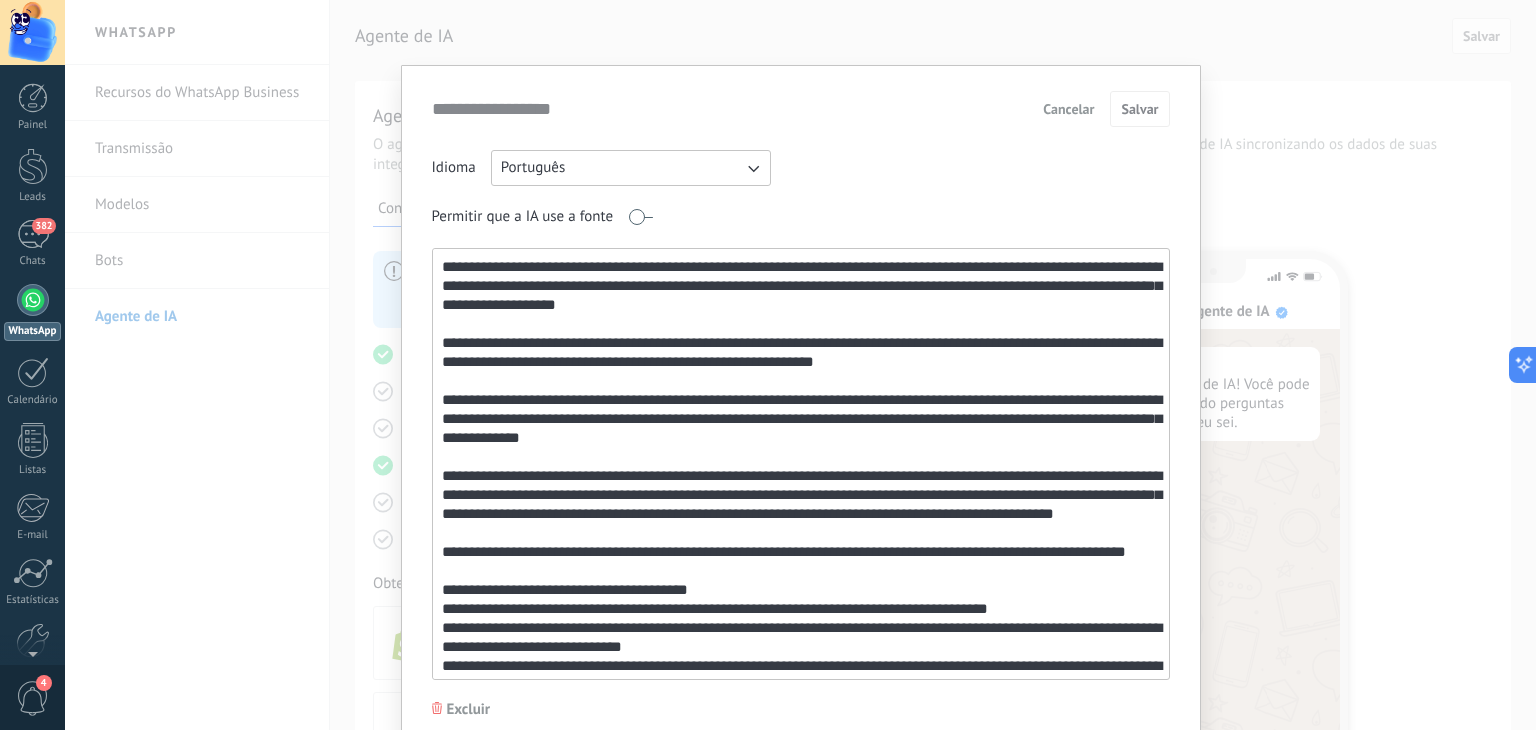click on "**********" at bounding box center [801, 405] 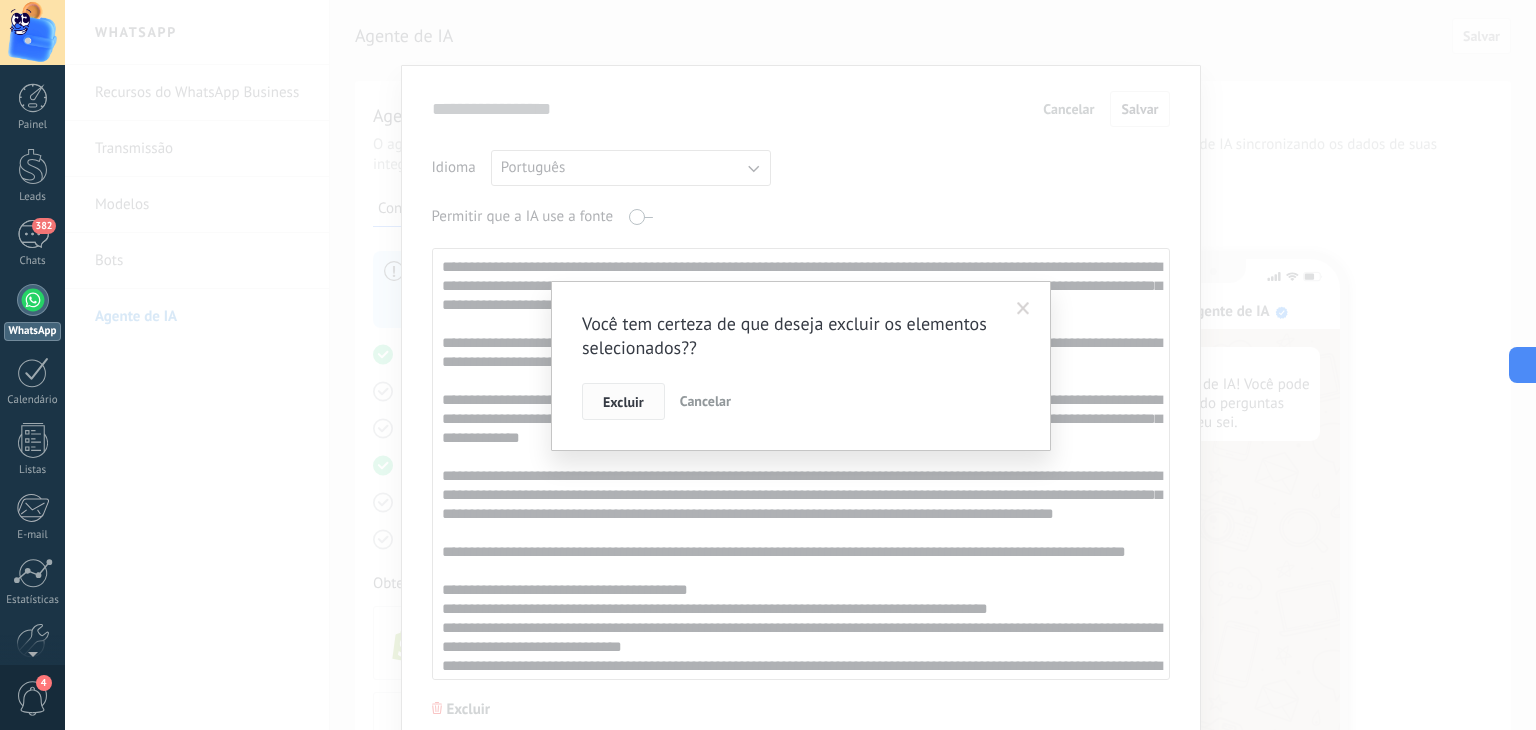click on "Excluir" at bounding box center (623, 402) 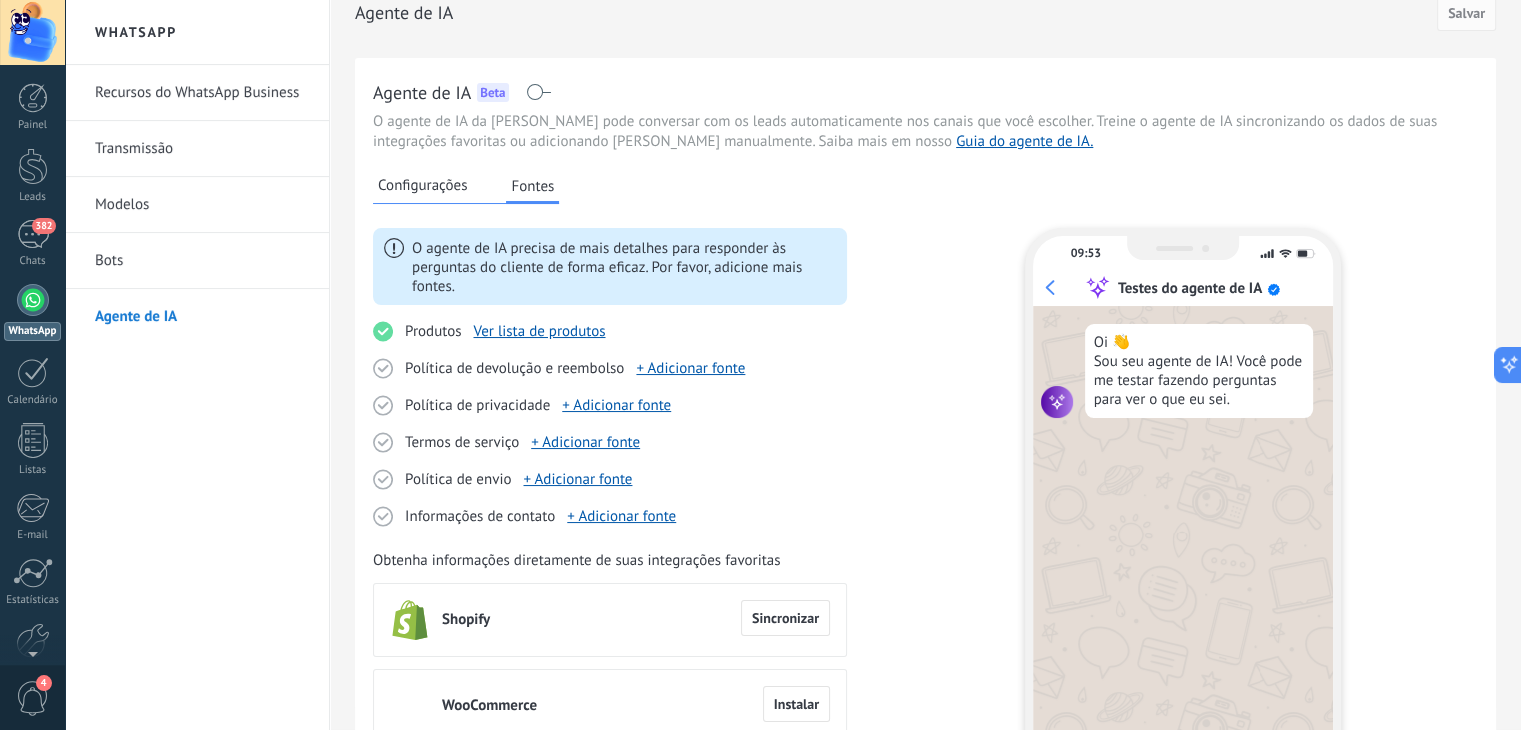 scroll, scrollTop: 0, scrollLeft: 0, axis: both 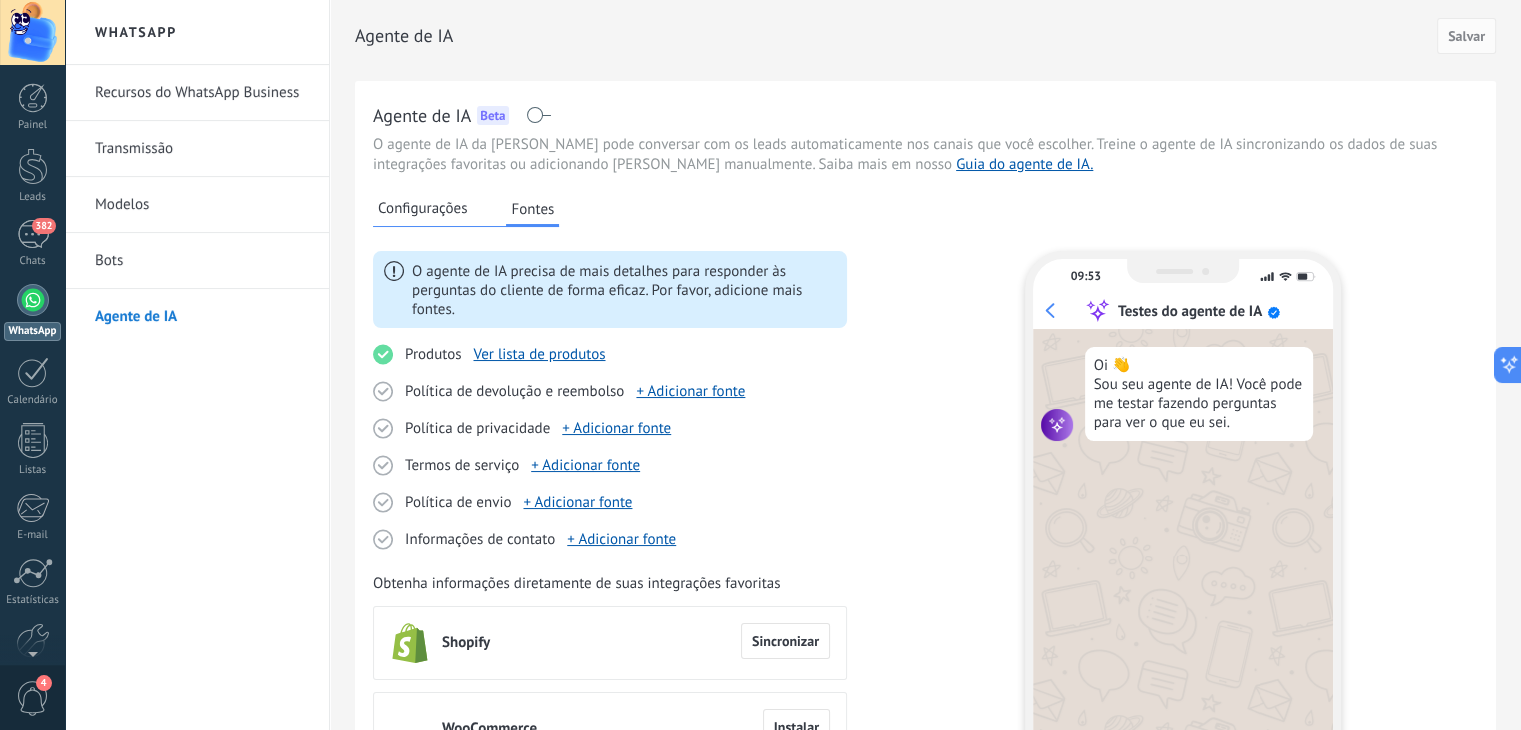click on "Bots" at bounding box center [202, 261] 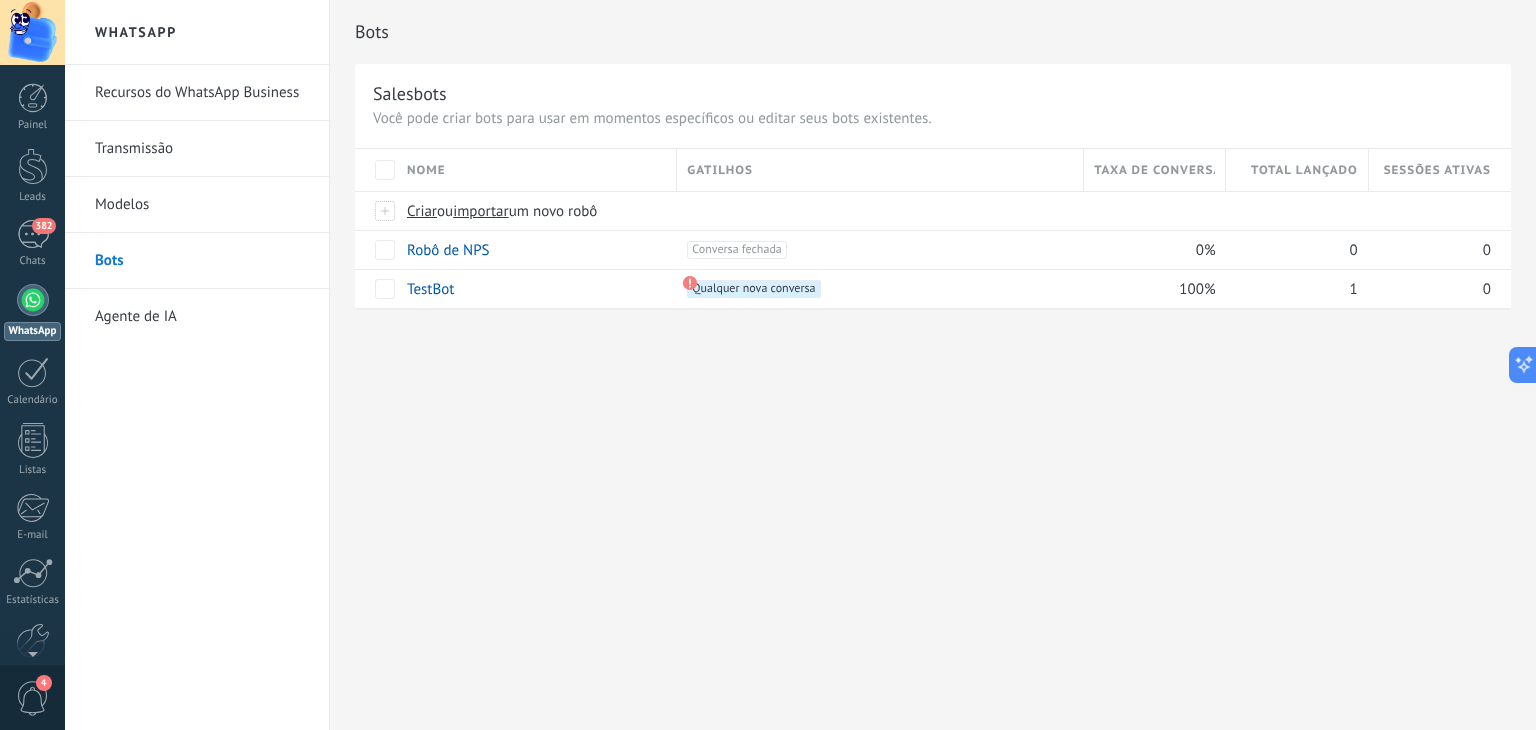 click on "Agente de IA" at bounding box center [202, 317] 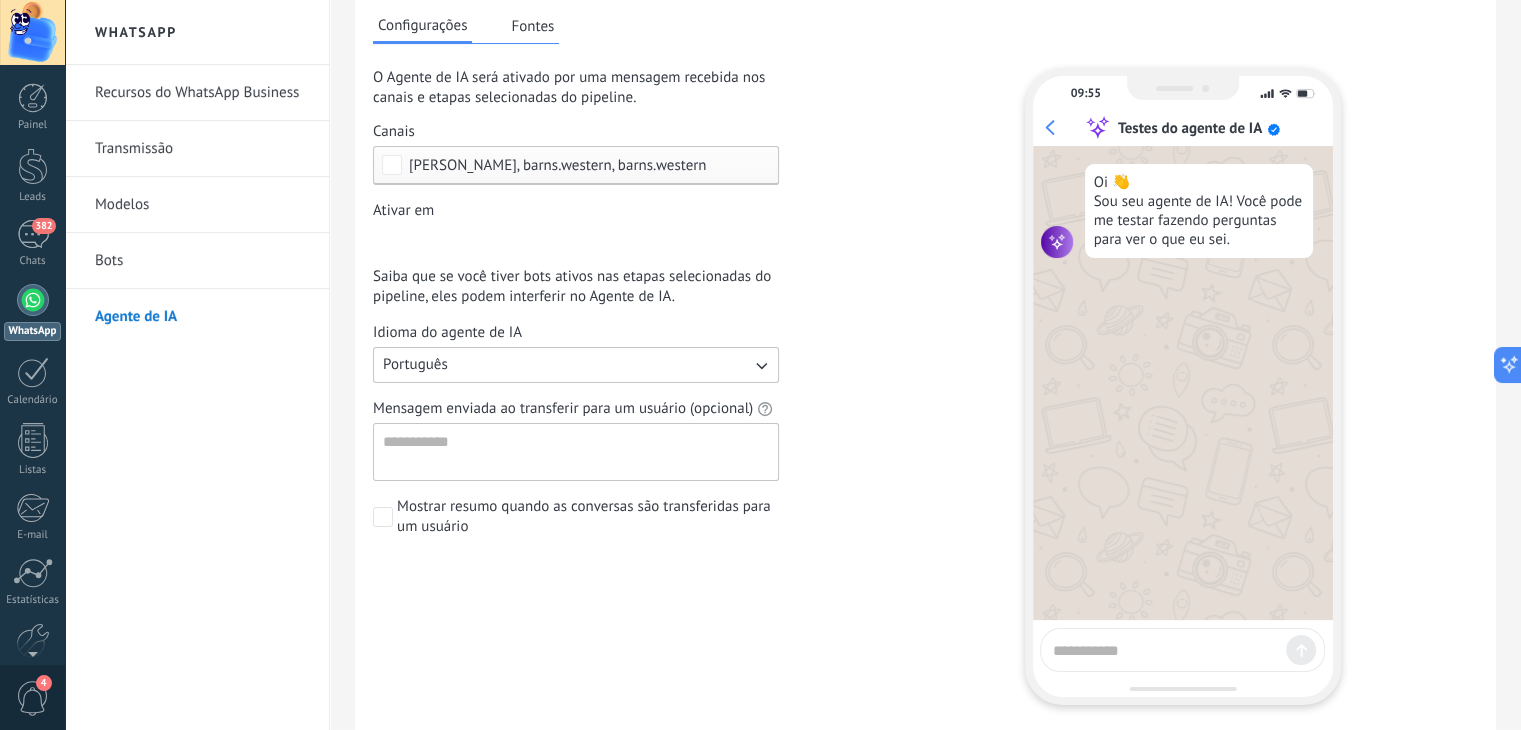 scroll, scrollTop: 313, scrollLeft: 0, axis: vertical 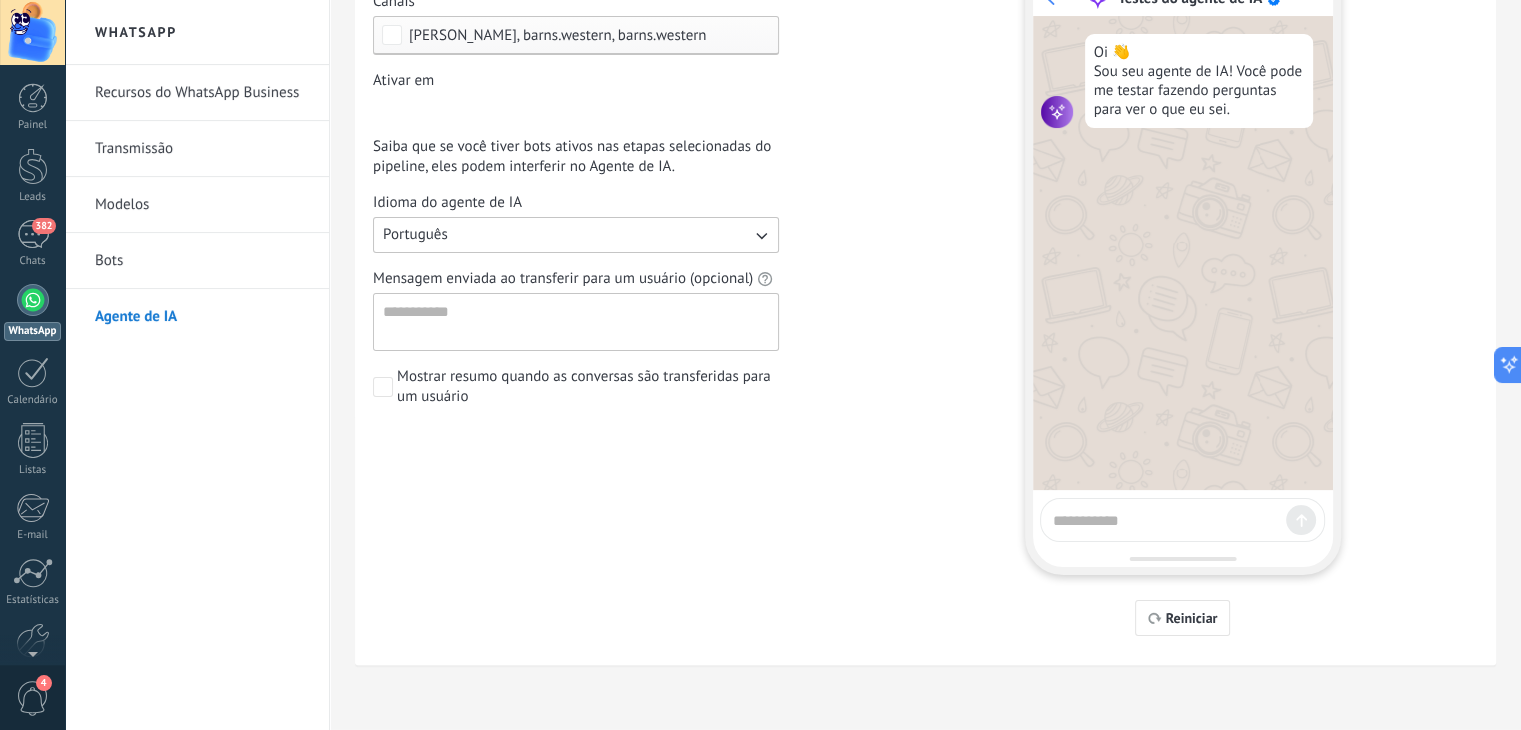 click on "Mostrar resumo quando as conversas são transferidas para um usuário" at bounding box center (588, 387) 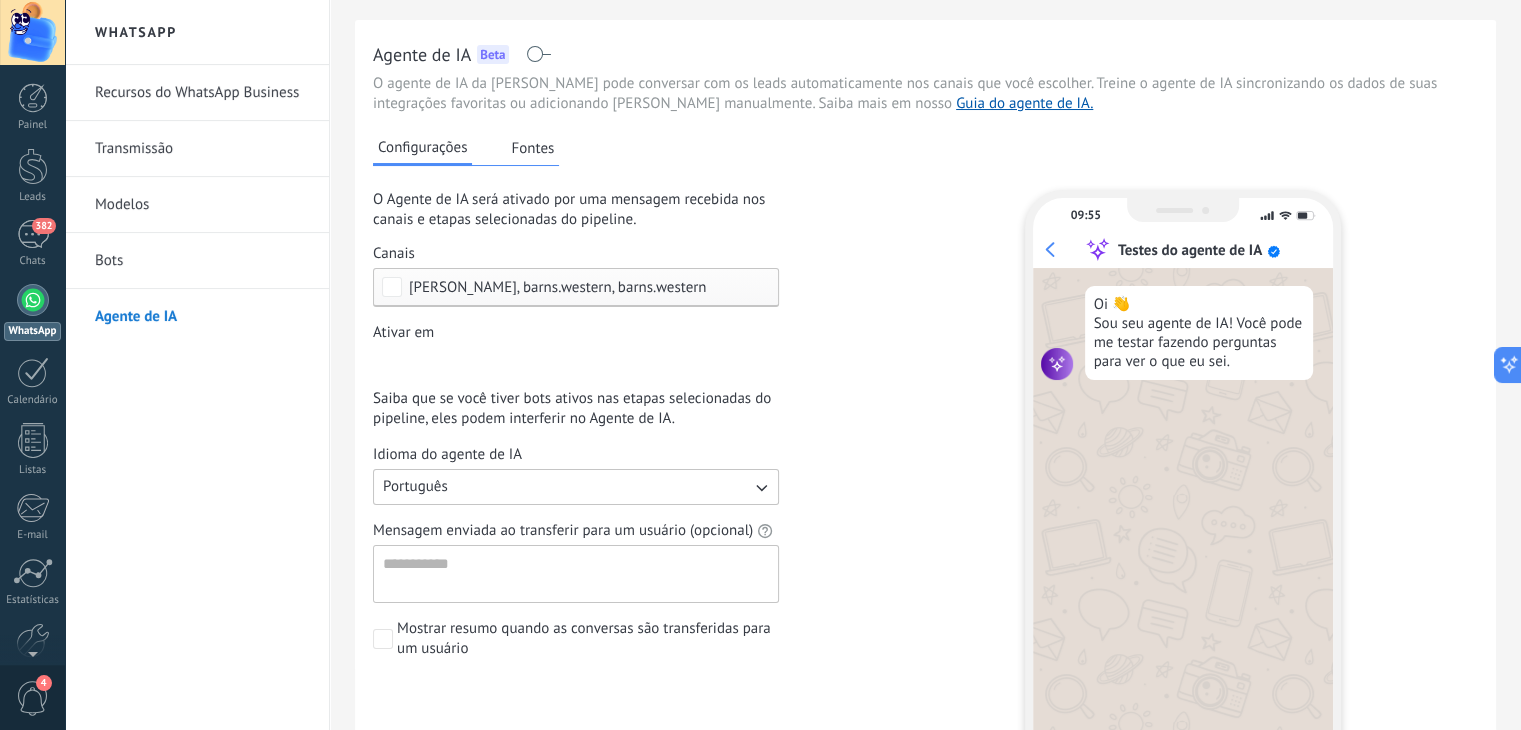 scroll, scrollTop: 0, scrollLeft: 0, axis: both 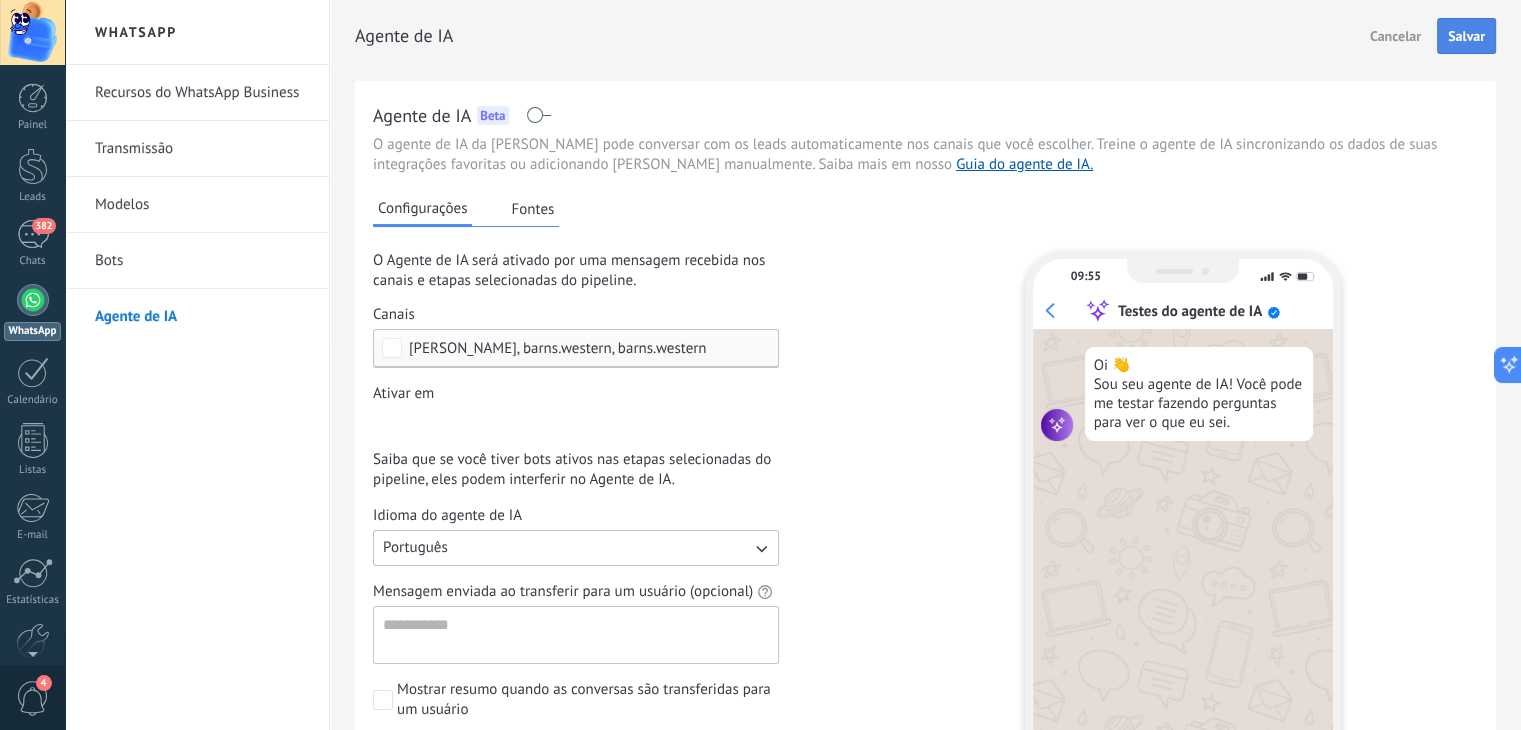 click on "Salvar" at bounding box center [1466, 36] 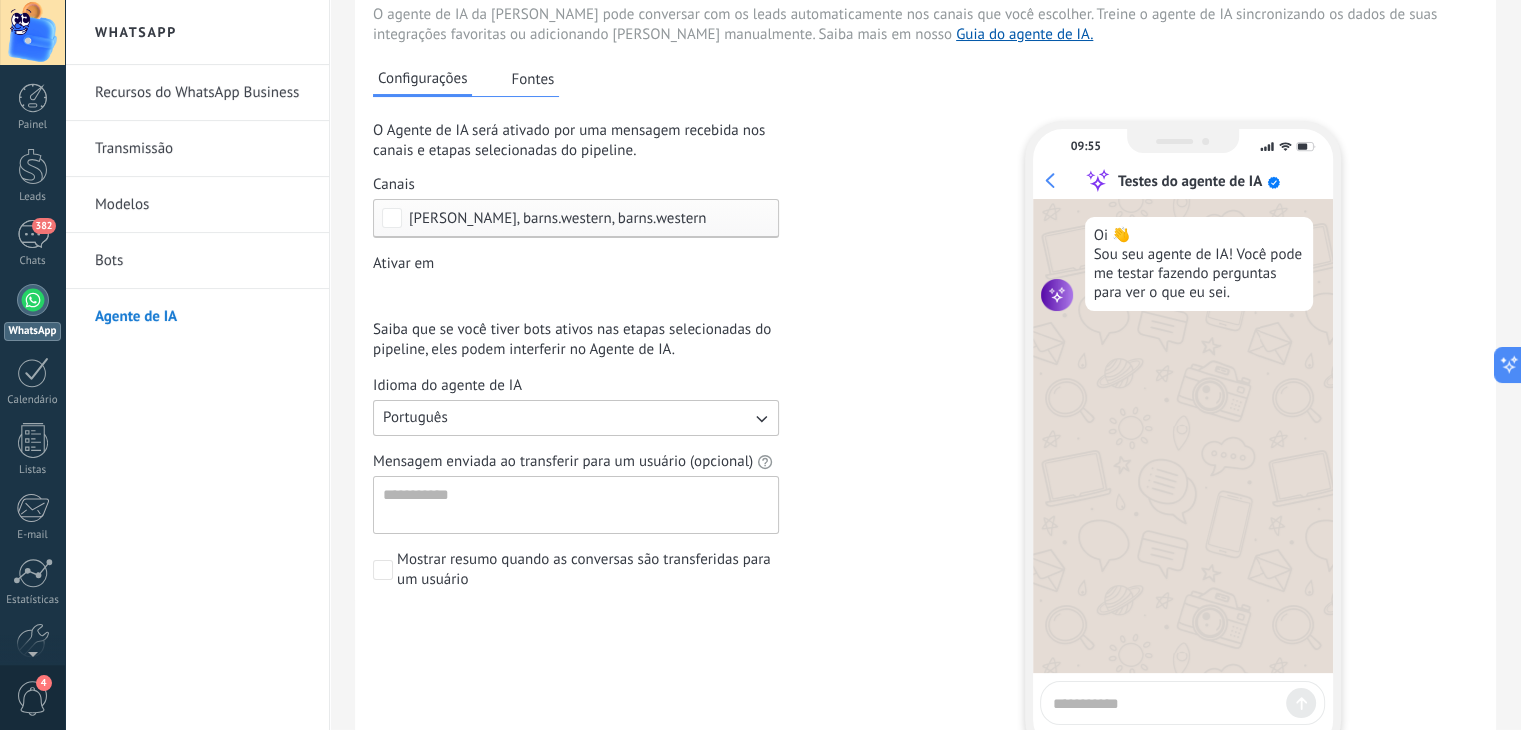 scroll, scrollTop: 0, scrollLeft: 0, axis: both 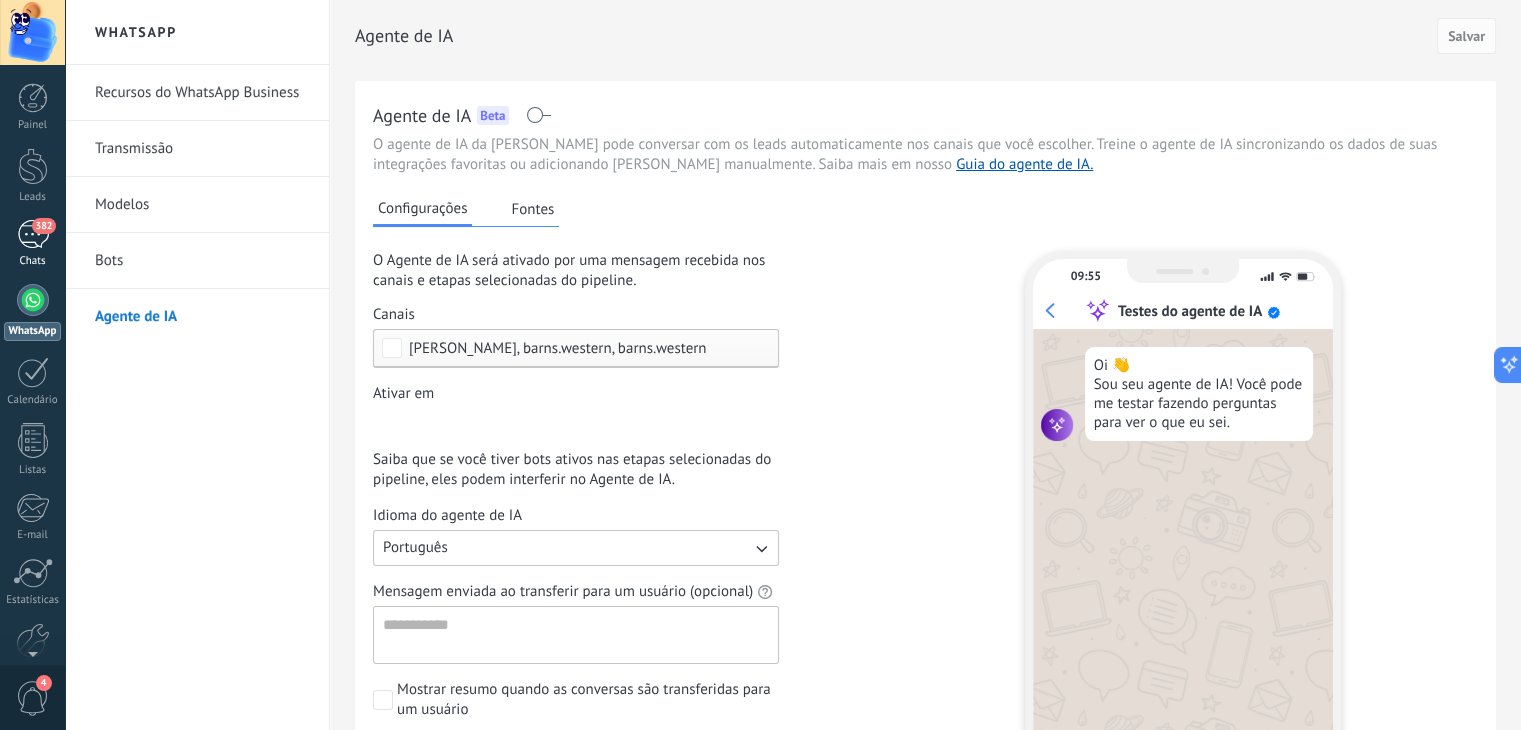 click on "382
Chats" at bounding box center (32, 244) 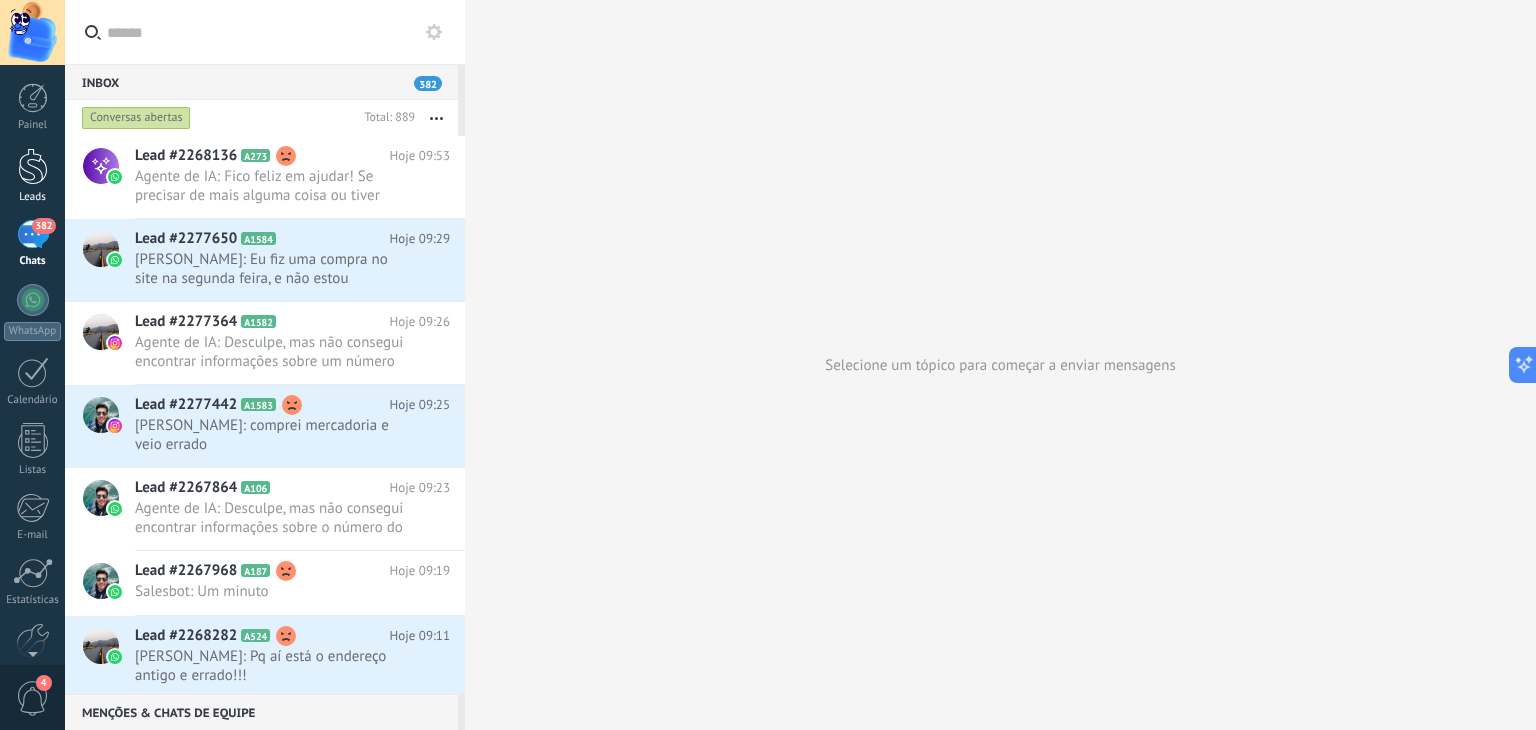 click on "Leads" at bounding box center (33, 197) 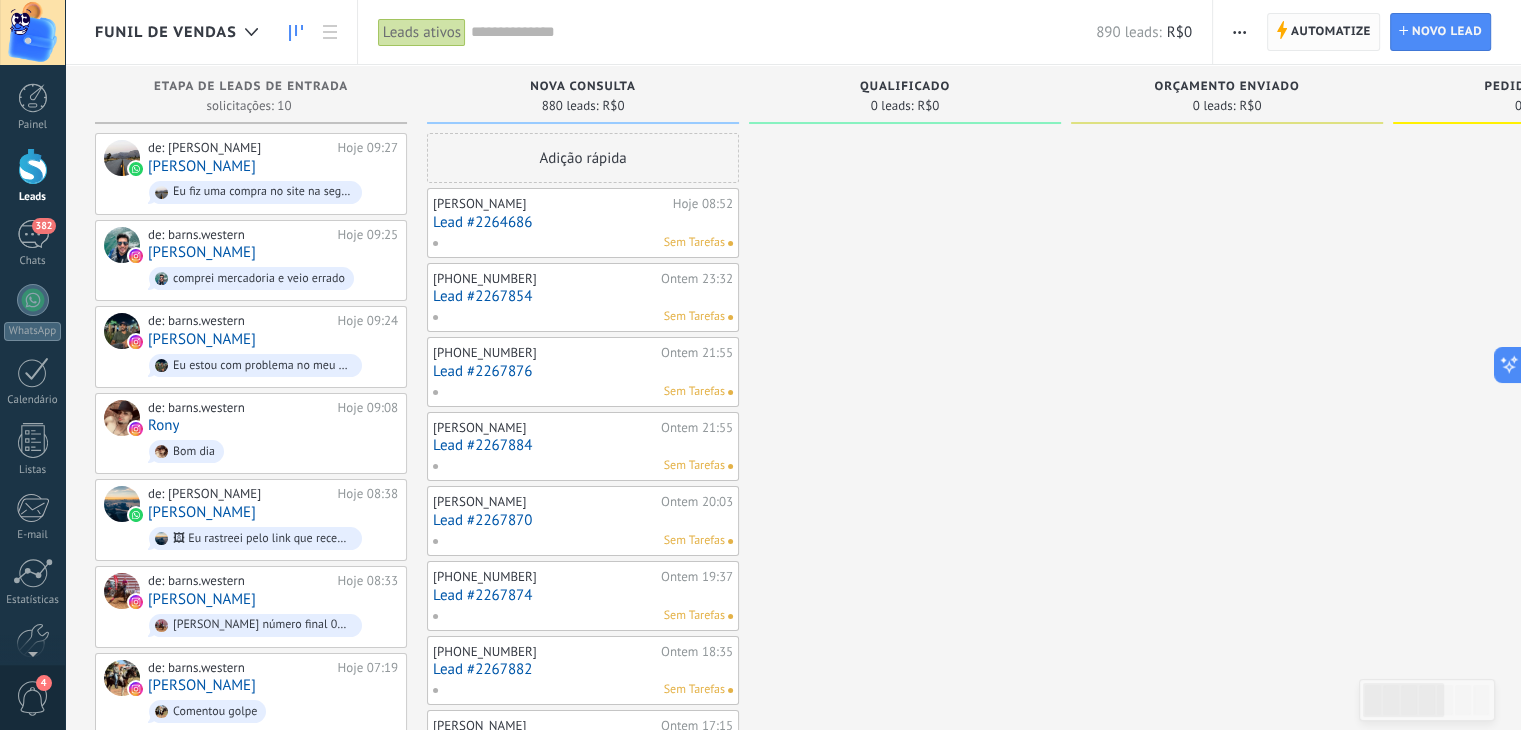 click 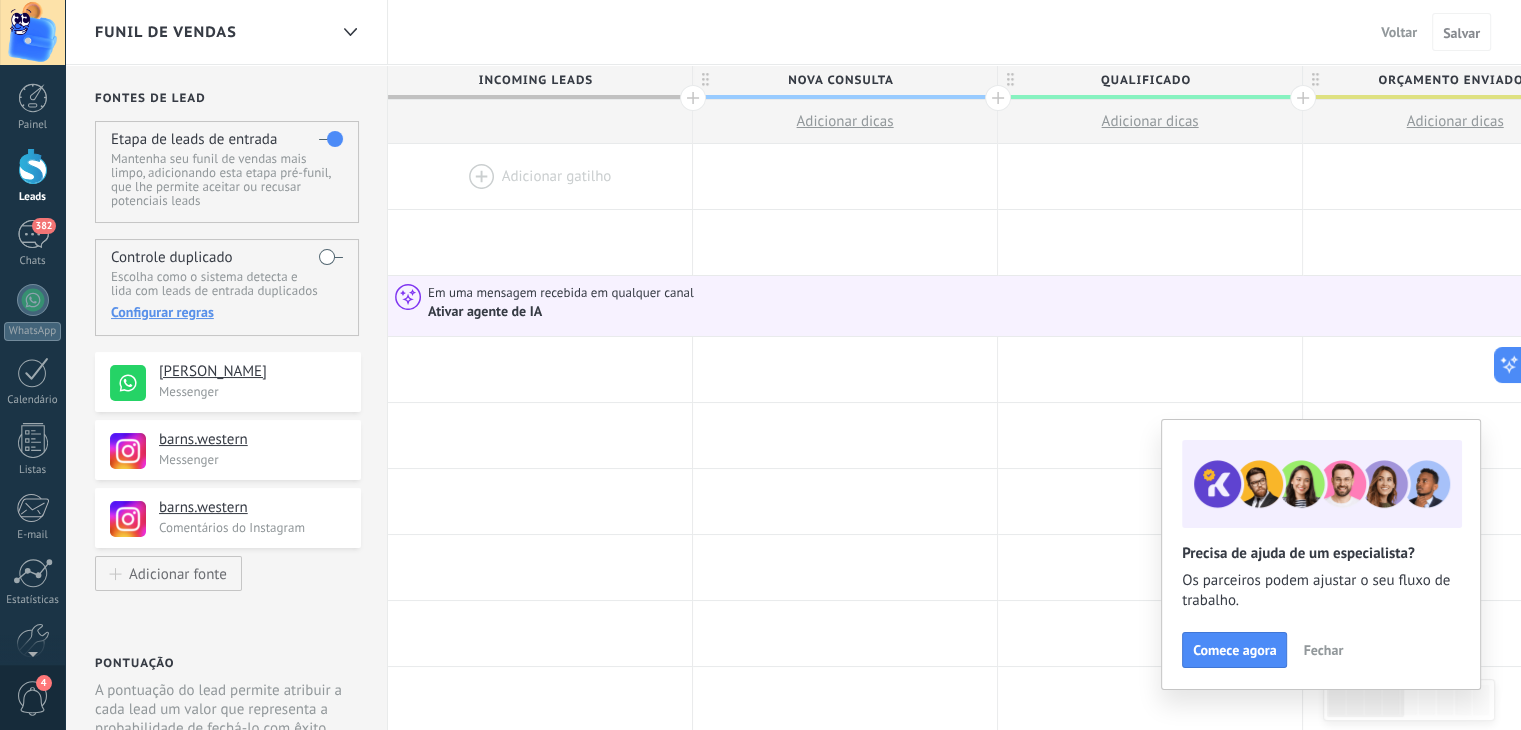 click on "Fechar" at bounding box center (1323, 650) 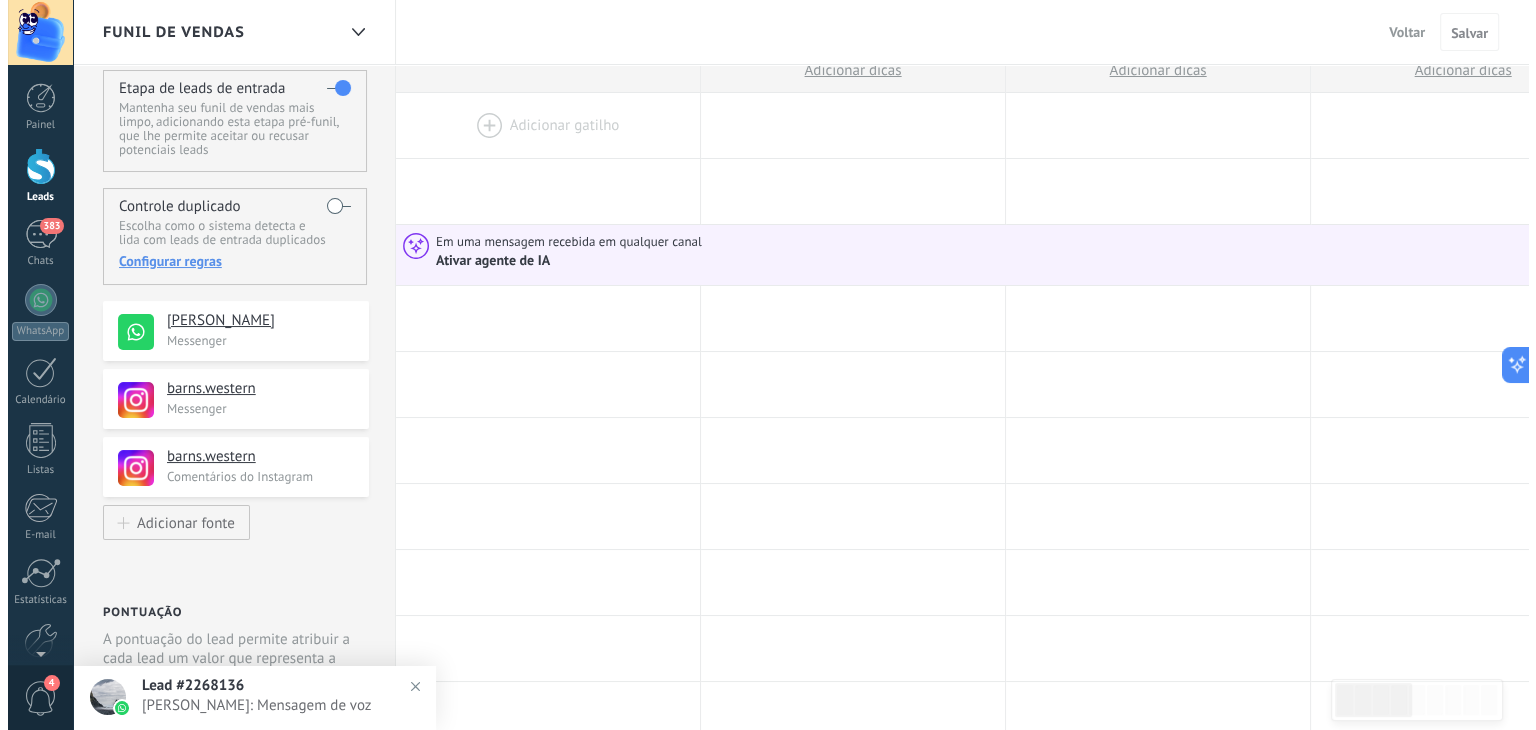 scroll, scrollTop: 0, scrollLeft: 0, axis: both 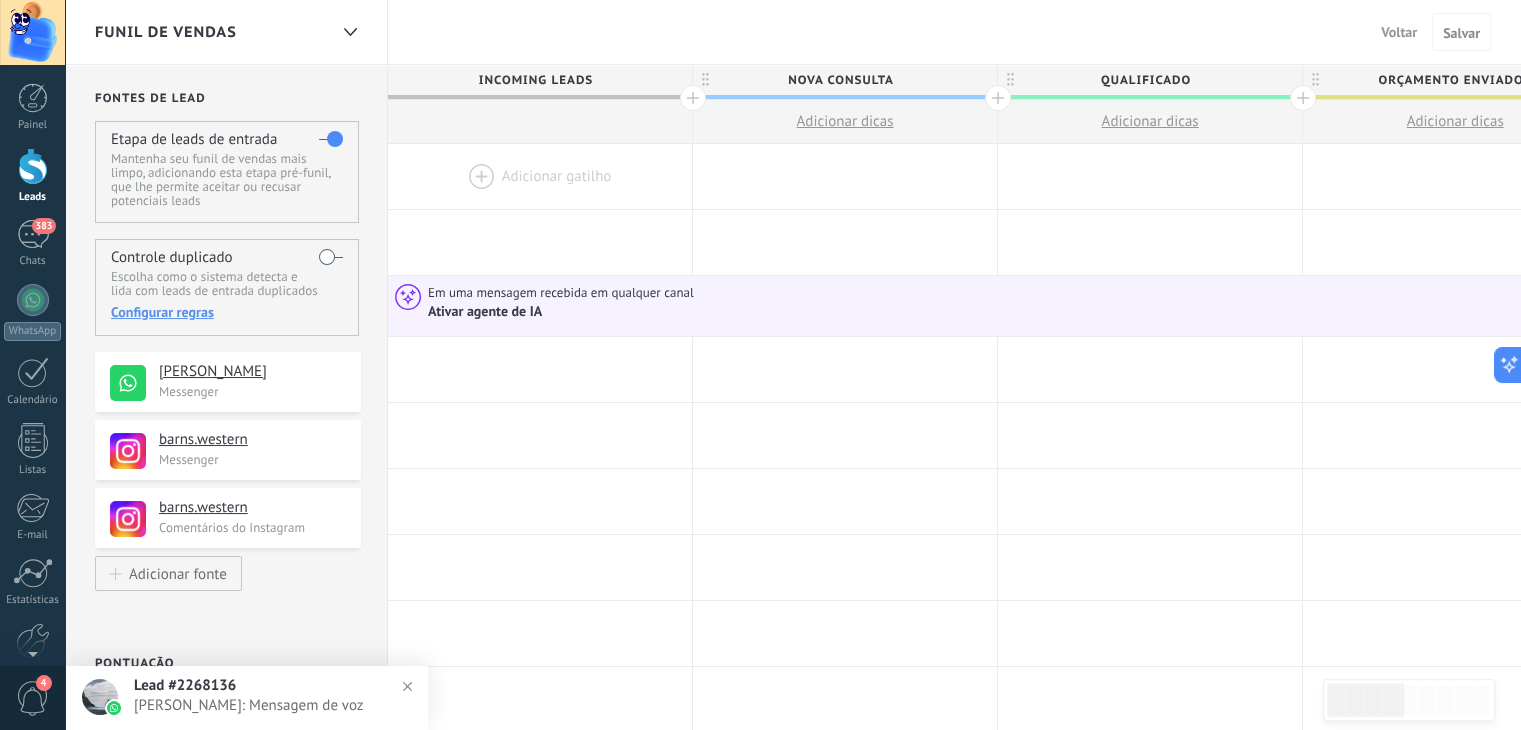 click at bounding box center [331, 257] 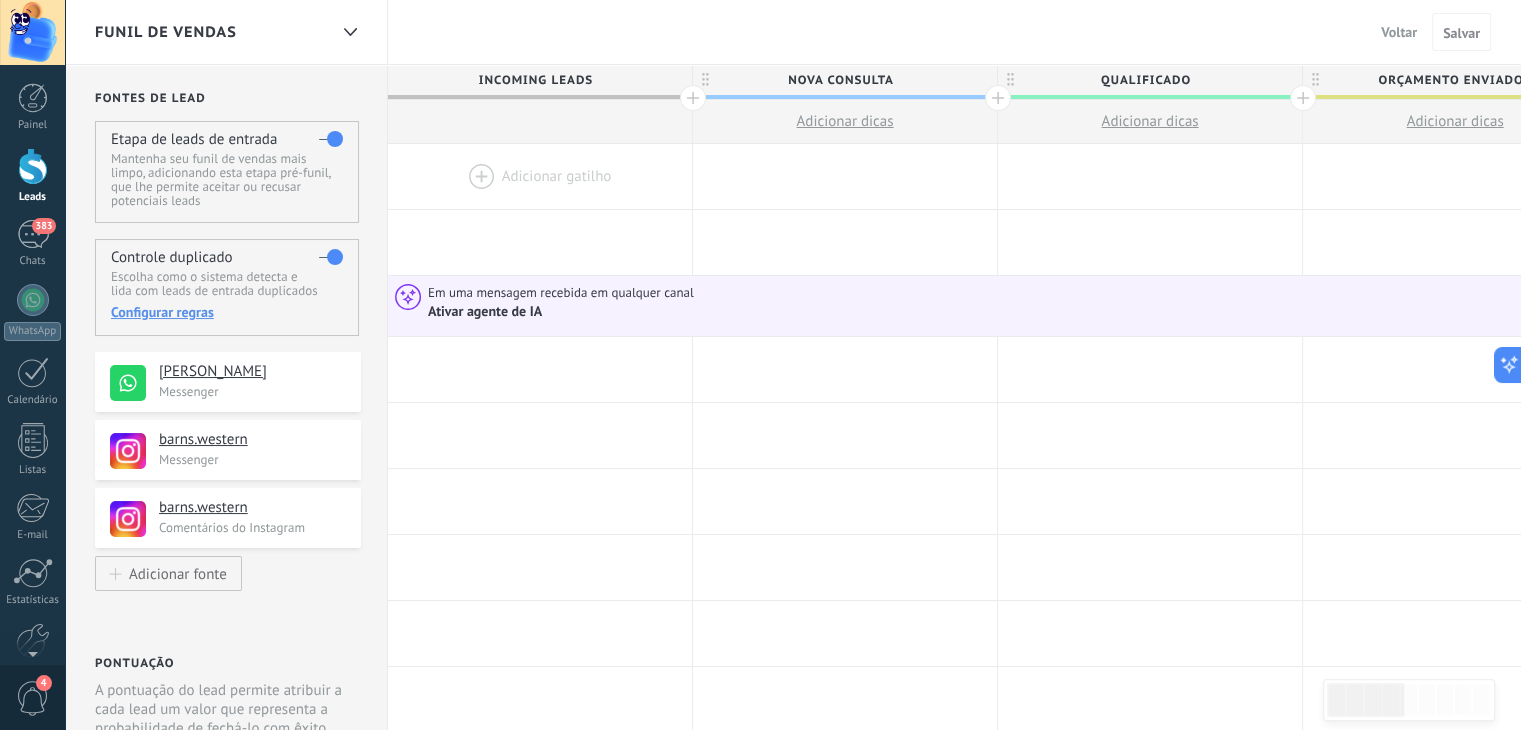 click at bounding box center (331, 257) 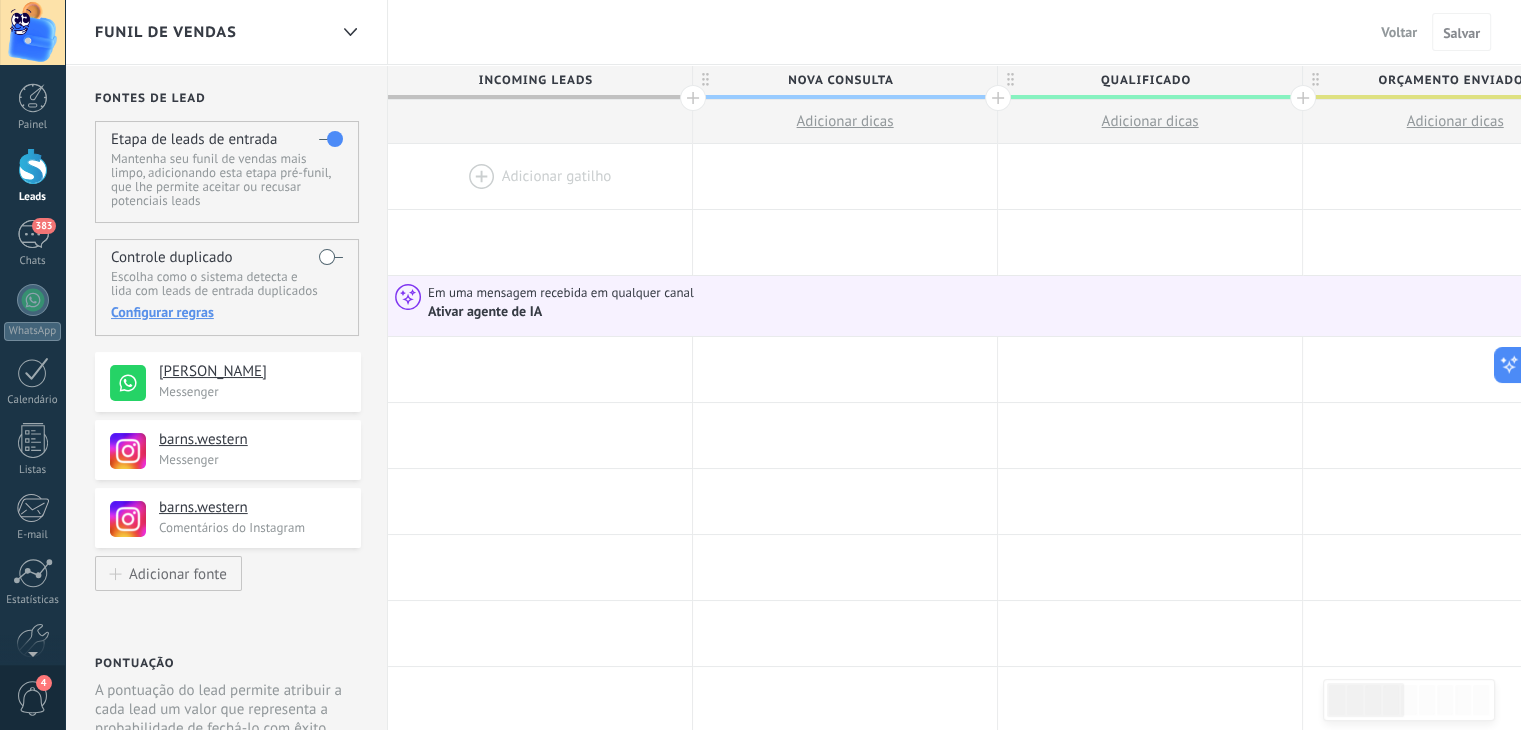 click on "Configurar regras" at bounding box center [226, 312] 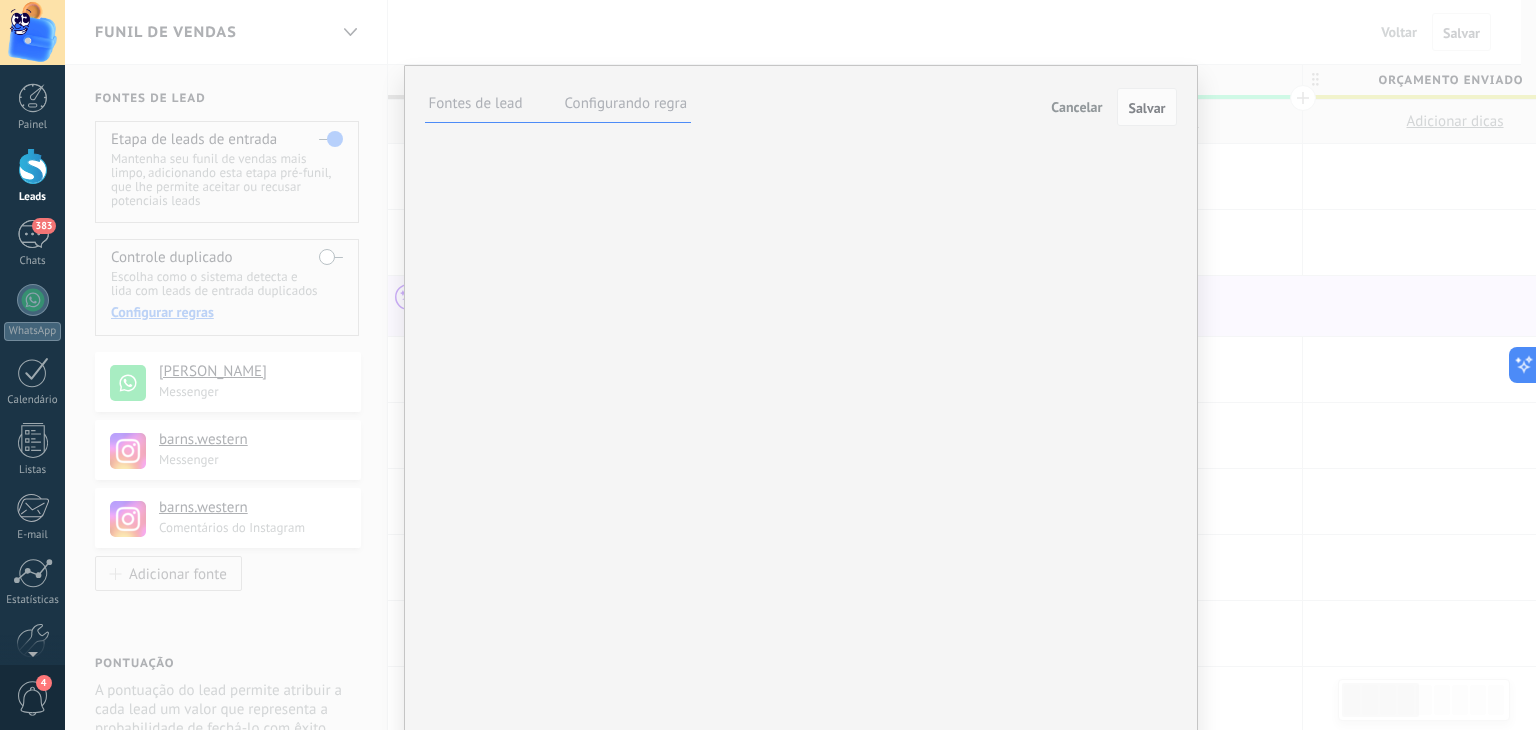 click on "Configurando regra" at bounding box center (626, 104) 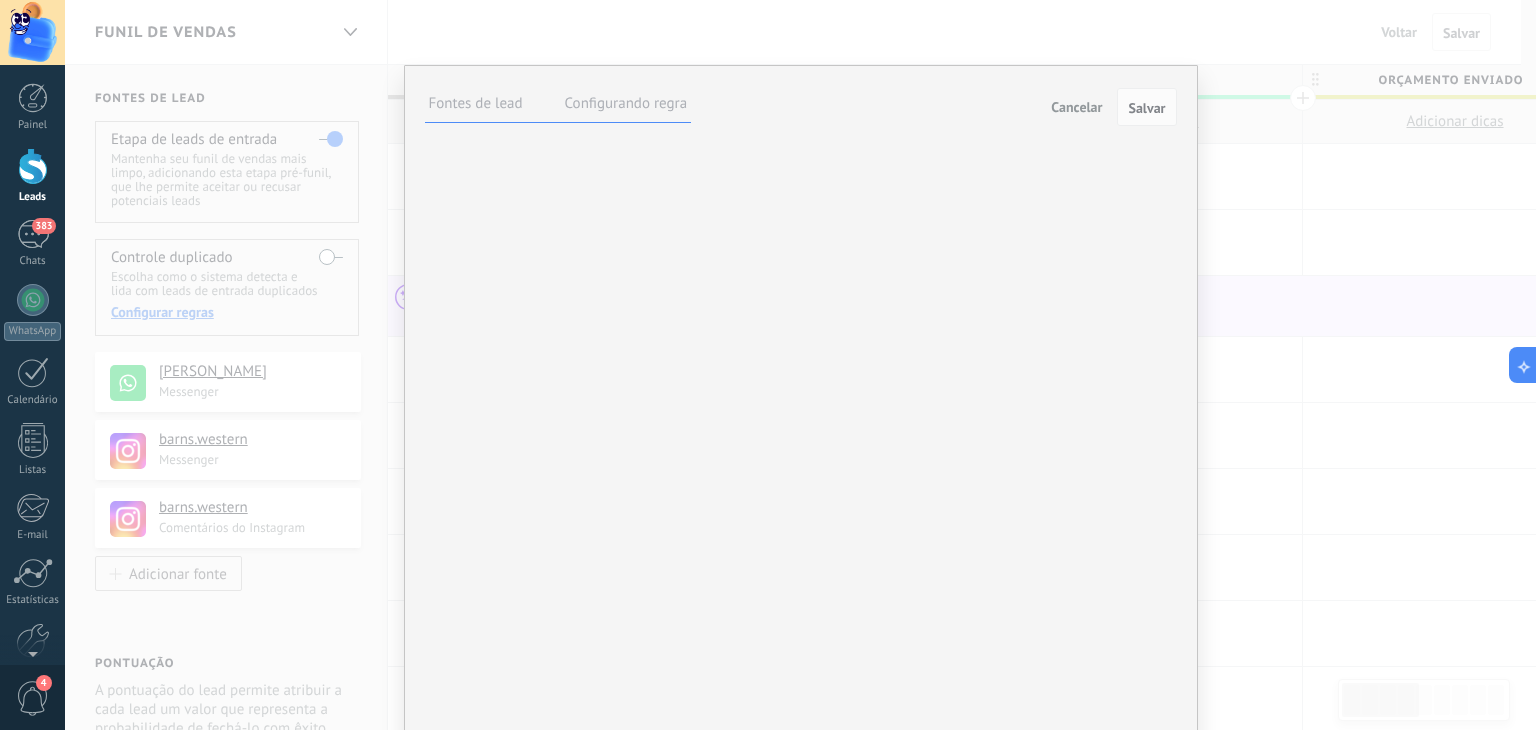click on "Configurando regra" at bounding box center (626, 103) 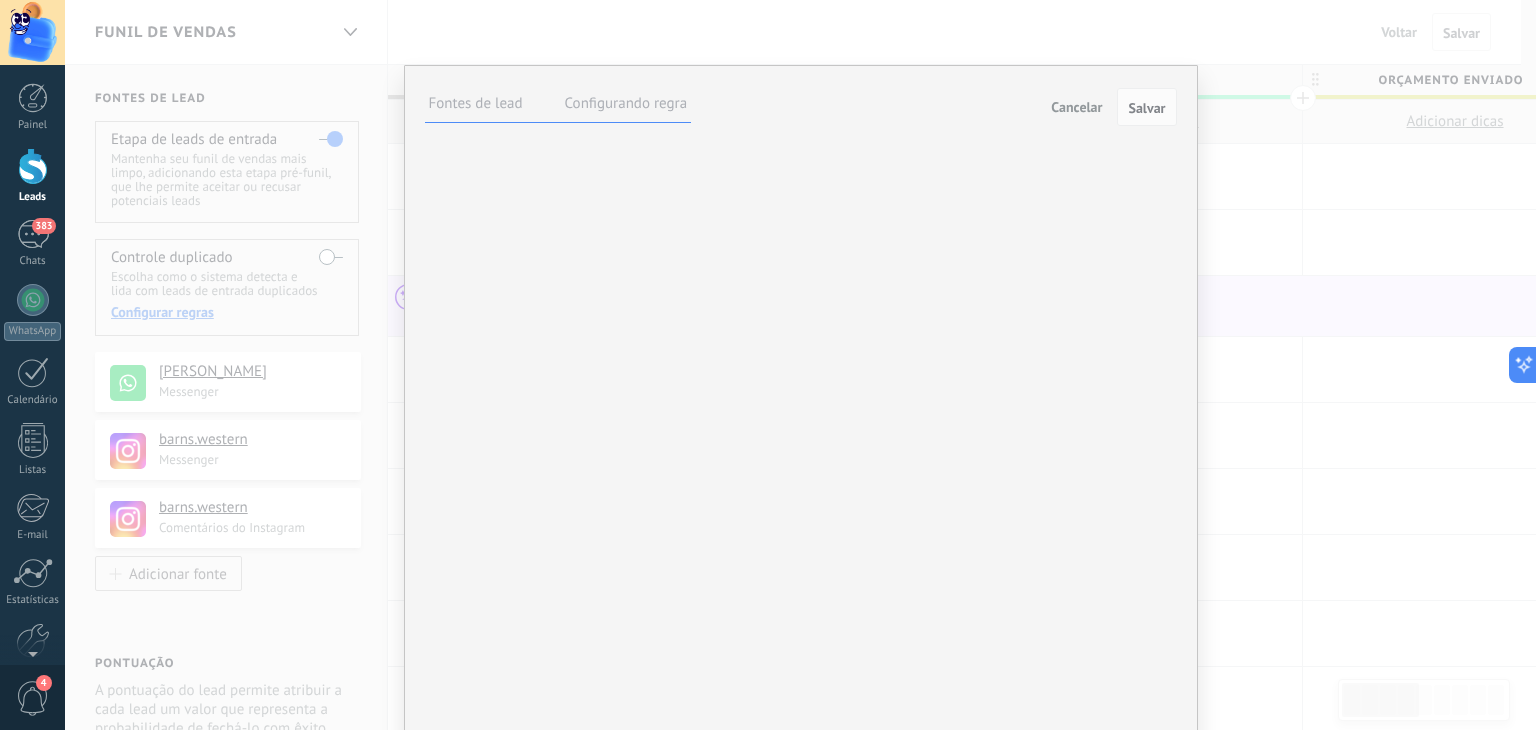 click on "Adicionar campo" at bounding box center (0, 0) 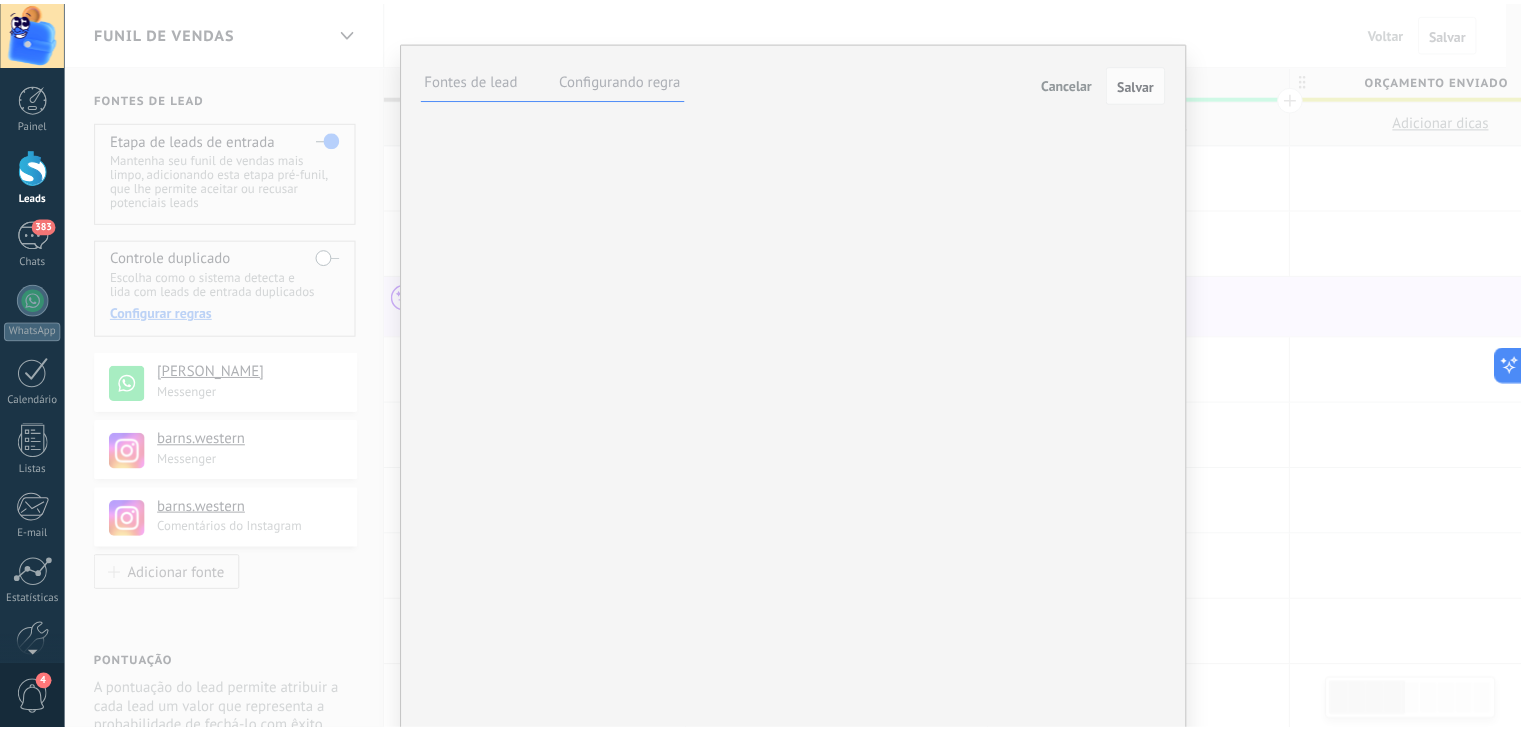 scroll, scrollTop: 0, scrollLeft: 0, axis: both 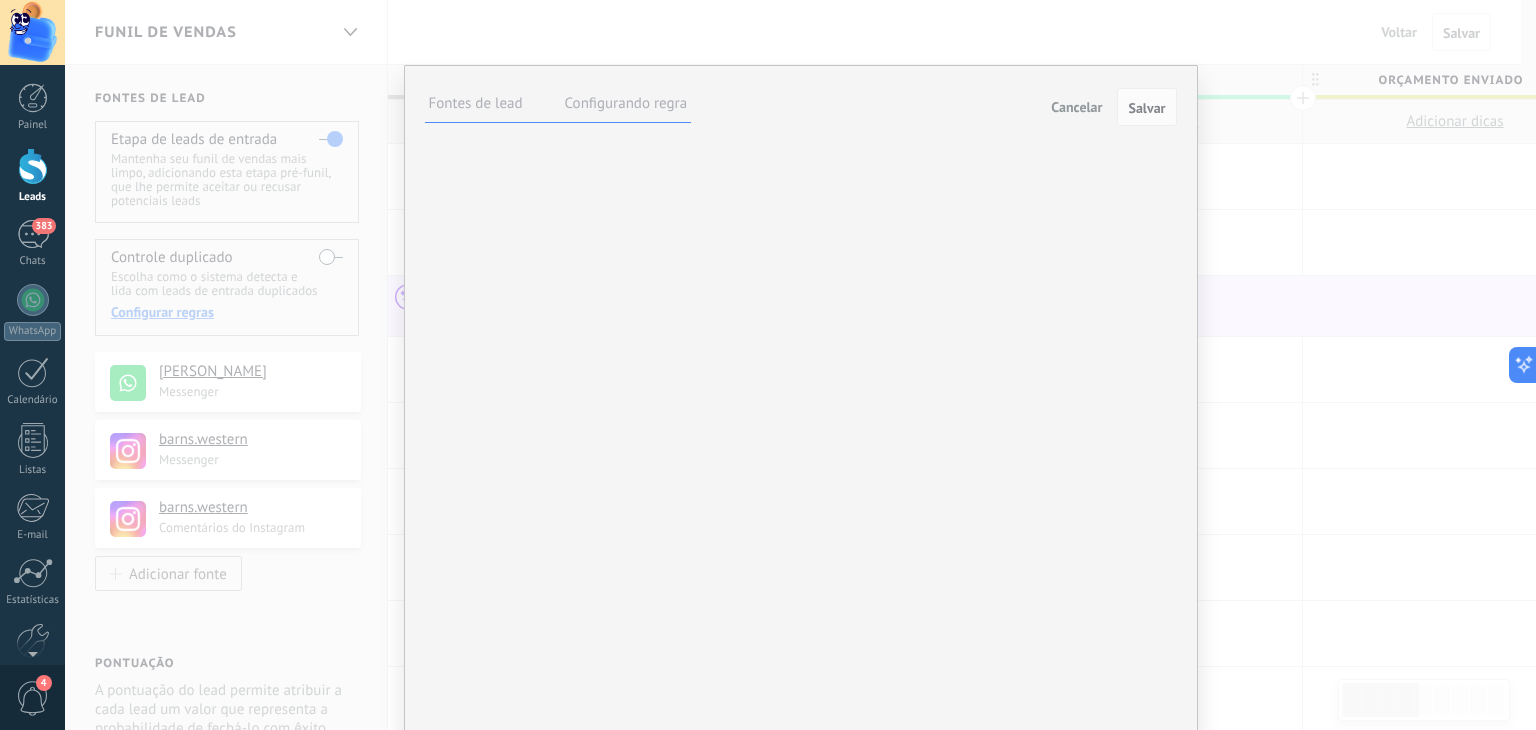click on "Cancelar" at bounding box center [1076, 107] 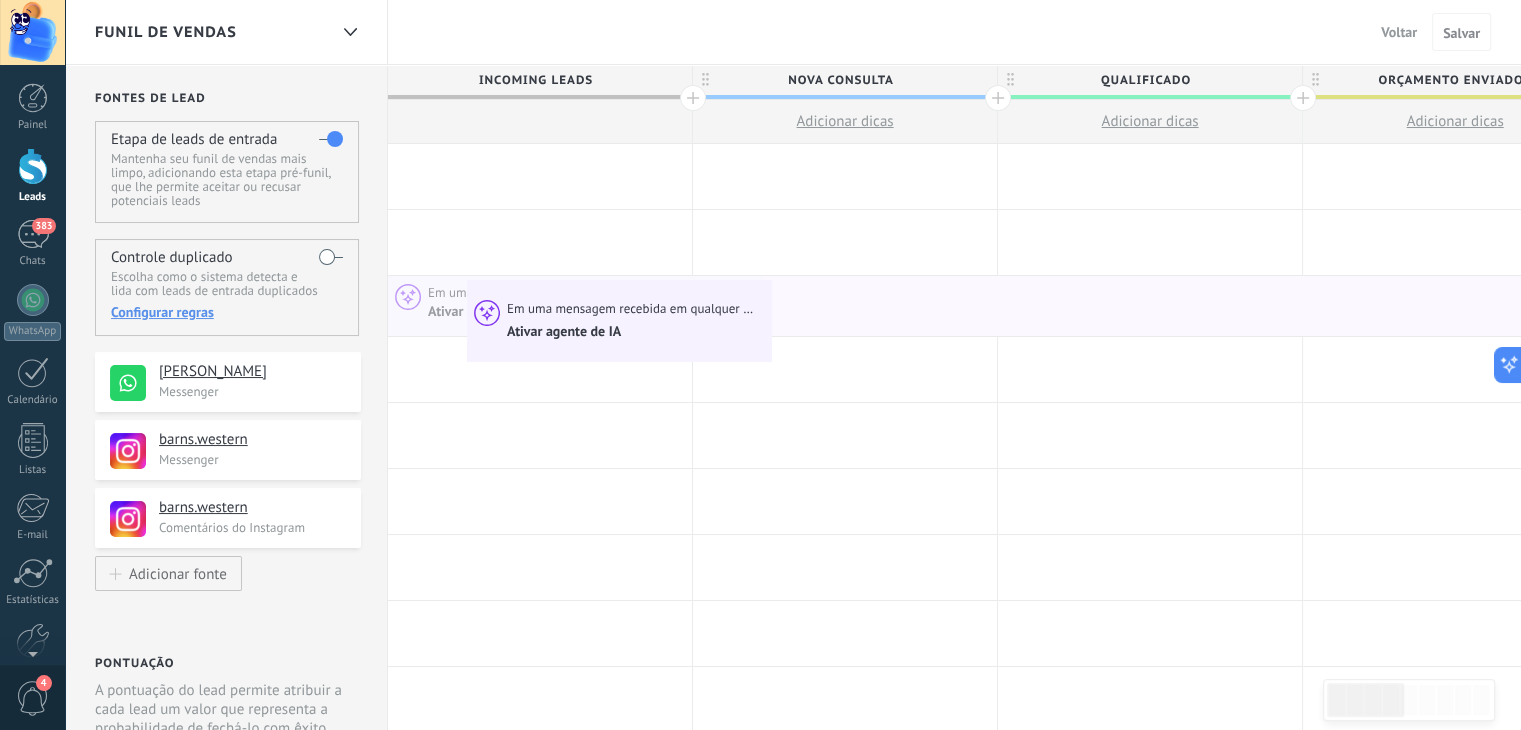 drag, startPoint x: 488, startPoint y: 286, endPoint x: 472, endPoint y: 284, distance: 16.124516 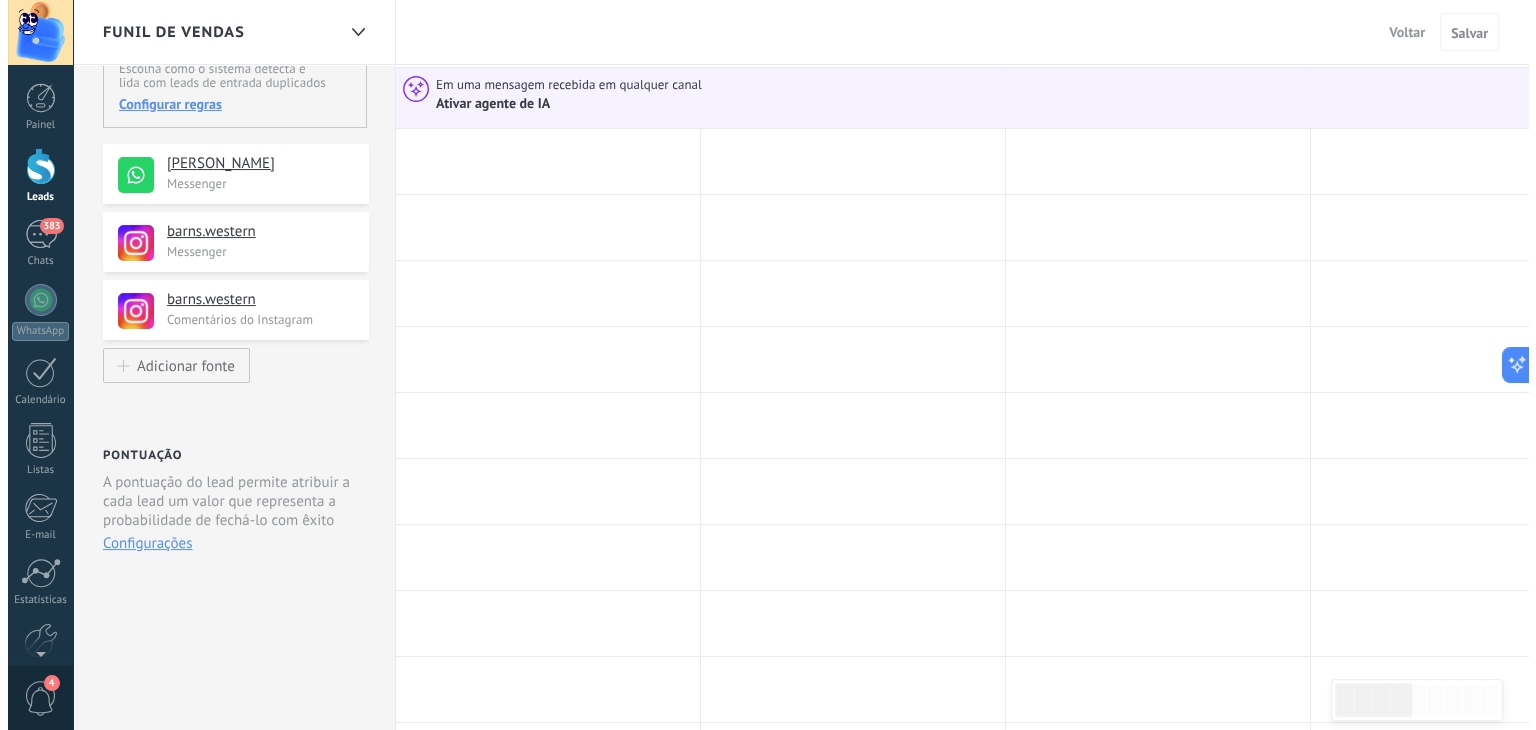 scroll, scrollTop: 0, scrollLeft: 0, axis: both 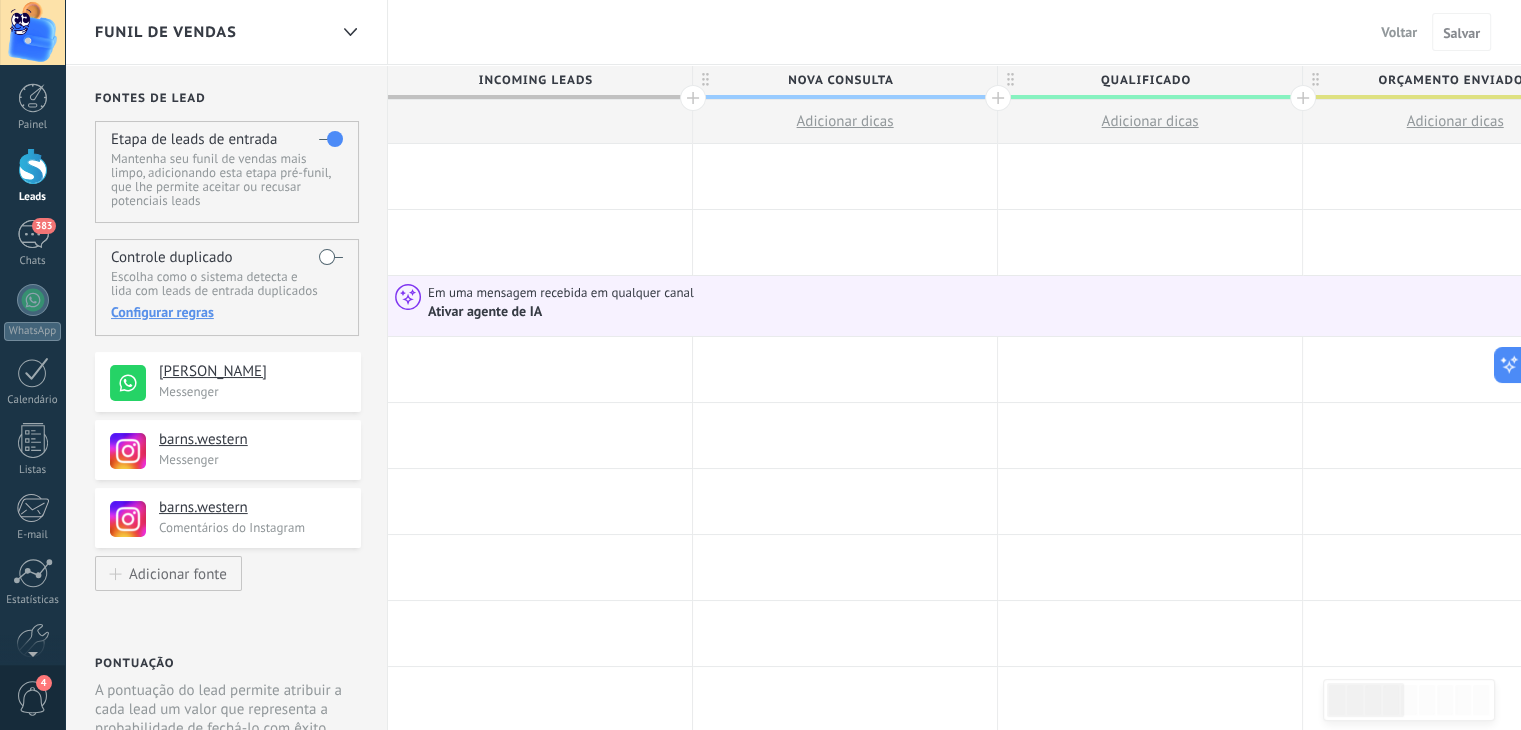 click on "4" at bounding box center (32, 697) 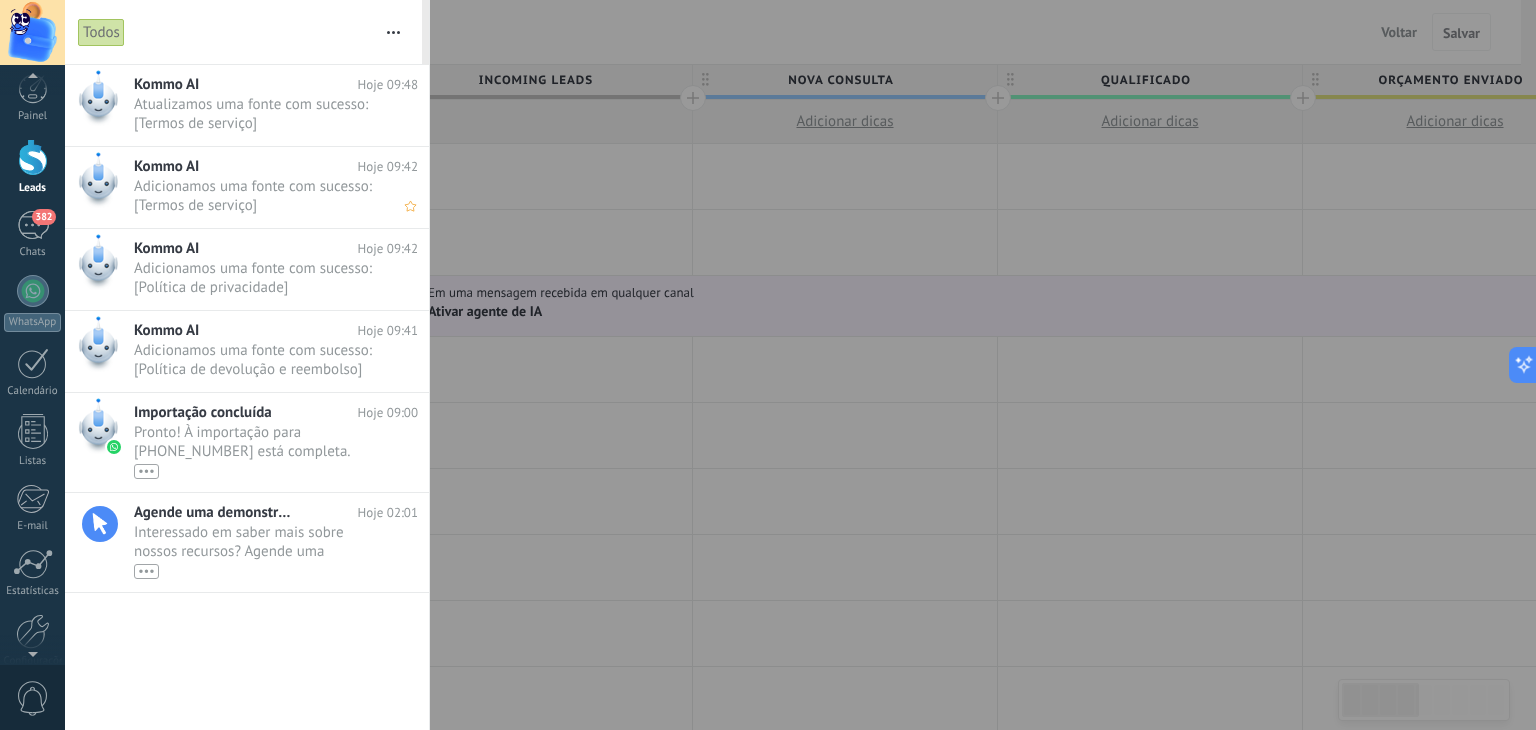 scroll, scrollTop: 0, scrollLeft: 0, axis: both 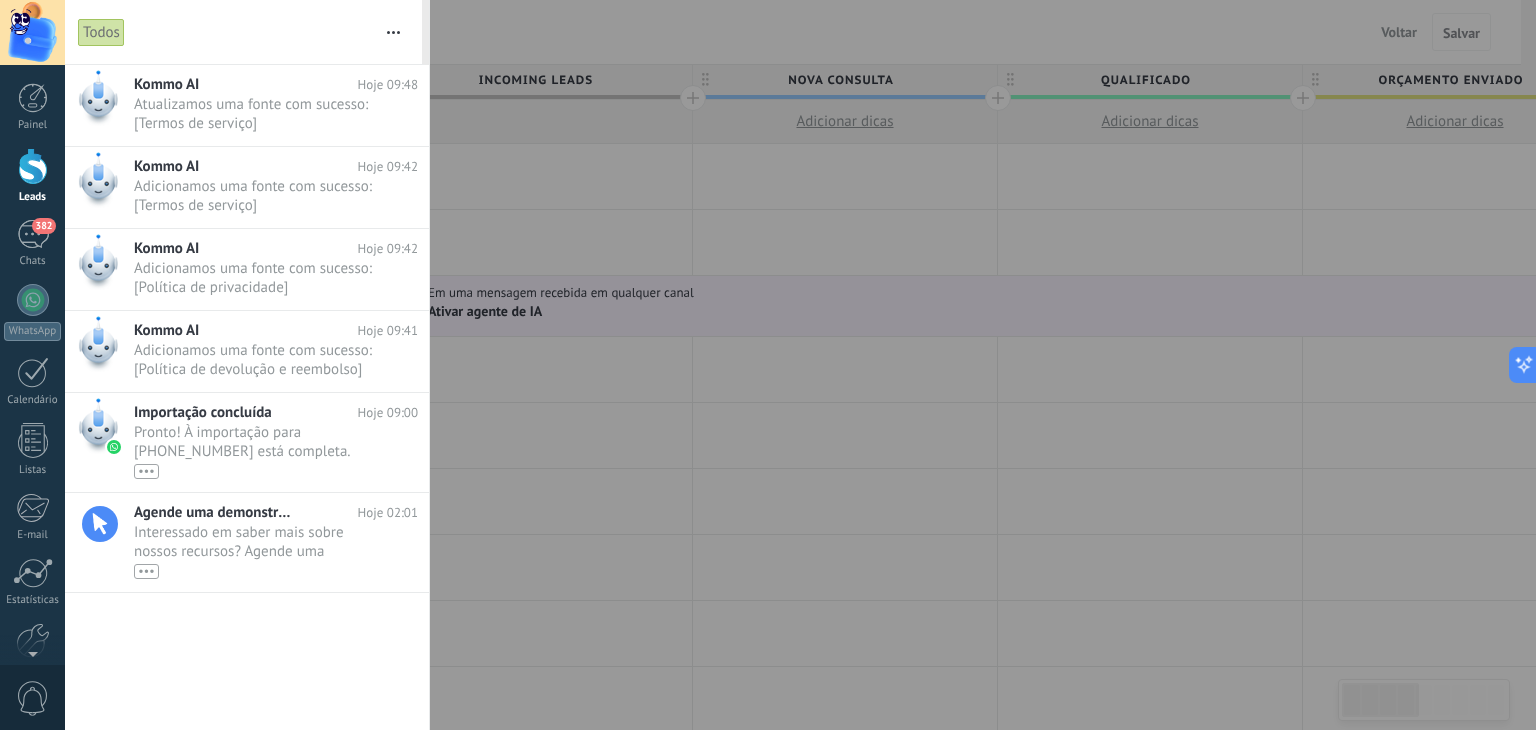click at bounding box center (768, 365) 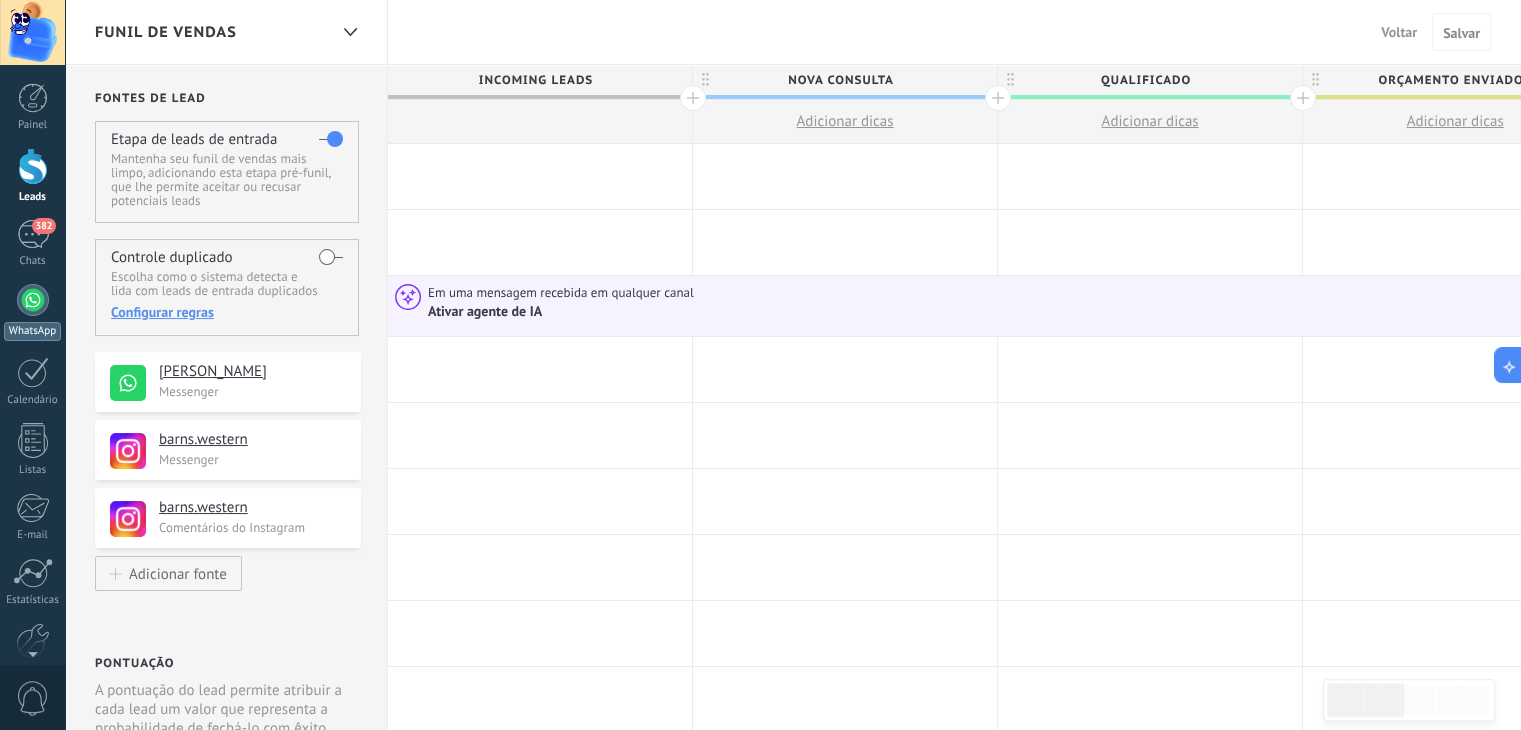 click at bounding box center (33, 300) 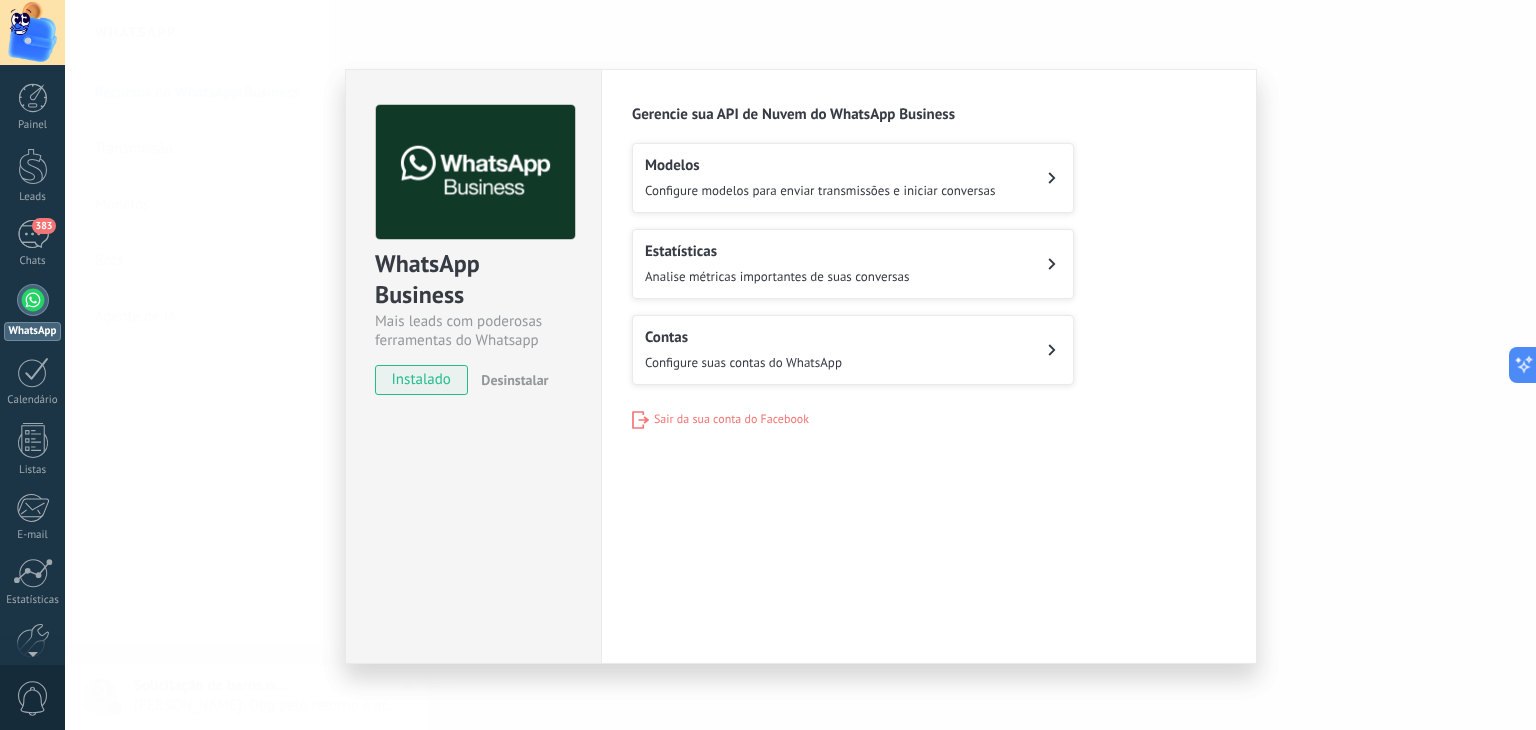 click on "Contas" at bounding box center (743, 337) 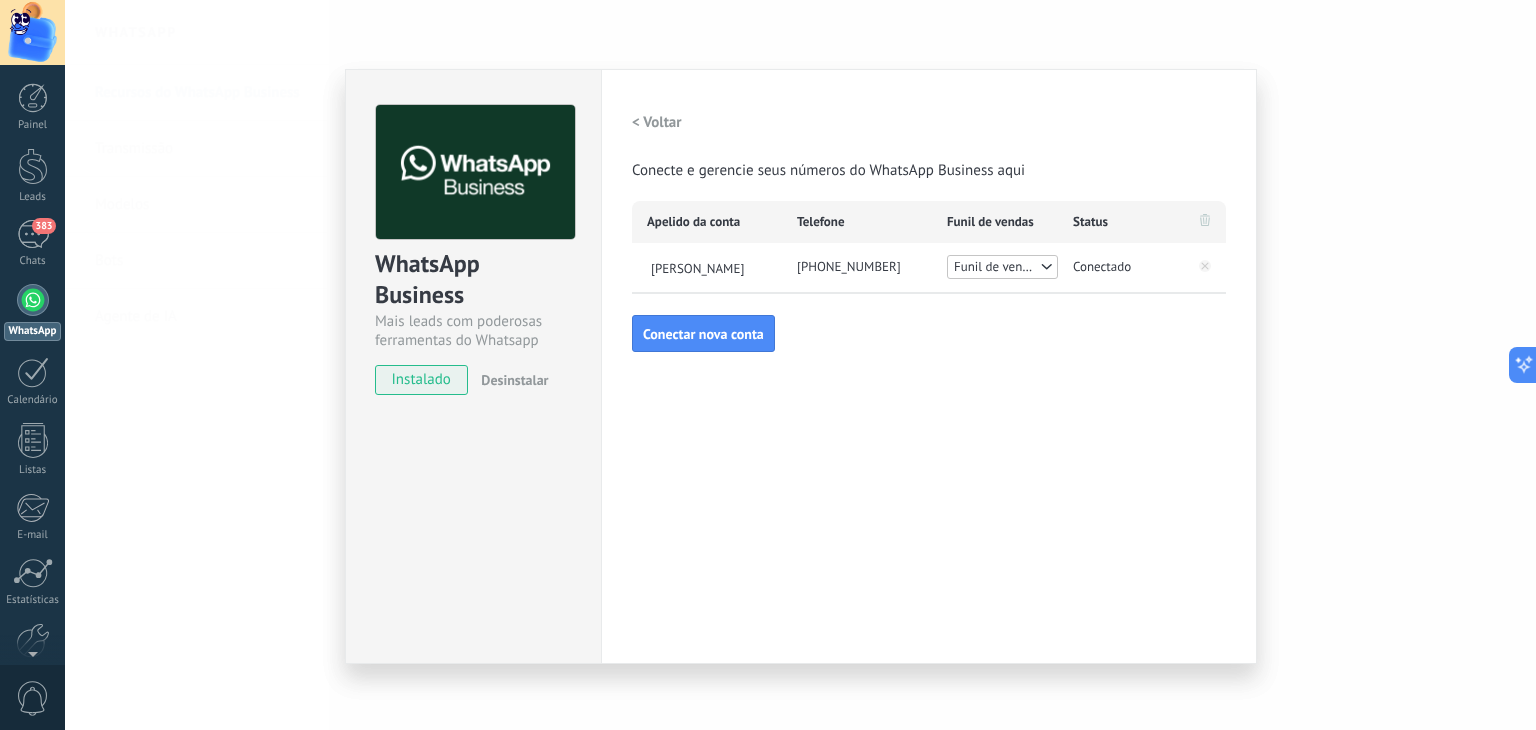 click on "Funil de vendas" at bounding box center [996, 267] 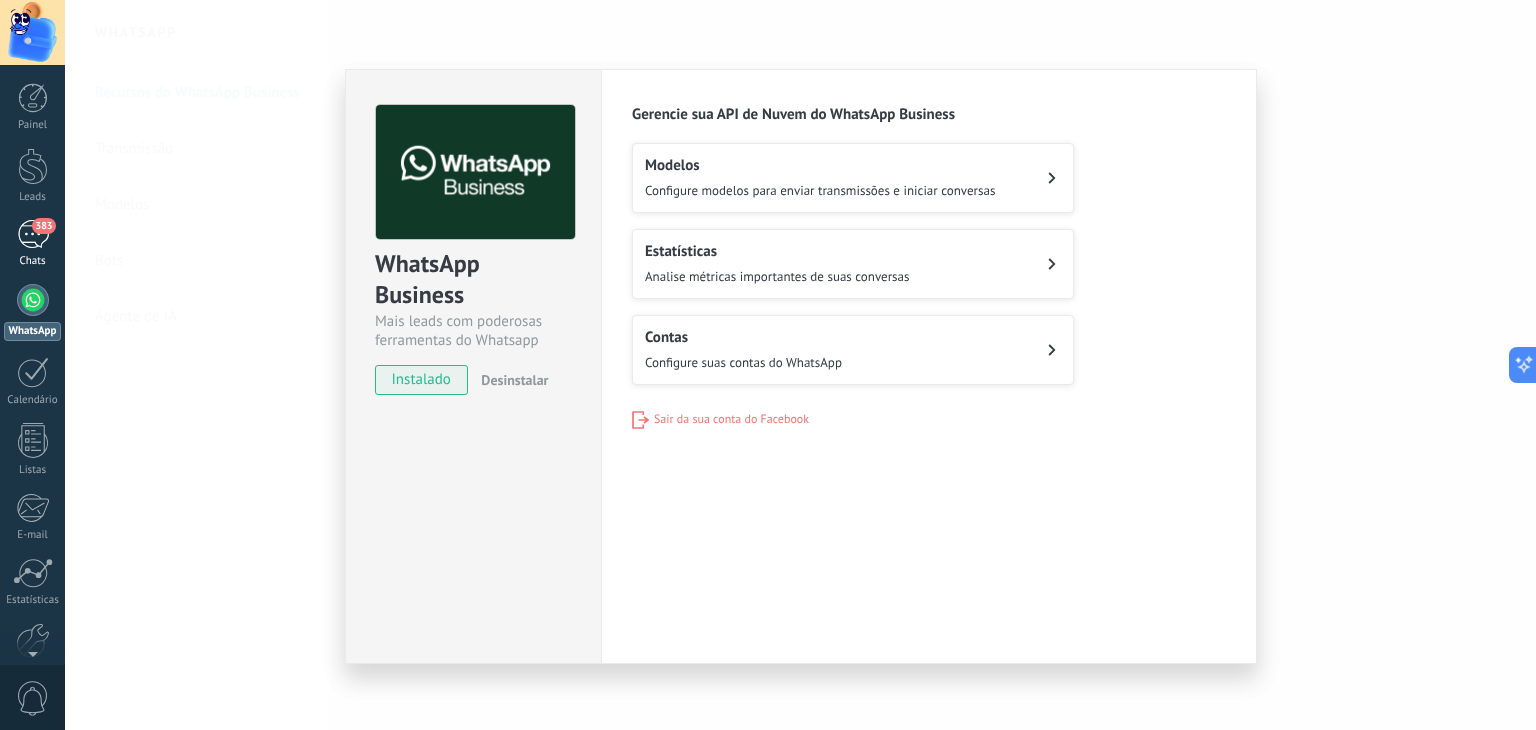 click on "383" at bounding box center (33, 234) 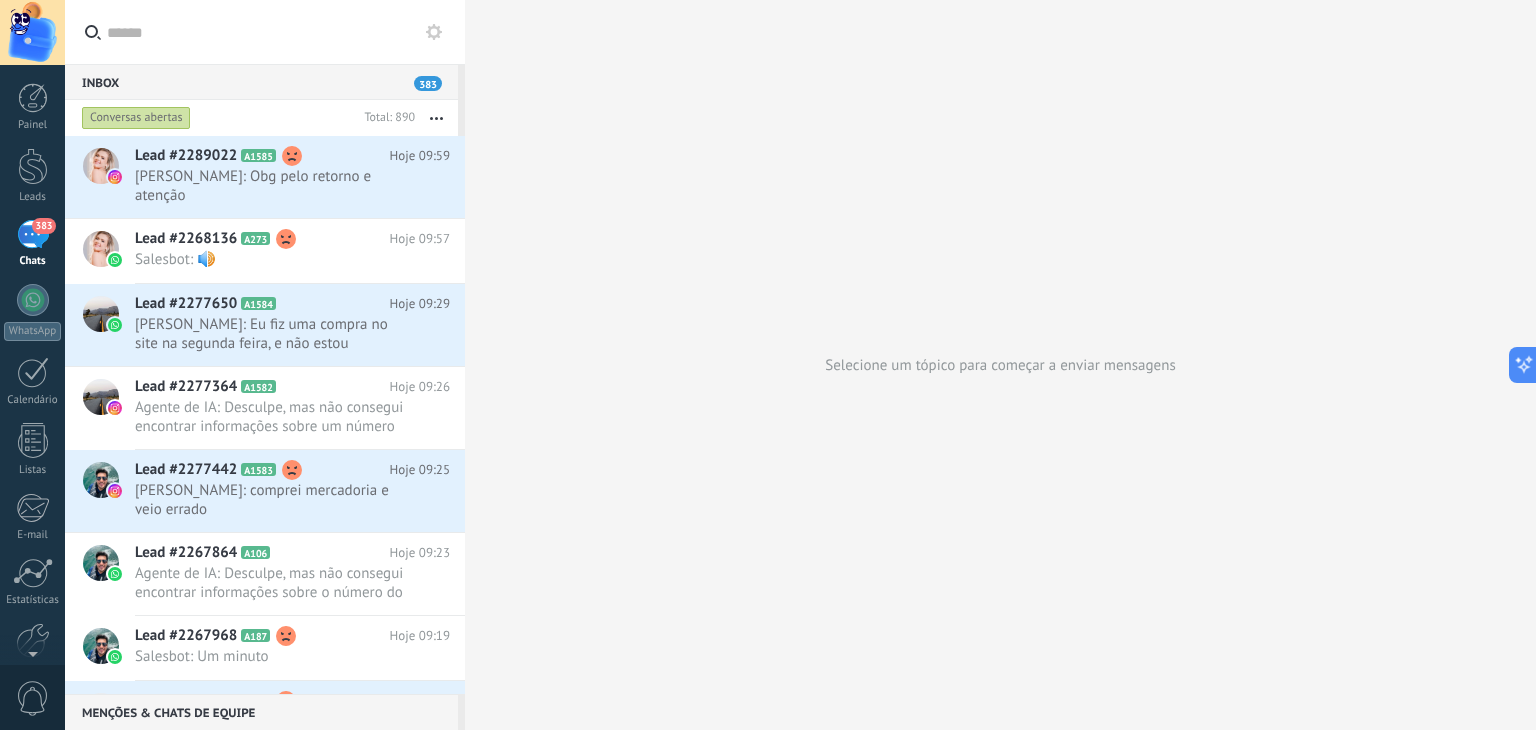 click 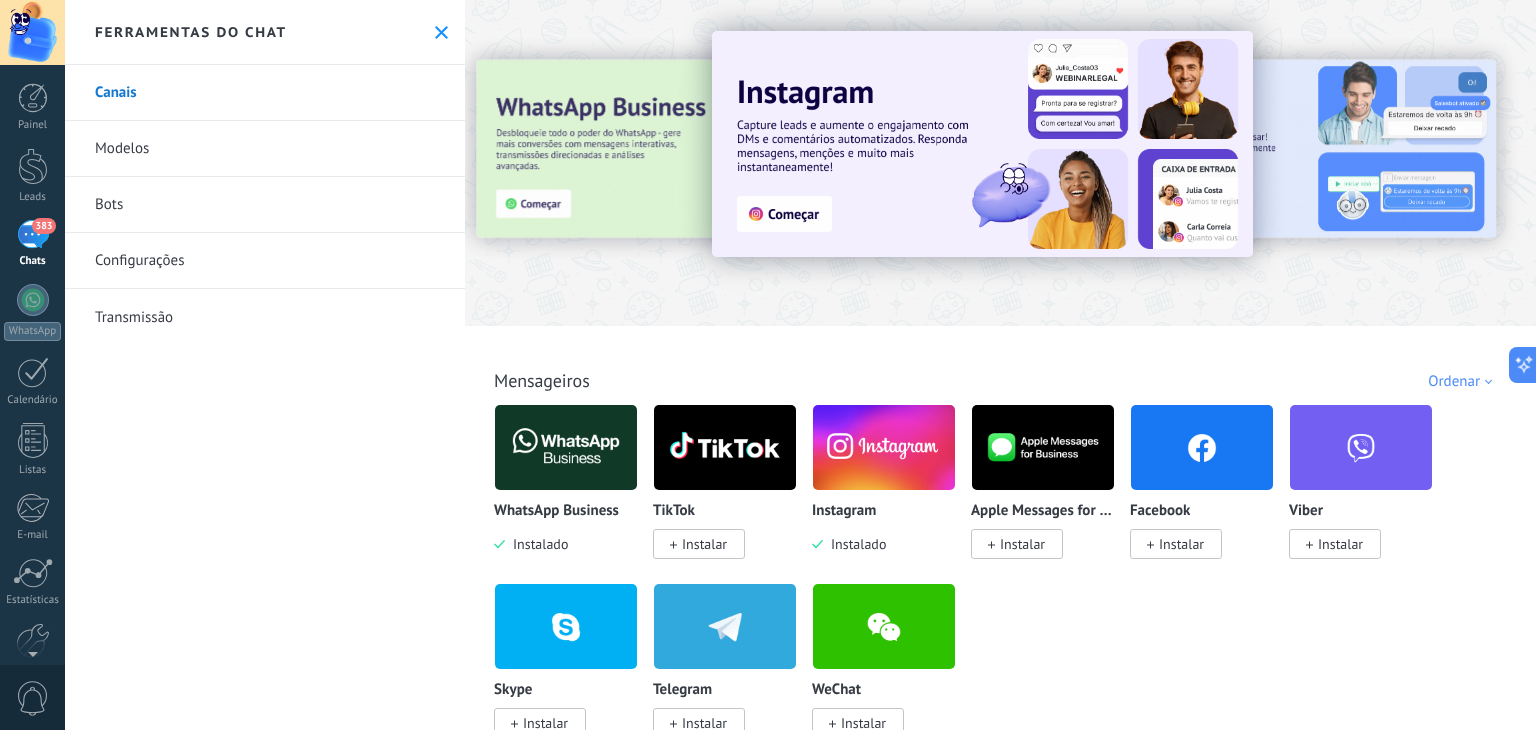 click on "Configurações" at bounding box center [265, 261] 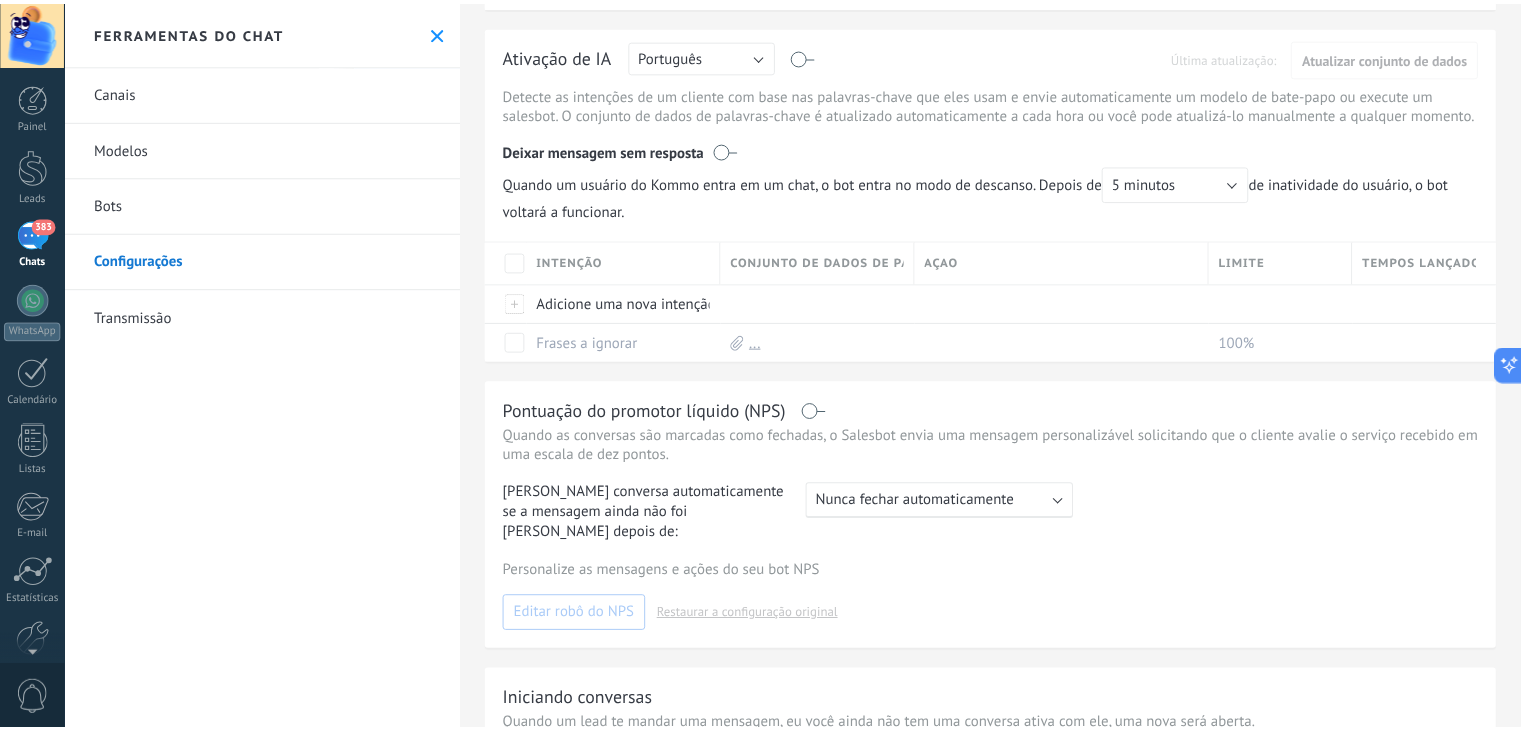 scroll, scrollTop: 400, scrollLeft: 0, axis: vertical 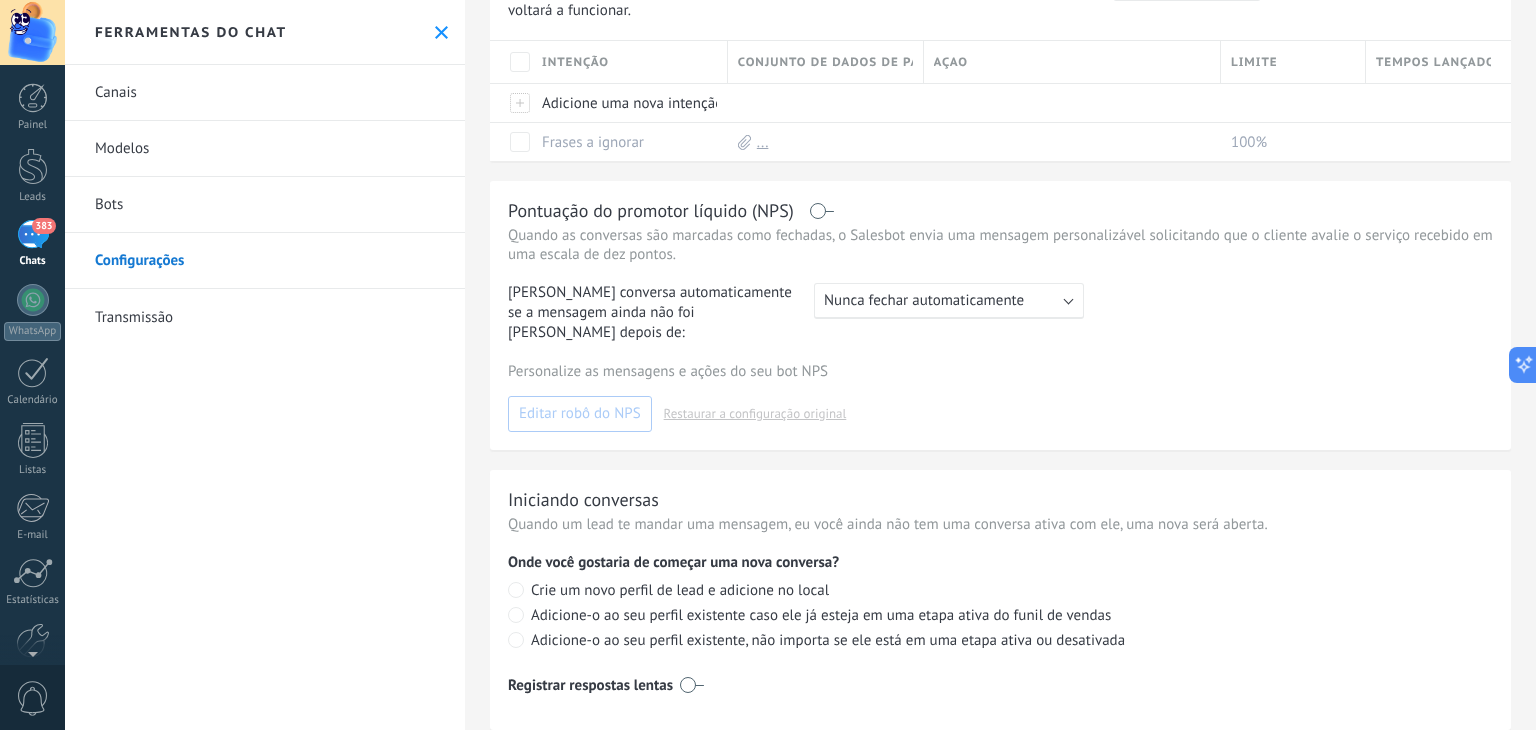 click on "Bots" at bounding box center [265, 205] 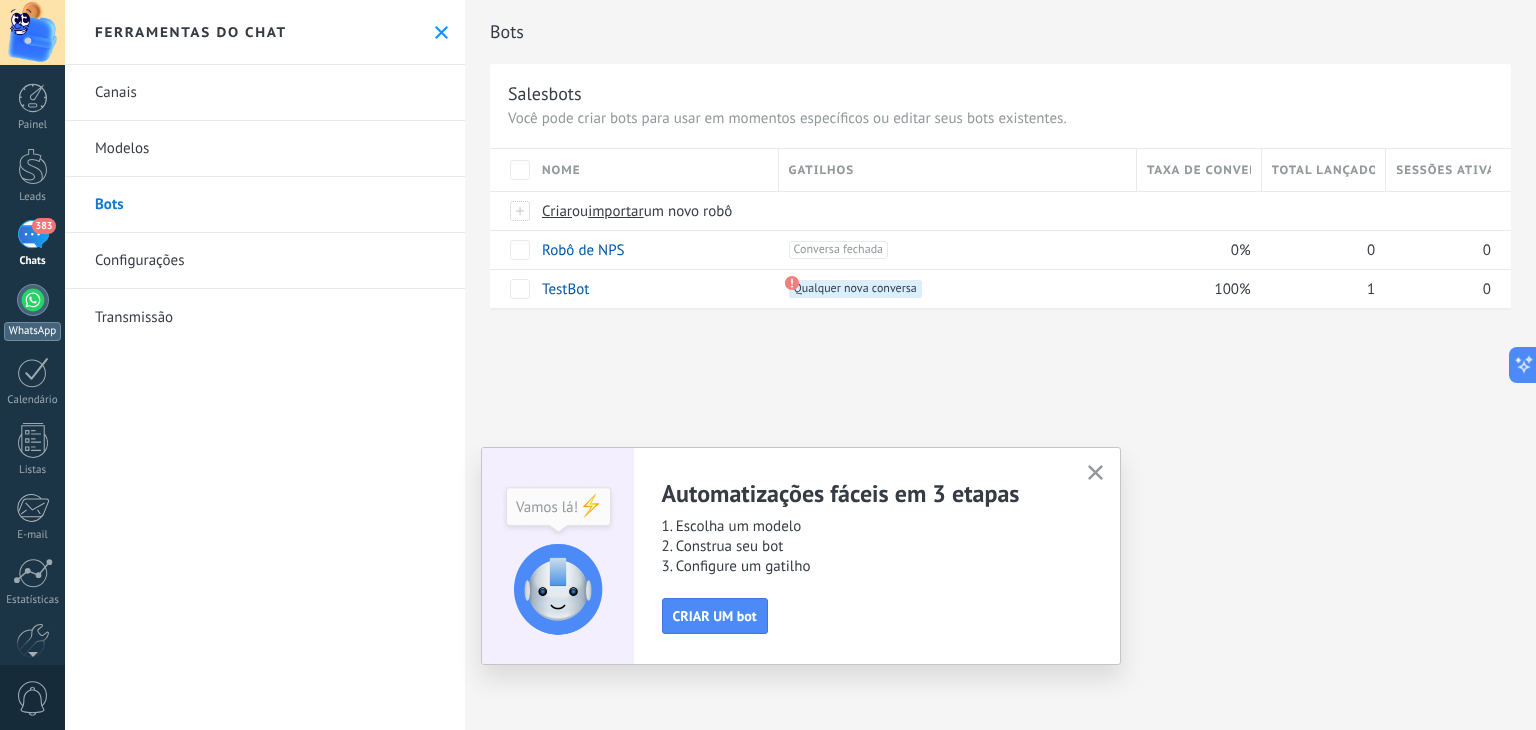 click at bounding box center [33, 300] 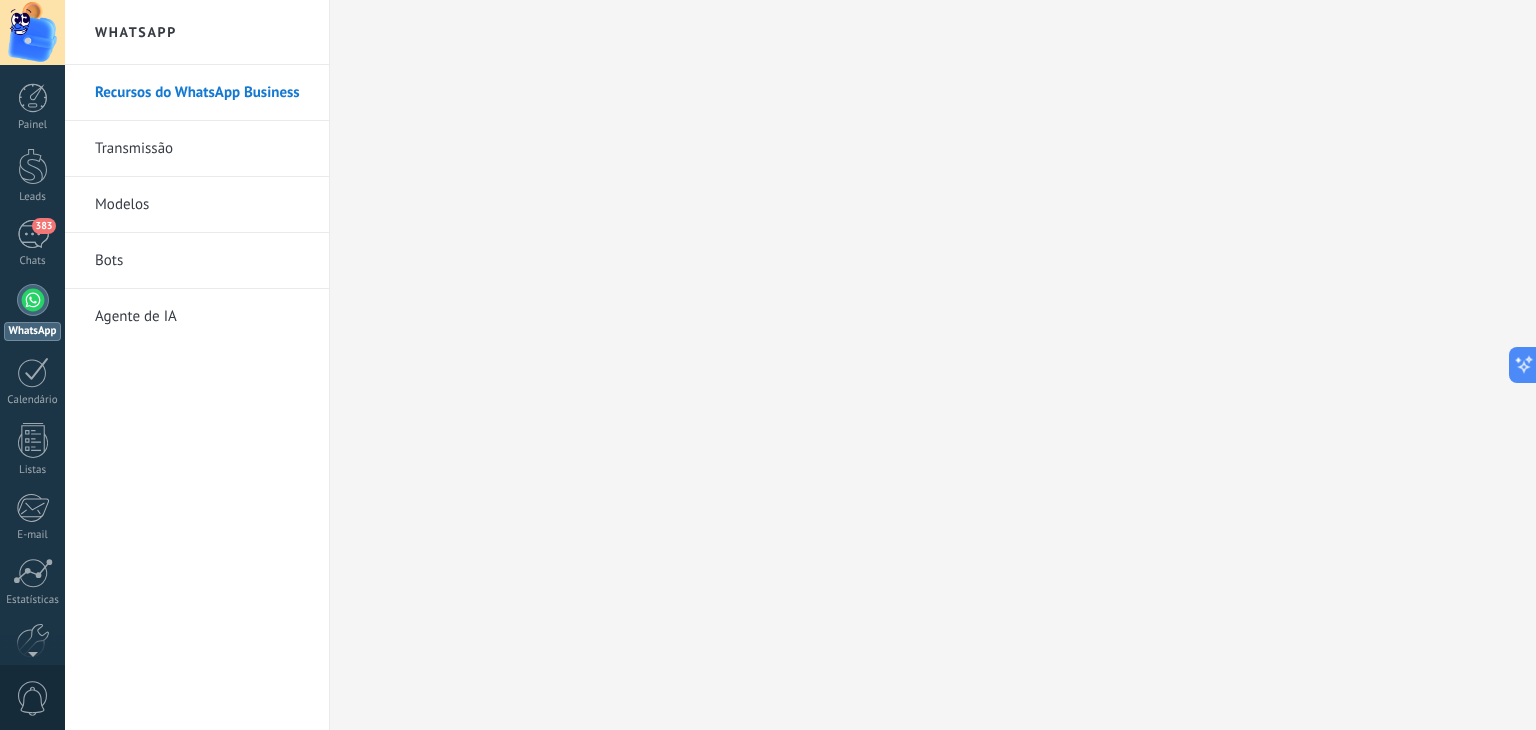 click on "Agente de IA" at bounding box center (202, 317) 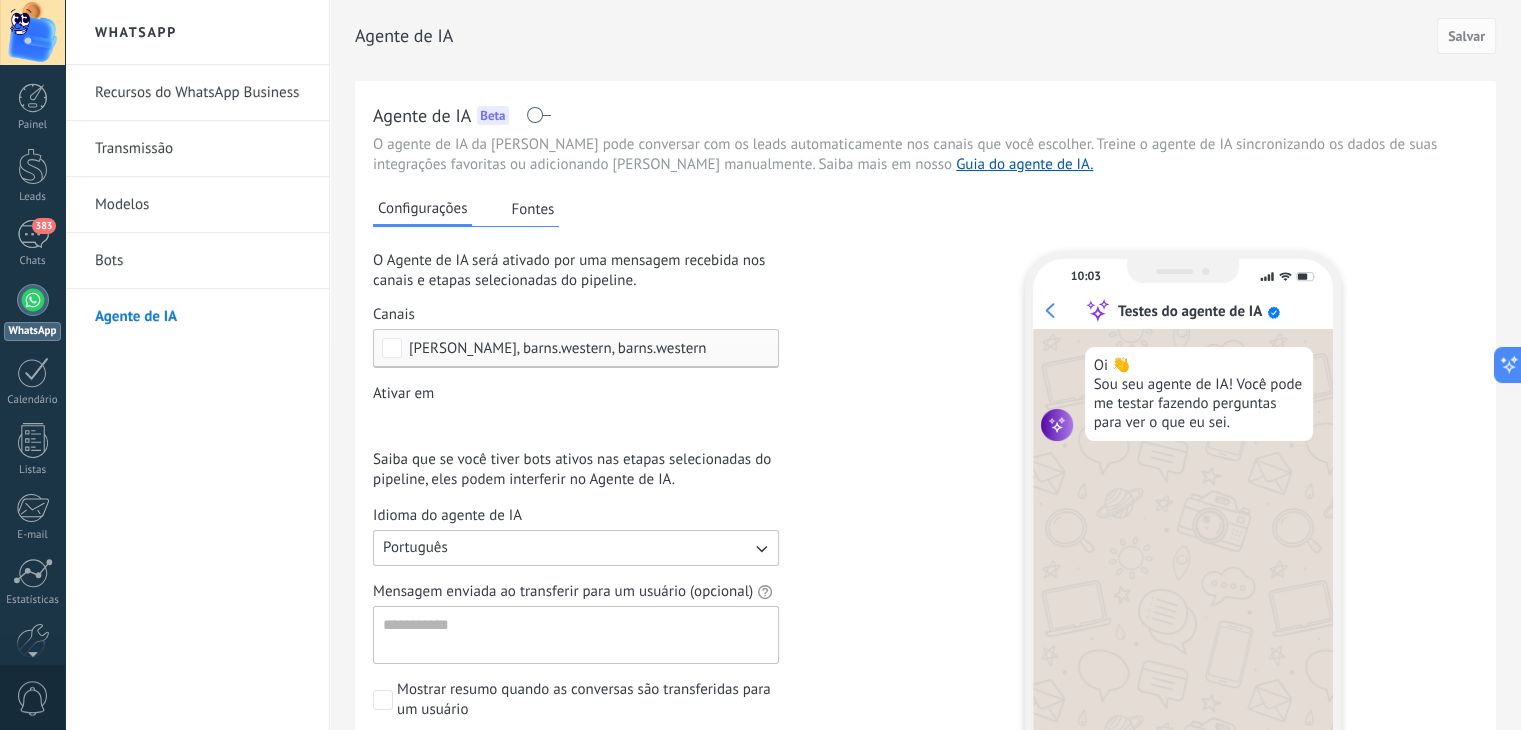 click at bounding box center [538, 115] 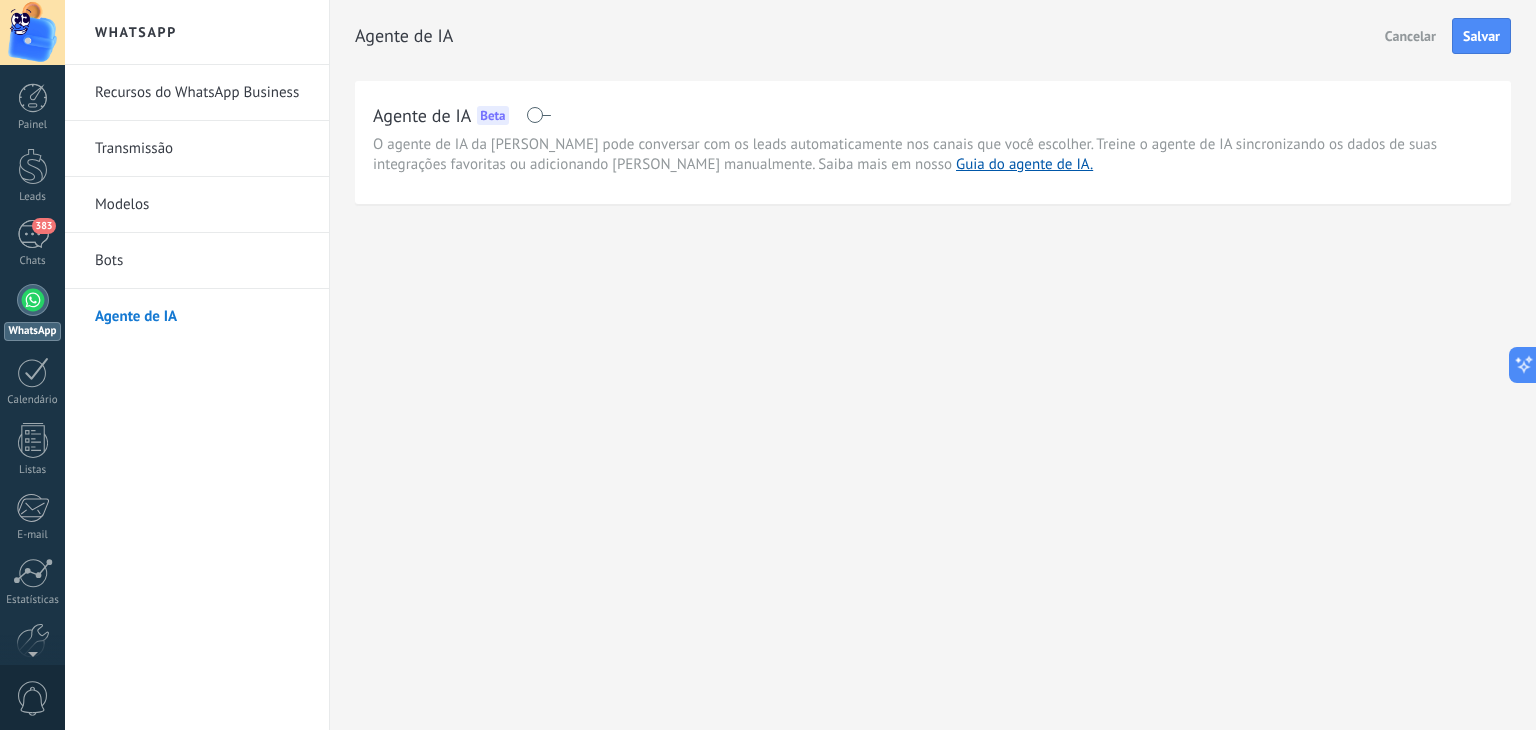 click at bounding box center [538, 115] 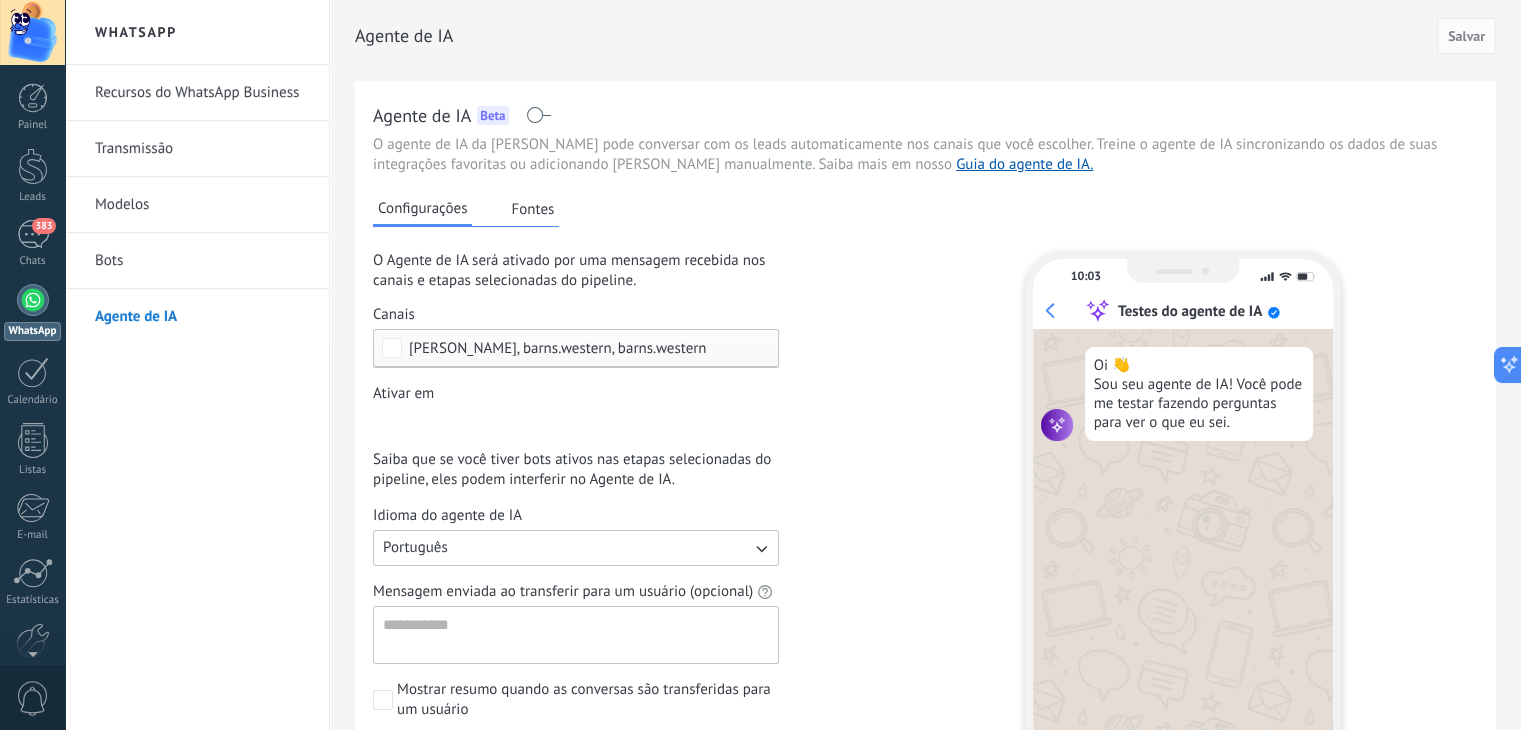 click on "[PERSON_NAME], barns.western, barns.western" at bounding box center (576, 348) 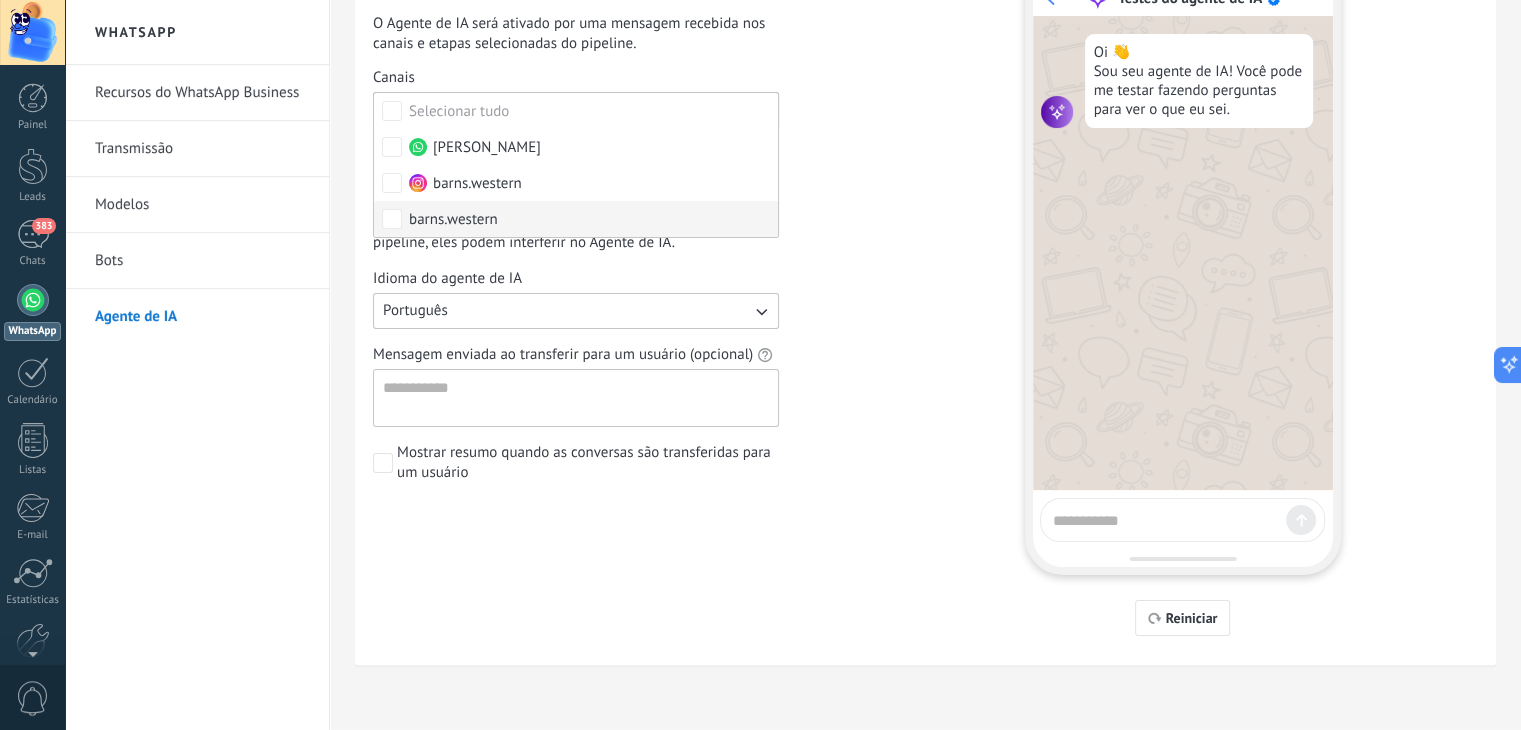 click on "barns.western" at bounding box center [453, 220] 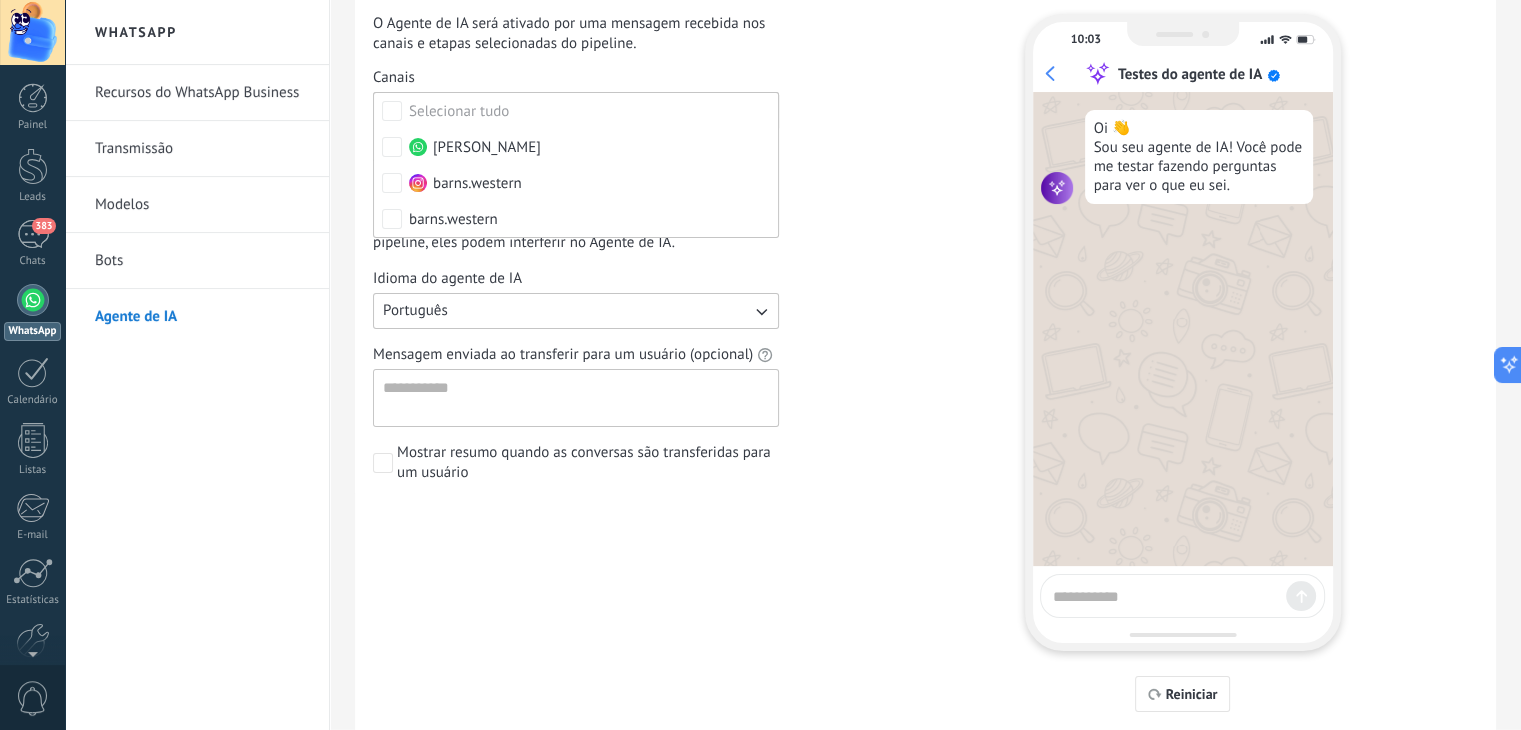 scroll, scrollTop: 0, scrollLeft: 0, axis: both 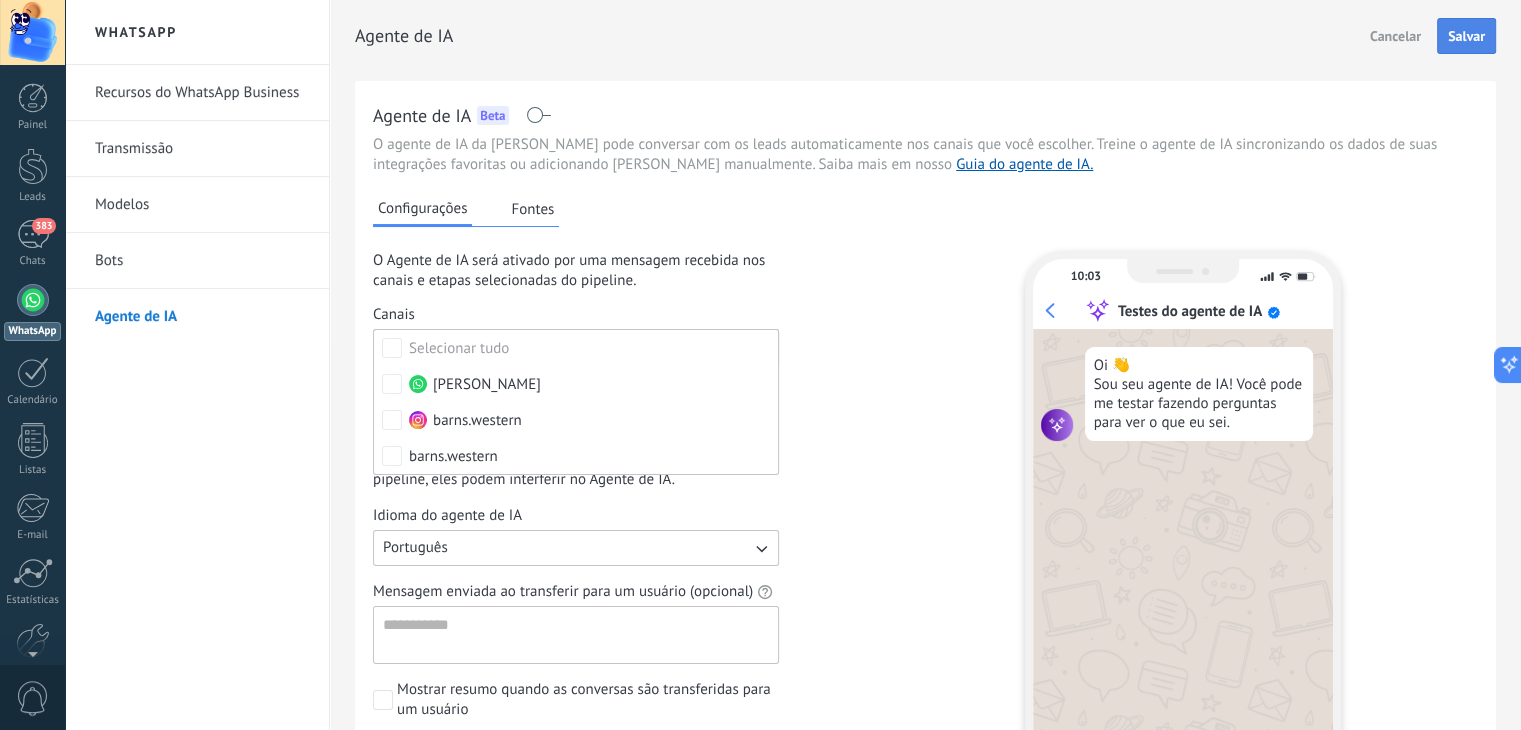 click on "Salvar" at bounding box center (1466, 36) 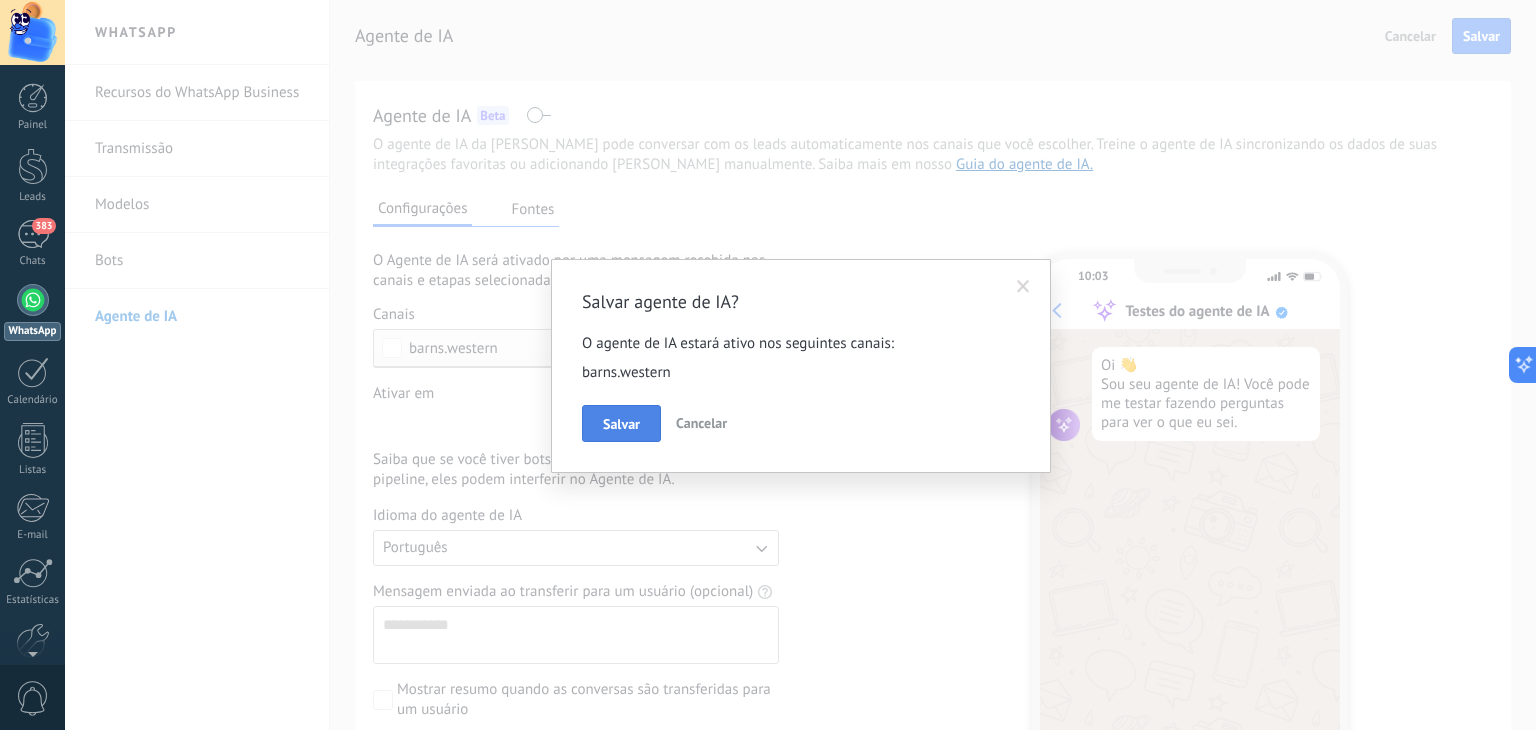 click on "Salvar" at bounding box center [621, 424] 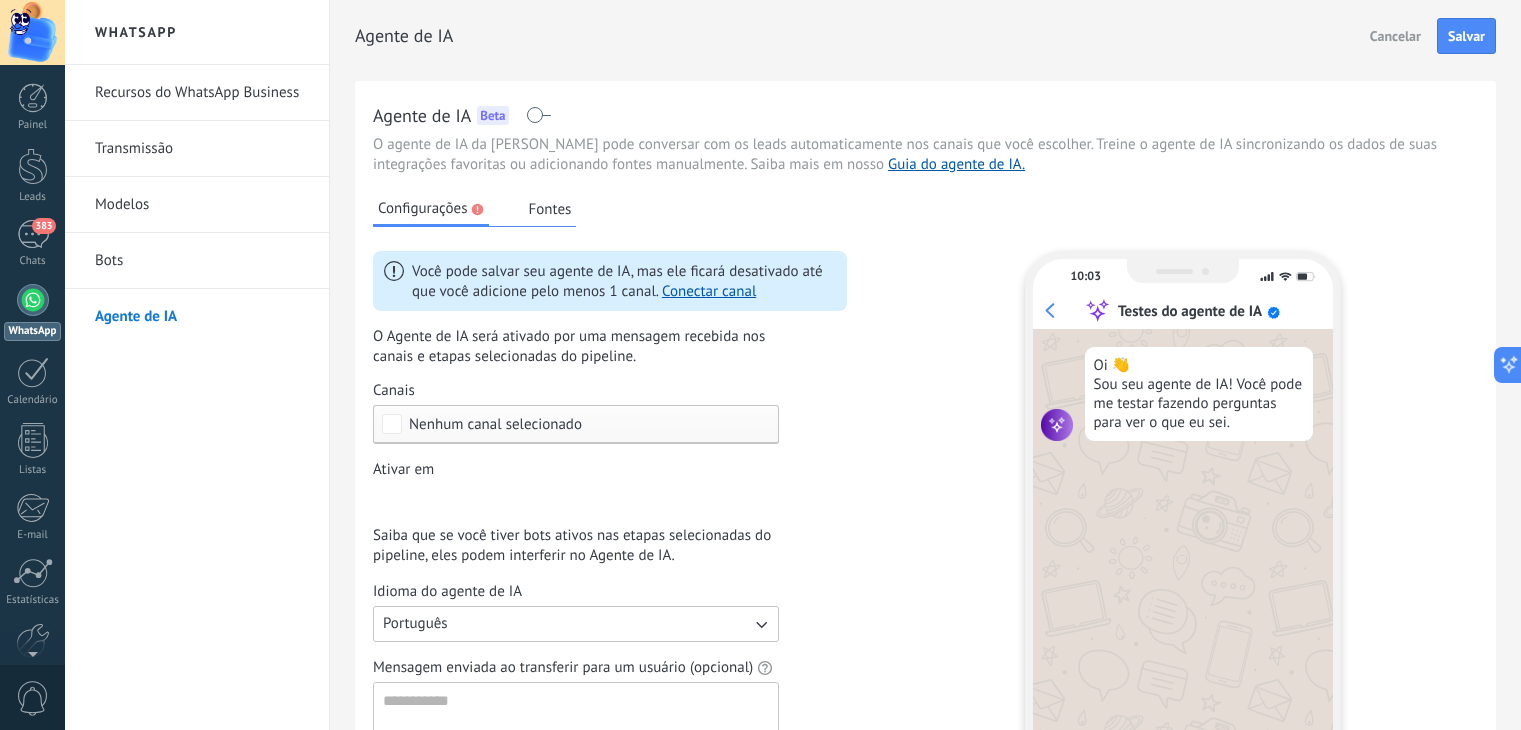 scroll, scrollTop: 0, scrollLeft: 0, axis: both 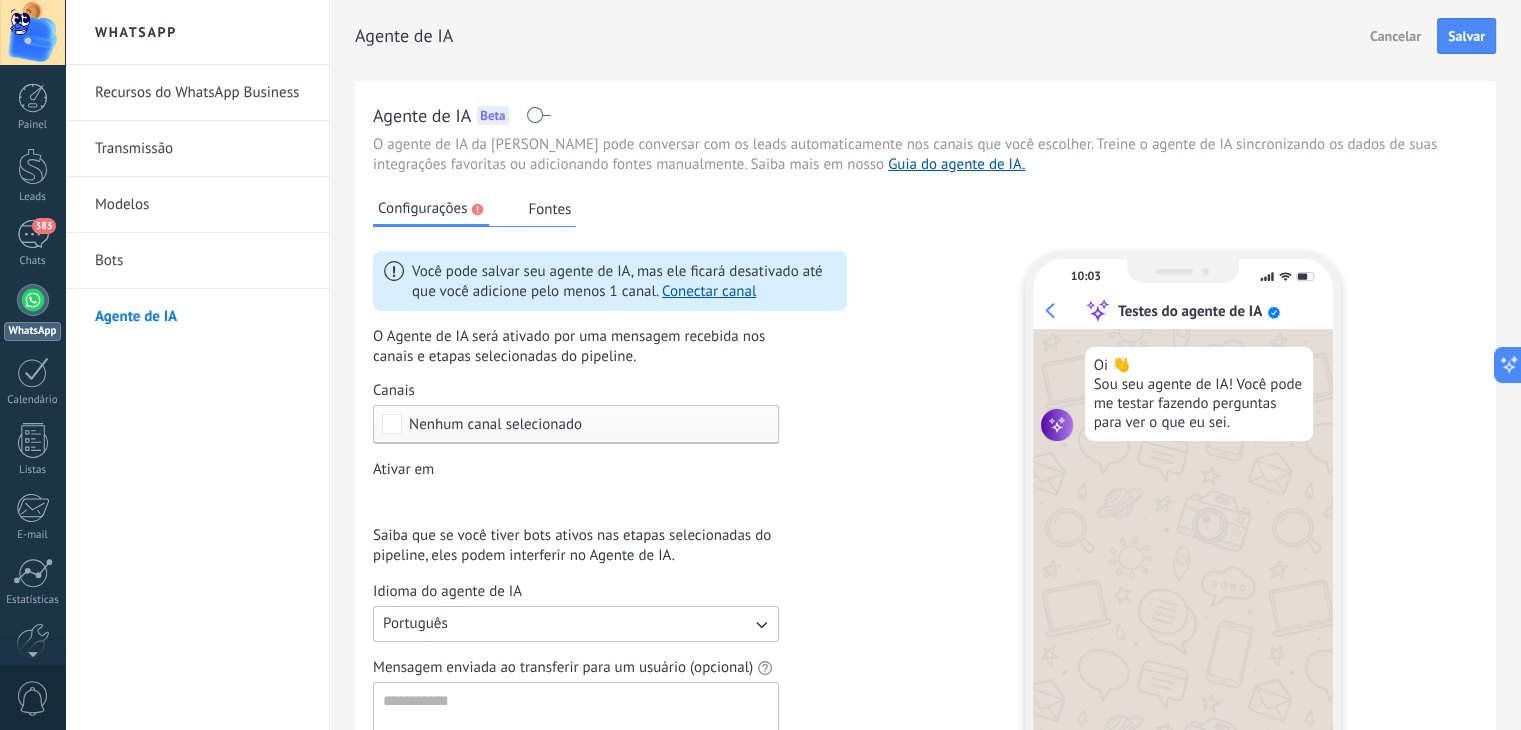 click on "Você pode salvar seu agente de IA, mas ele ficará desativado até que você adicione pelo menos 1 canal.   Conectar canal O Agente de IA será ativado por uma mensagem recebida nos canais e etapas selecionadas do pipeline. Canais Nenhum canal selecionado Ativar em Incoming leads Nova consulta Qualificado Orçamento enviado Pedido realizado Pedido processado Pedido enviado Pedido entregue – ganho Pedido cancelado – perdido Interest Expressed Product Added Order Created Order archived Order canceled Interest Expressed Product Added Order Created Order archived Order canceled Saiba que se você tiver bots ativos nas etapas selecionadas do pipeline, eles podem interferir no Agente de IA. Idioma do agente de IA Português Mensagem enviada ao transferir para um usuário (opcional) Mostrar resumo quando as conversas são transferidas para um usuário" at bounding box center [610, 523] 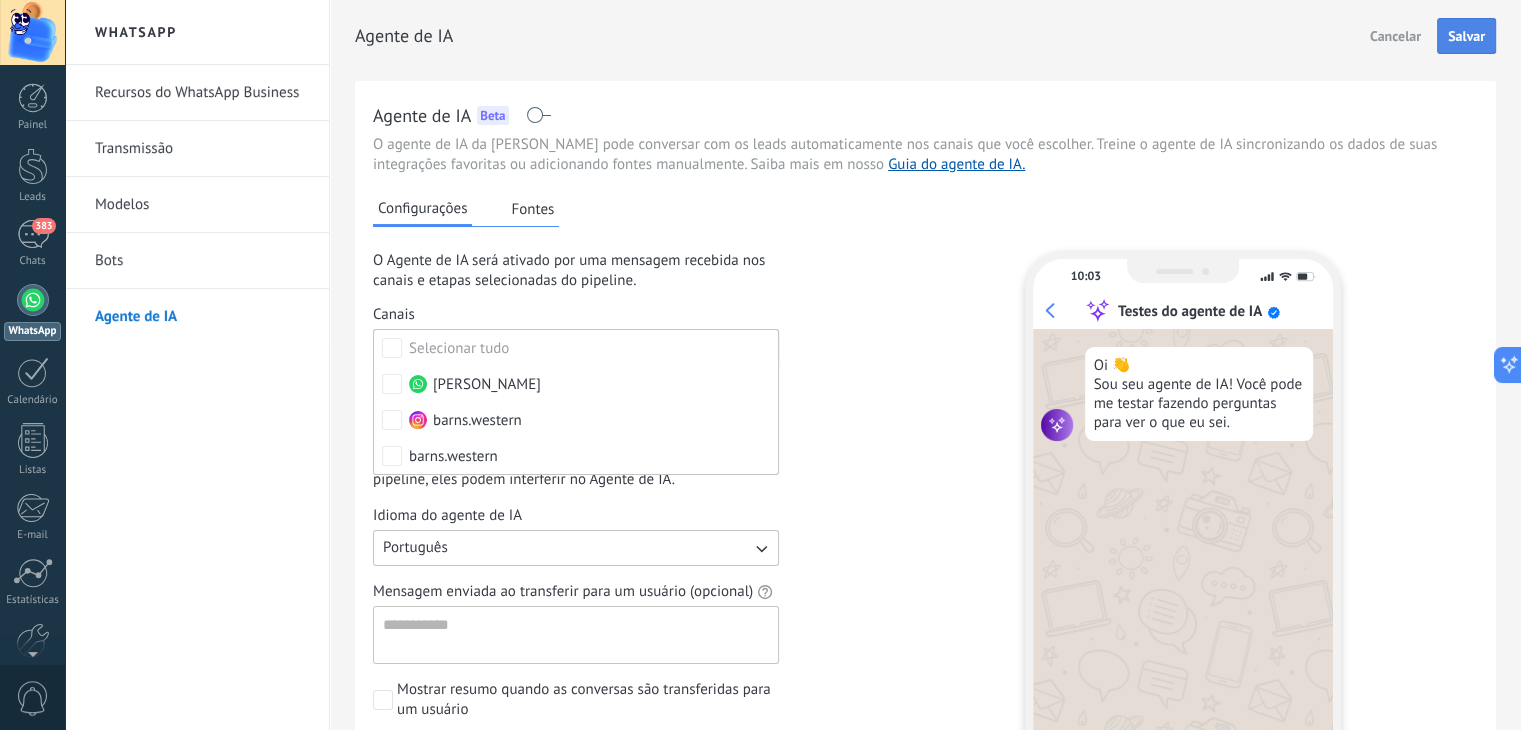 click on "Salvar" at bounding box center [1466, 36] 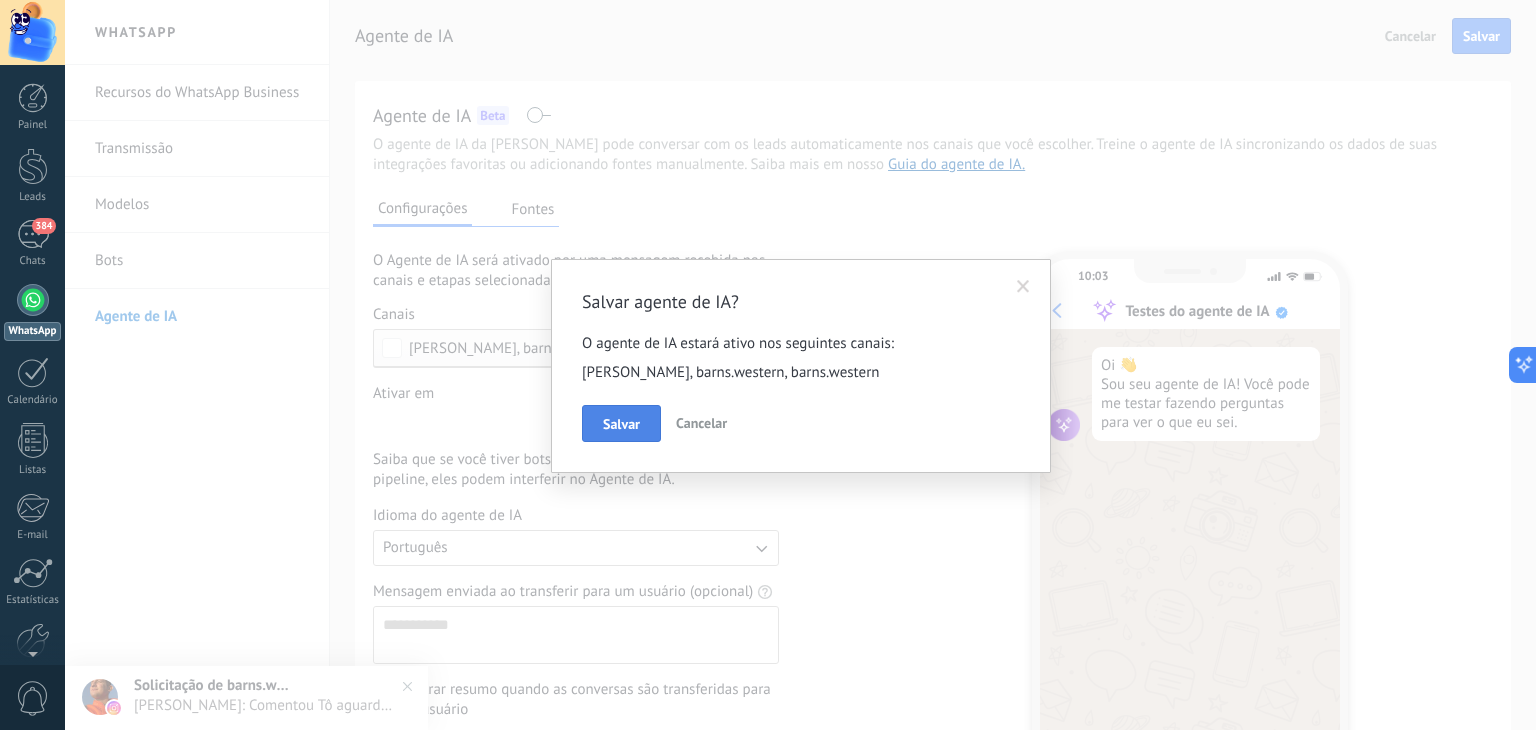 click on "Salvar" at bounding box center [621, 424] 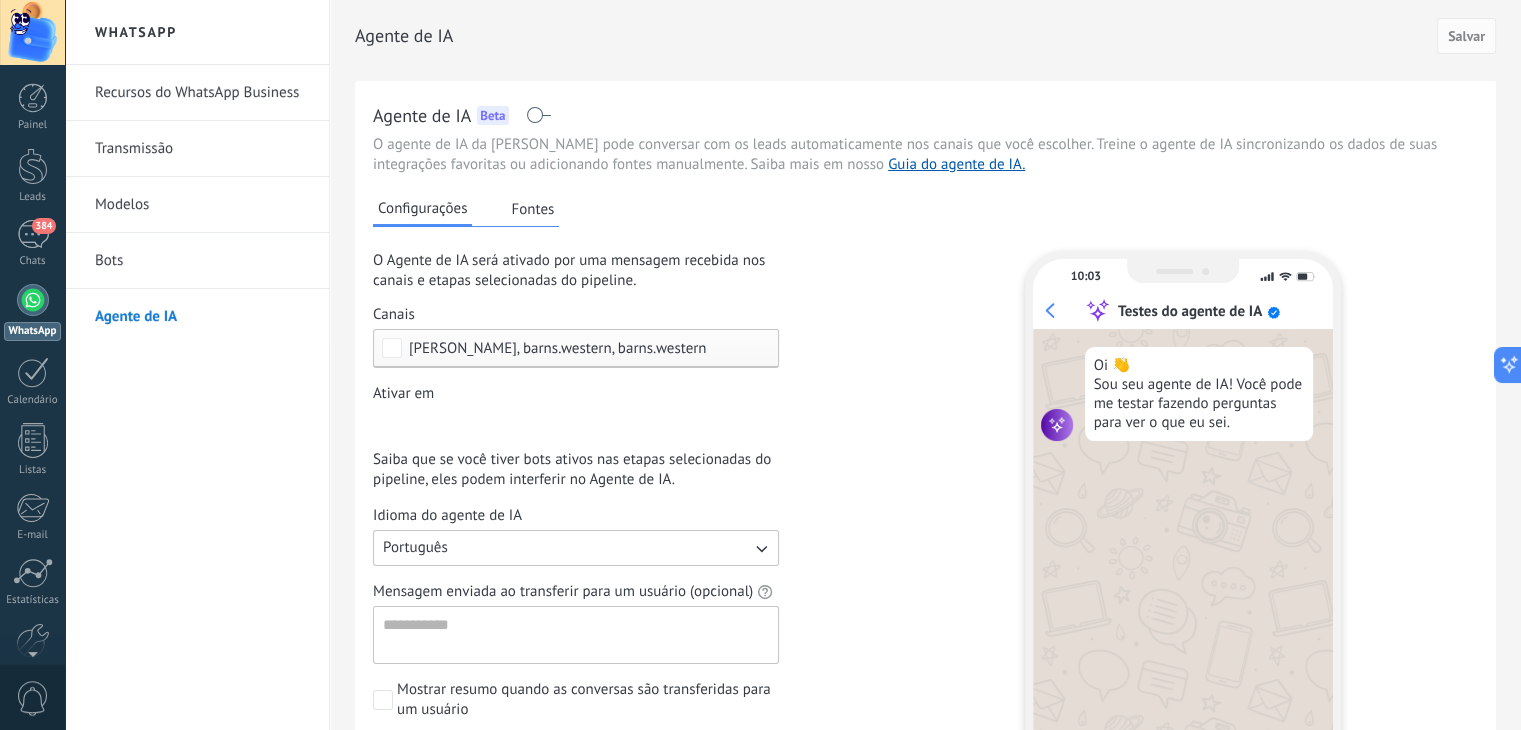 click at bounding box center [538, 115] 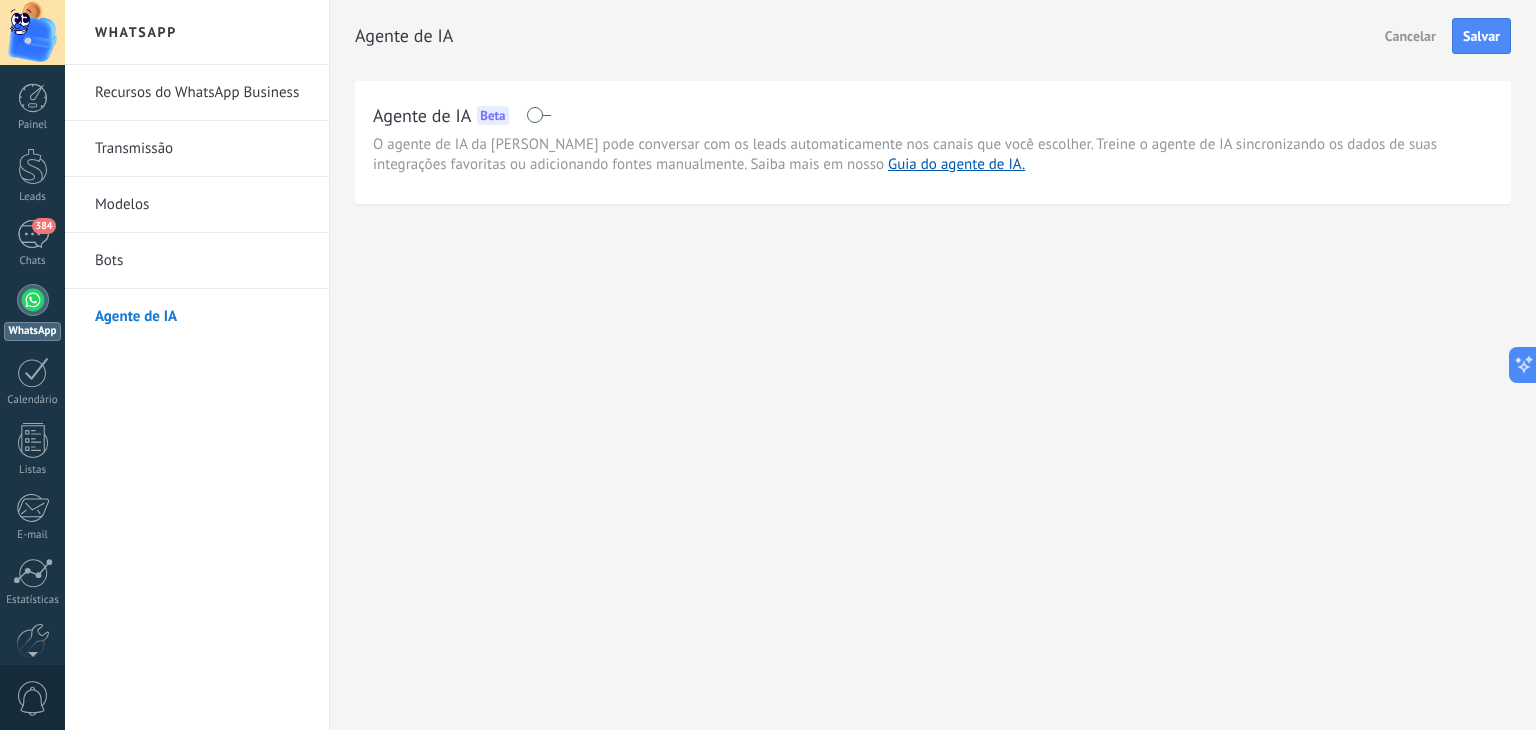 click on "Modelos" at bounding box center (202, 205) 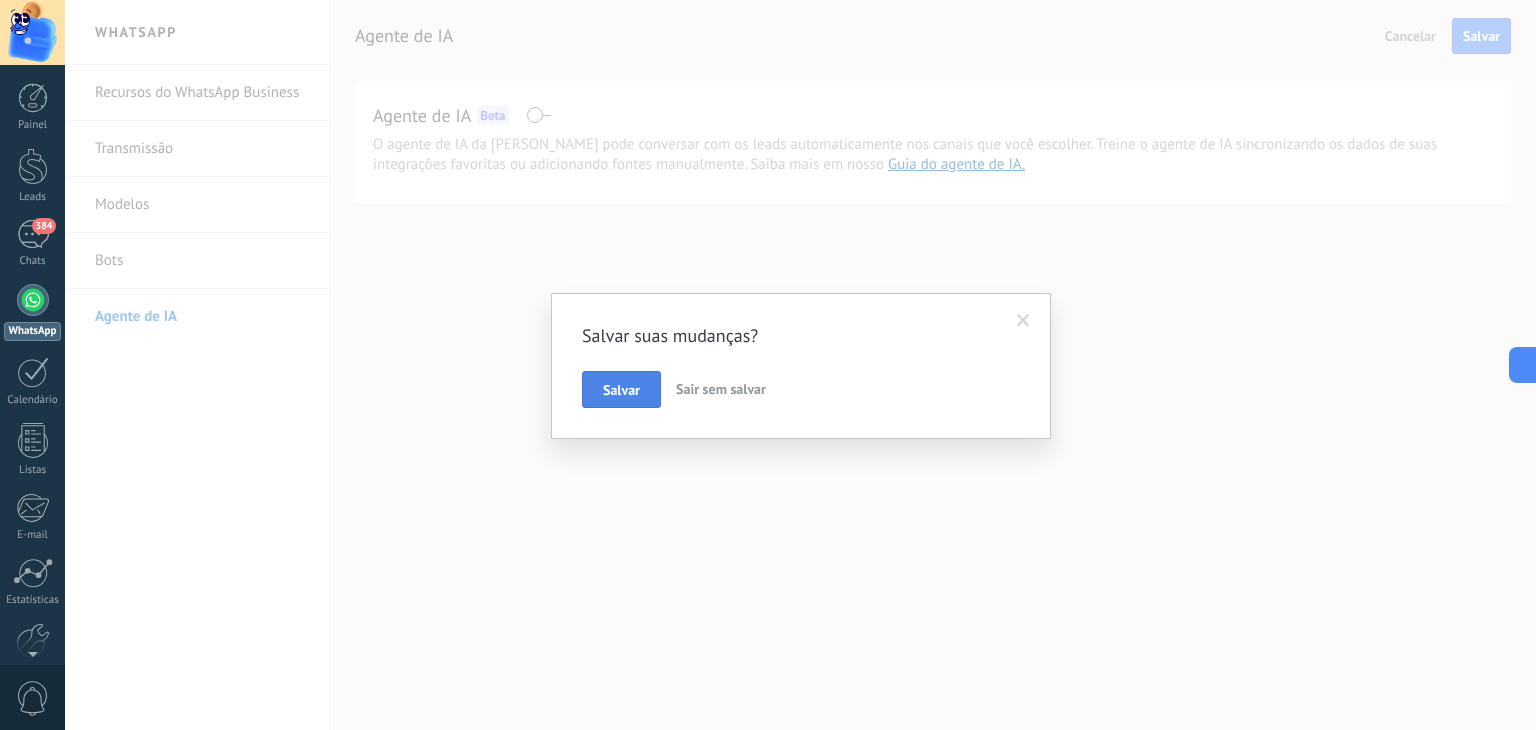 click on "Salvar" at bounding box center [621, 390] 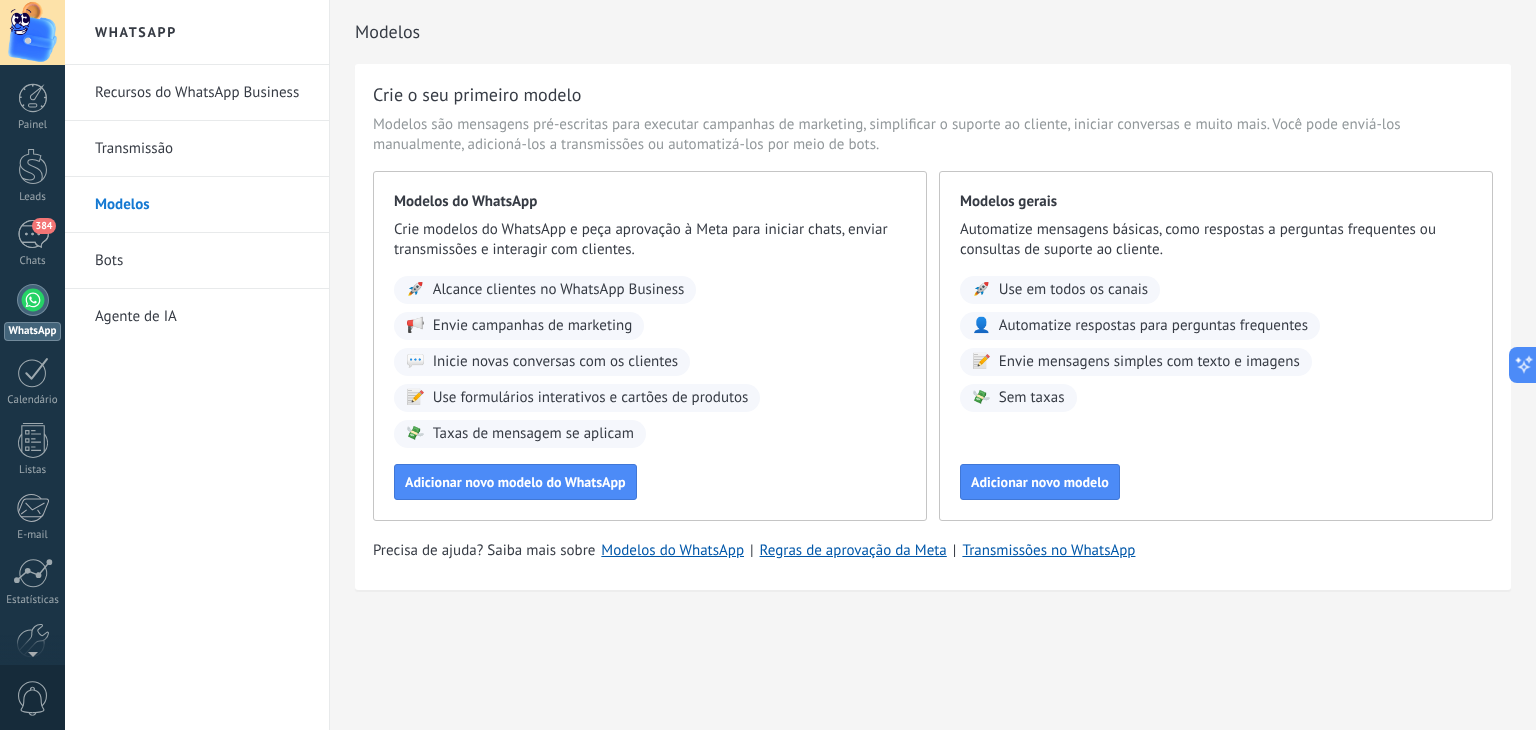 click on "Modelos" at bounding box center (202, 205) 